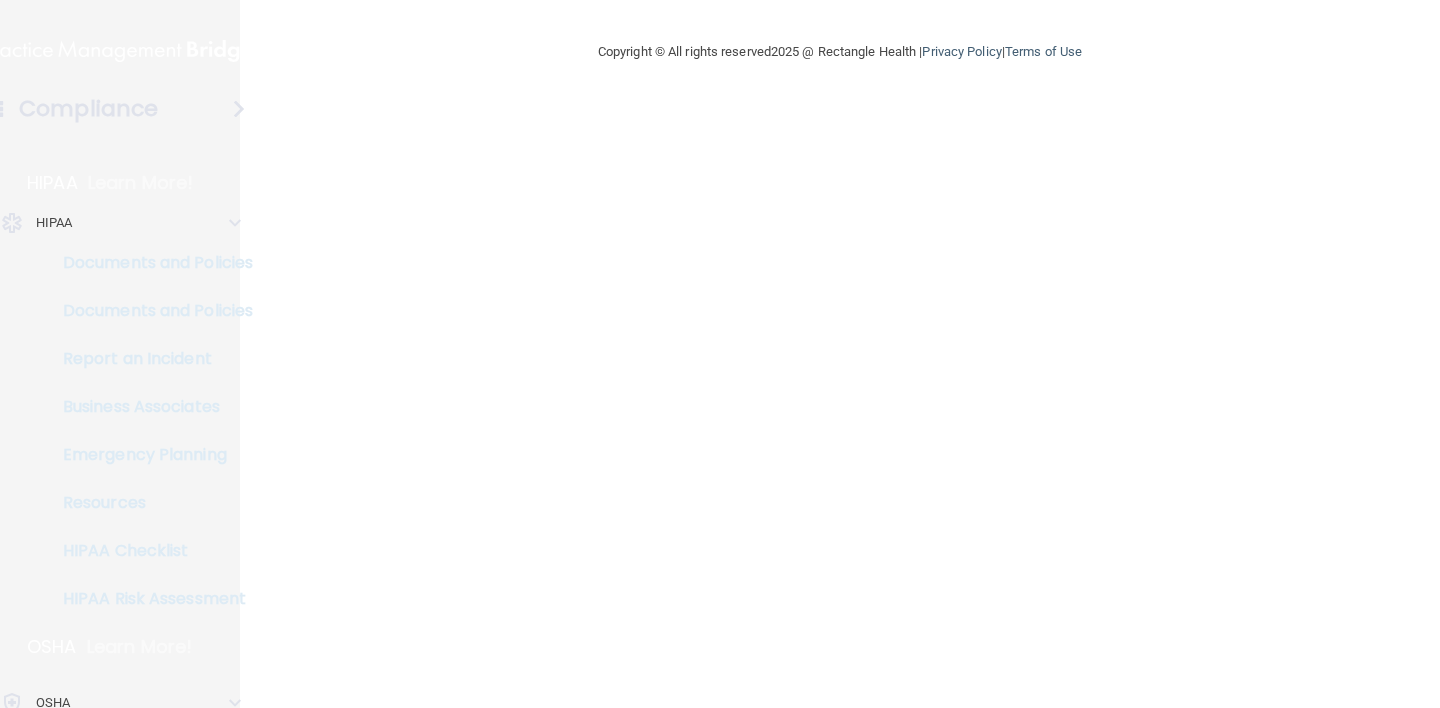 scroll, scrollTop: 0, scrollLeft: 0, axis: both 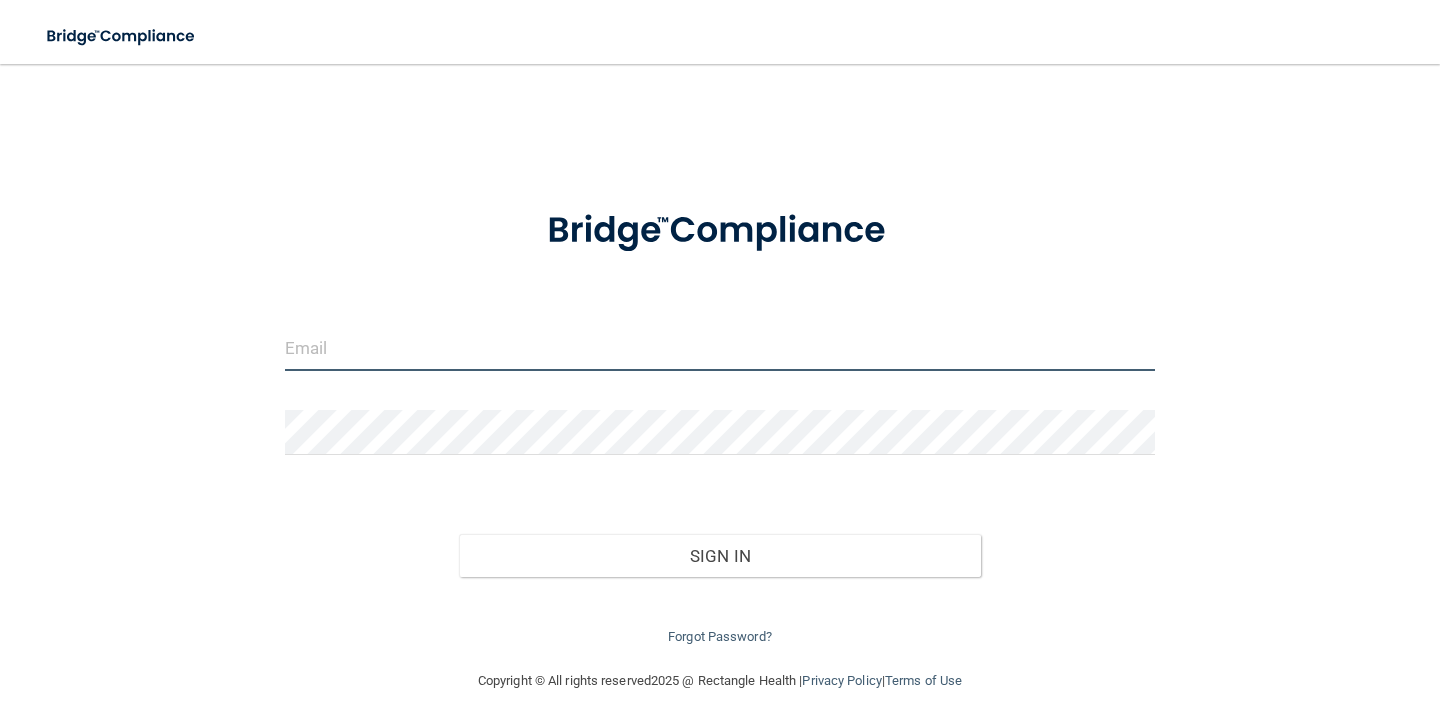 click at bounding box center [720, 348] 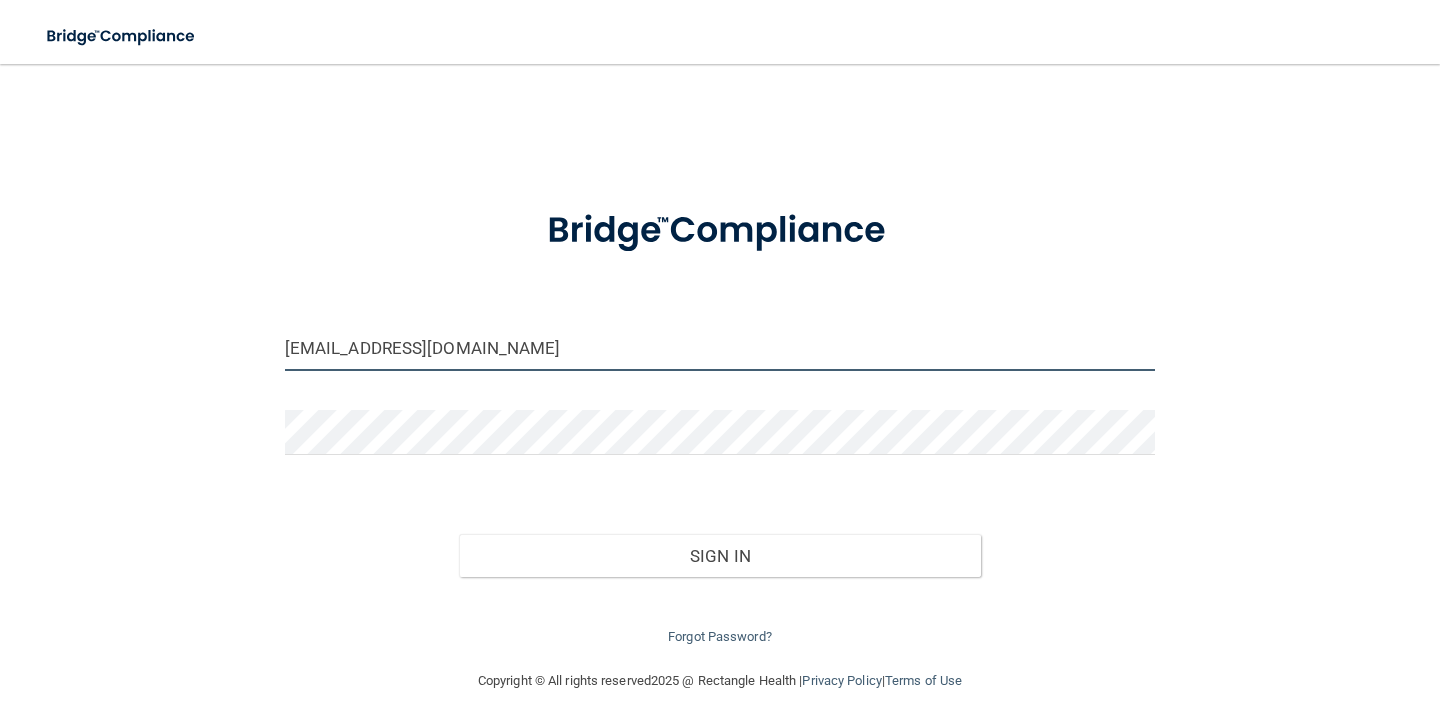 type on "[EMAIL_ADDRESS][DOMAIN_NAME]" 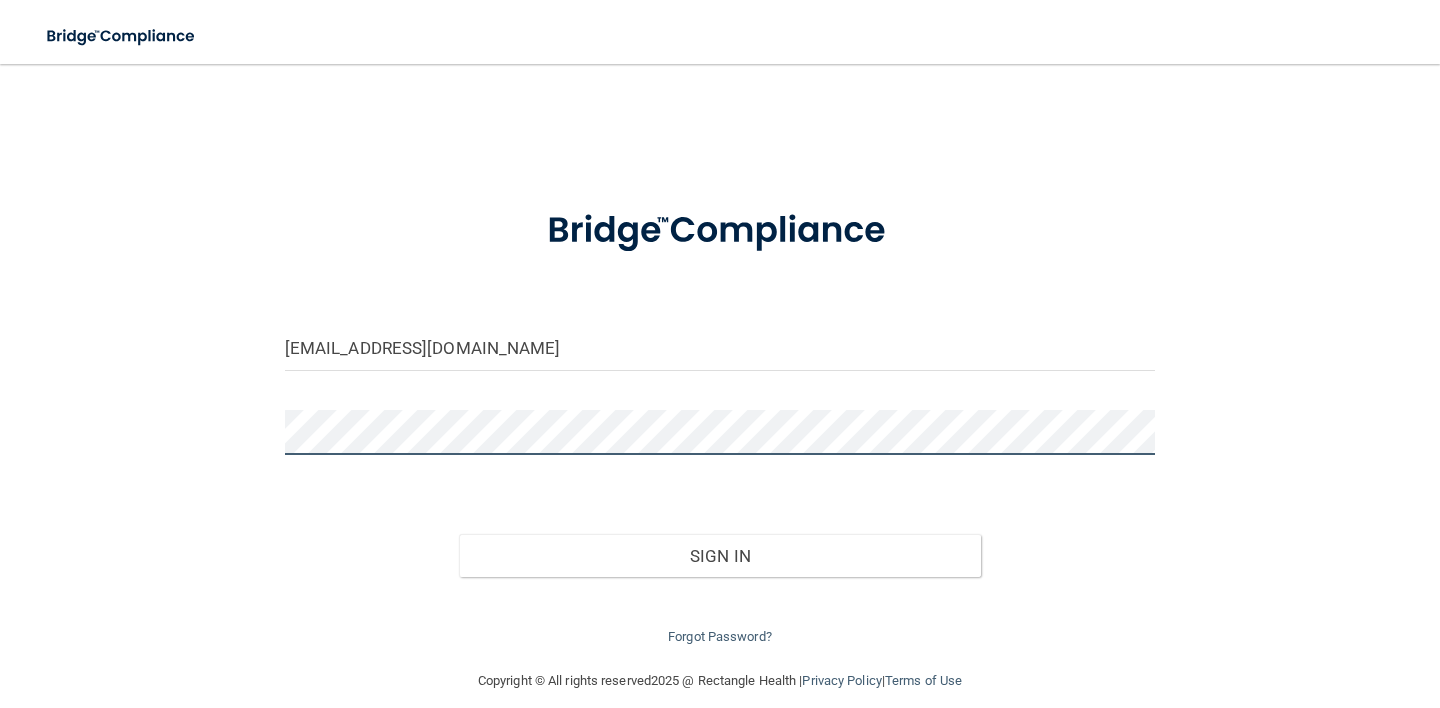 click on "Sign In" at bounding box center [720, 556] 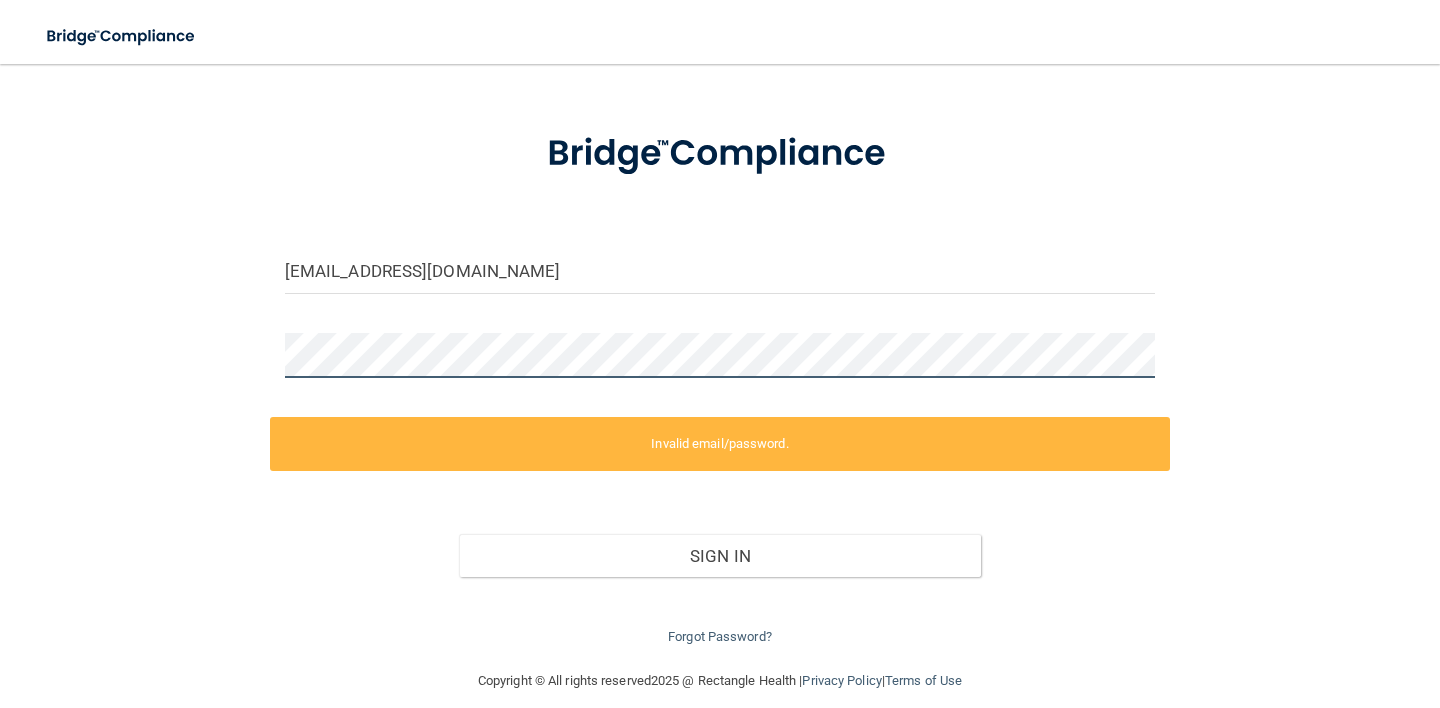 scroll, scrollTop: 98, scrollLeft: 0, axis: vertical 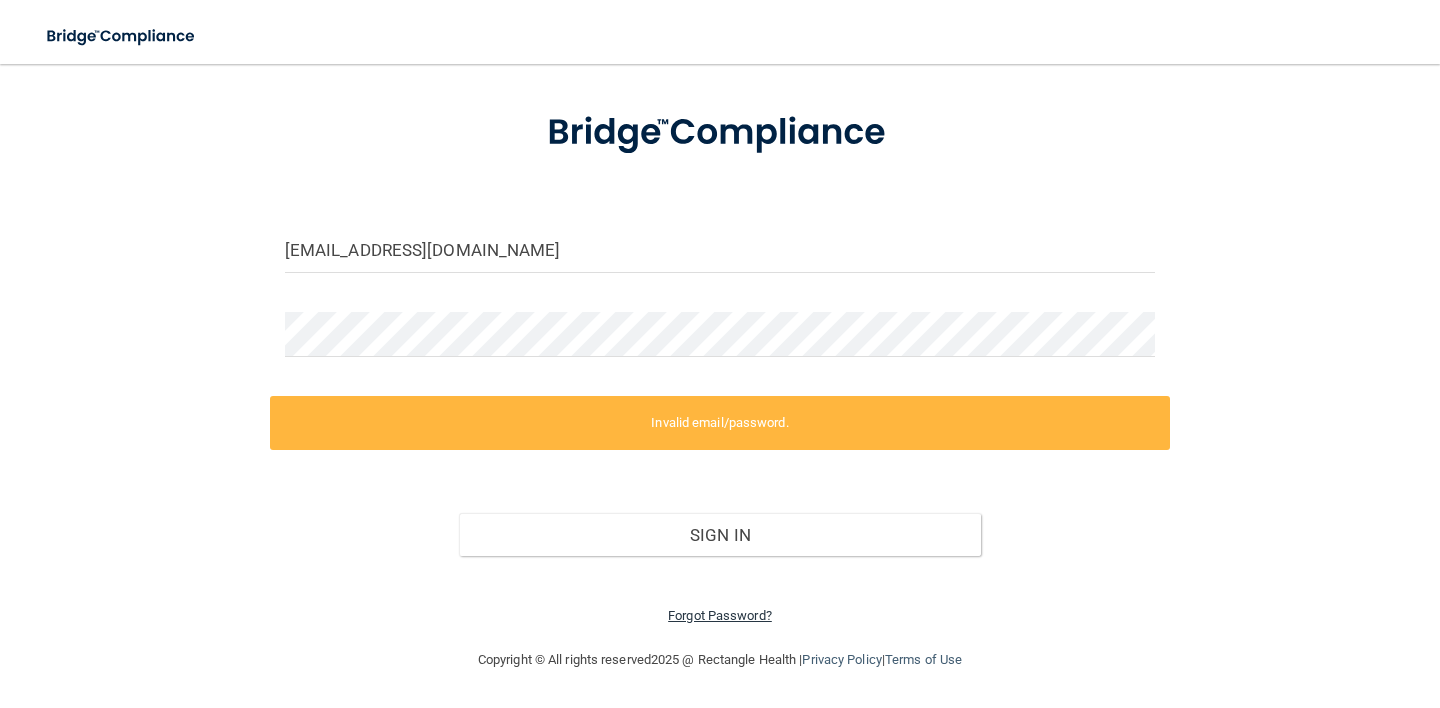 click on "Forgot Password?" at bounding box center (720, 615) 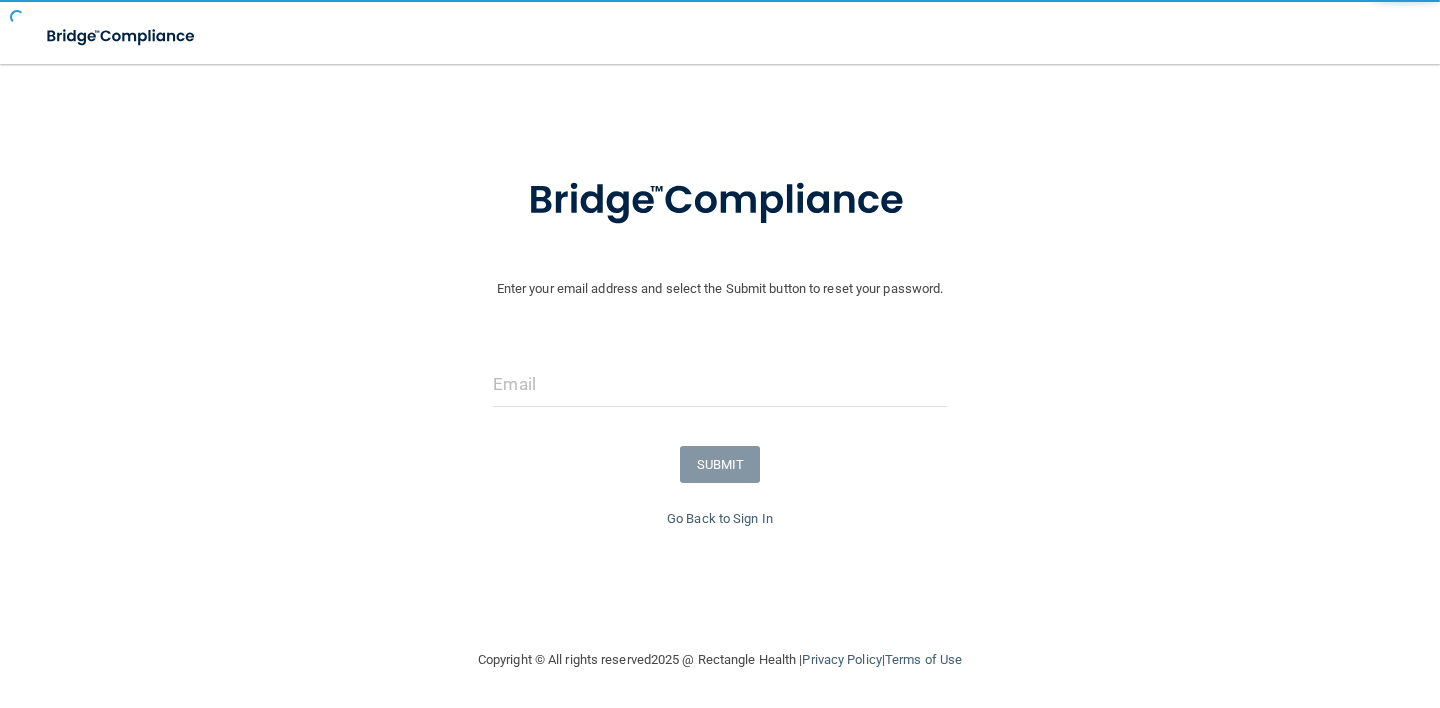 scroll, scrollTop: 35, scrollLeft: 0, axis: vertical 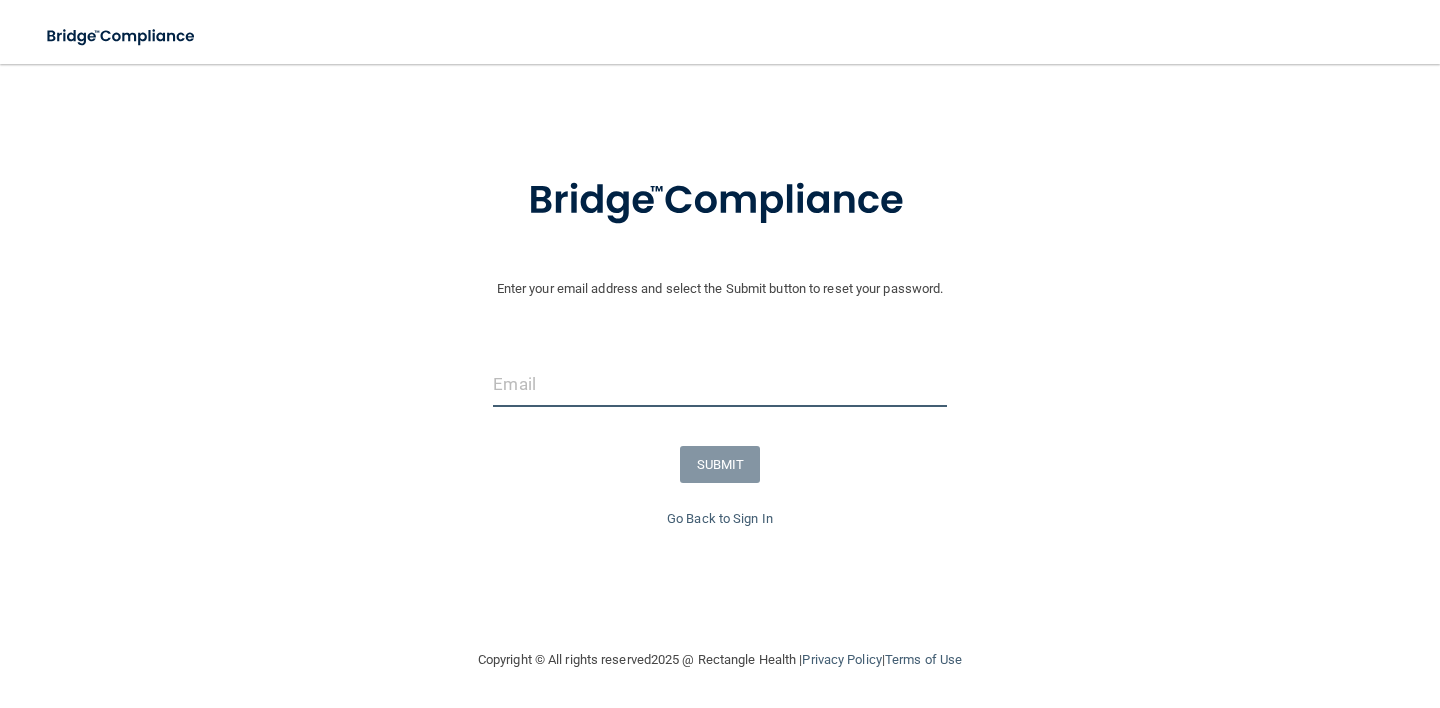 click at bounding box center (719, 384) 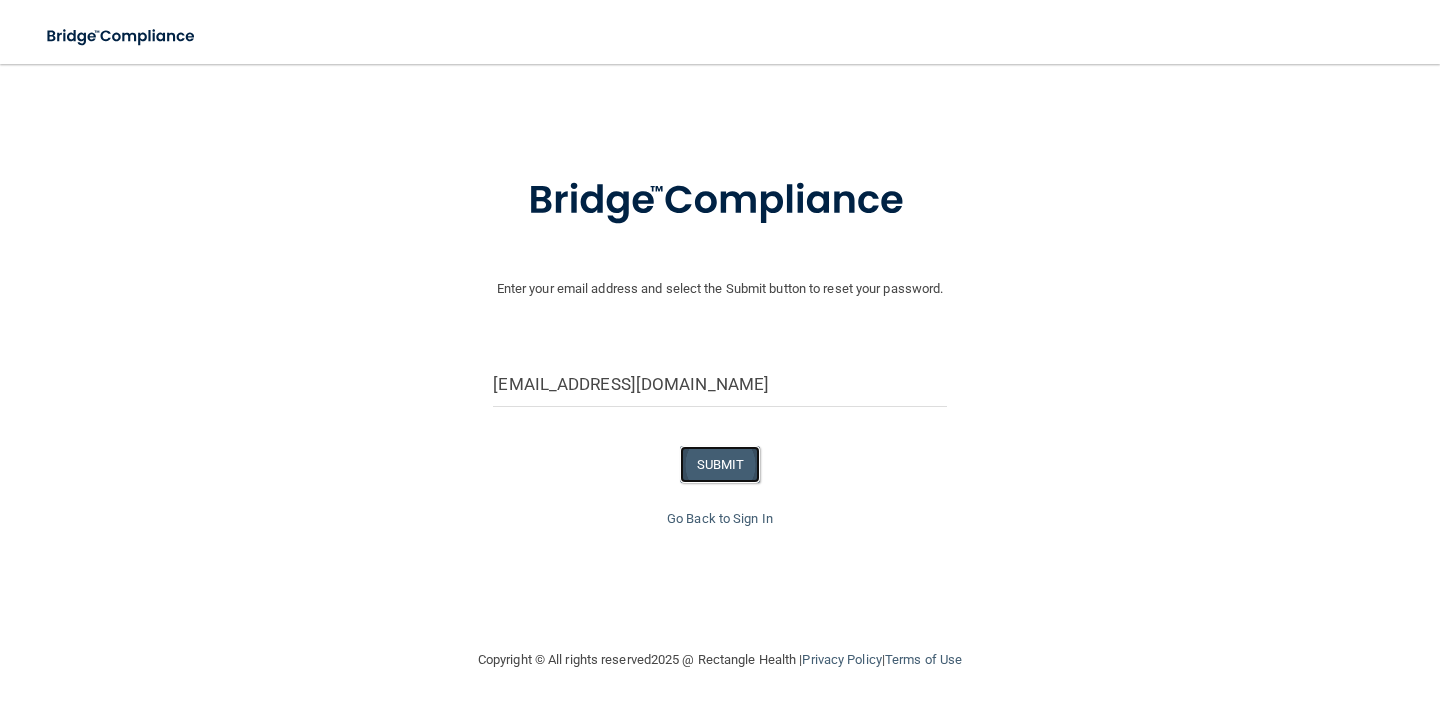 click on "SUBMIT" at bounding box center (720, 464) 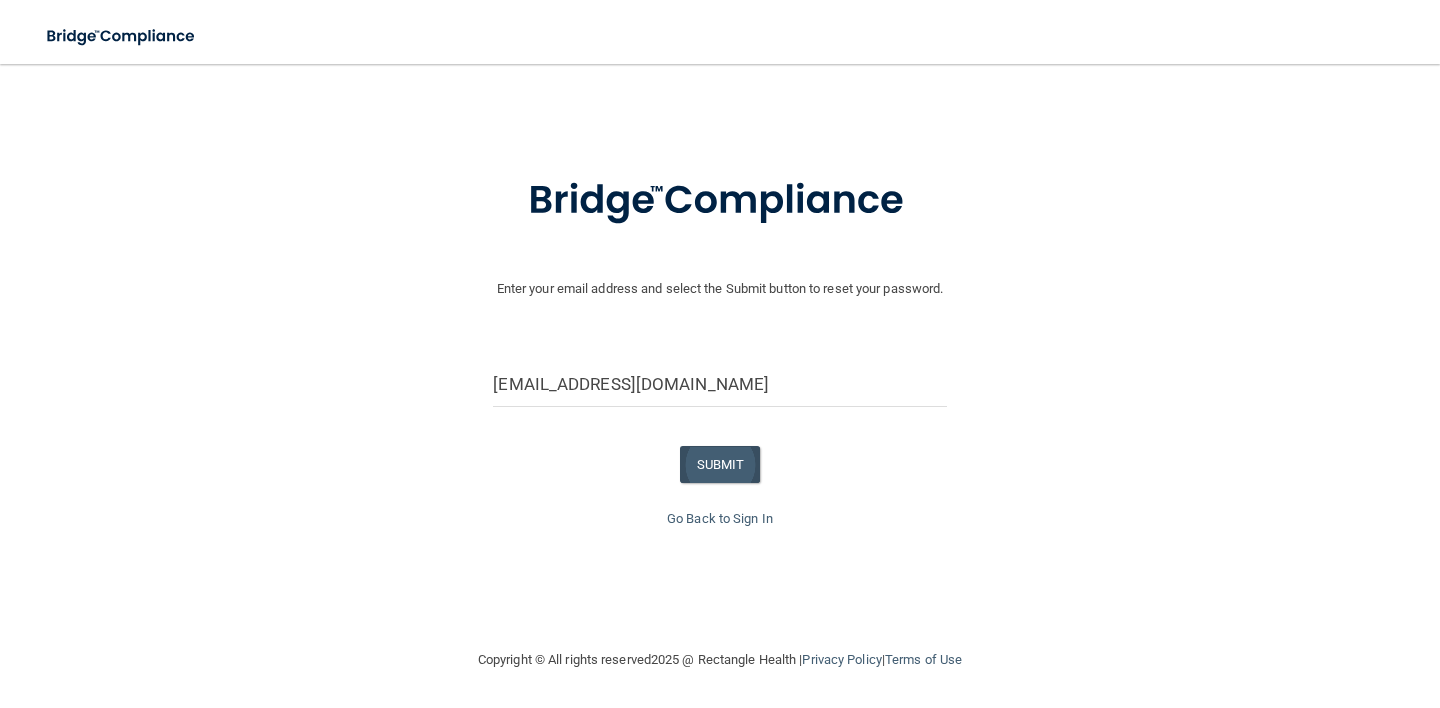 scroll, scrollTop: 0, scrollLeft: 0, axis: both 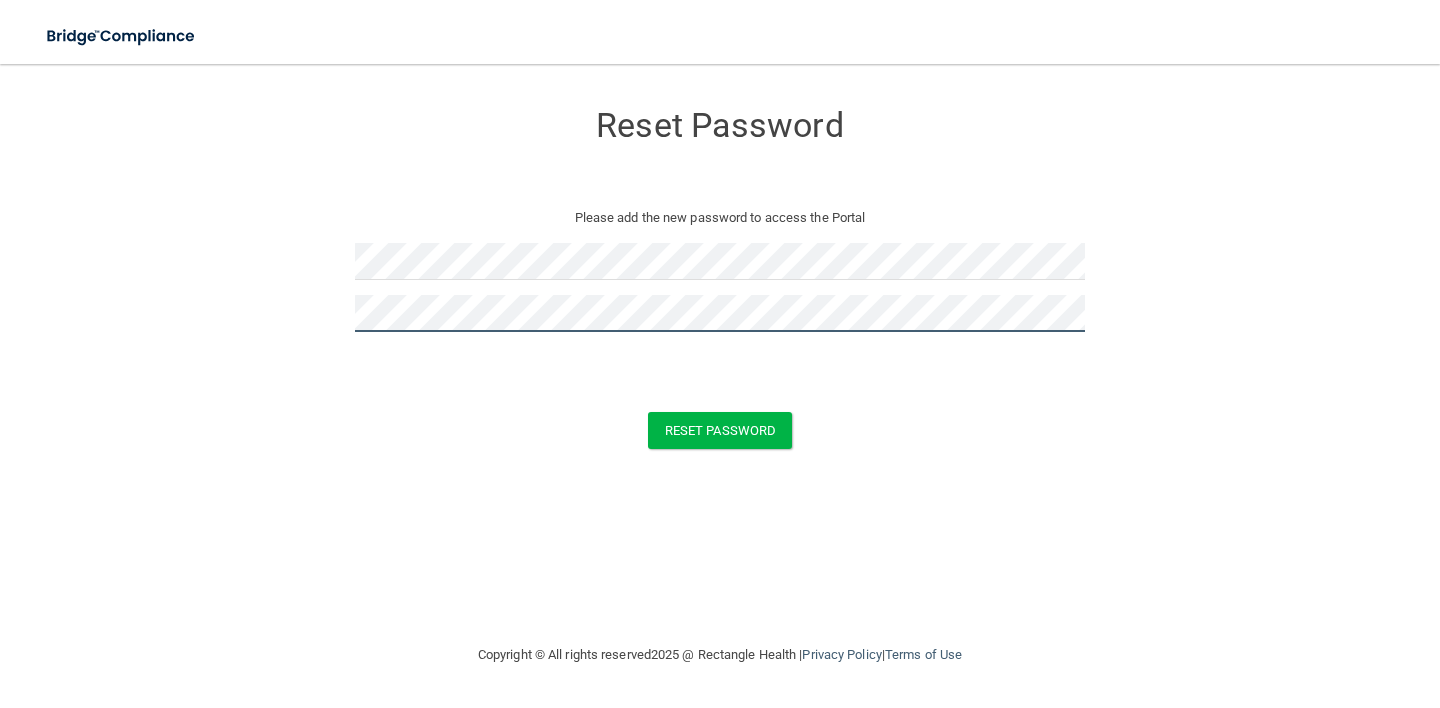 click on "Reset Password" at bounding box center (720, 430) 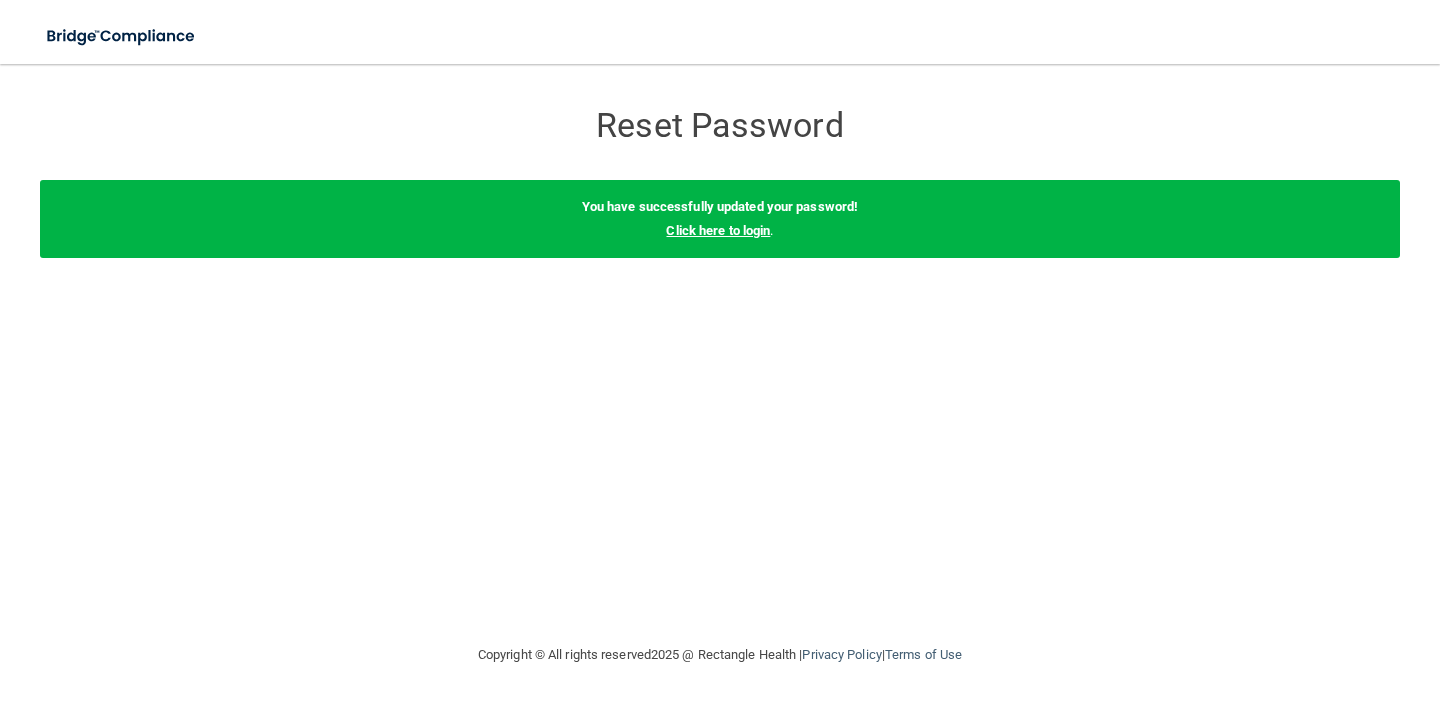 click on "Click here to login" at bounding box center (718, 230) 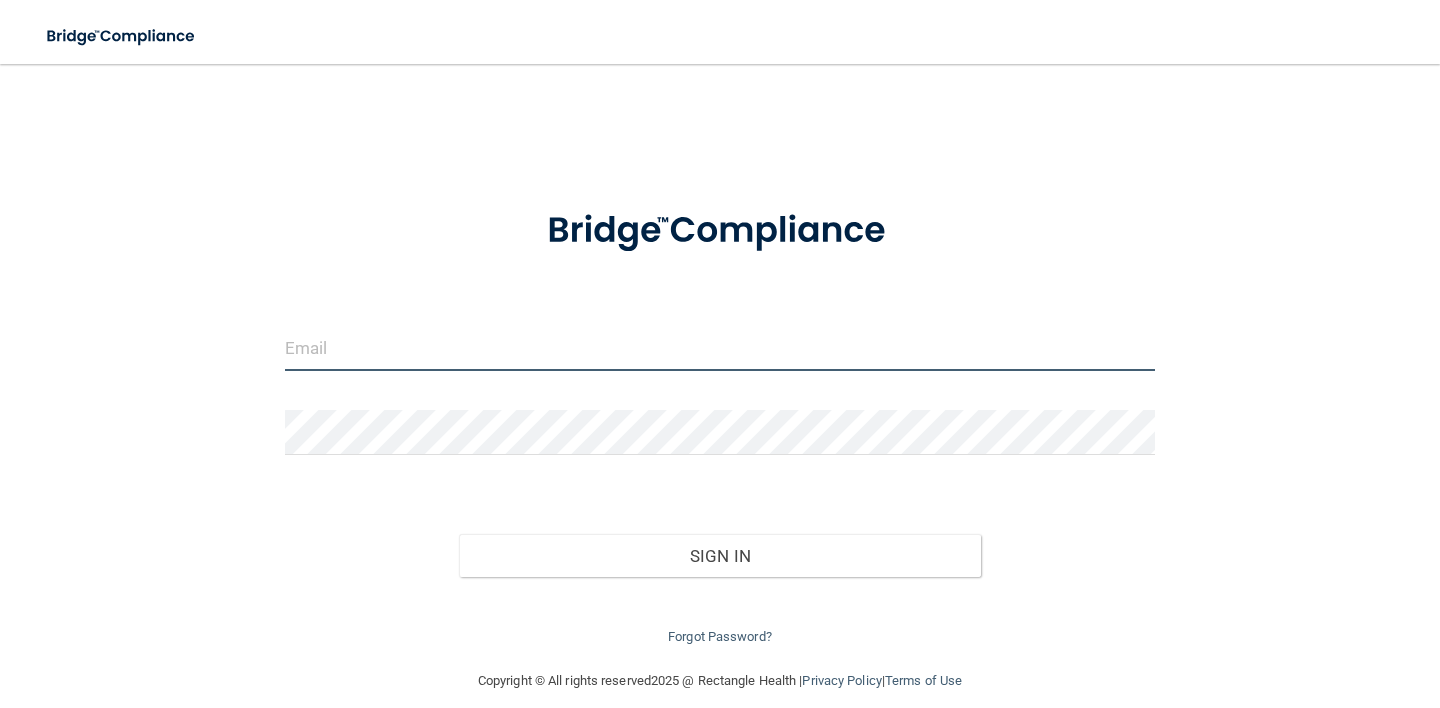 click at bounding box center [720, 348] 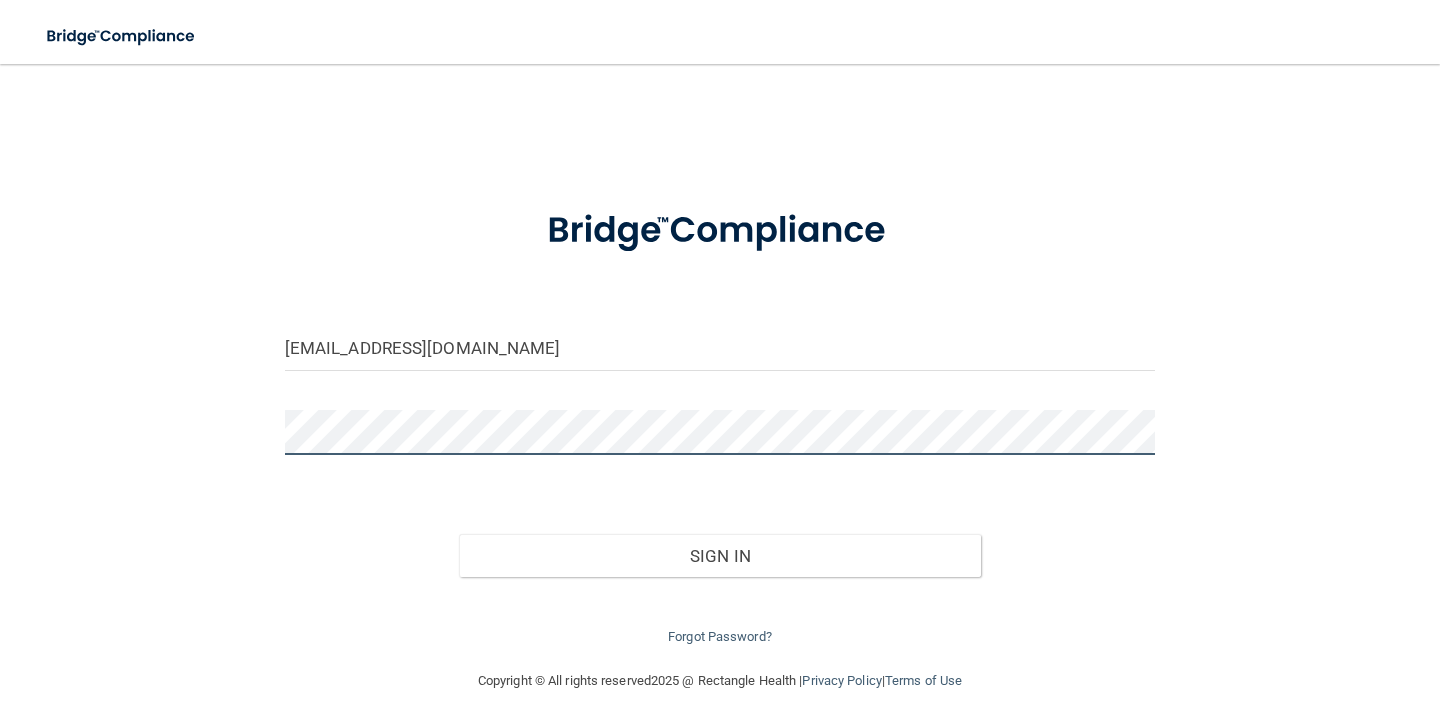 click on "Sign In" at bounding box center (720, 556) 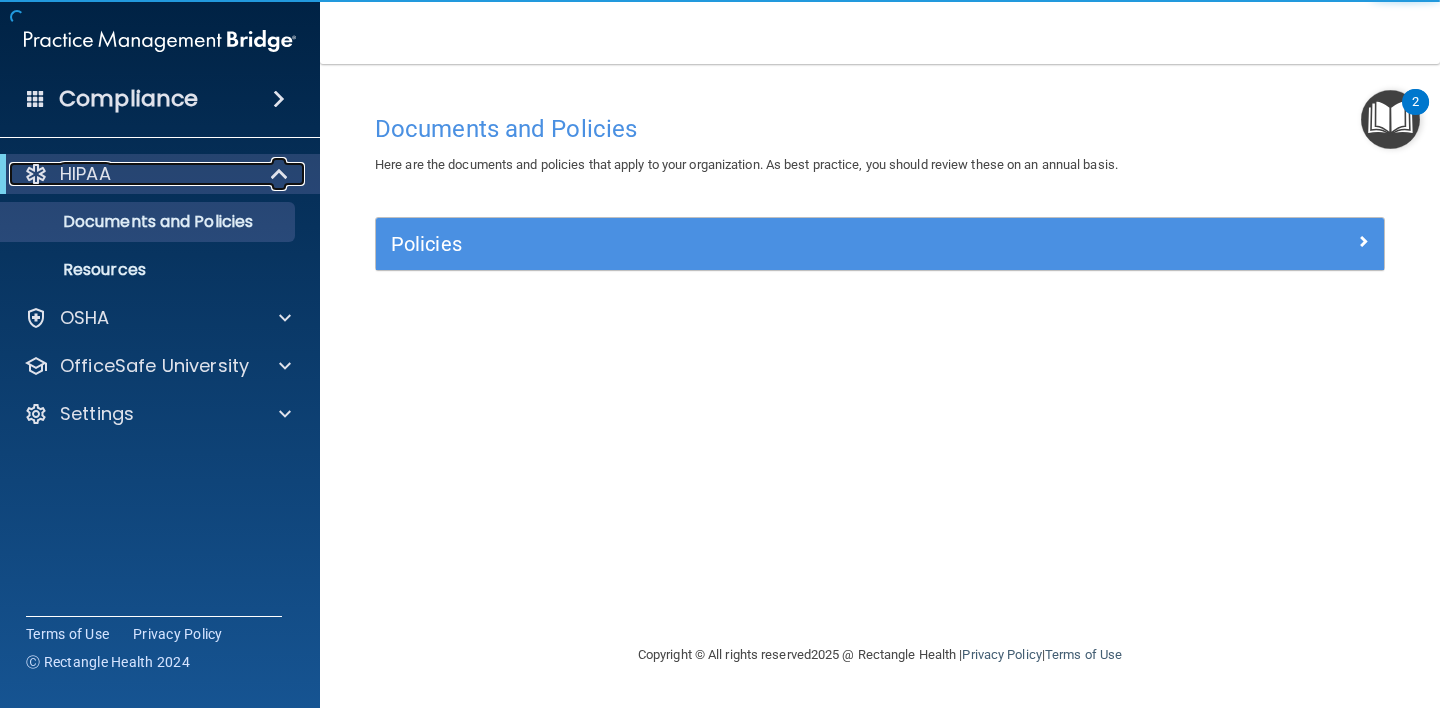 click on "HIPAA" at bounding box center [132, 174] 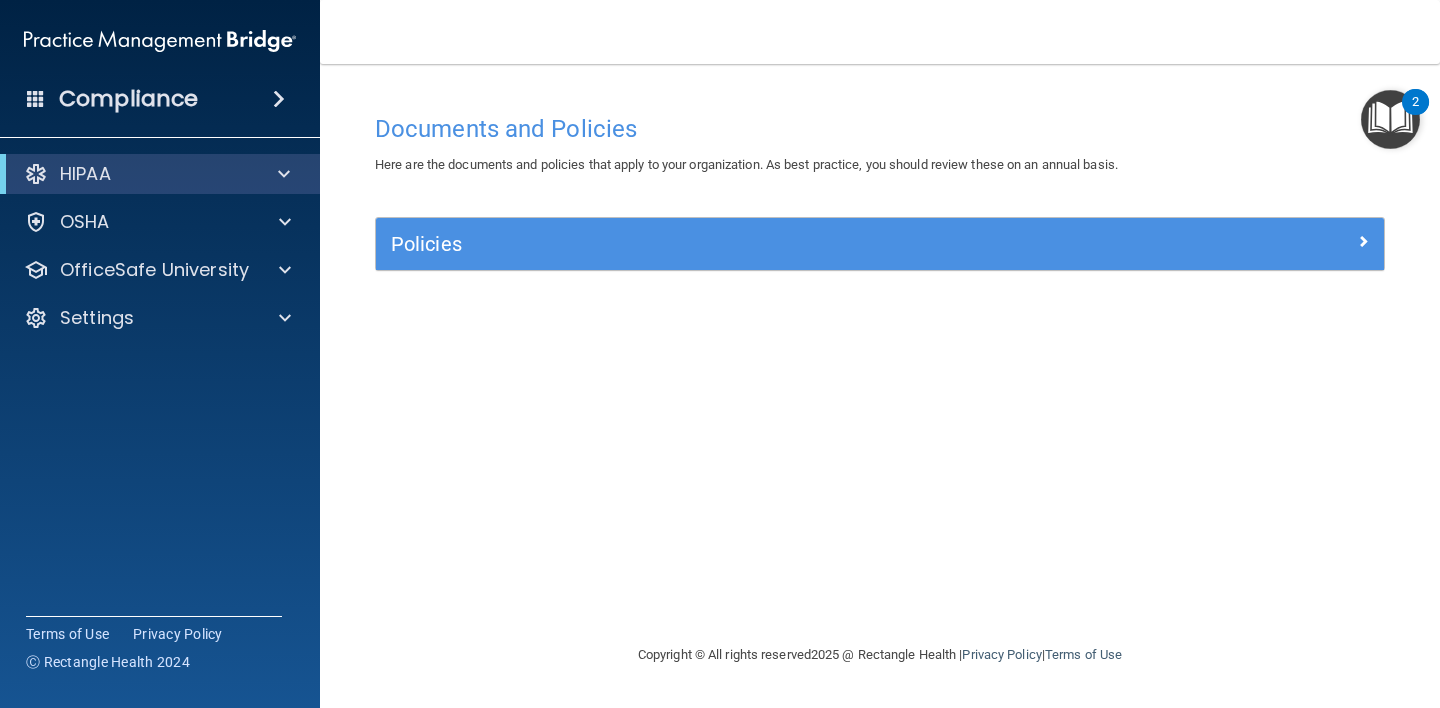 click at bounding box center (279, 99) 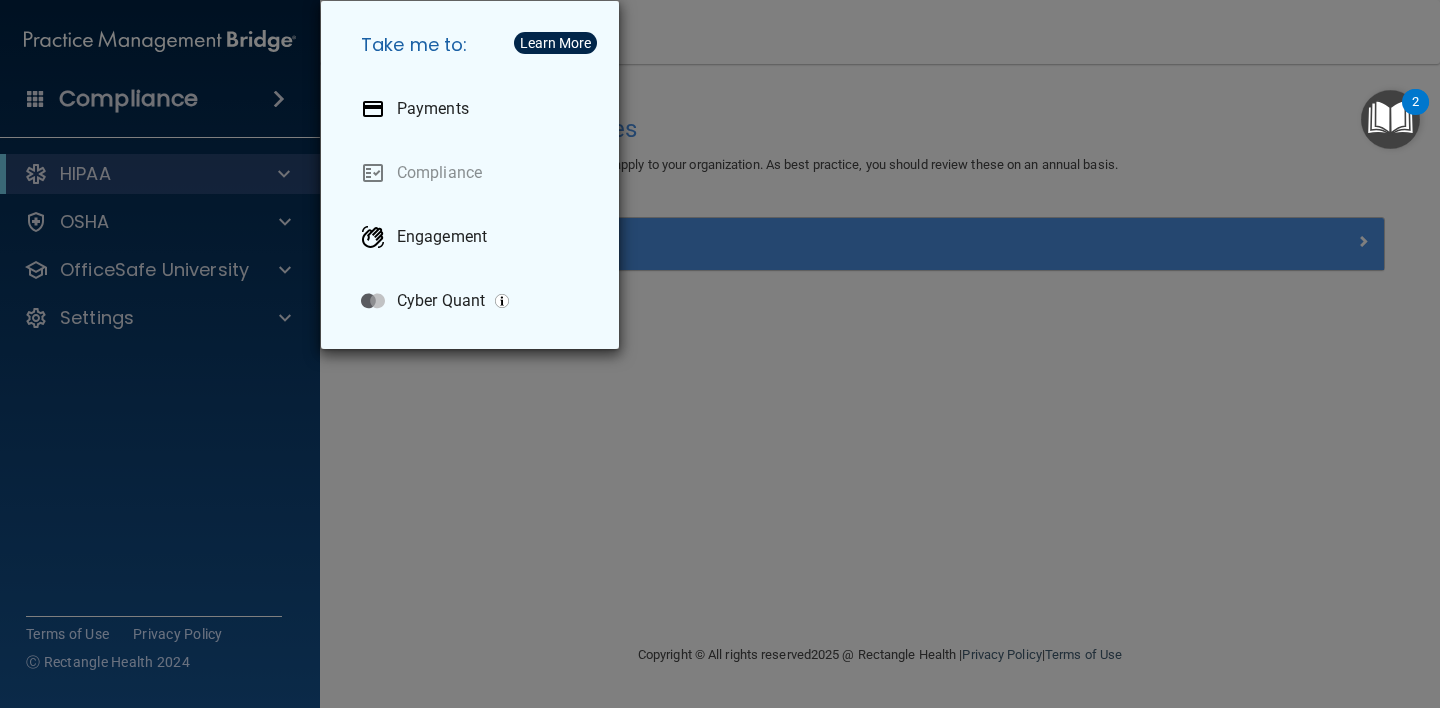 click on "Take me to:             Payments                   Compliance                     Engagement                     Cyber Quant" at bounding box center [720, 354] 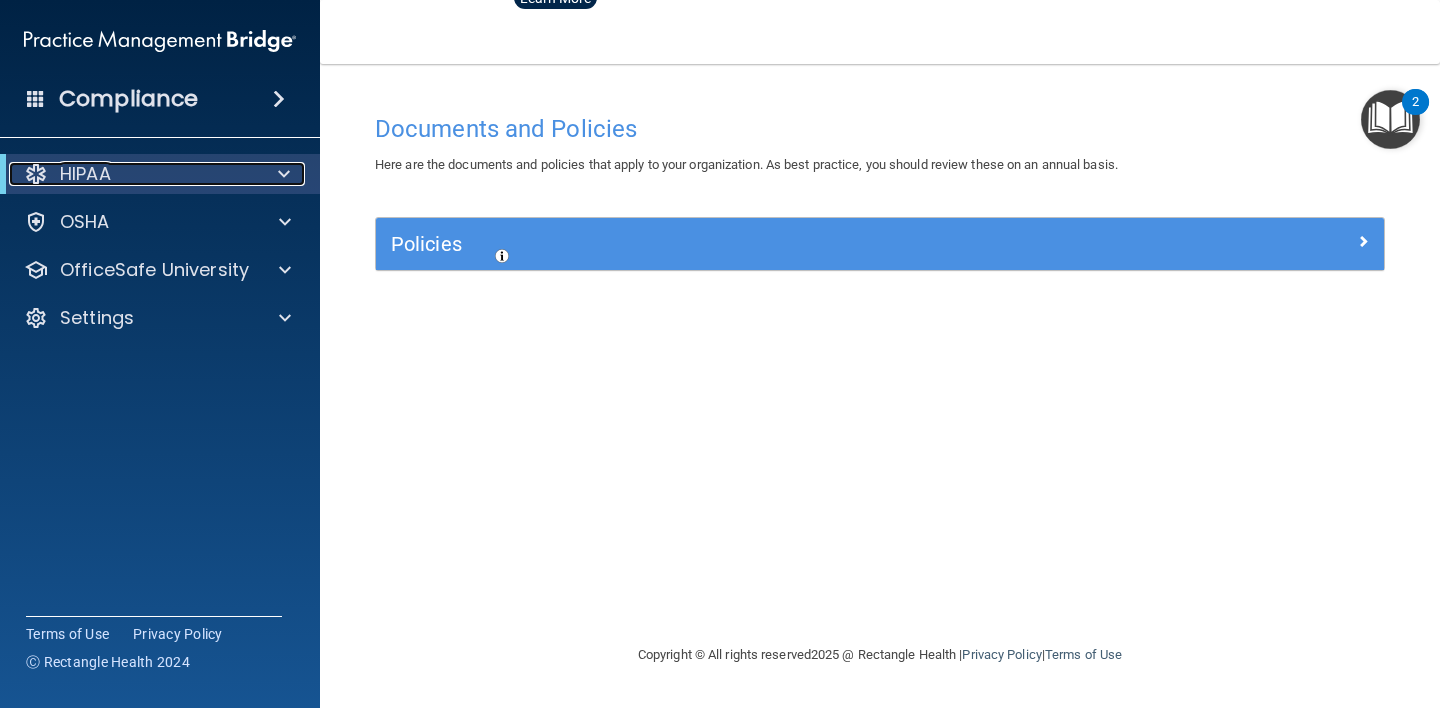 click at bounding box center [284, 174] 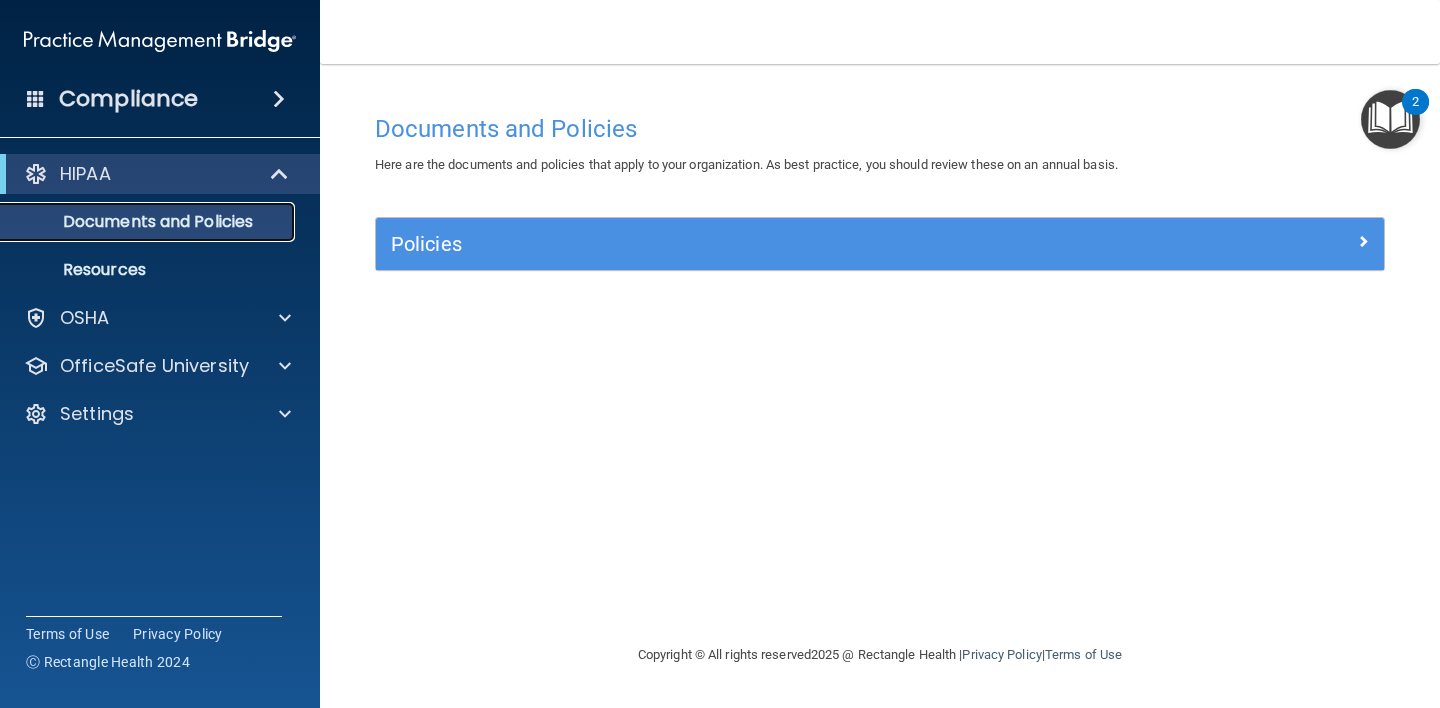 click on "Documents and Policies" at bounding box center (149, 222) 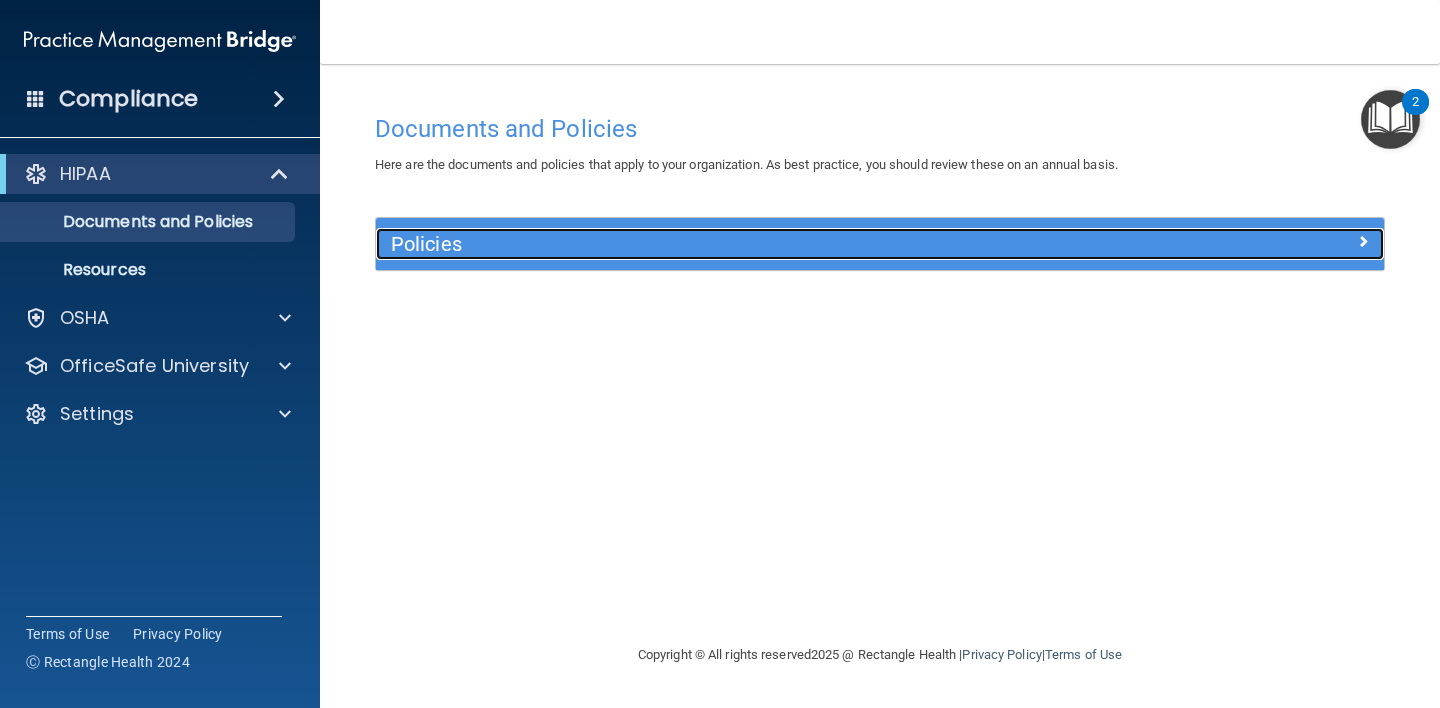 click on "Policies" at bounding box center [754, 244] 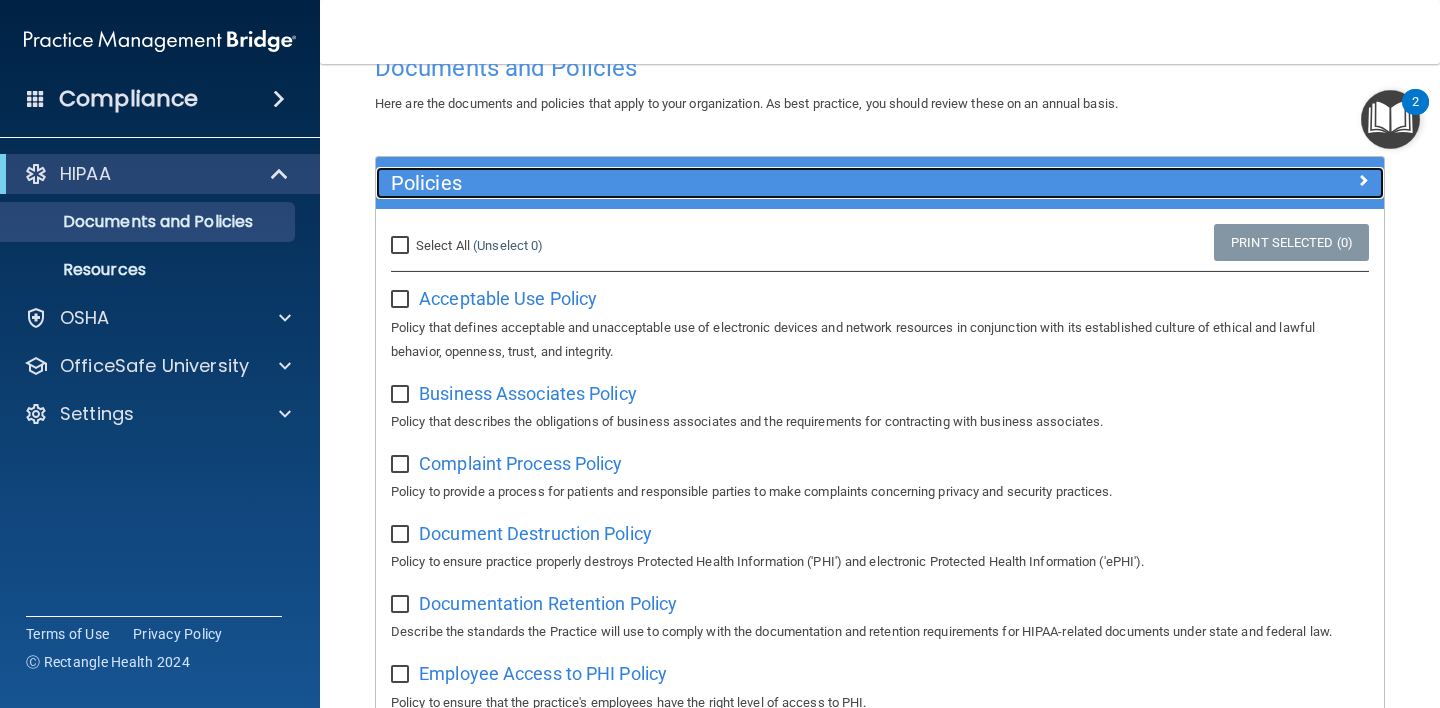 scroll, scrollTop: 56, scrollLeft: 0, axis: vertical 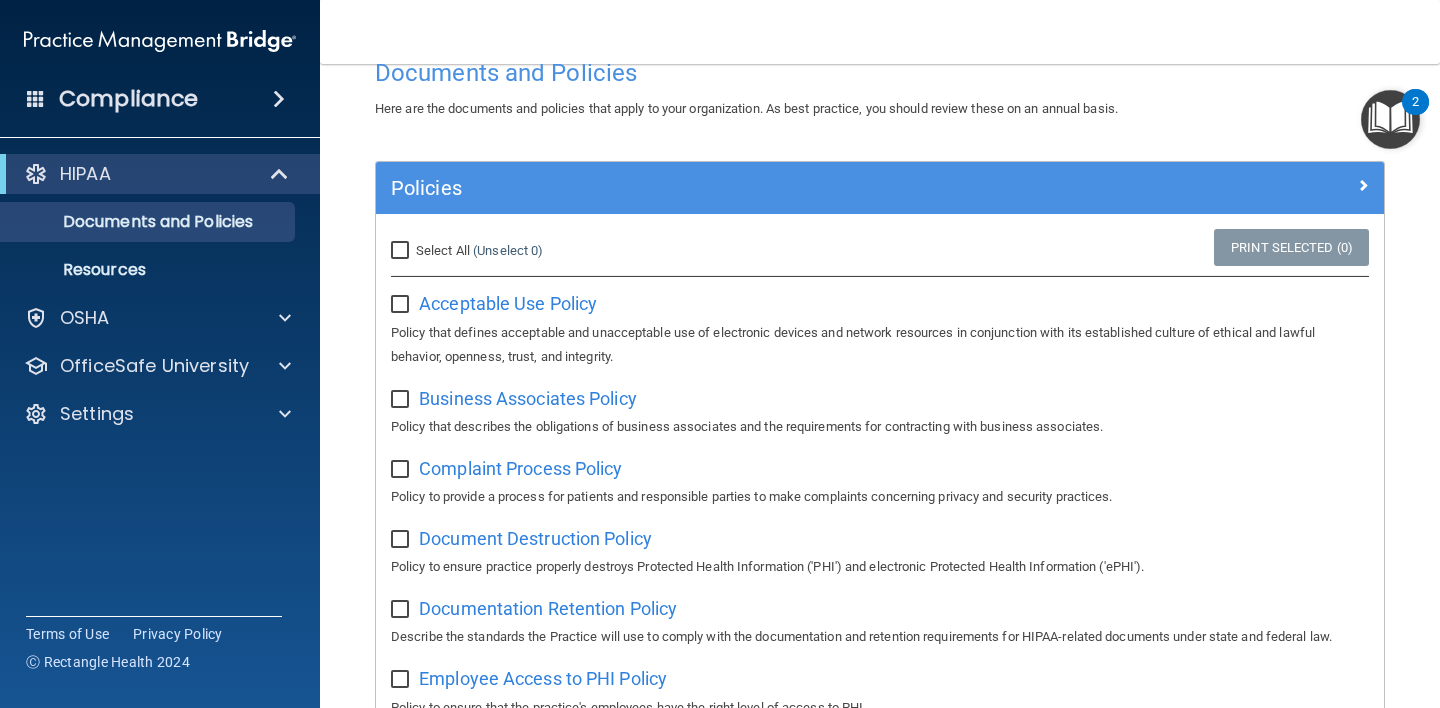 click on "Select All" at bounding box center (443, 250) 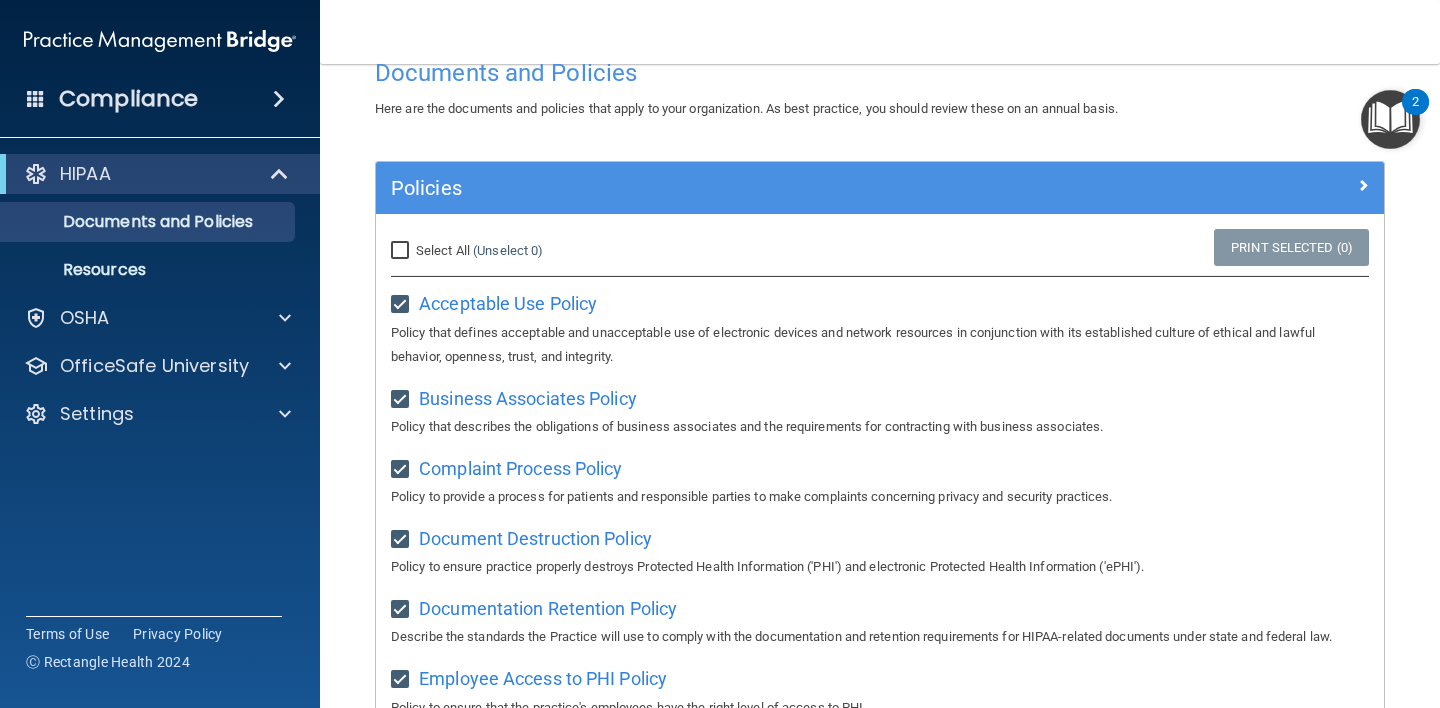 checkbox on "true" 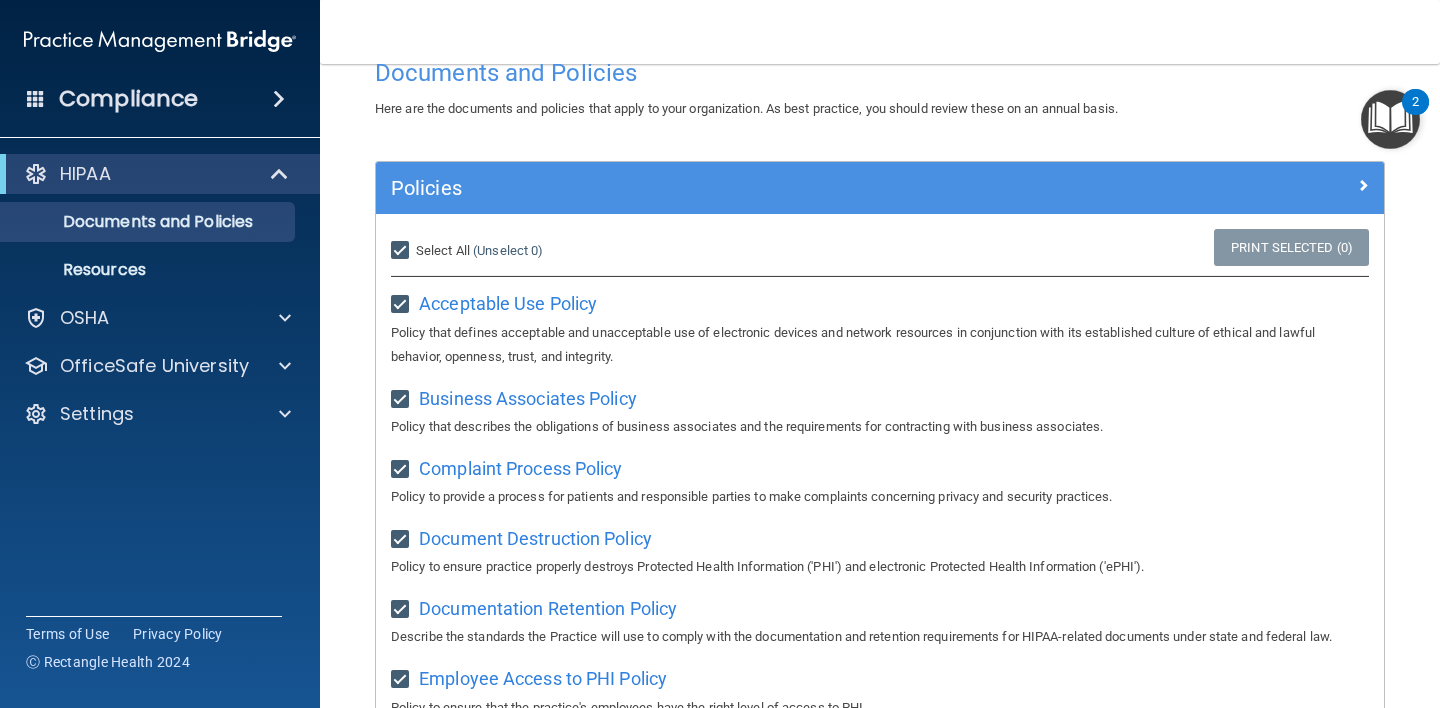 checkbox on "true" 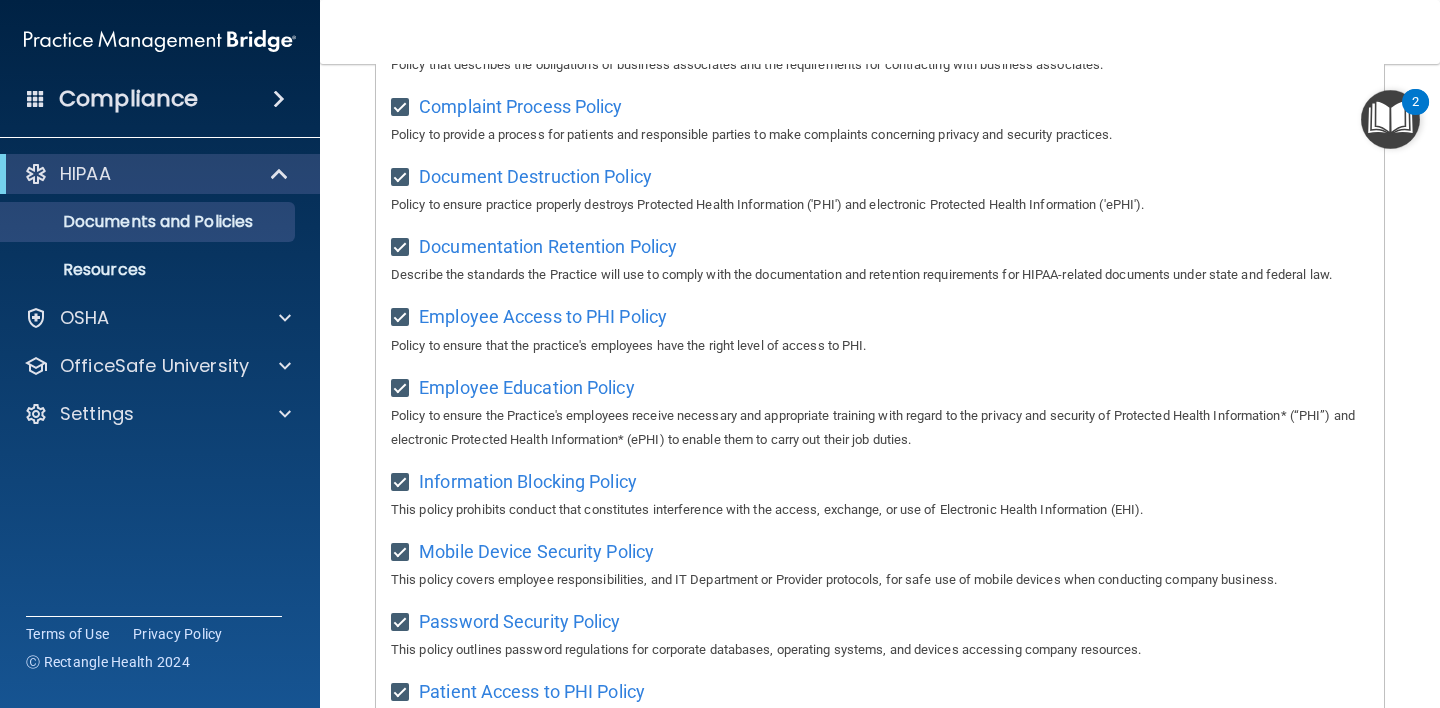 scroll, scrollTop: 0, scrollLeft: 0, axis: both 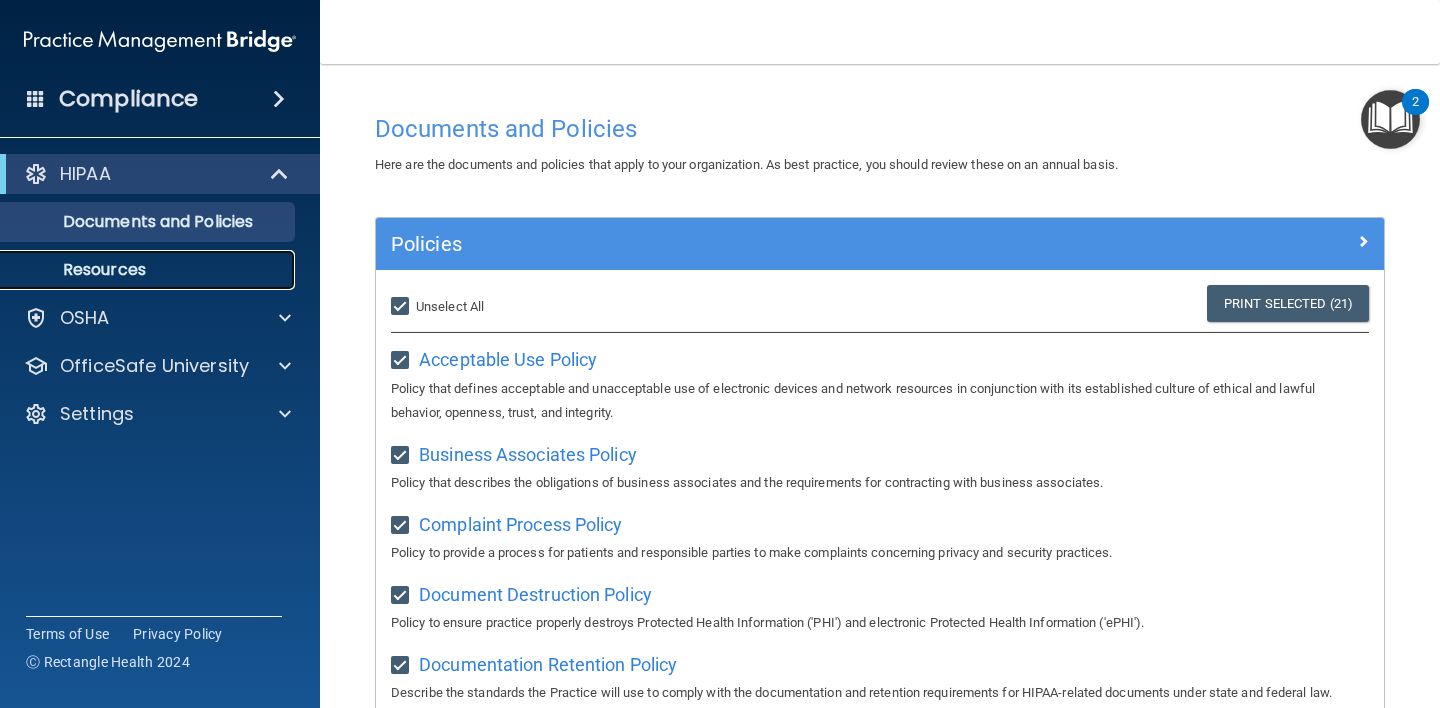 click on "Resources" at bounding box center [149, 270] 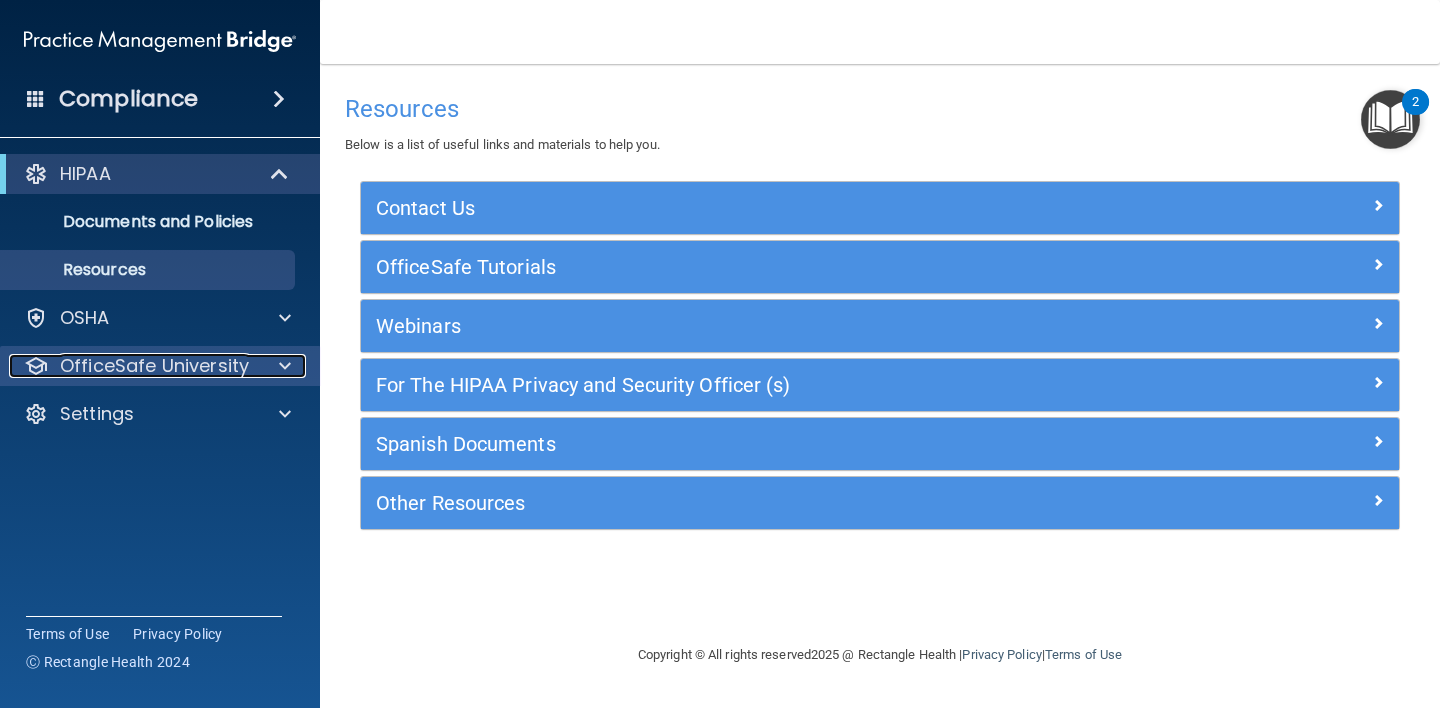 click at bounding box center (282, 366) 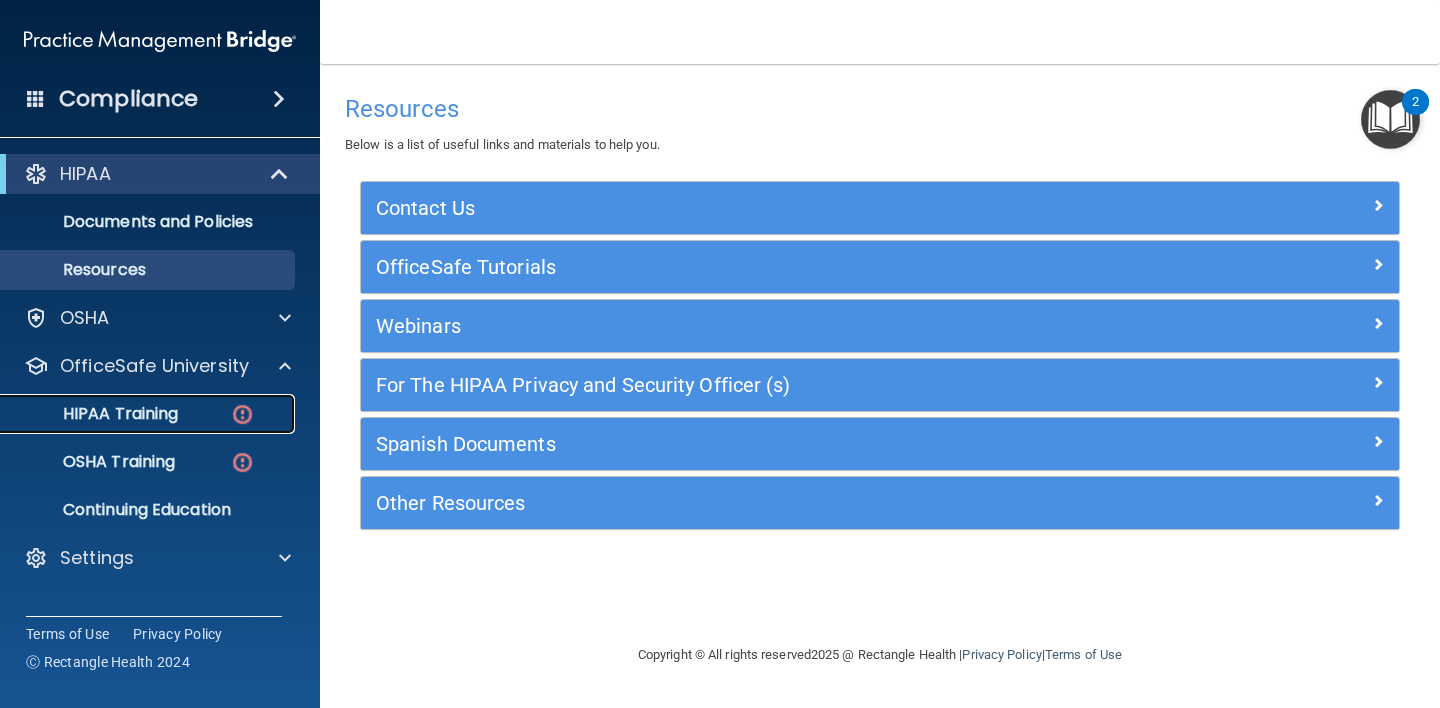 click on "HIPAA Training" at bounding box center [137, 414] 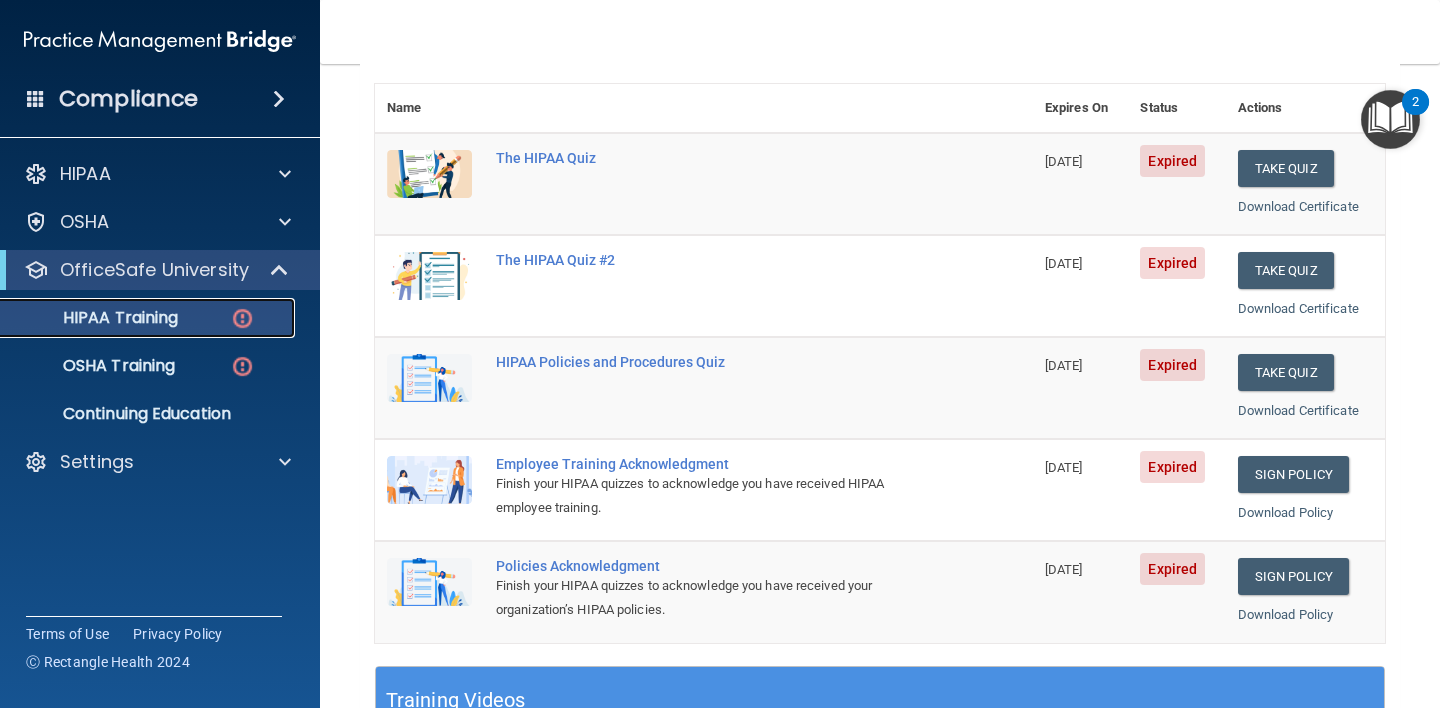 scroll, scrollTop: 213, scrollLeft: 0, axis: vertical 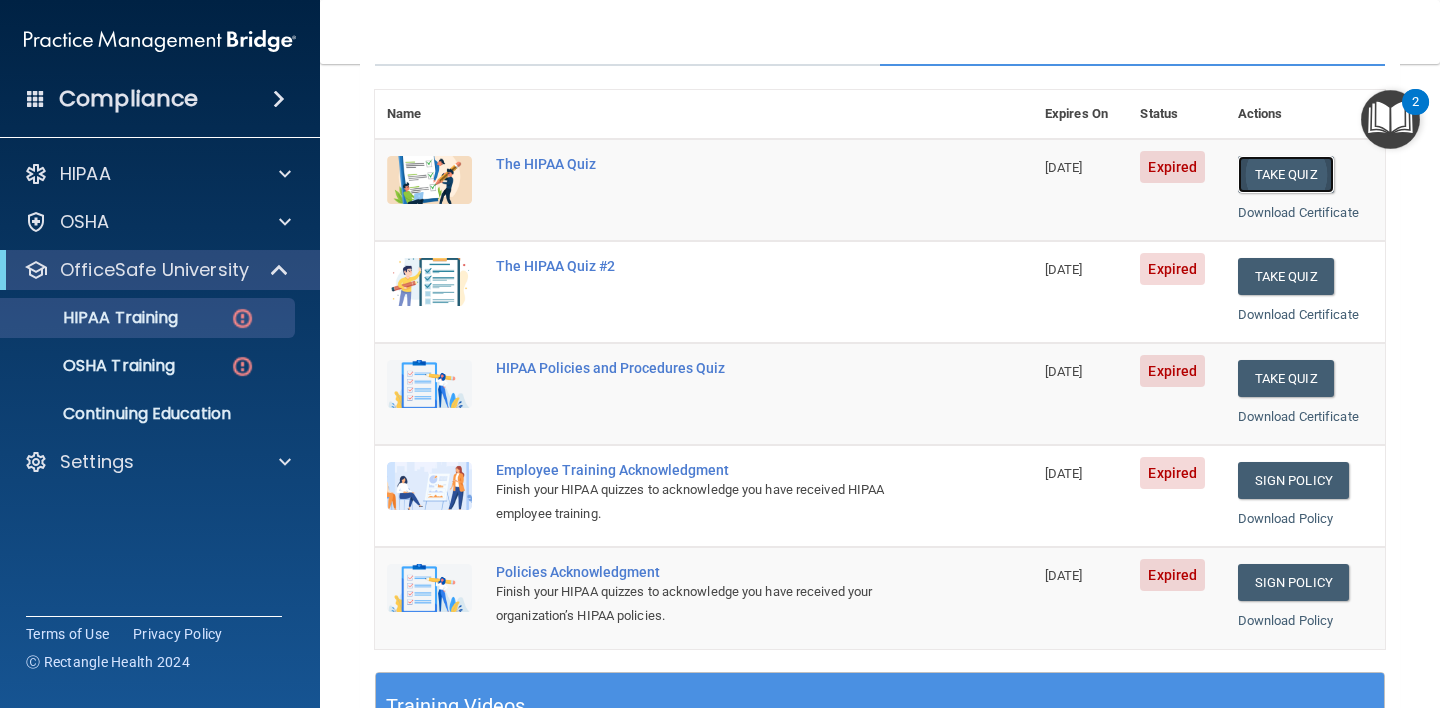 click on "Take Quiz" at bounding box center (1286, 174) 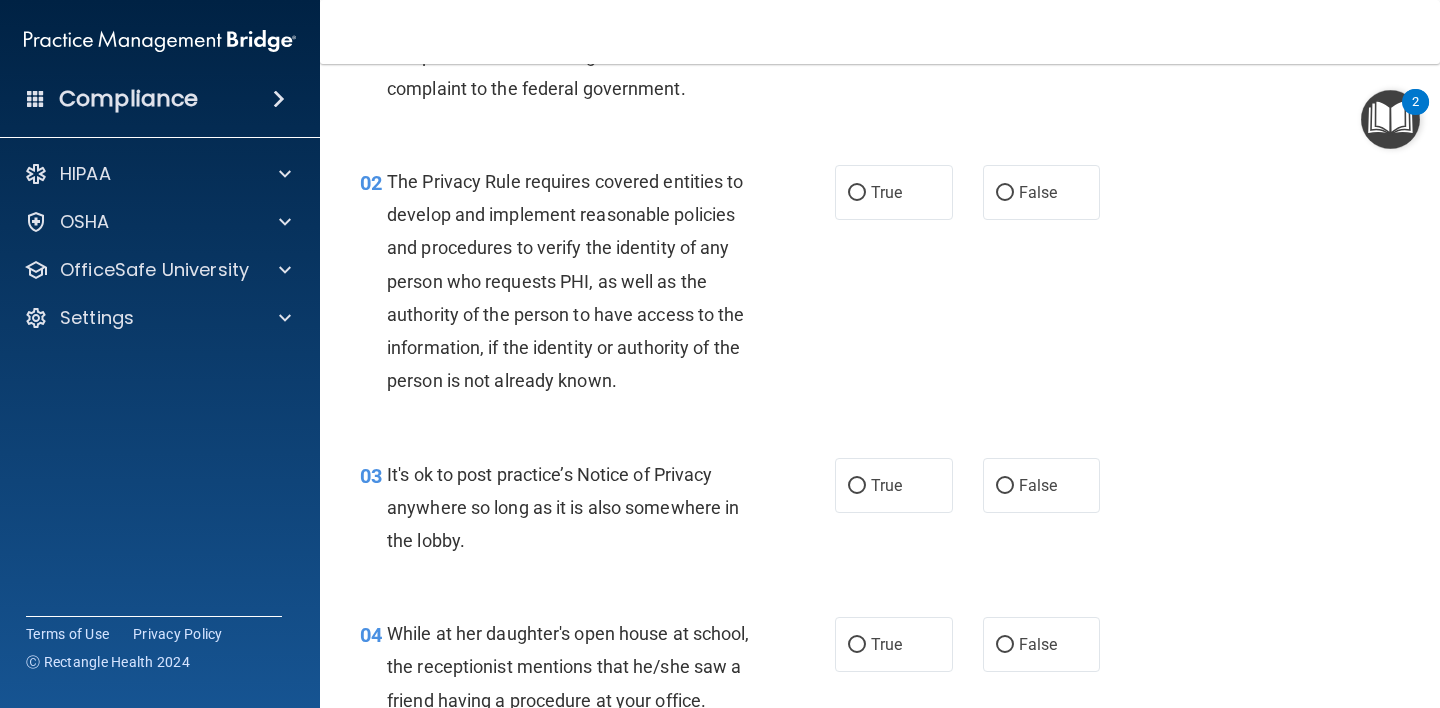 scroll, scrollTop: 0, scrollLeft: 0, axis: both 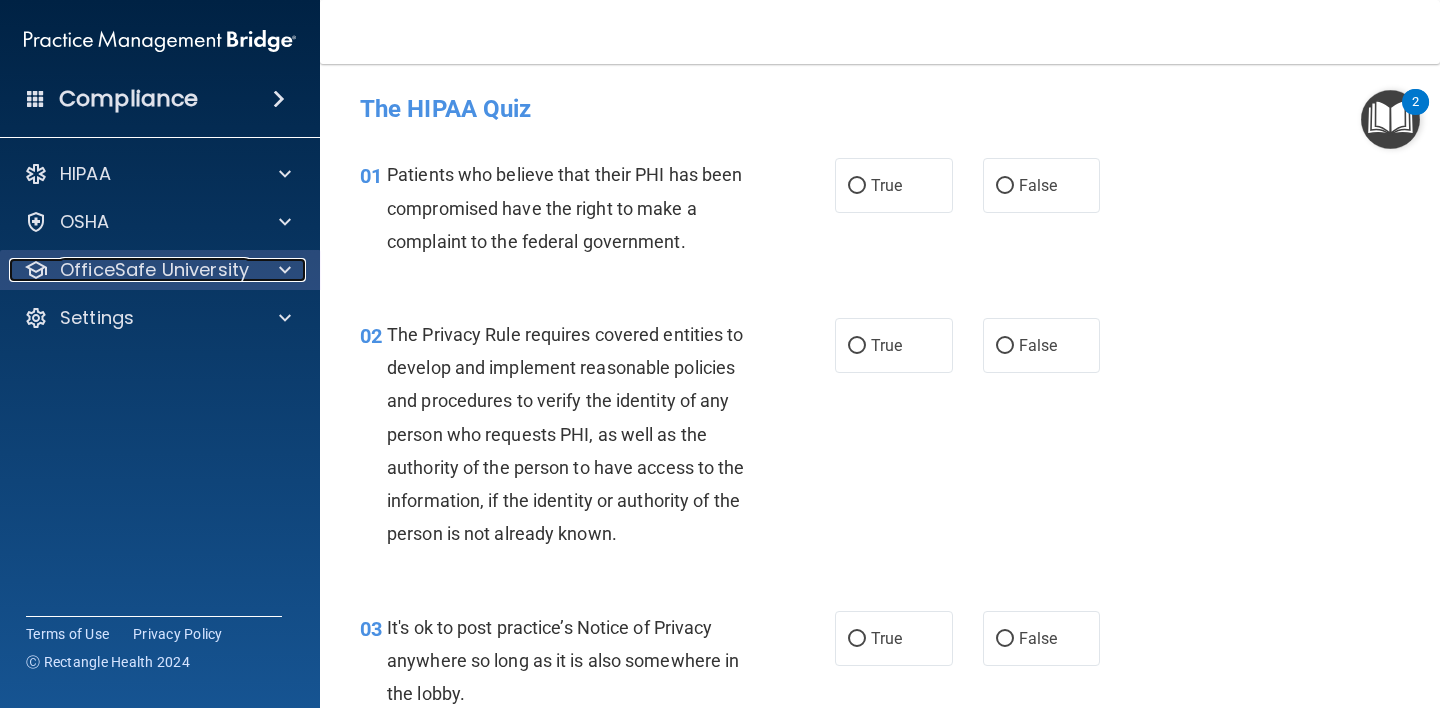 click at bounding box center (285, 270) 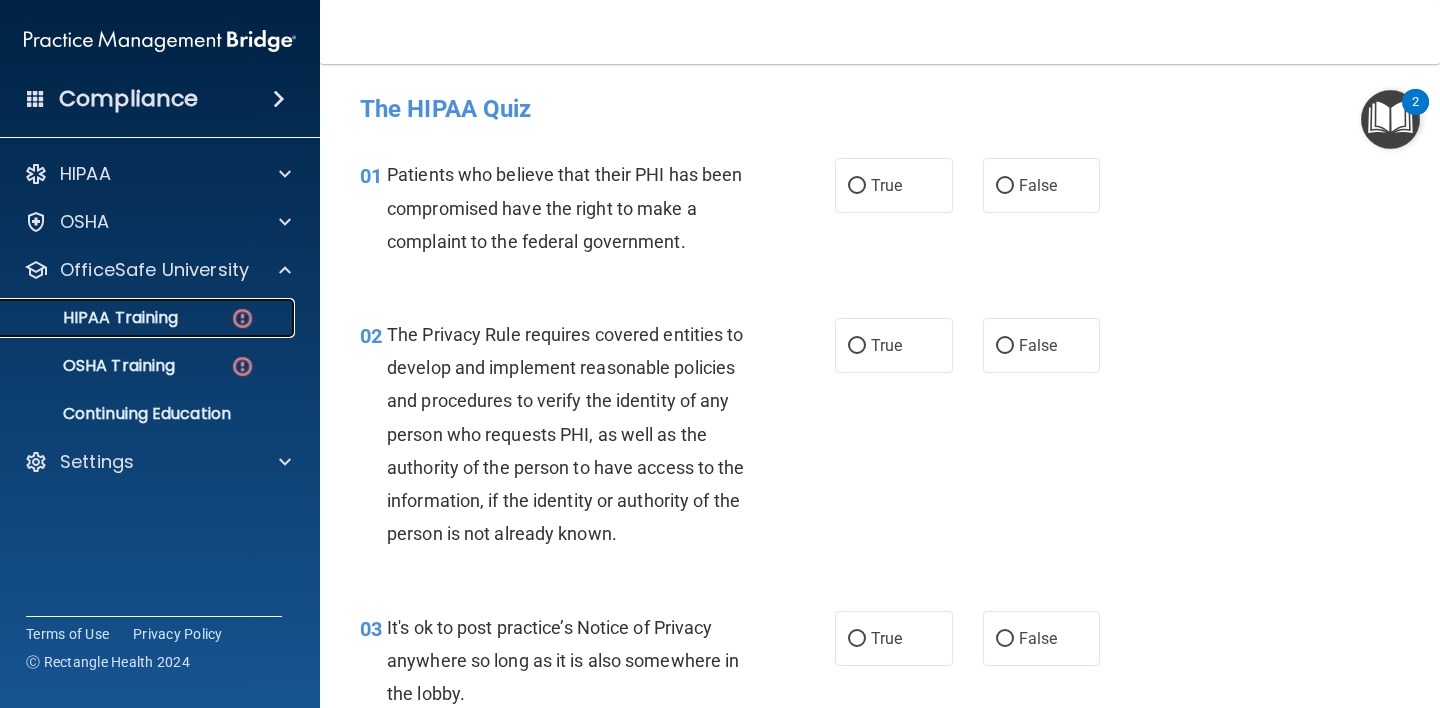 click on "HIPAA Training" at bounding box center (149, 318) 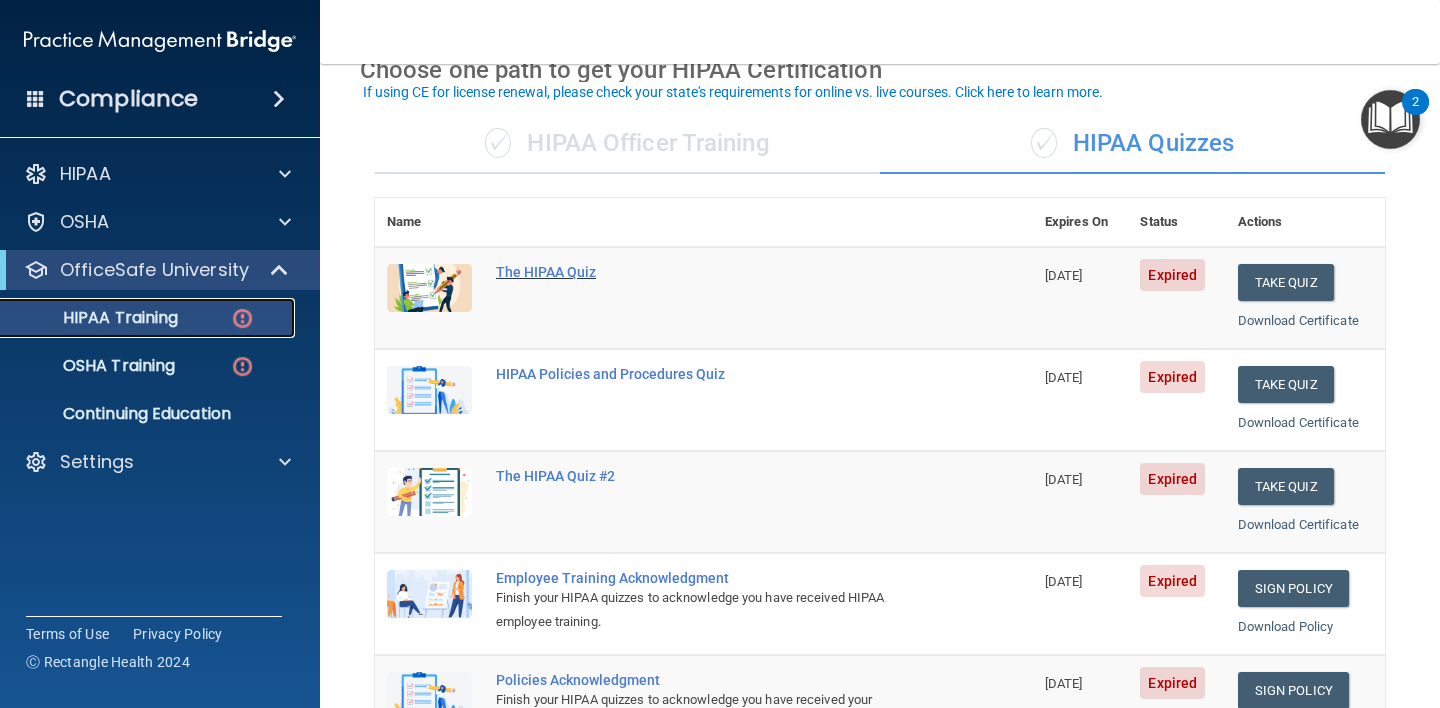 scroll, scrollTop: 112, scrollLeft: 0, axis: vertical 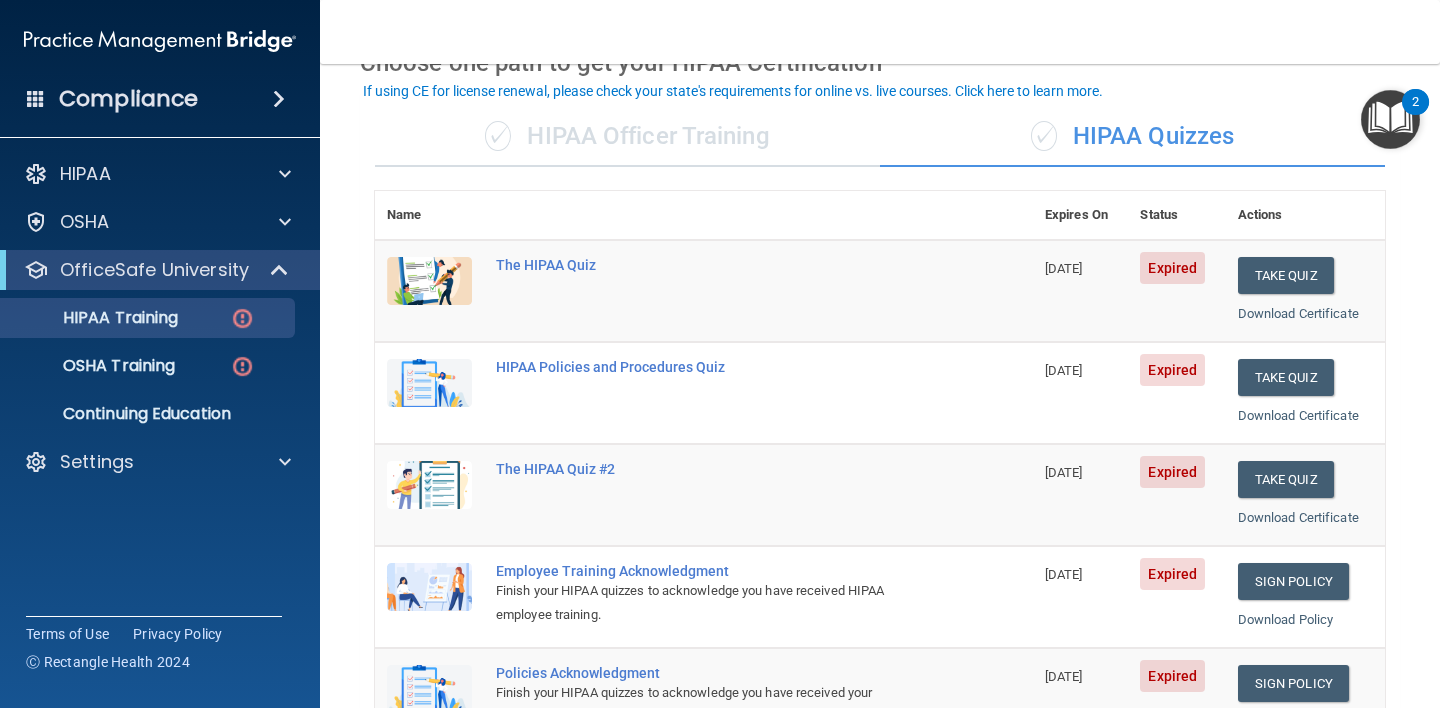 click on "✓   HIPAA Officer Training" at bounding box center [627, 137] 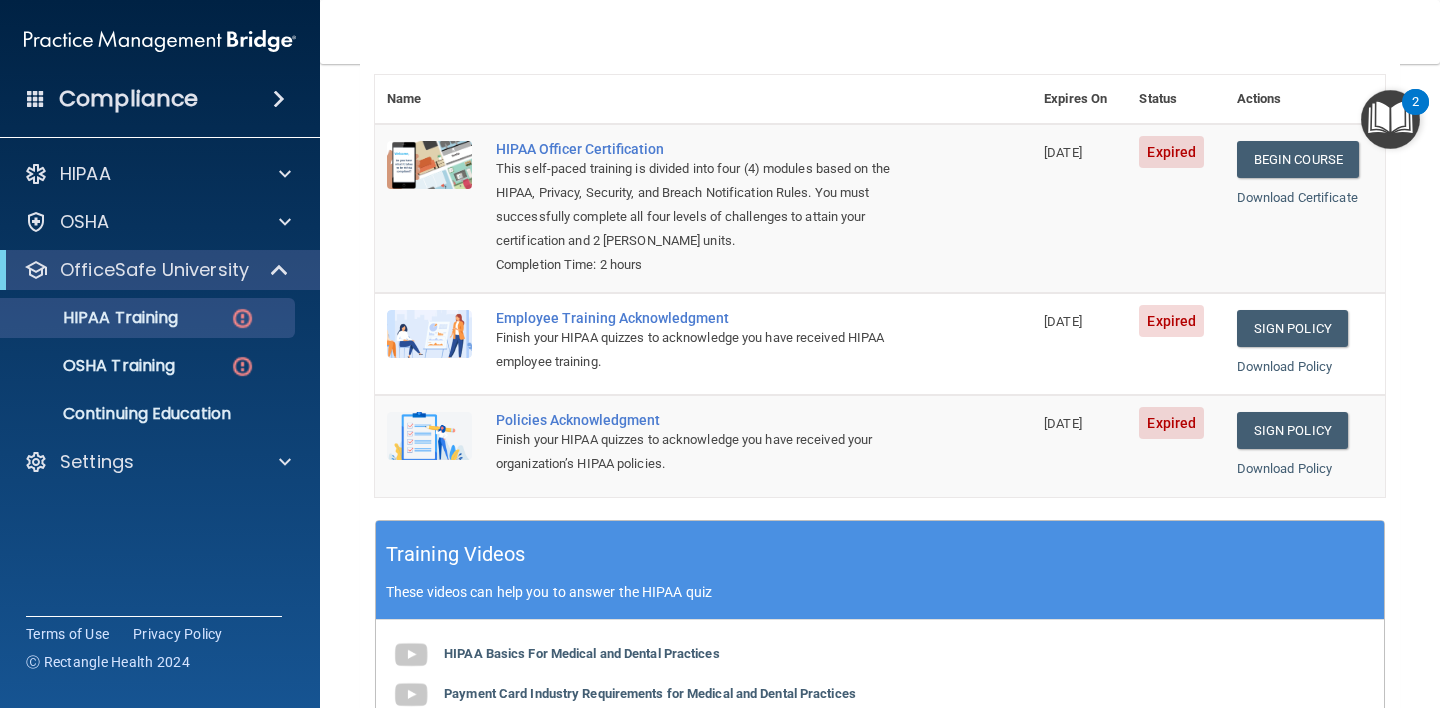 scroll, scrollTop: 0, scrollLeft: 0, axis: both 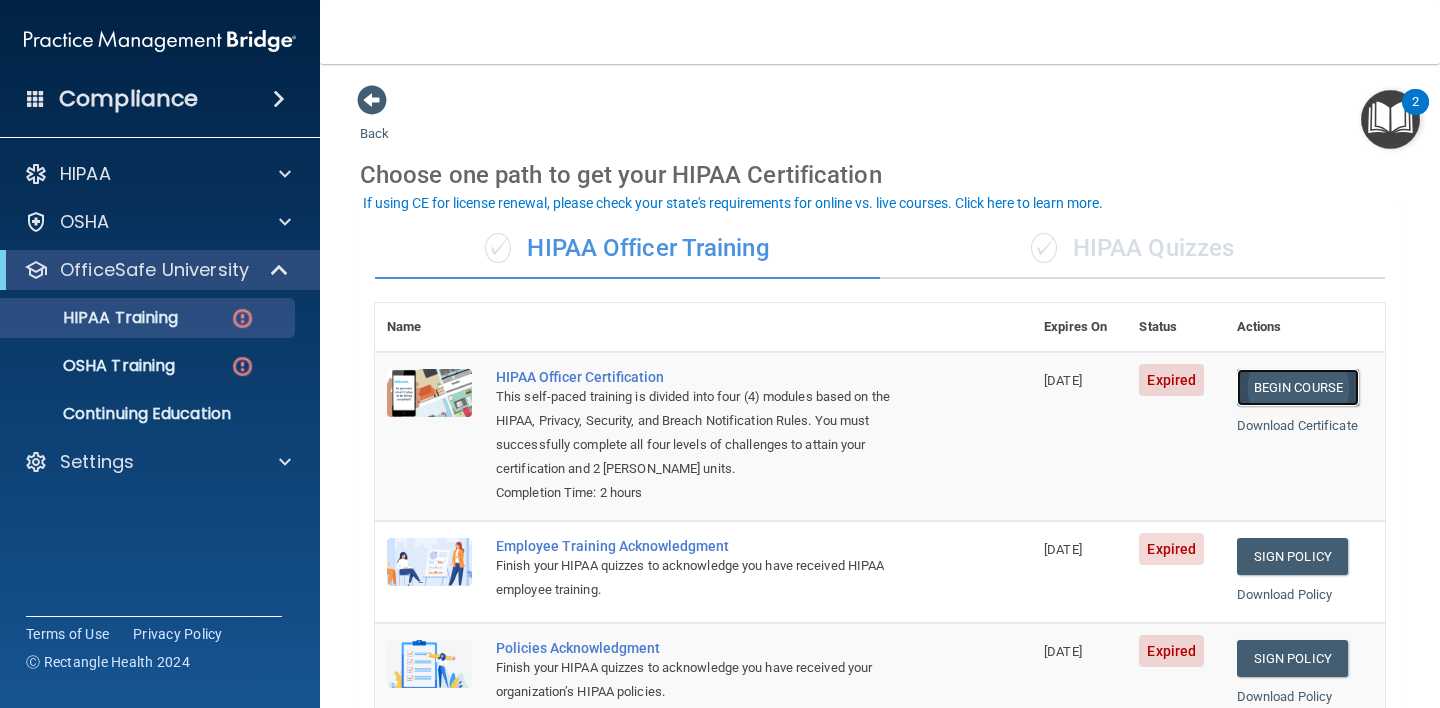 click on "Begin Course" at bounding box center (1298, 387) 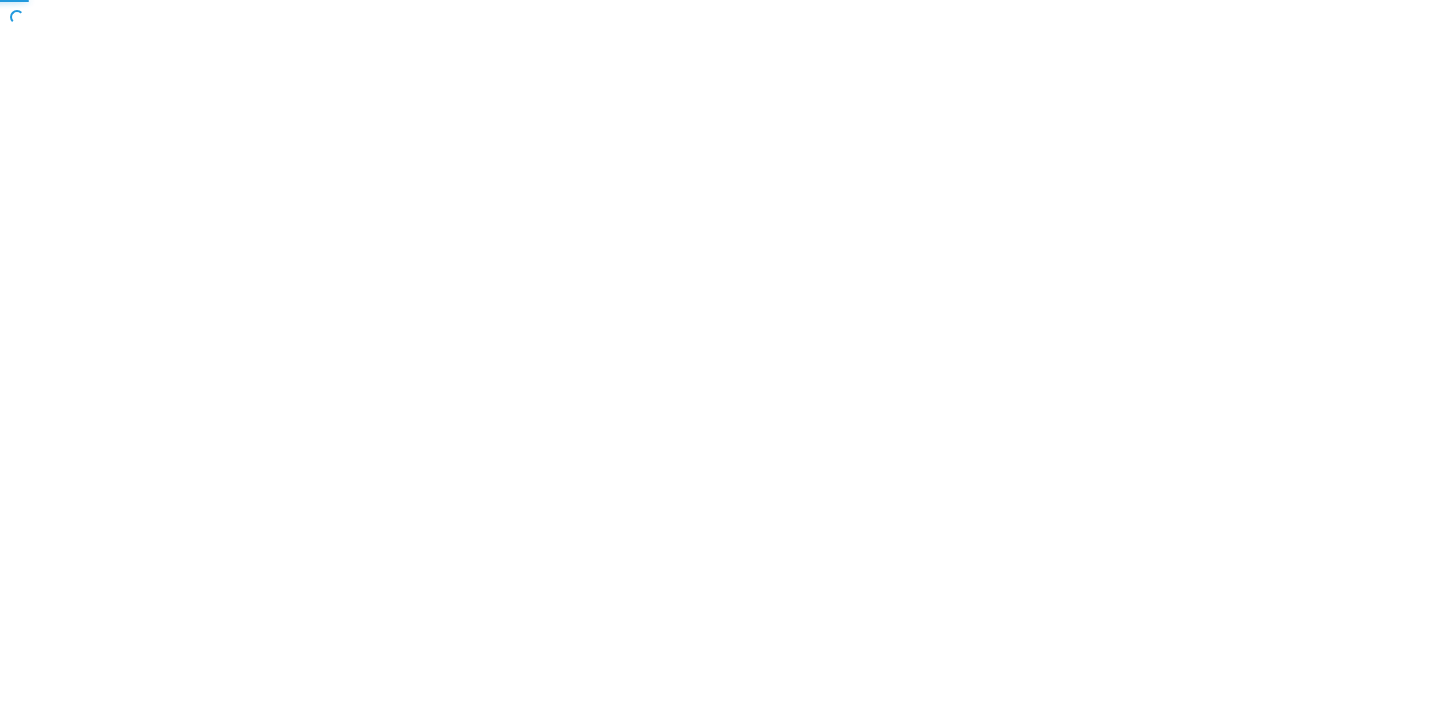 scroll, scrollTop: 0, scrollLeft: 0, axis: both 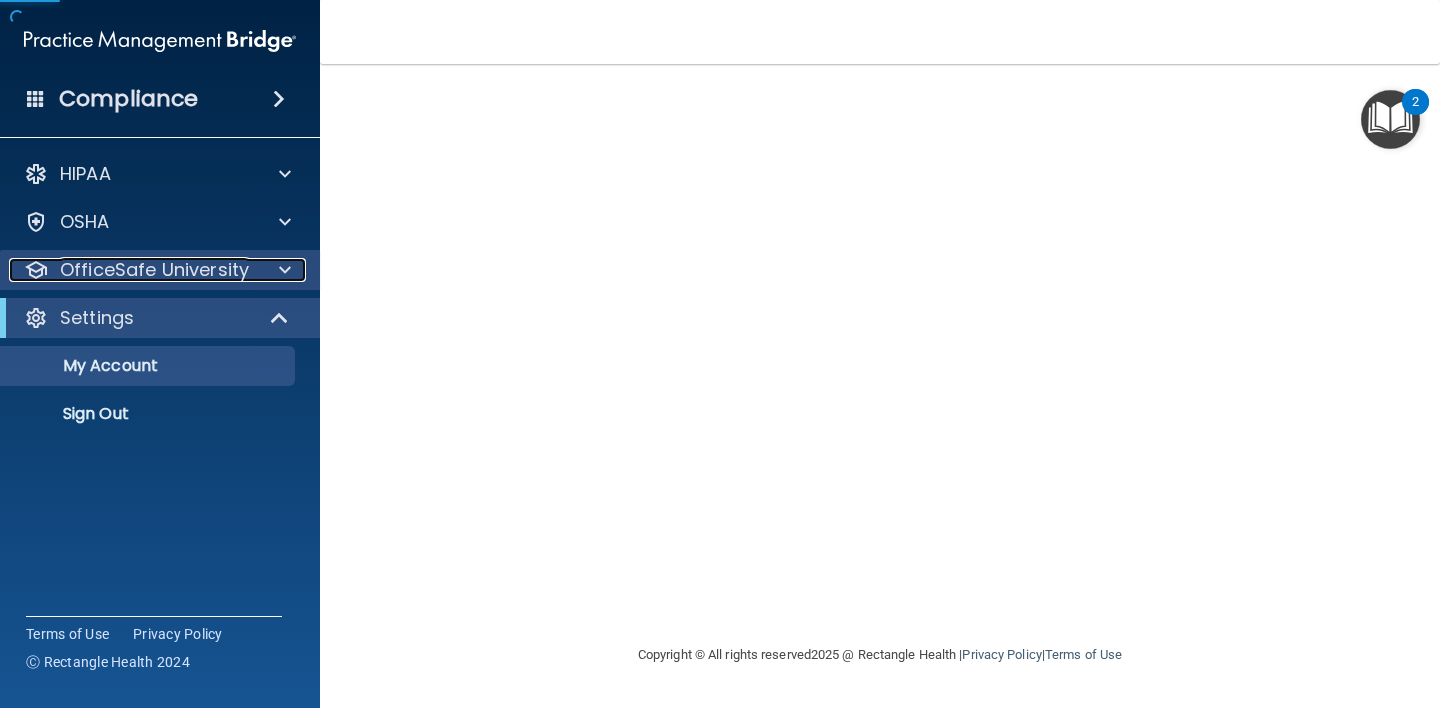 click at bounding box center (282, 270) 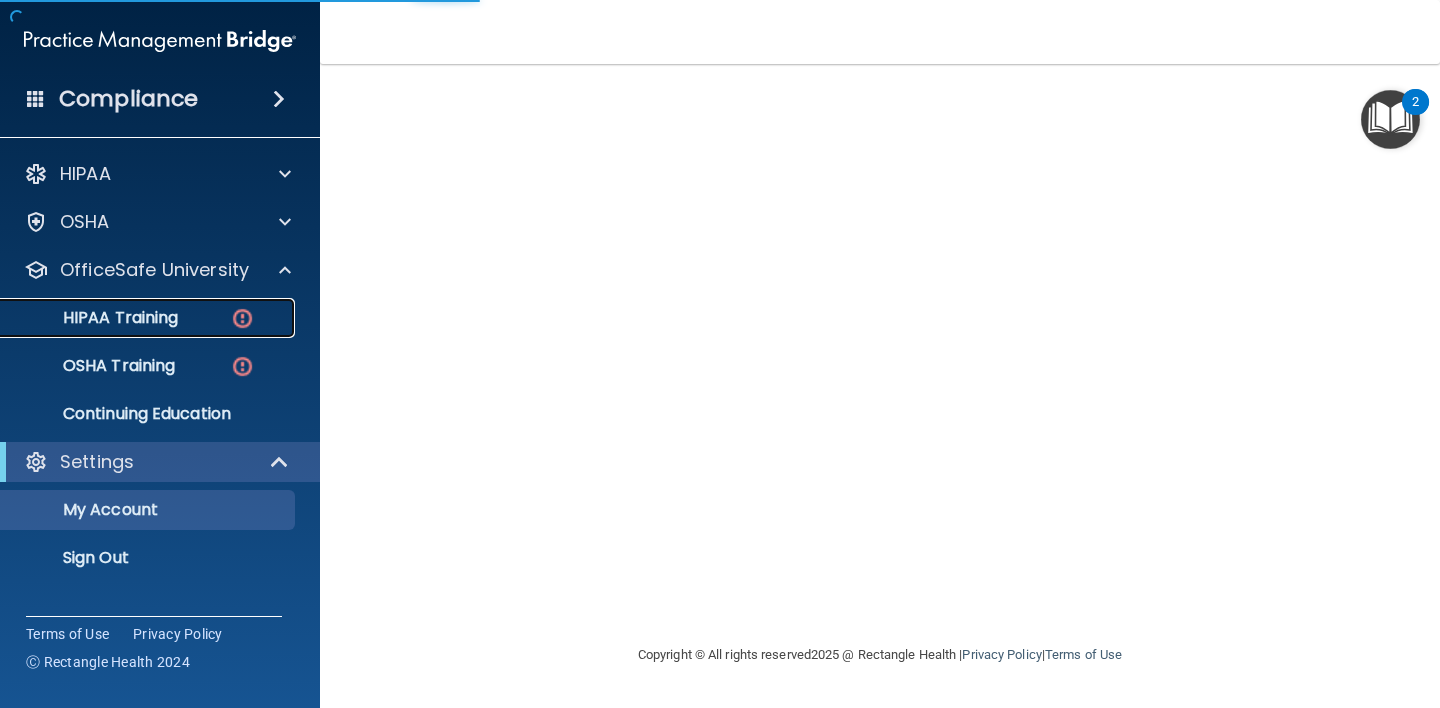 click on "HIPAA Training" at bounding box center [149, 318] 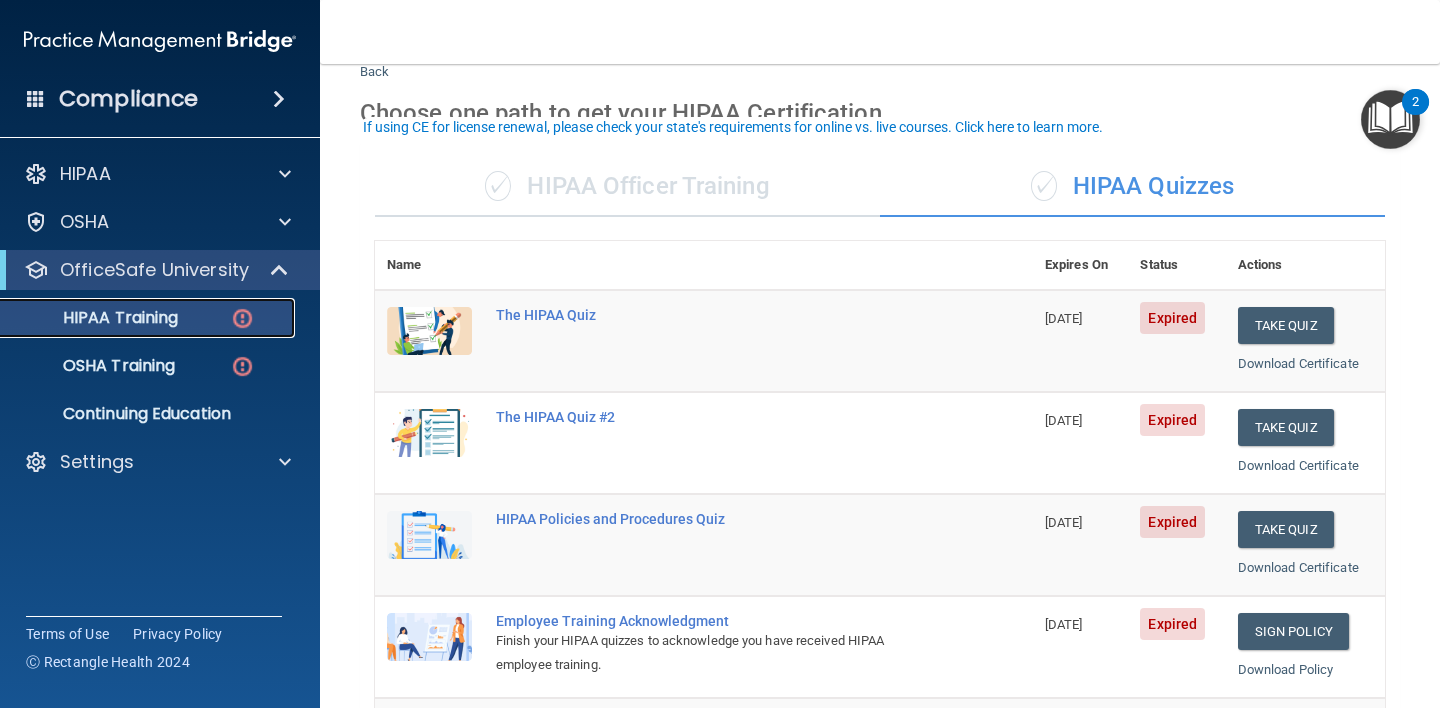 scroll, scrollTop: 83, scrollLeft: 0, axis: vertical 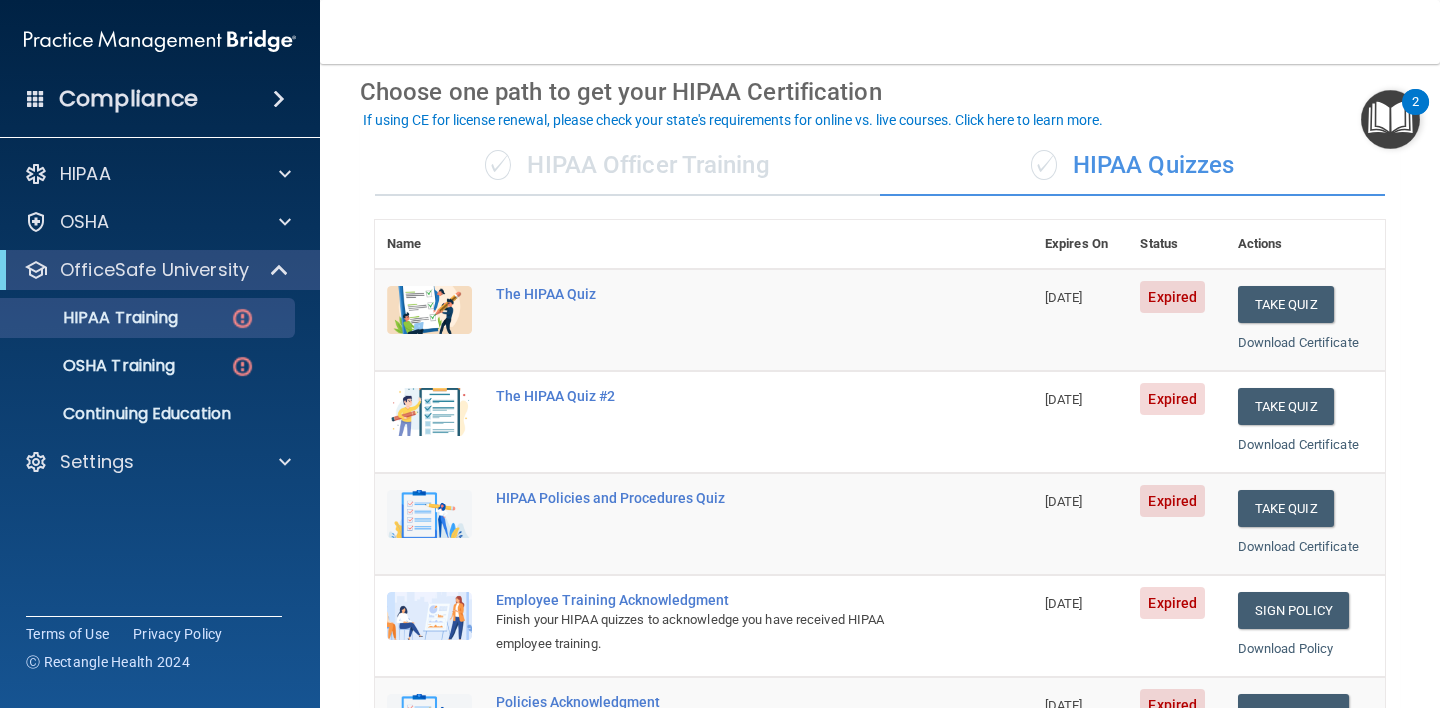 click on "✓   HIPAA Officer Training" at bounding box center (627, 166) 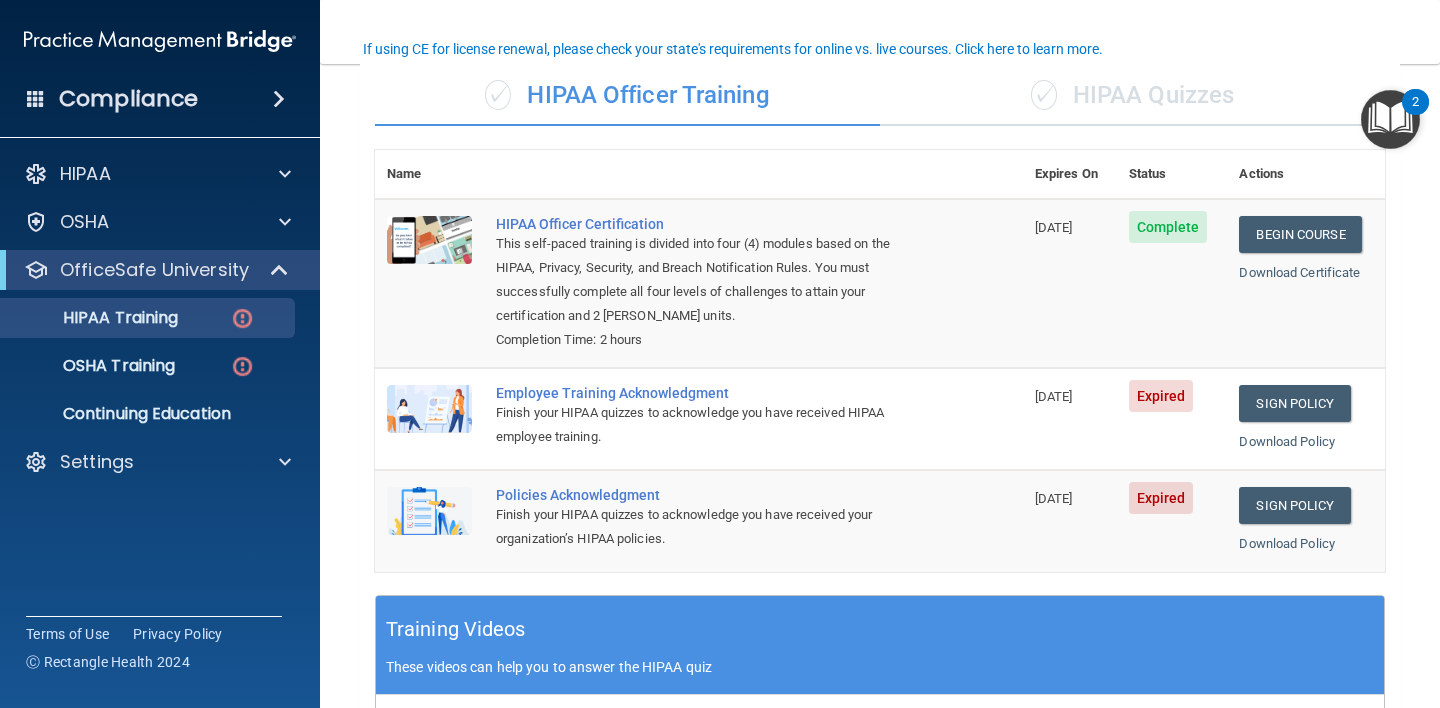 scroll, scrollTop: 159, scrollLeft: 0, axis: vertical 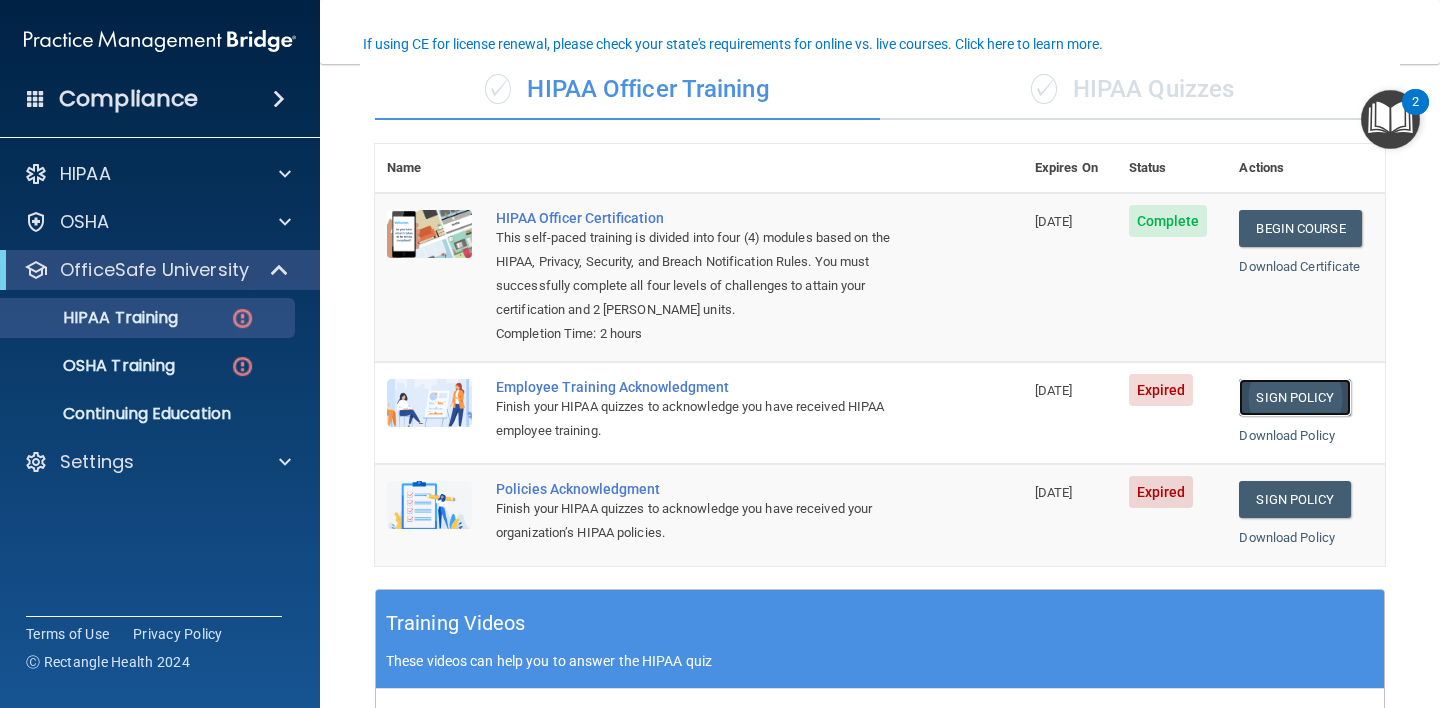 click on "Sign Policy" at bounding box center [1294, 397] 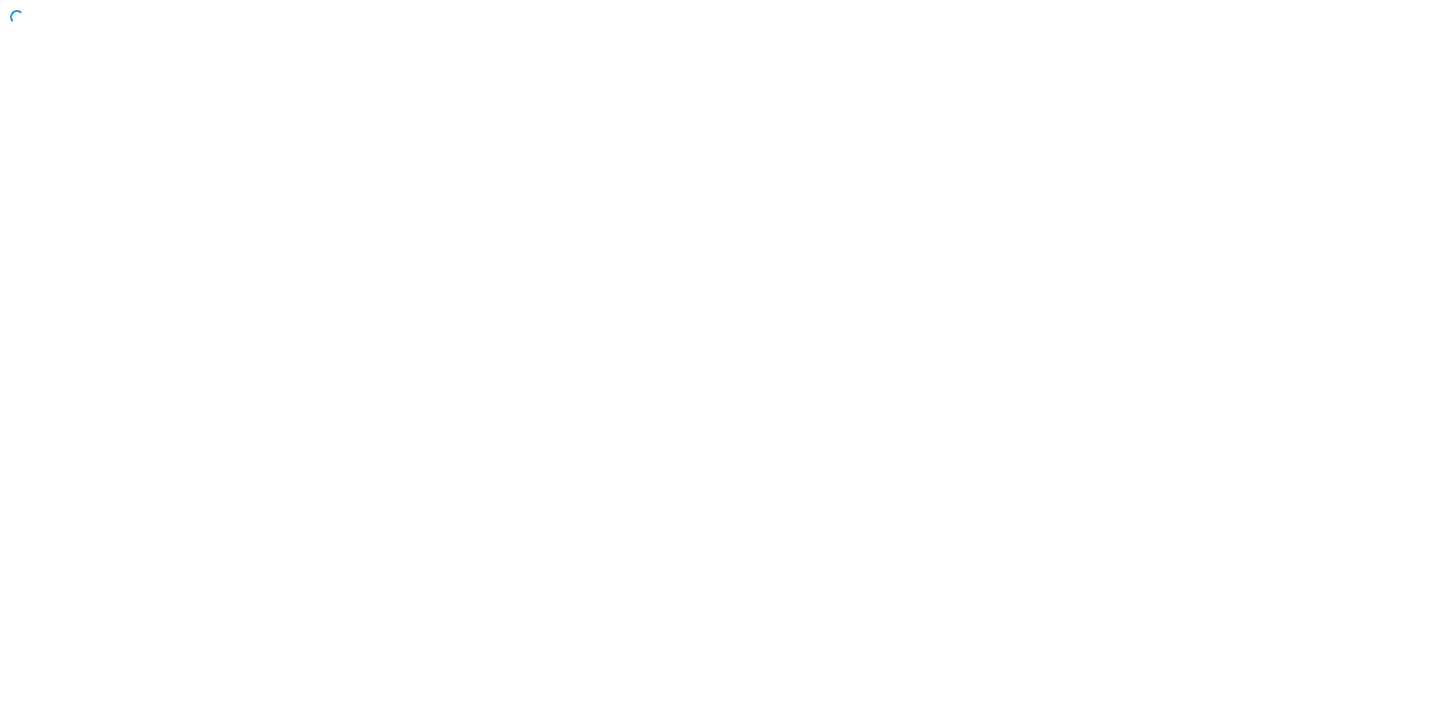 scroll, scrollTop: 0, scrollLeft: 0, axis: both 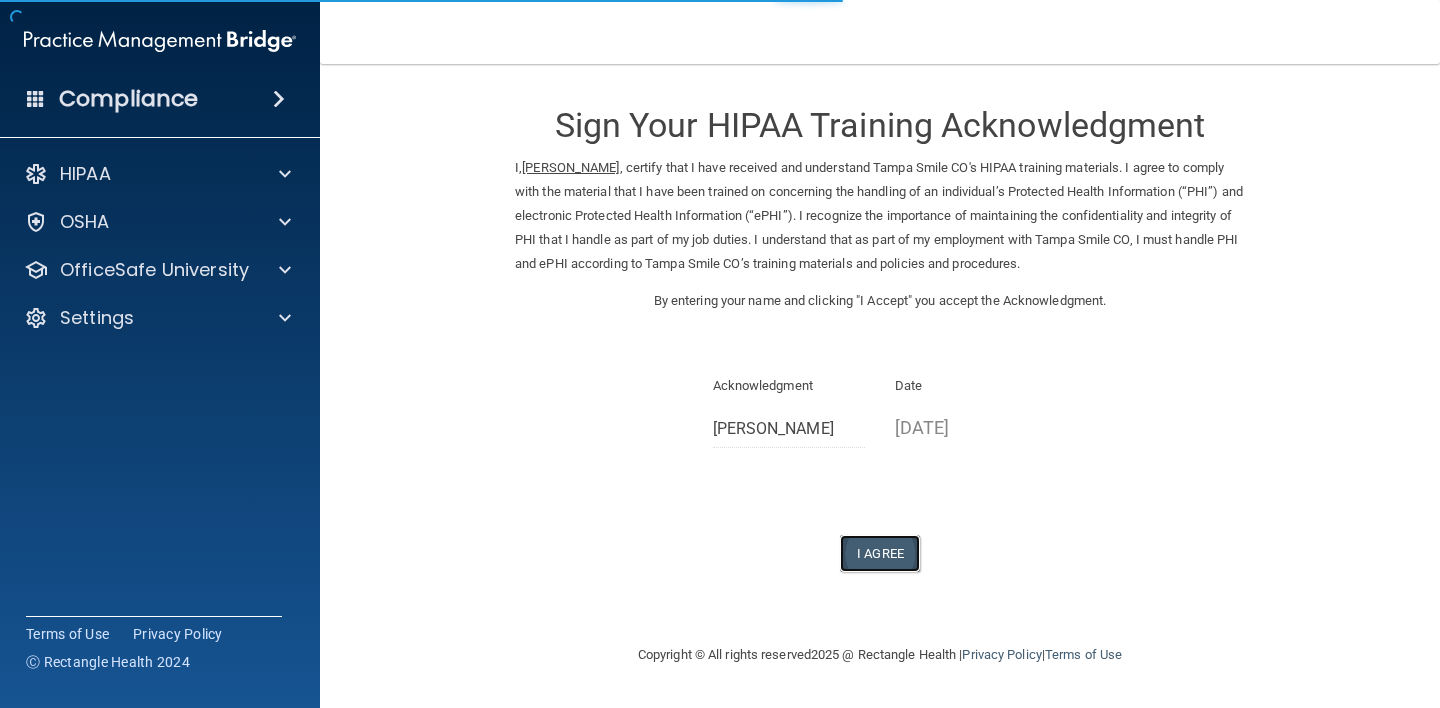 click on "I Agree" at bounding box center (880, 553) 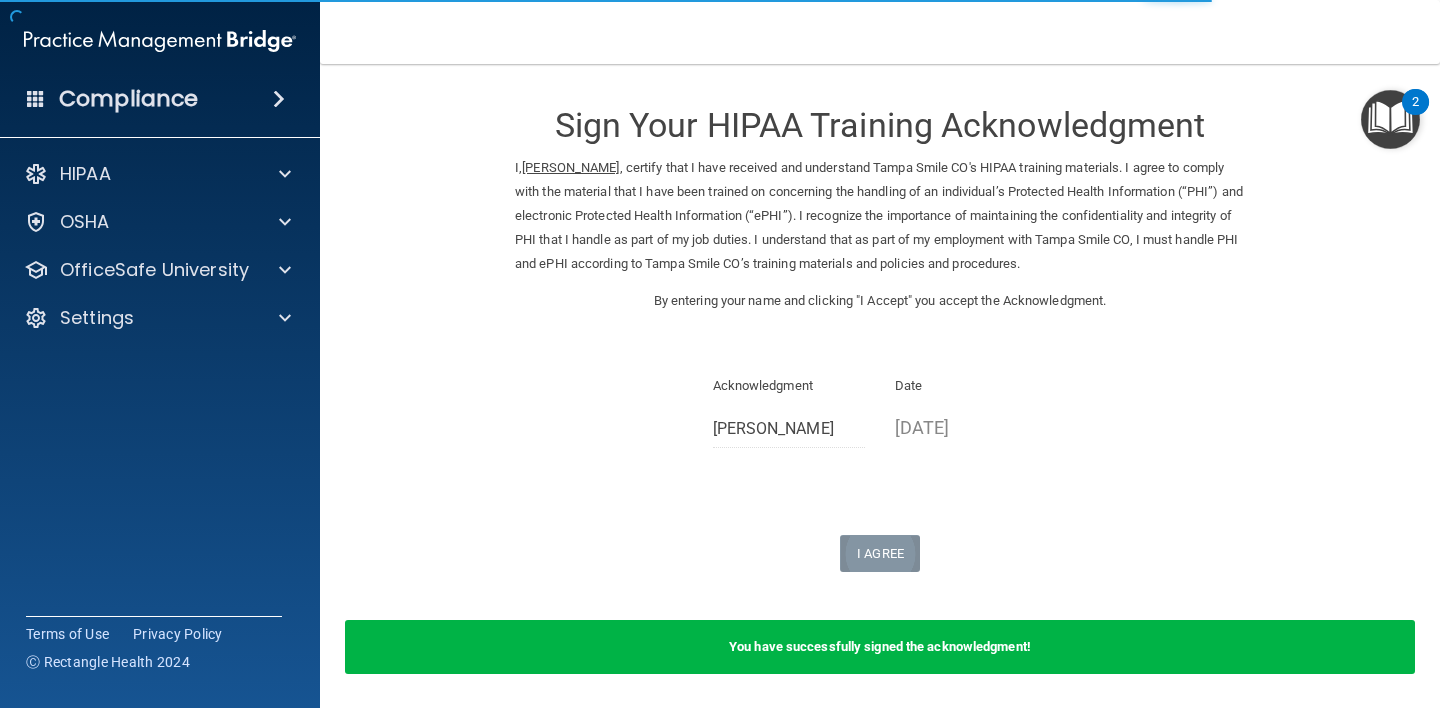 scroll, scrollTop: 70, scrollLeft: 0, axis: vertical 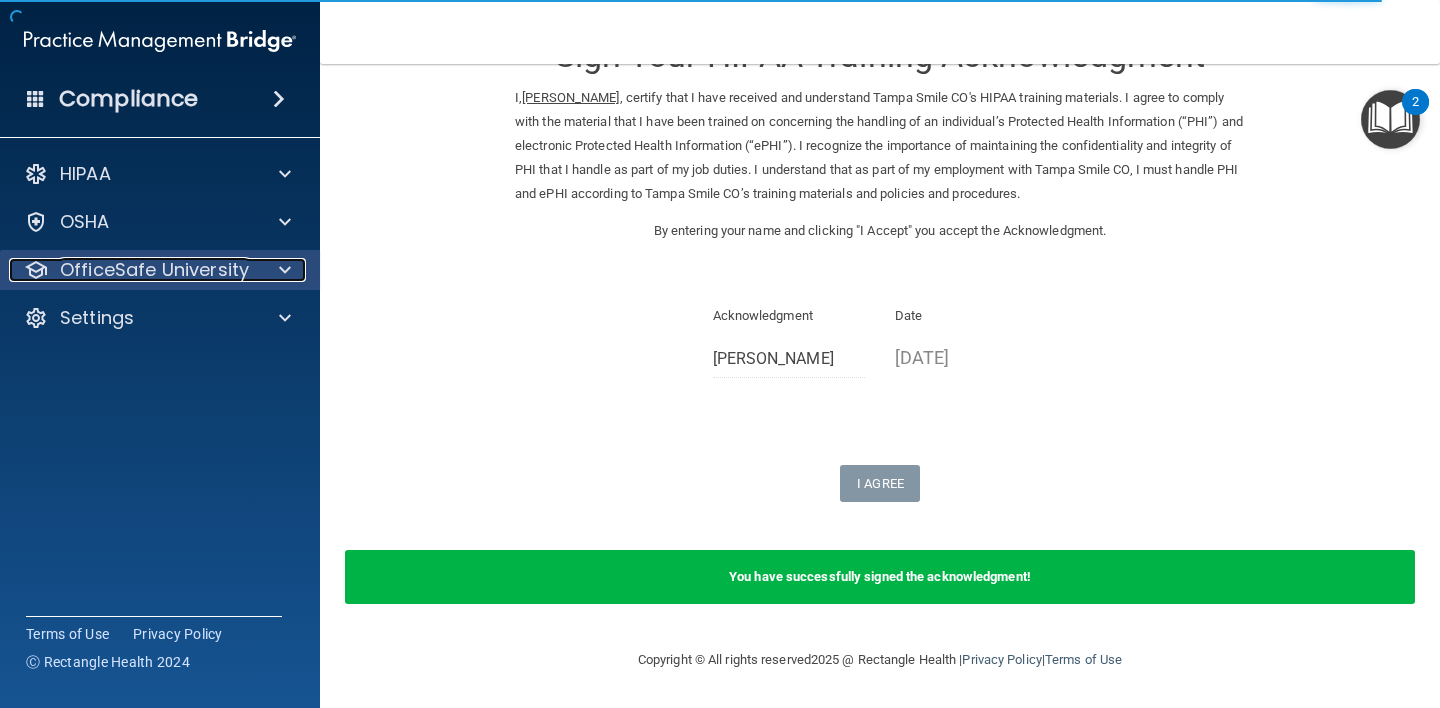click at bounding box center [285, 270] 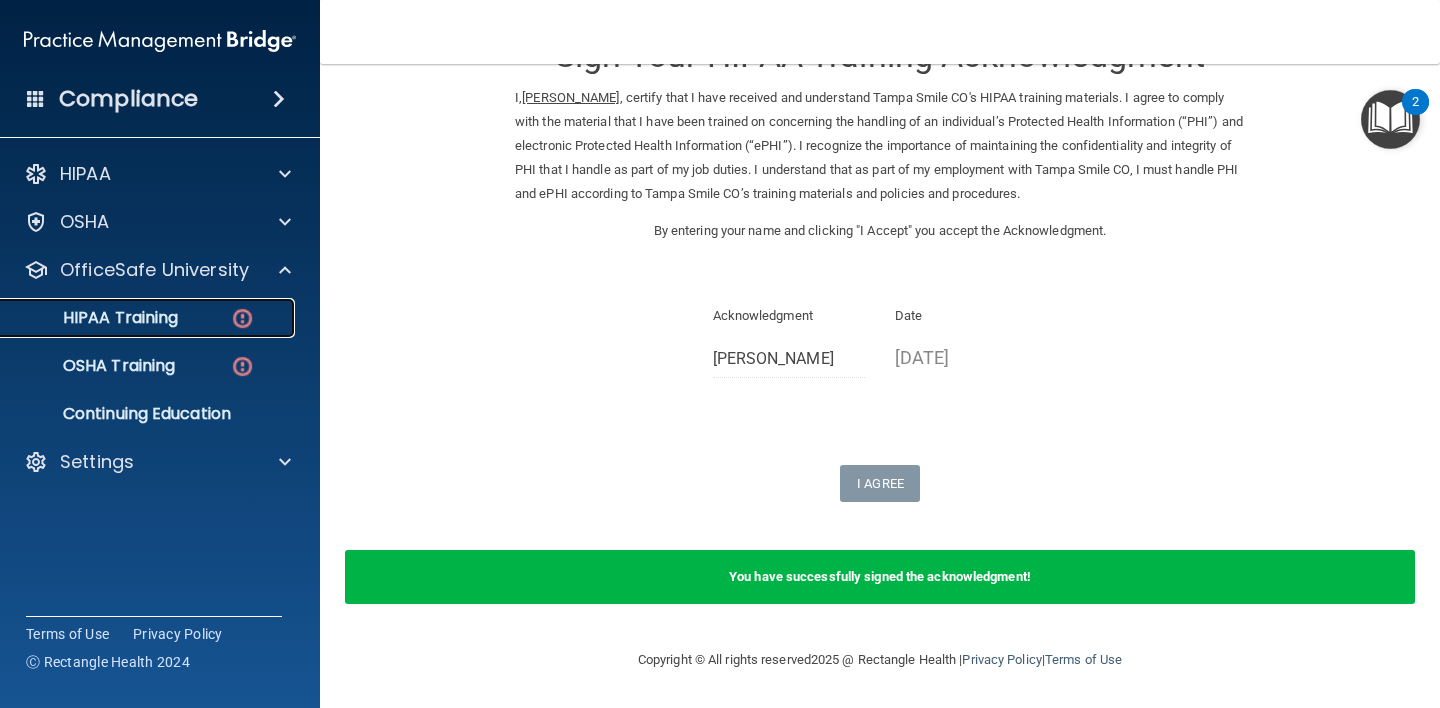 click on "HIPAA Training" at bounding box center (149, 318) 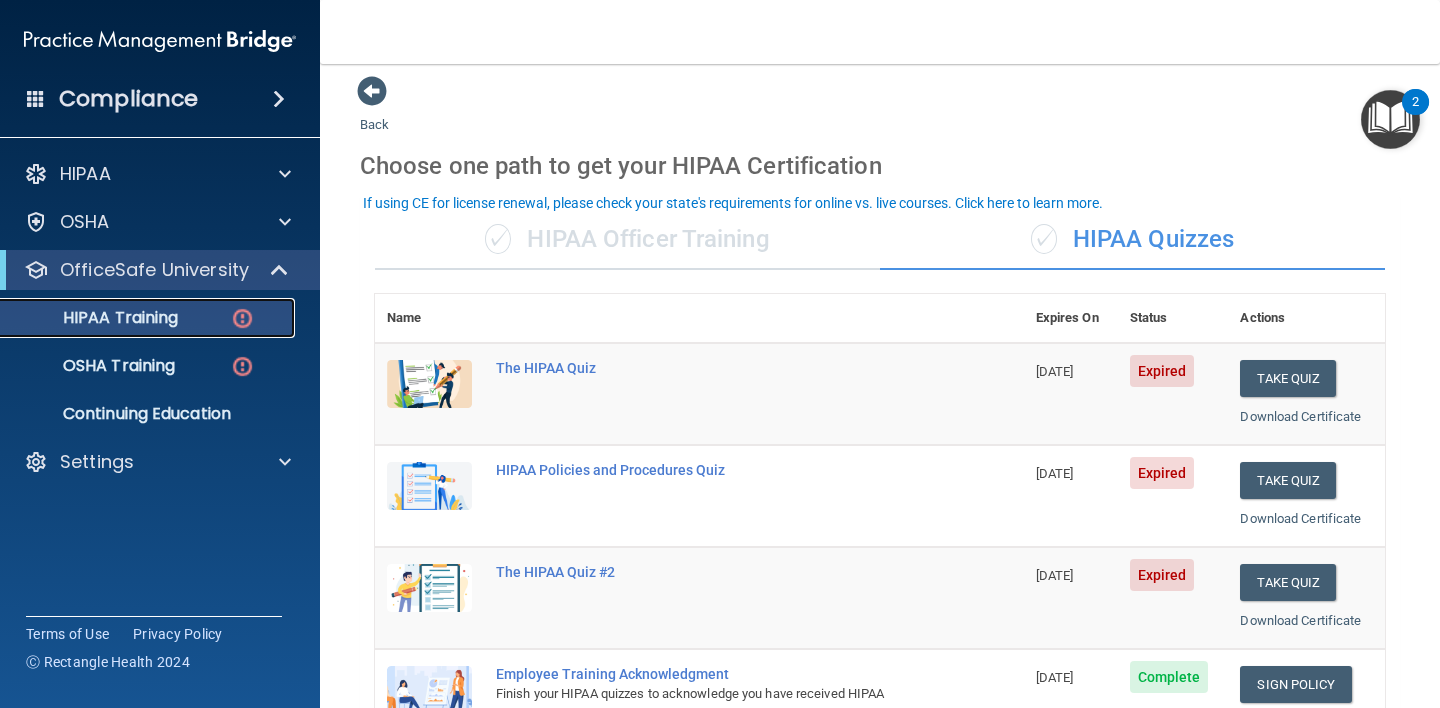 scroll, scrollTop: 0, scrollLeft: 0, axis: both 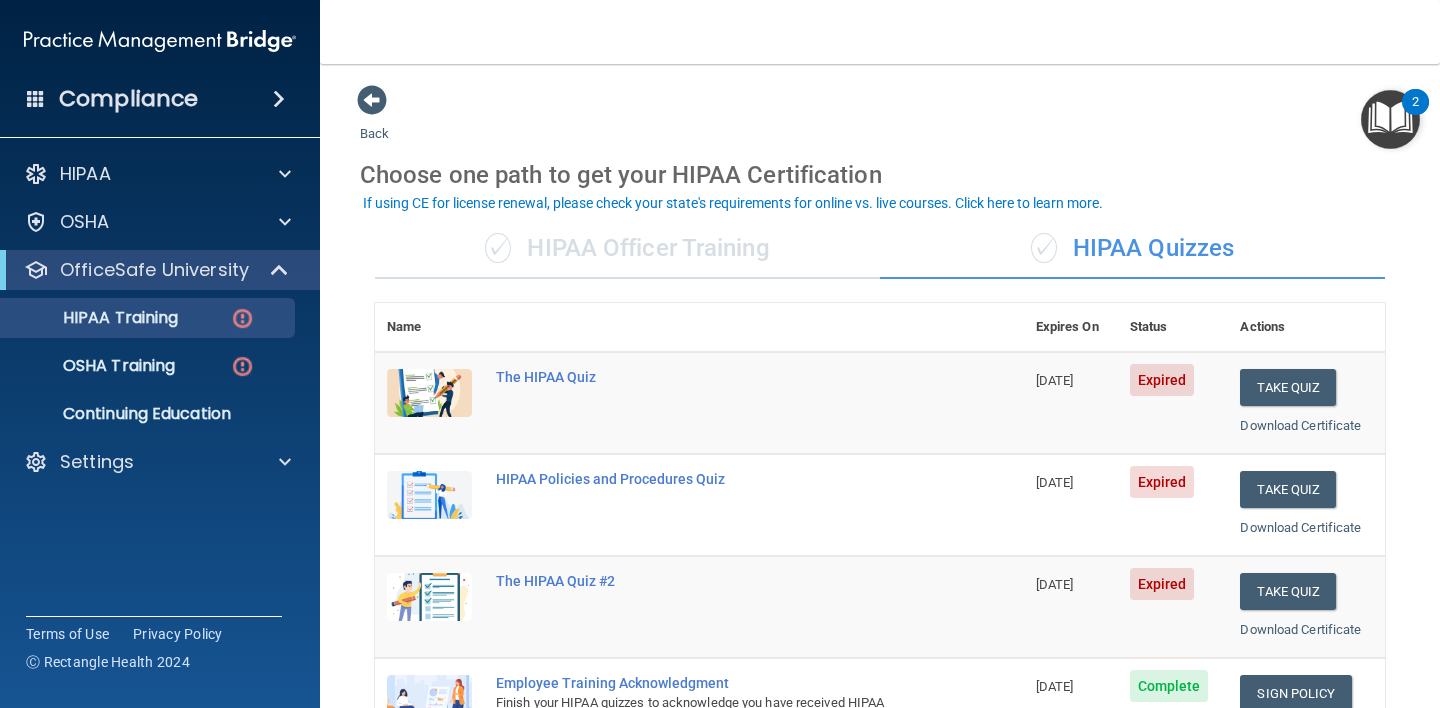 click on "✓   HIPAA Officer Training" at bounding box center [627, 249] 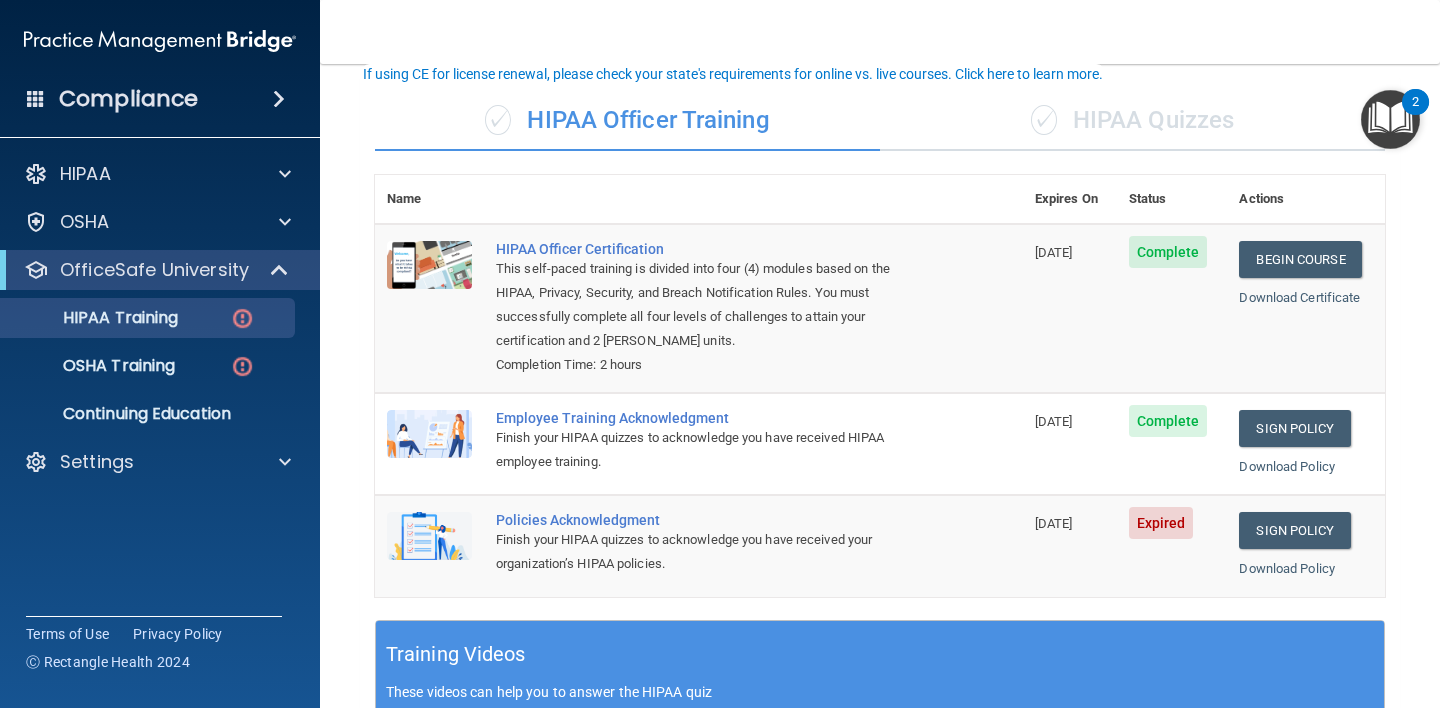 scroll, scrollTop: 82, scrollLeft: 0, axis: vertical 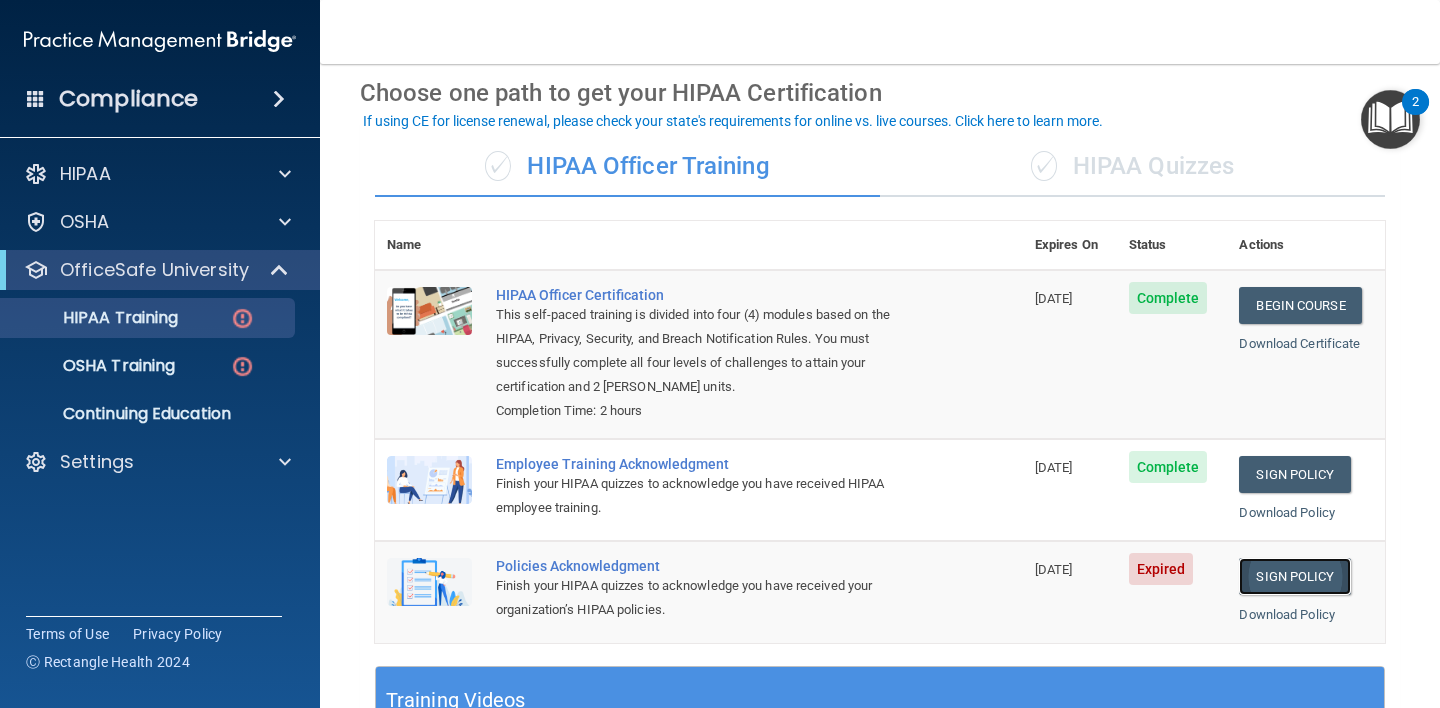 click on "Sign Policy" at bounding box center [1294, 576] 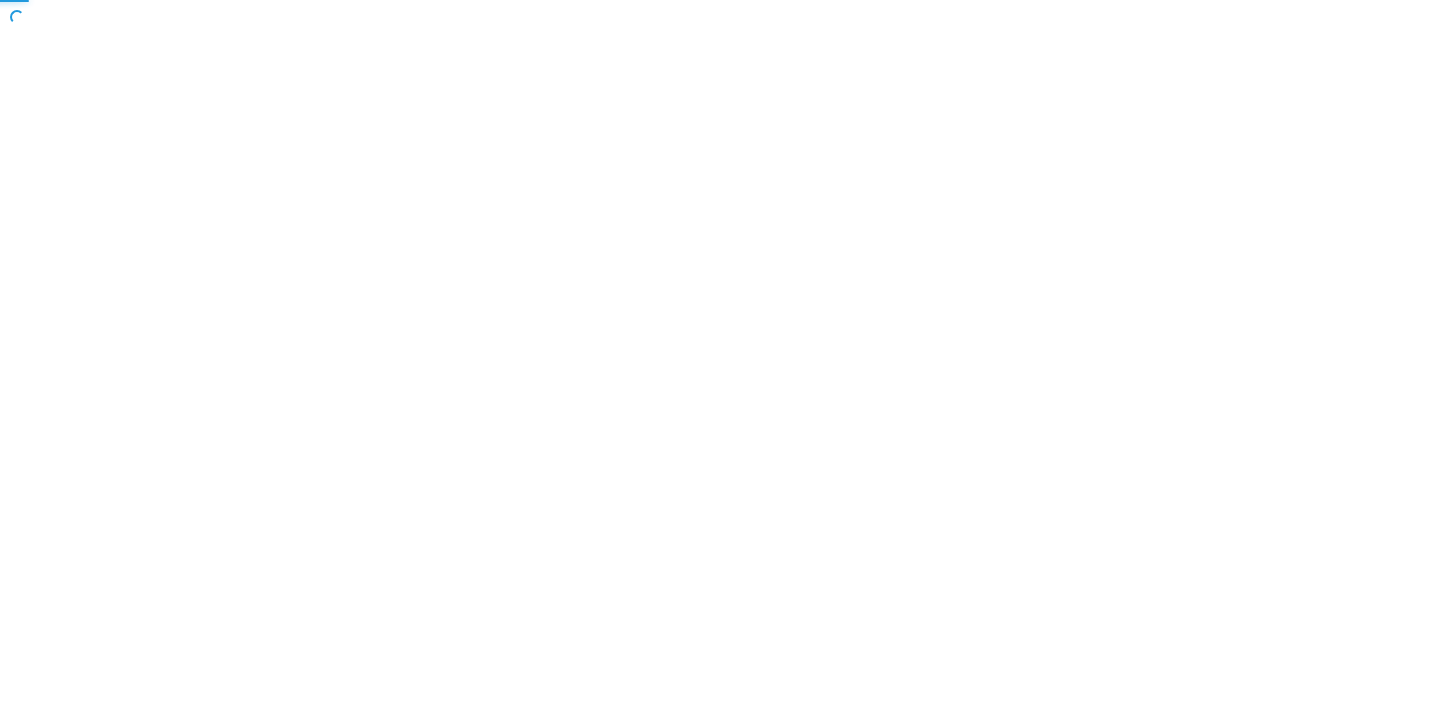 scroll, scrollTop: 0, scrollLeft: 0, axis: both 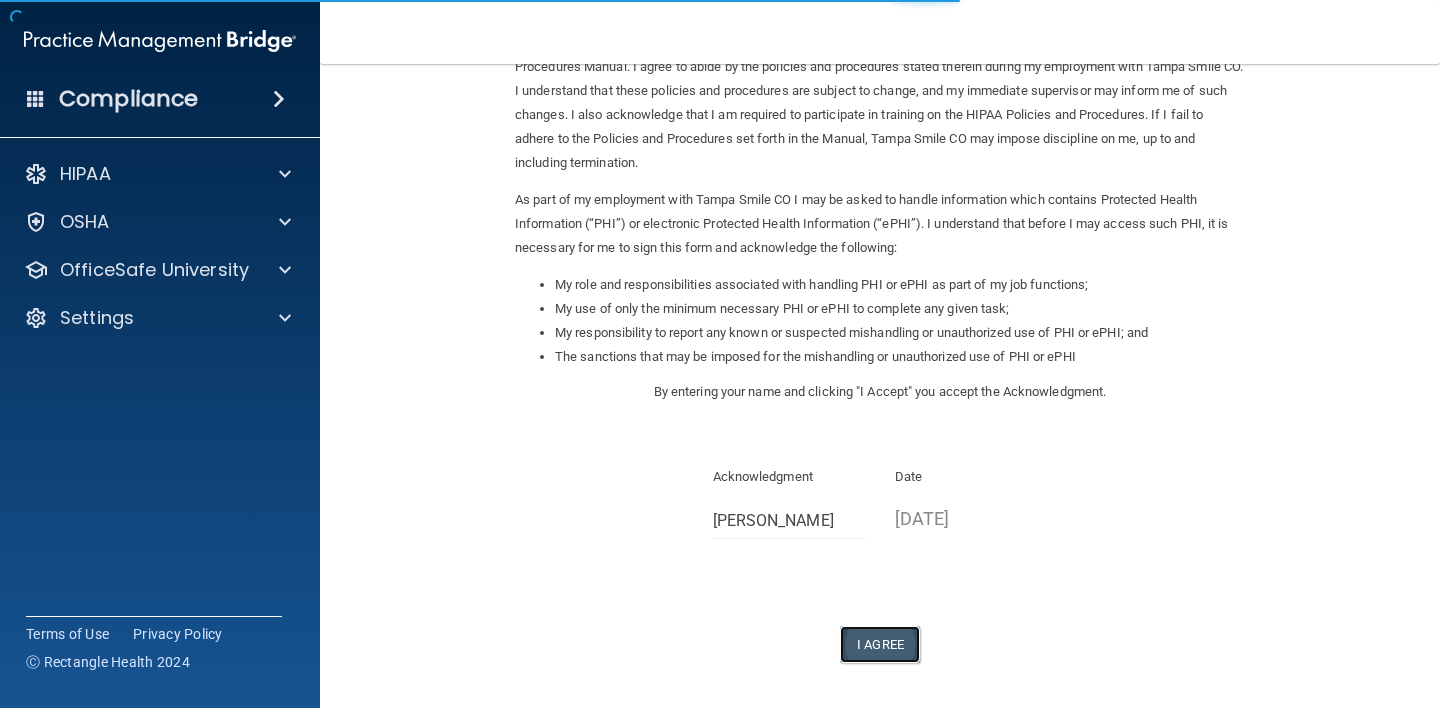 click on "I Agree" at bounding box center (880, 644) 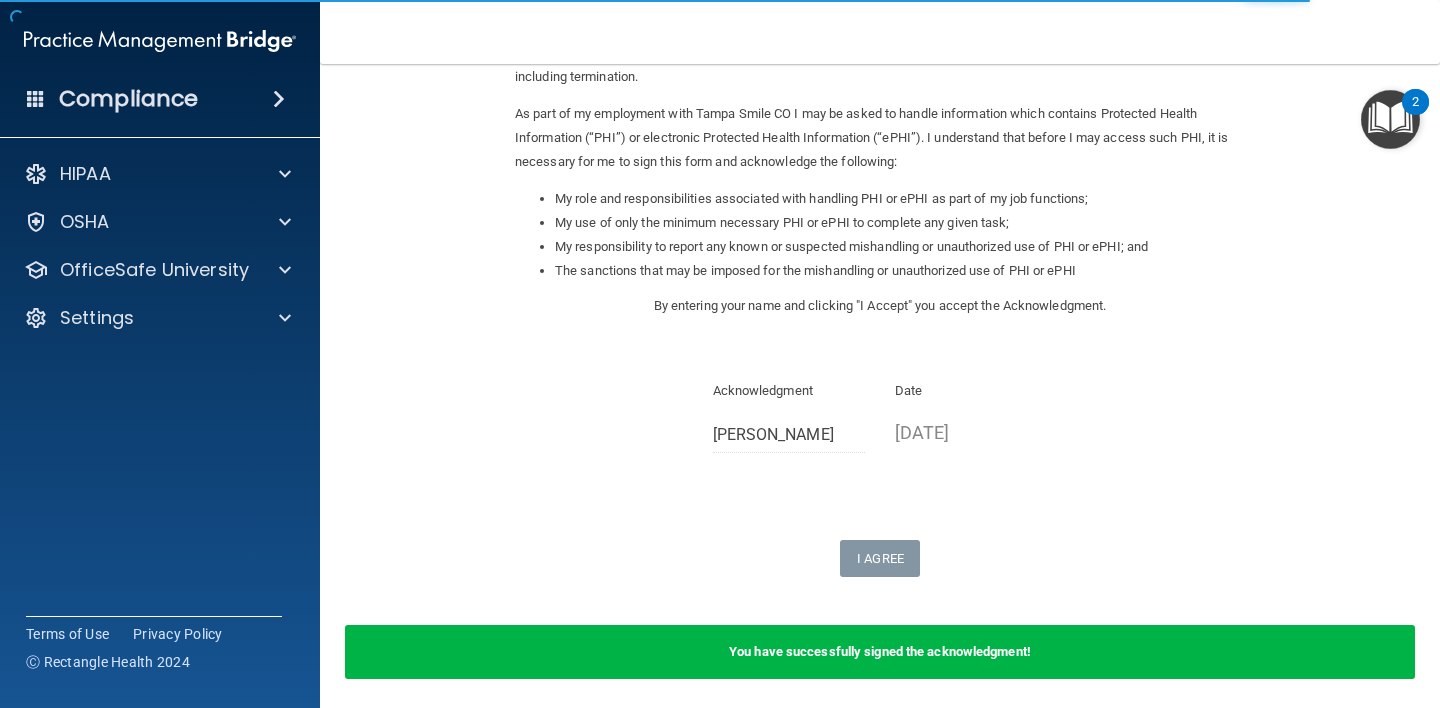 scroll, scrollTop: 214, scrollLeft: 0, axis: vertical 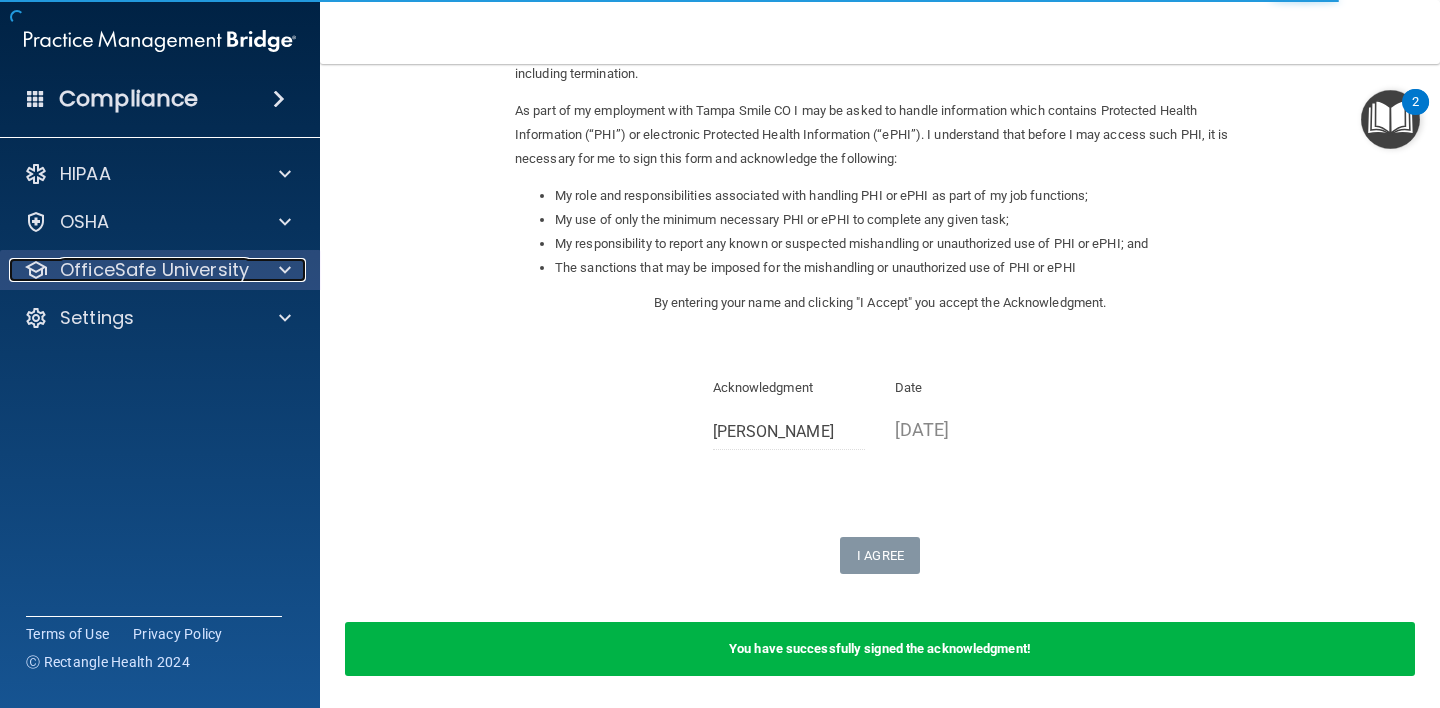 click at bounding box center (285, 270) 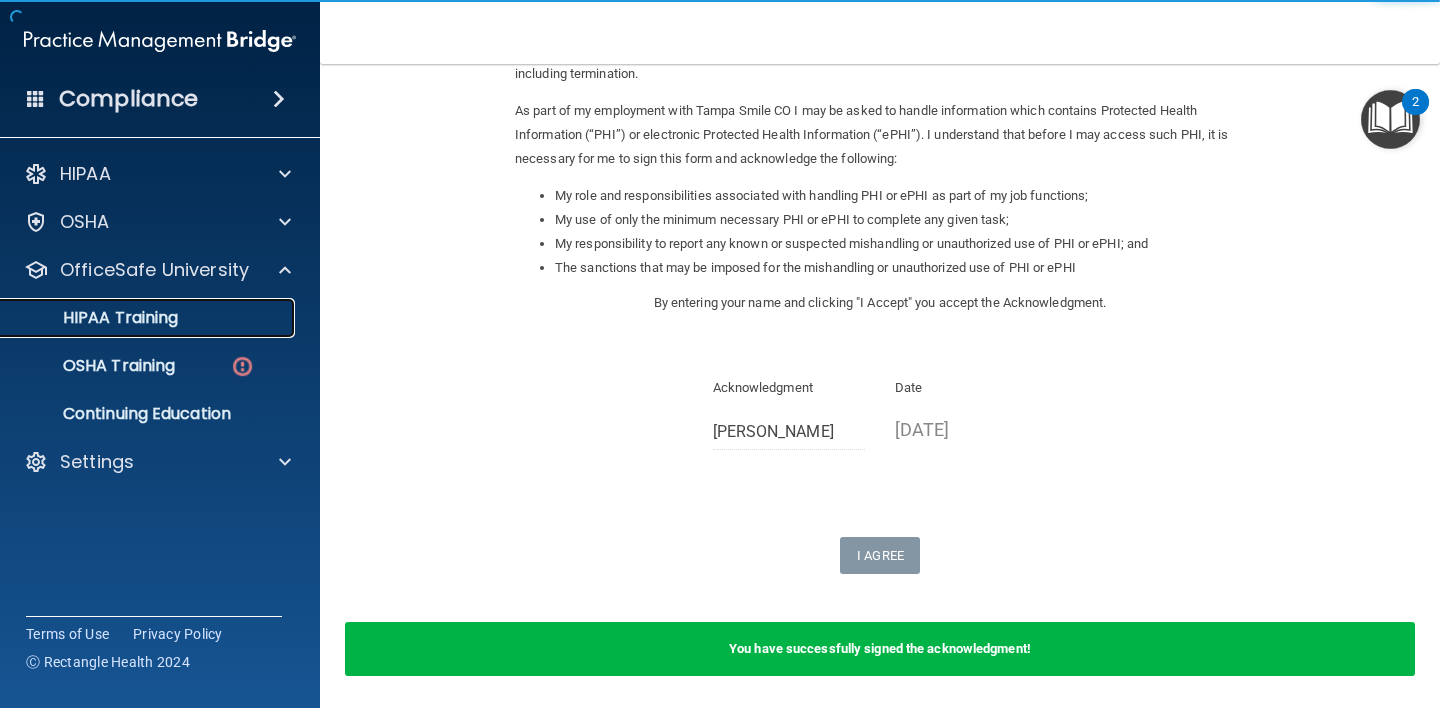 click on "HIPAA Training" at bounding box center [95, 318] 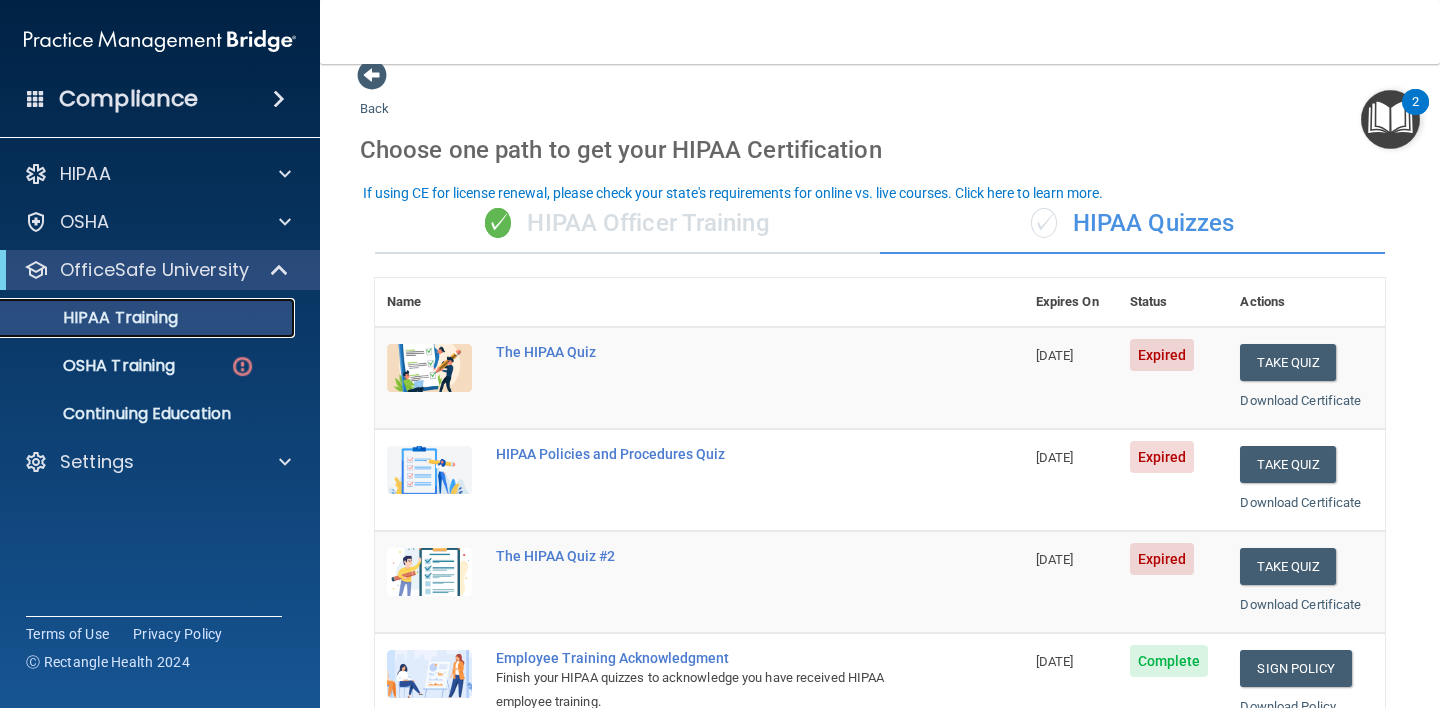 scroll, scrollTop: 0, scrollLeft: 0, axis: both 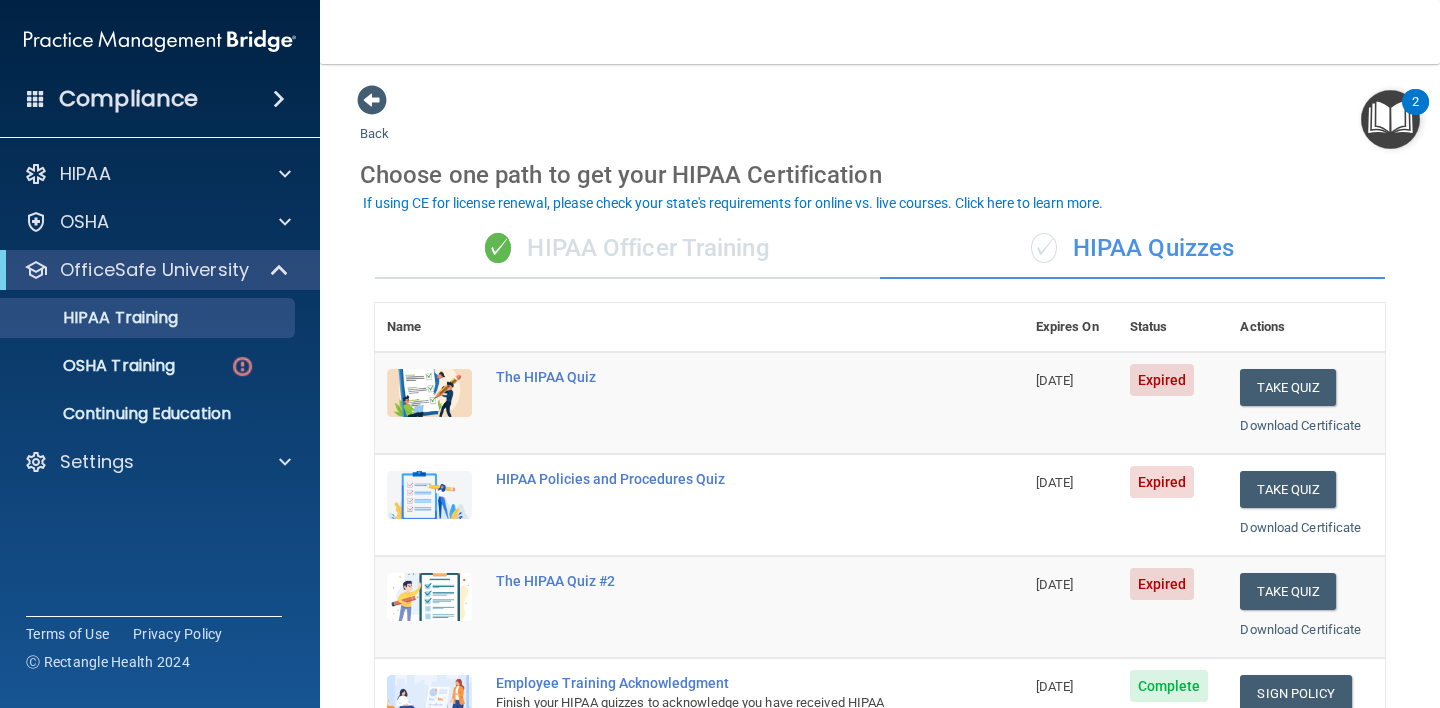 click on "✓   HIPAA Officer Training" at bounding box center [627, 249] 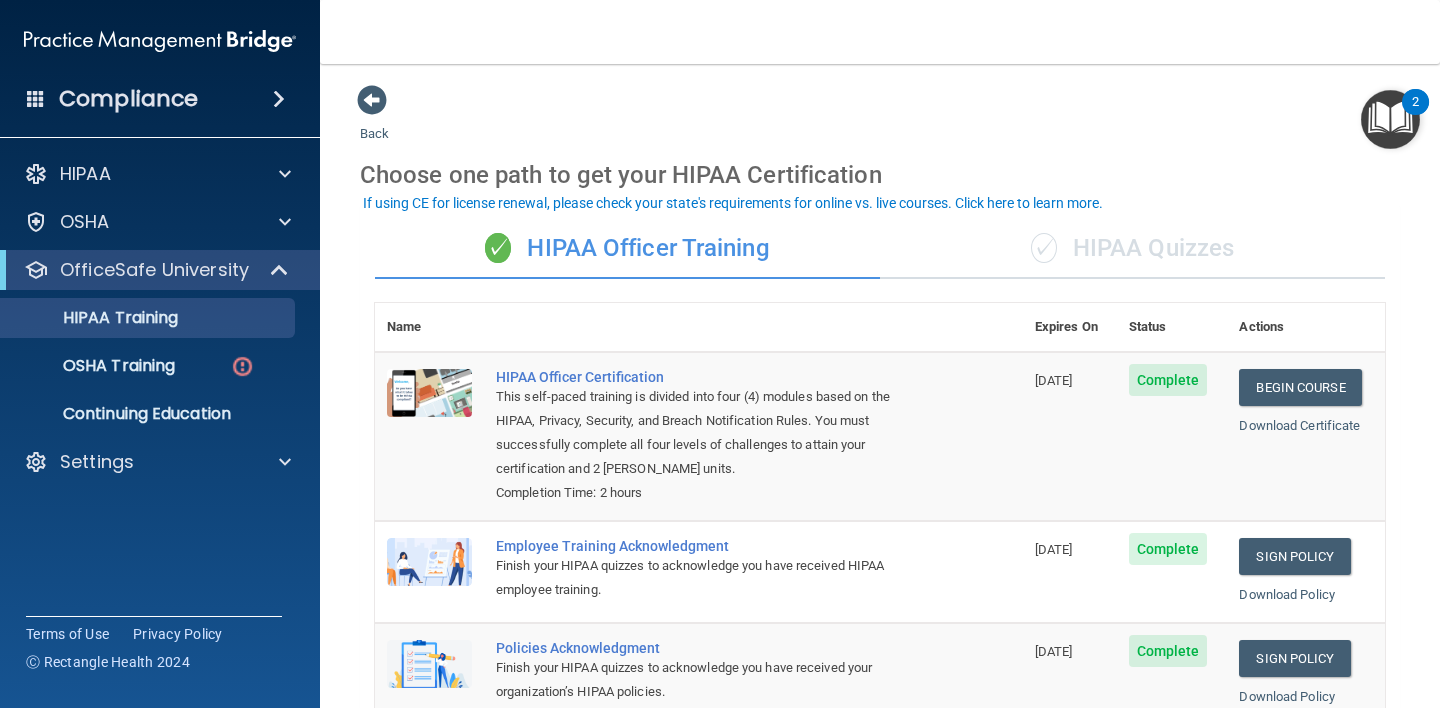 click on "✓   HIPAA Quizzes" at bounding box center (1132, 249) 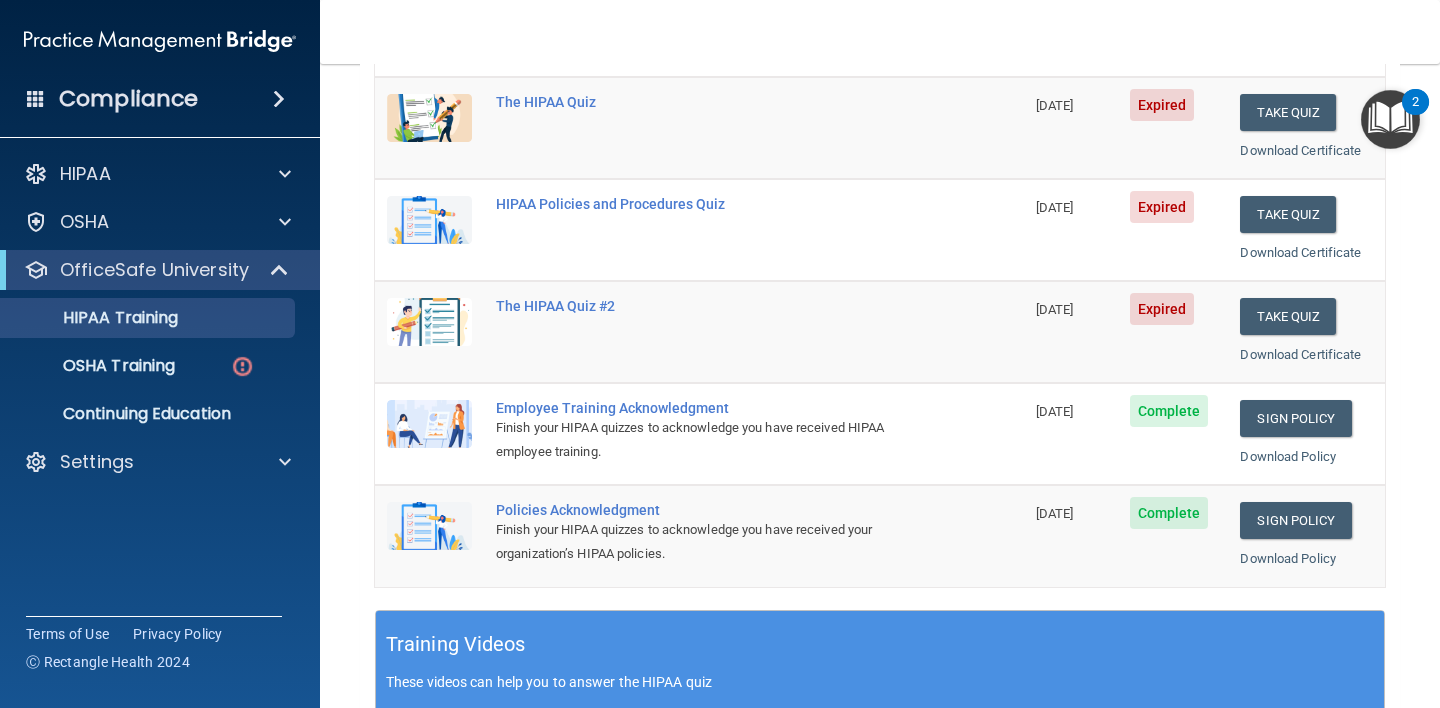 scroll, scrollTop: 246, scrollLeft: 0, axis: vertical 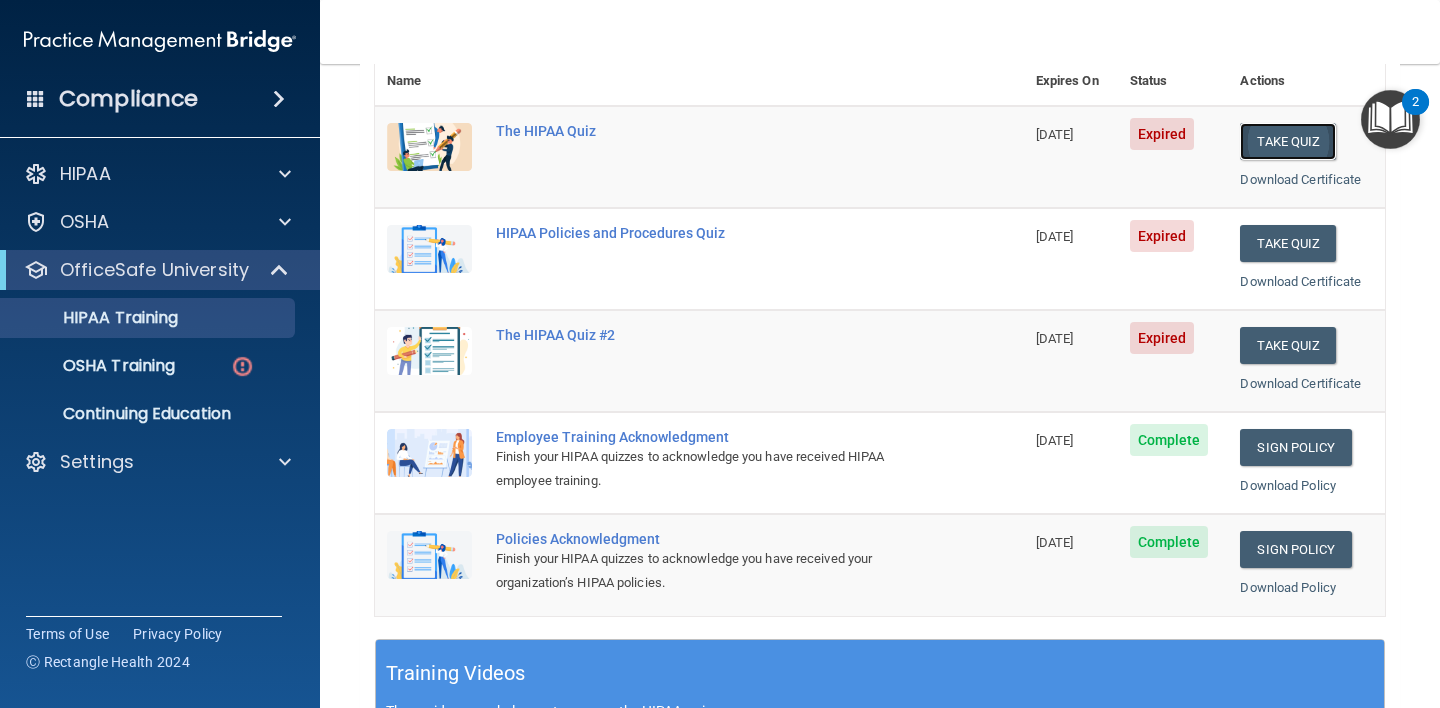 click on "Take Quiz" at bounding box center [1288, 141] 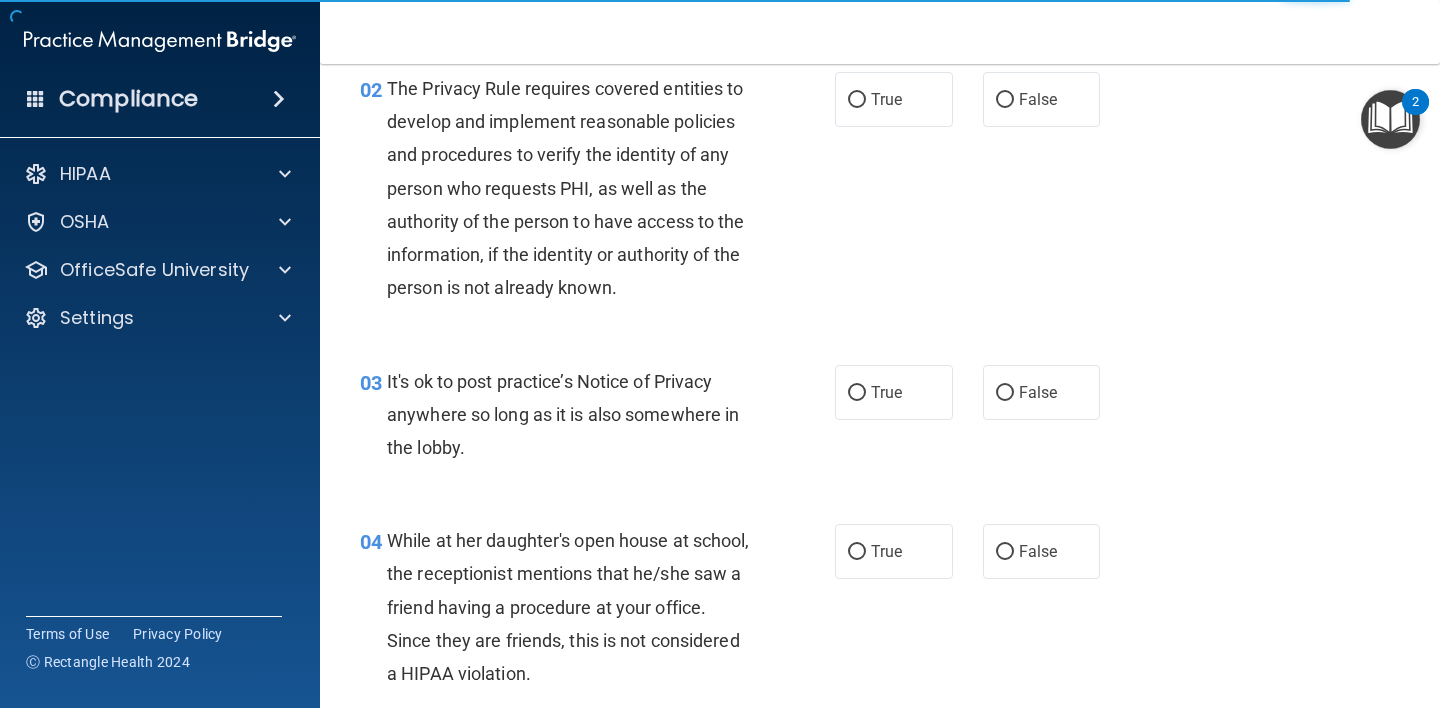 scroll, scrollTop: 0, scrollLeft: 0, axis: both 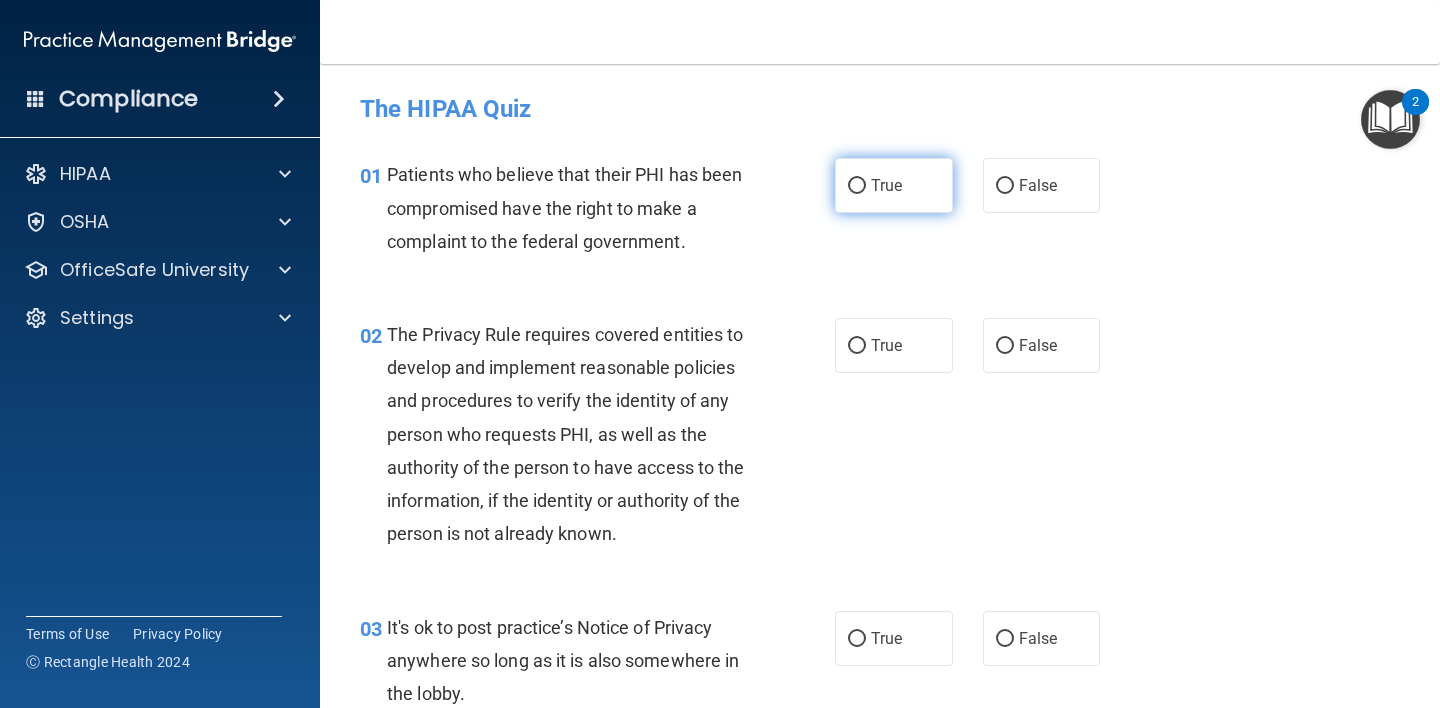 click on "True" at bounding box center (894, 185) 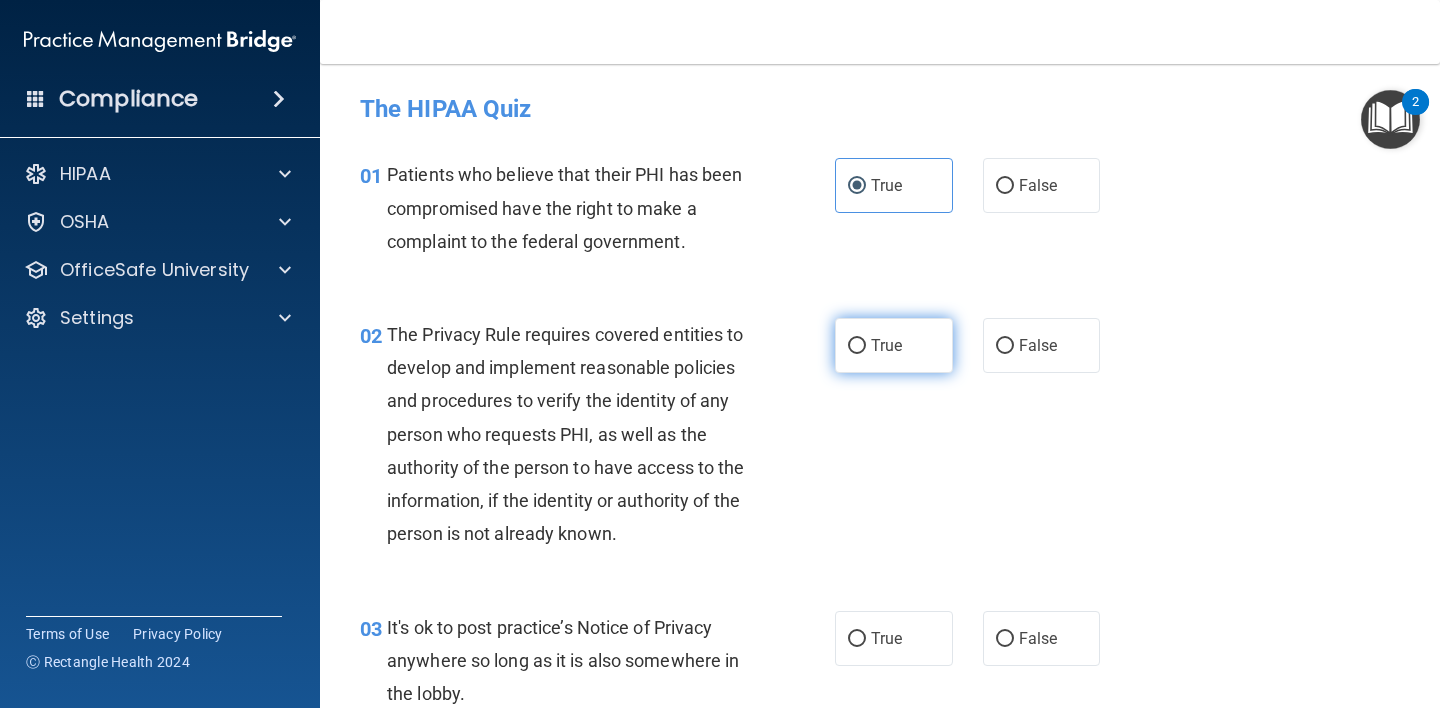 click on "True" at bounding box center (894, 345) 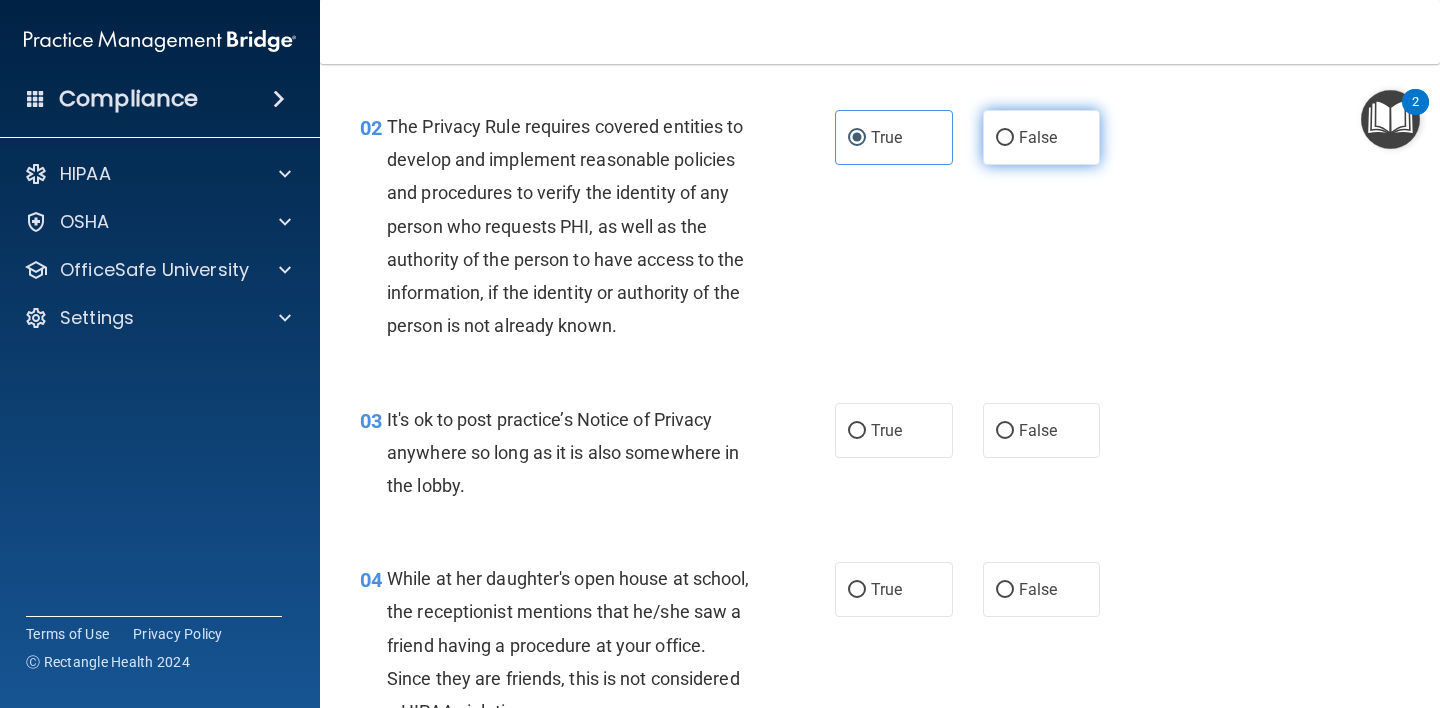 scroll, scrollTop: 213, scrollLeft: 0, axis: vertical 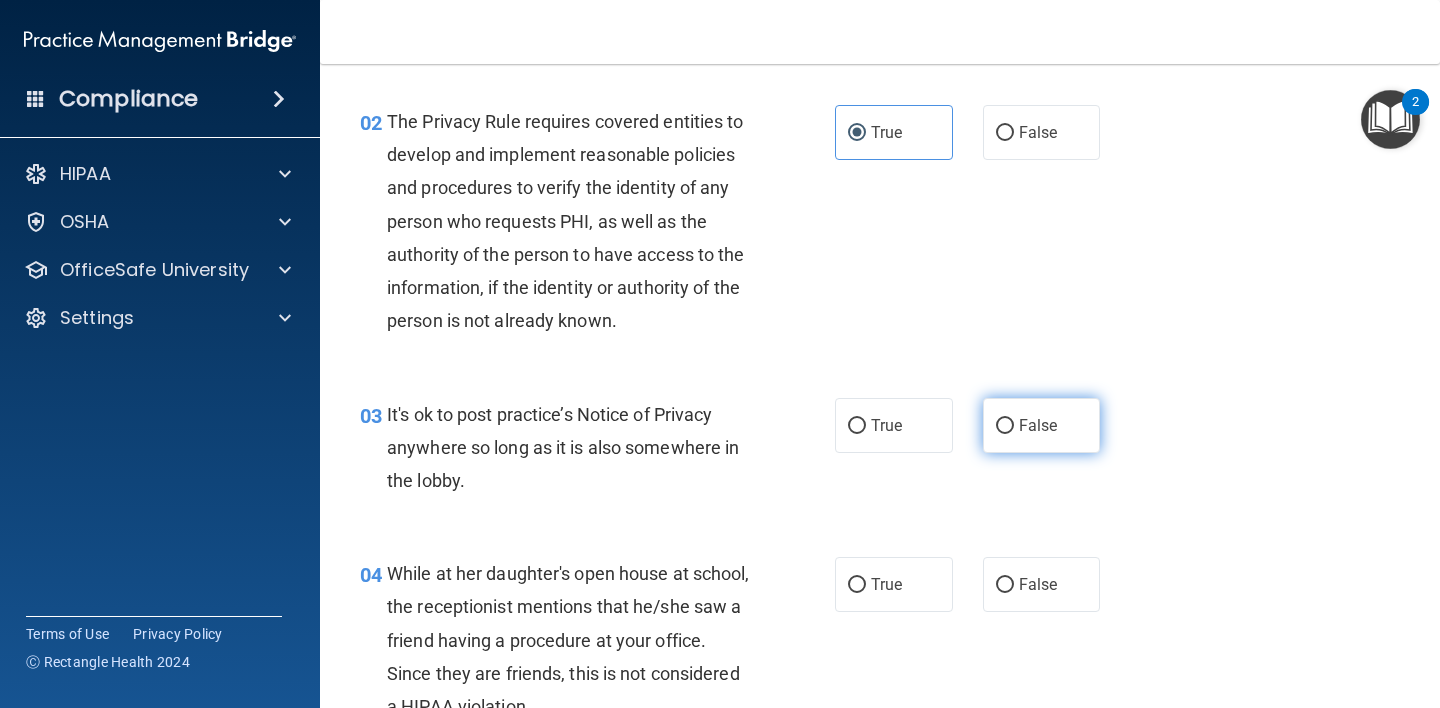 click on "False" at bounding box center [1042, 425] 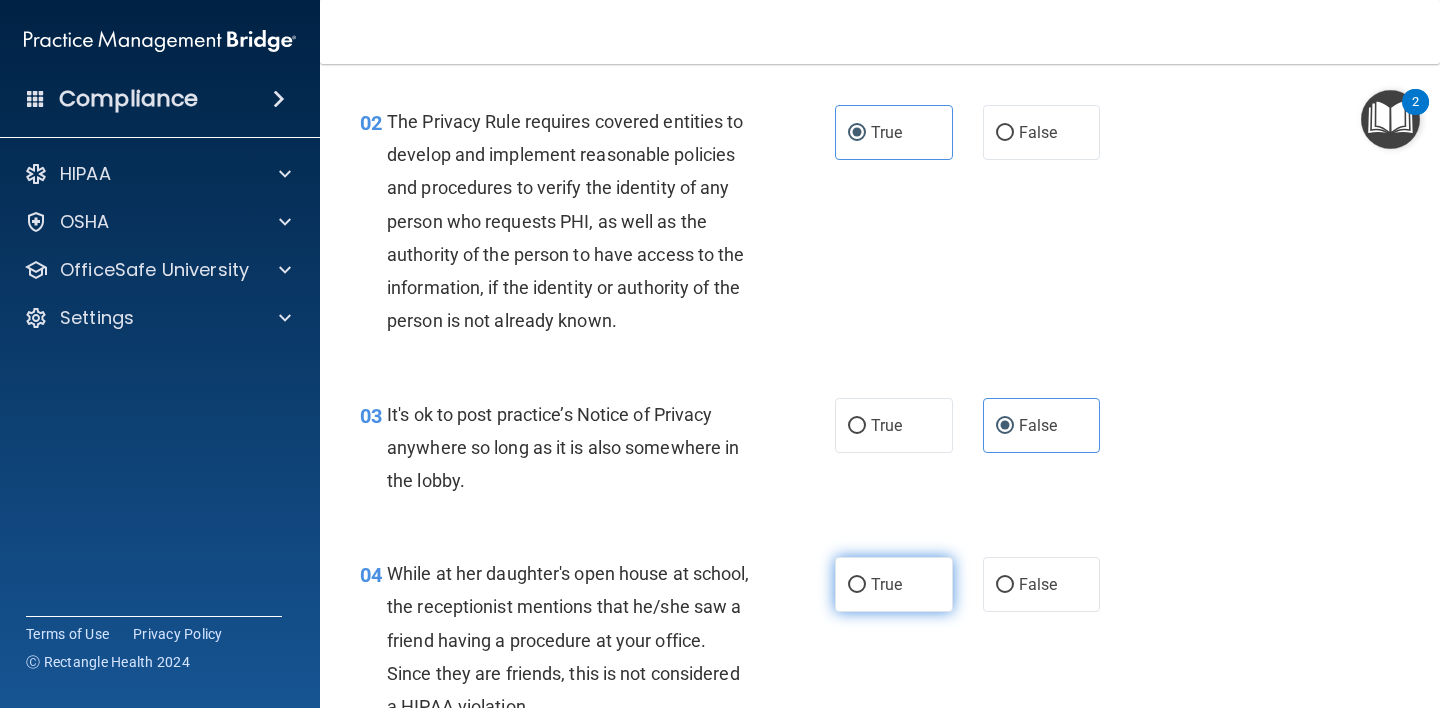 click on "True" at bounding box center [894, 584] 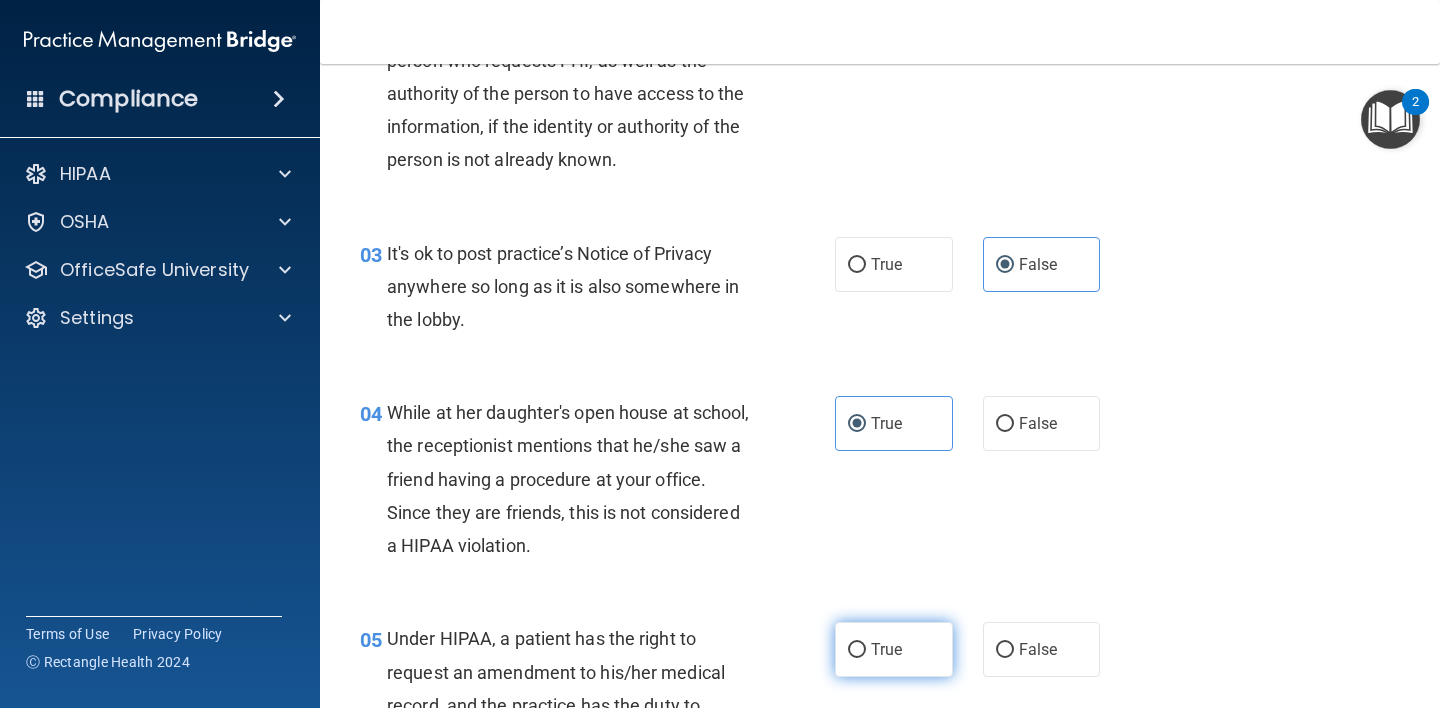 click on "True" at bounding box center (894, 649) 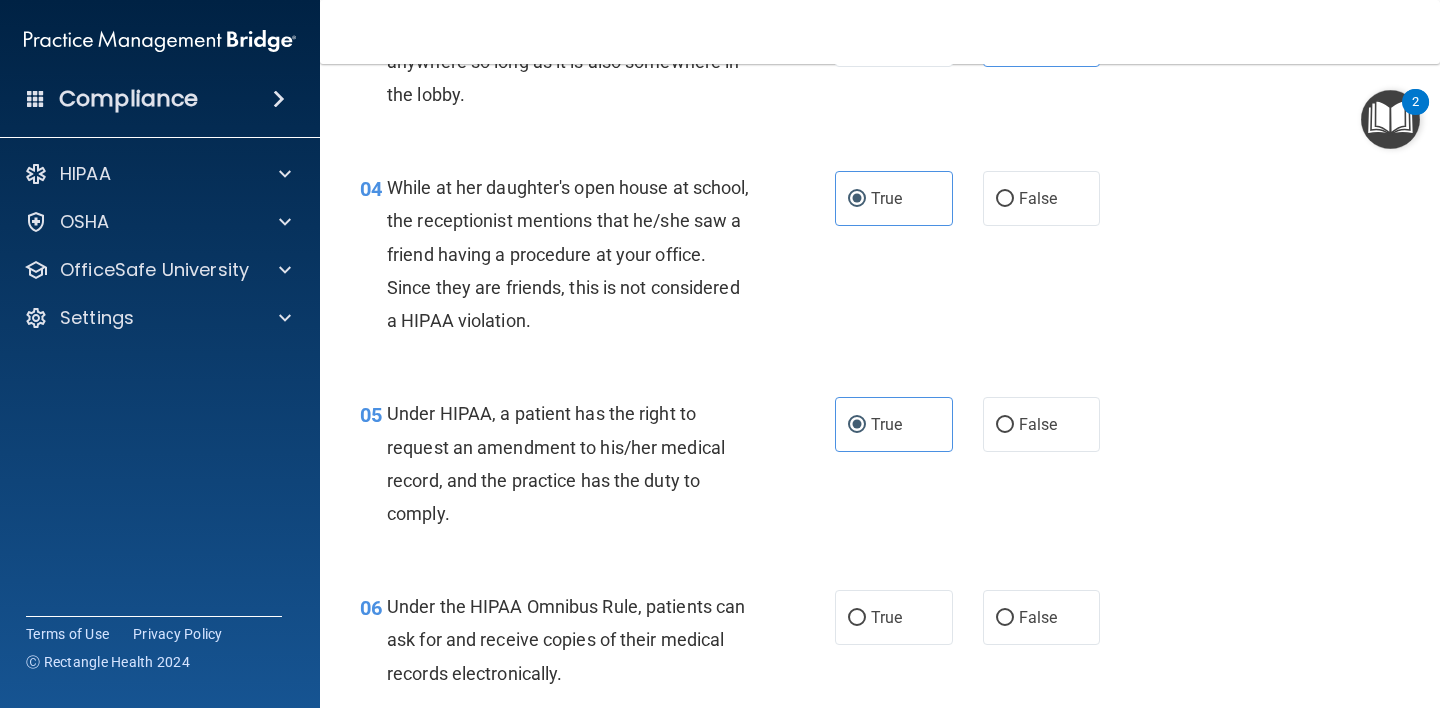 click on "06       Under the HIPAA Omnibus Rule, patients can ask for and receive copies of their medical records electronically.                 True           False" at bounding box center [880, 645] 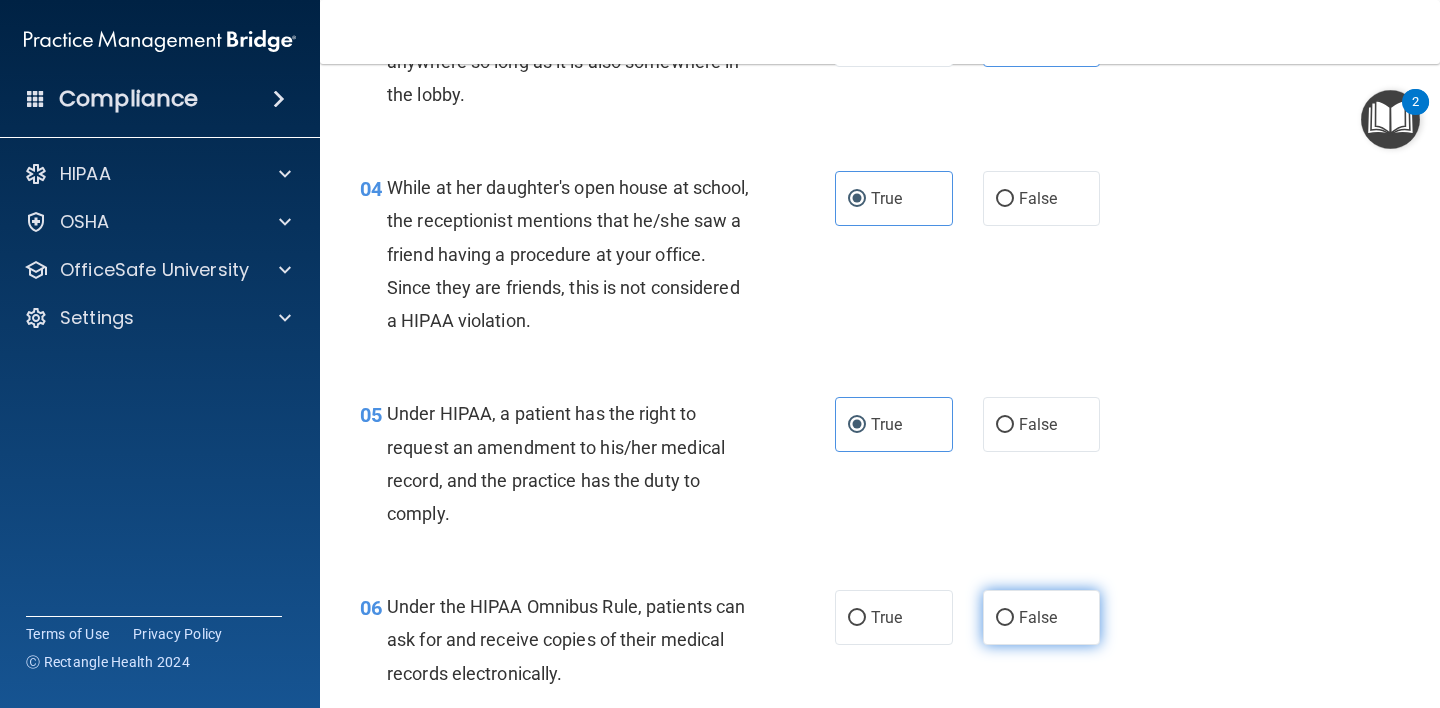 click on "False" at bounding box center (1042, 617) 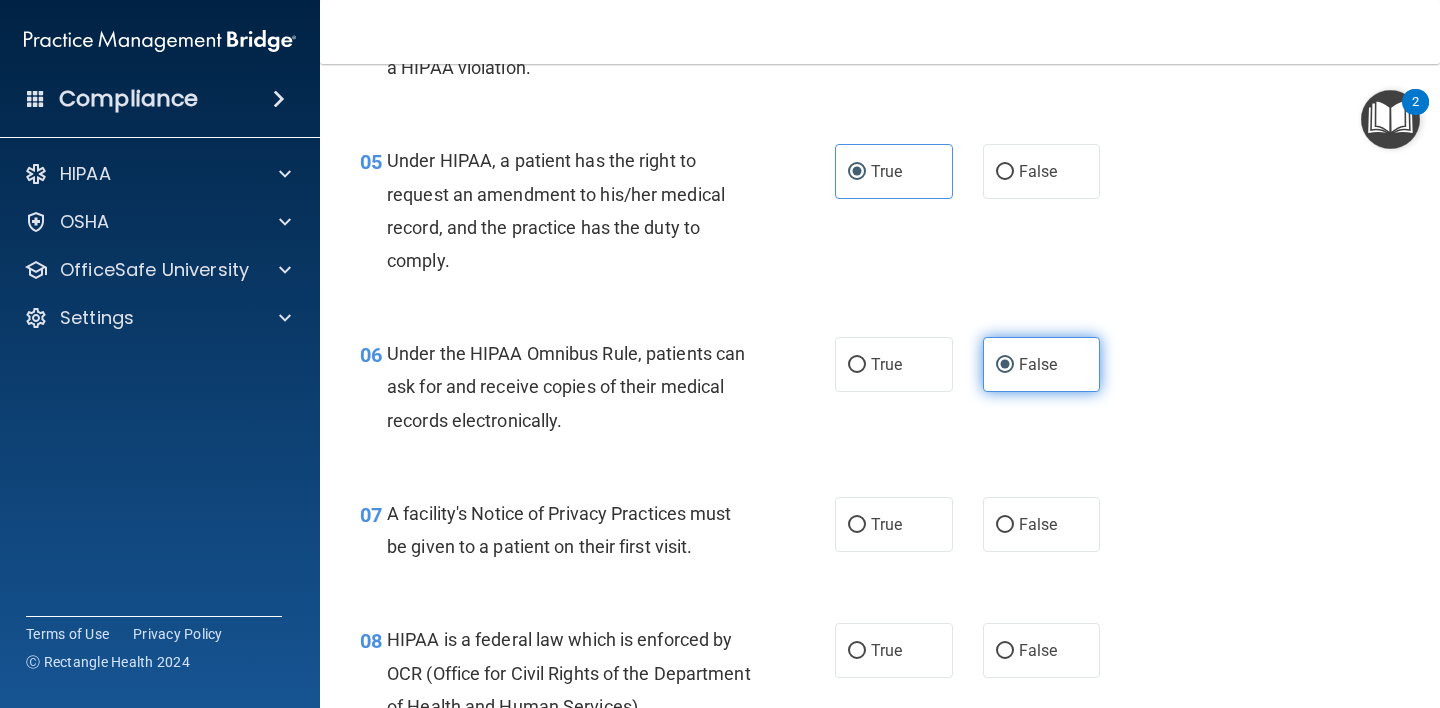 scroll, scrollTop: 858, scrollLeft: 0, axis: vertical 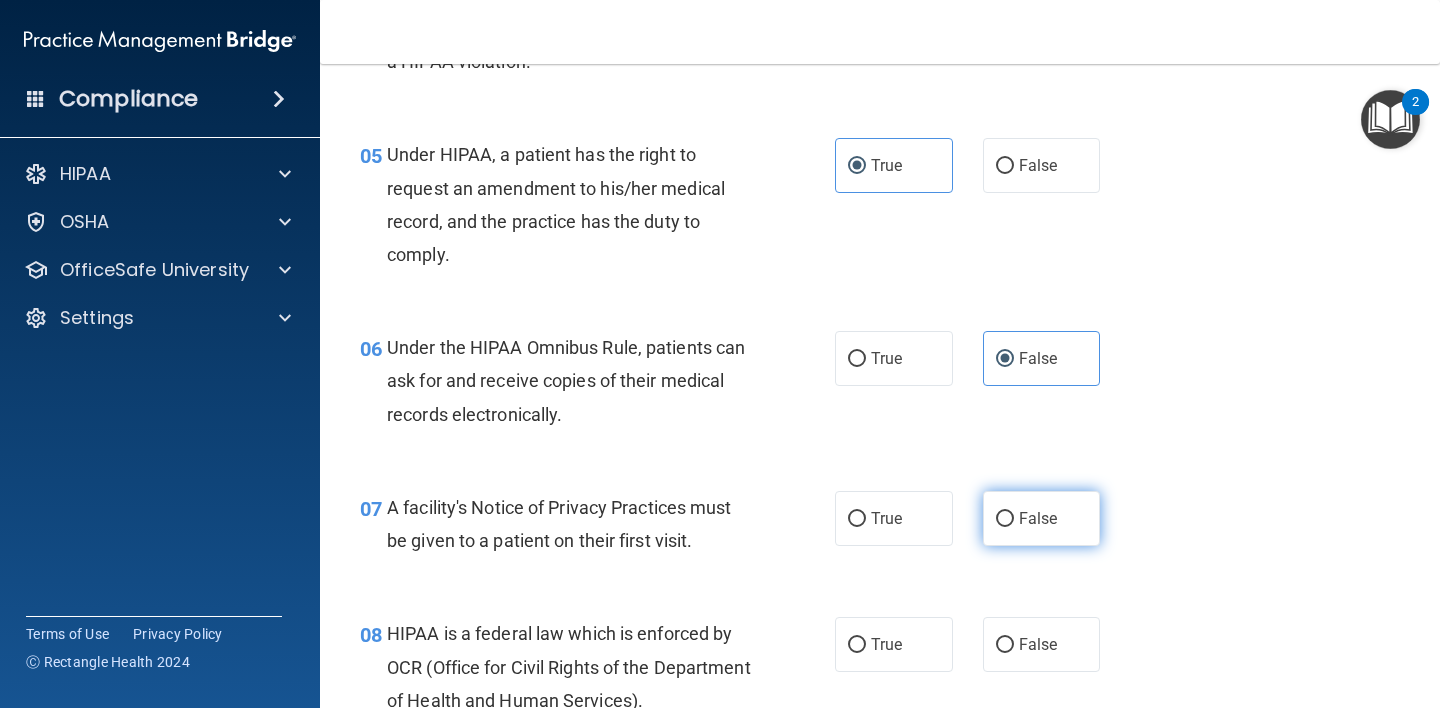 click on "False" at bounding box center [1005, 519] 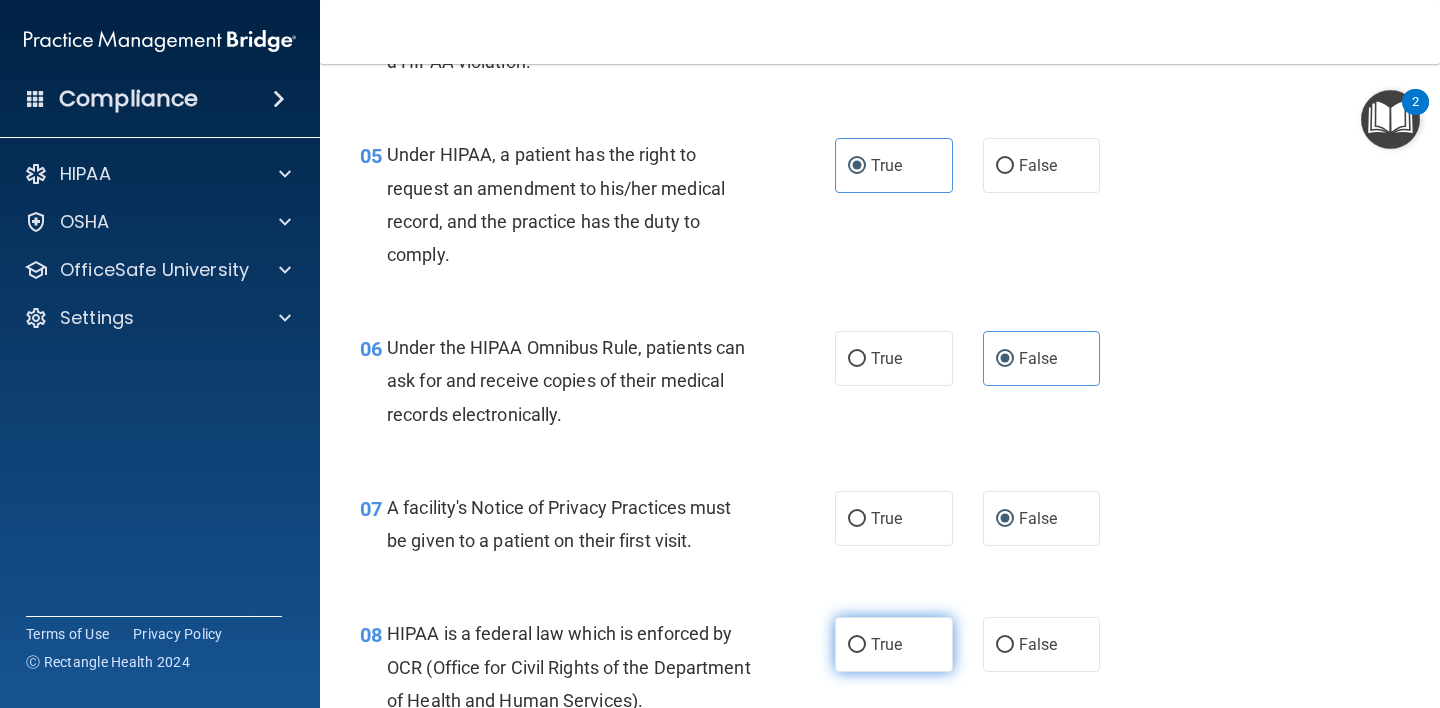 click on "True" at bounding box center [894, 644] 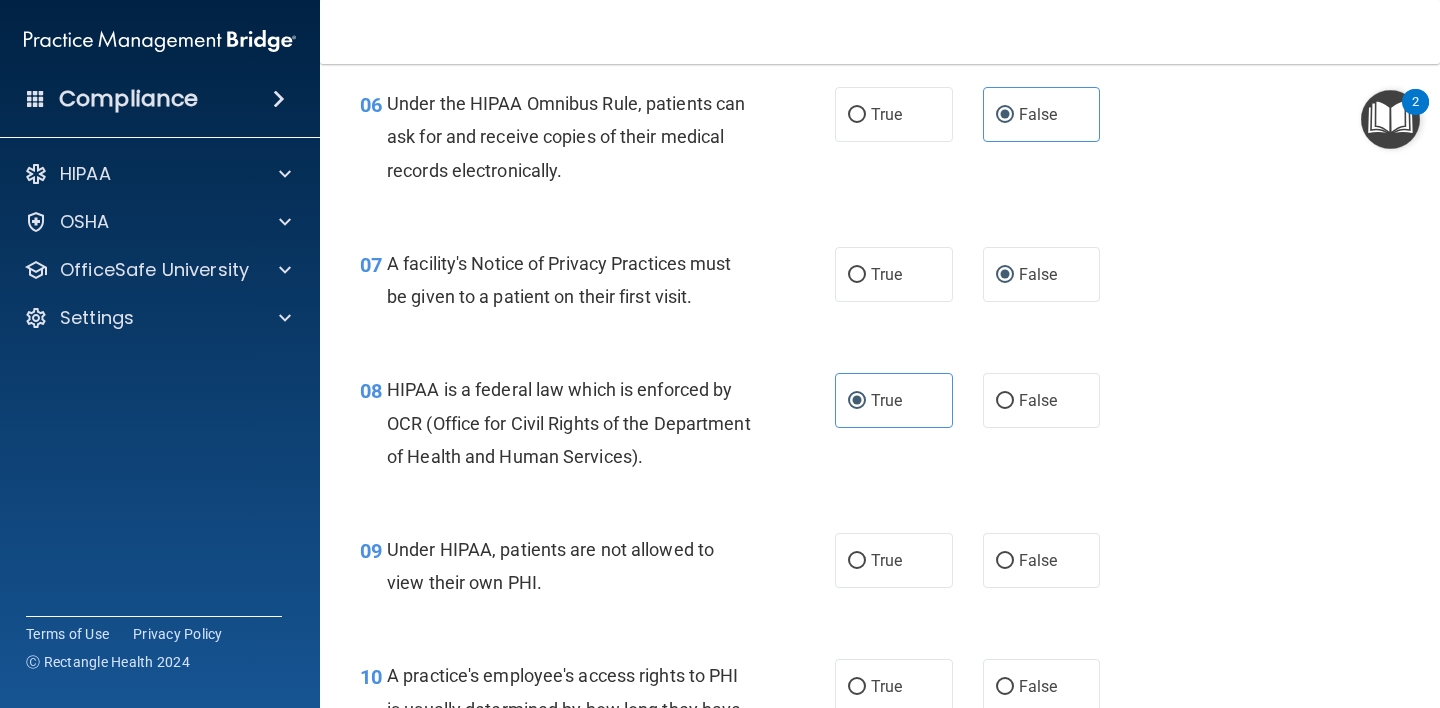 scroll, scrollTop: 1100, scrollLeft: 0, axis: vertical 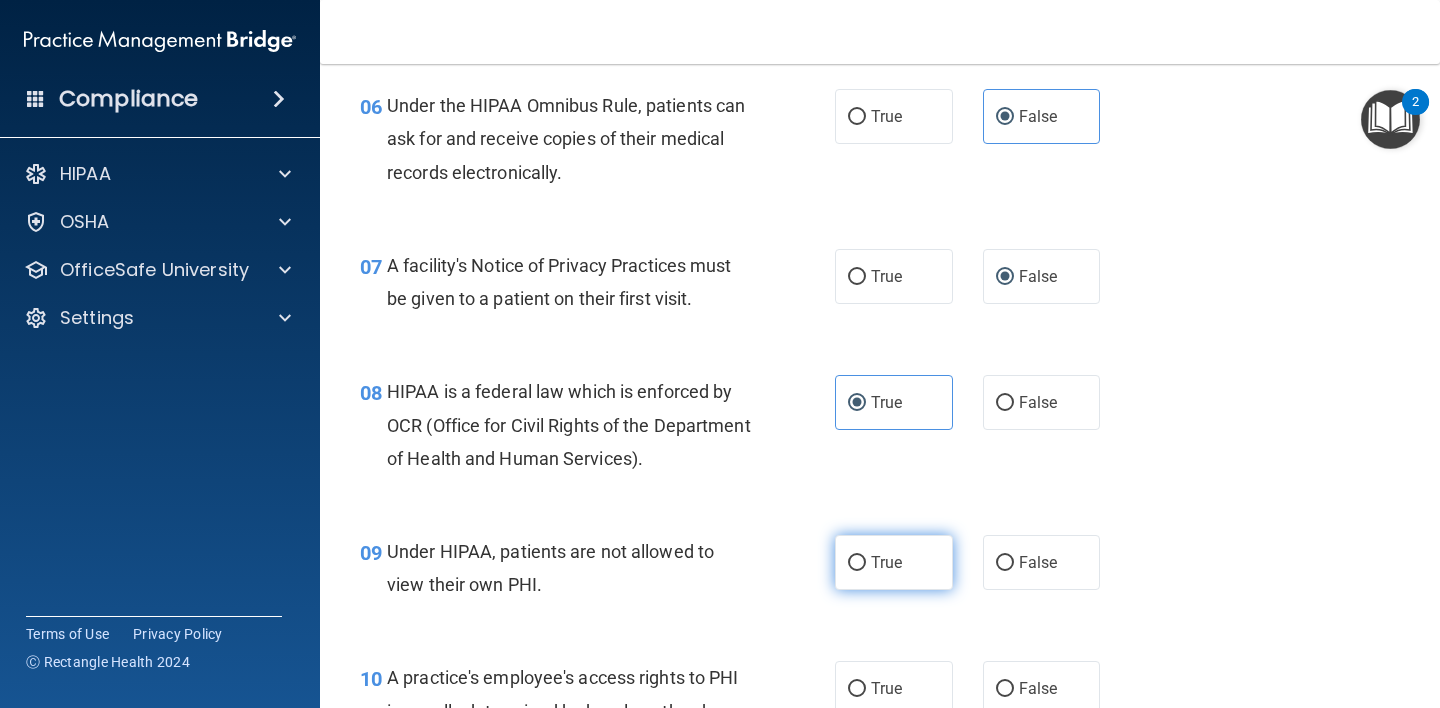 click on "True" at bounding box center [894, 562] 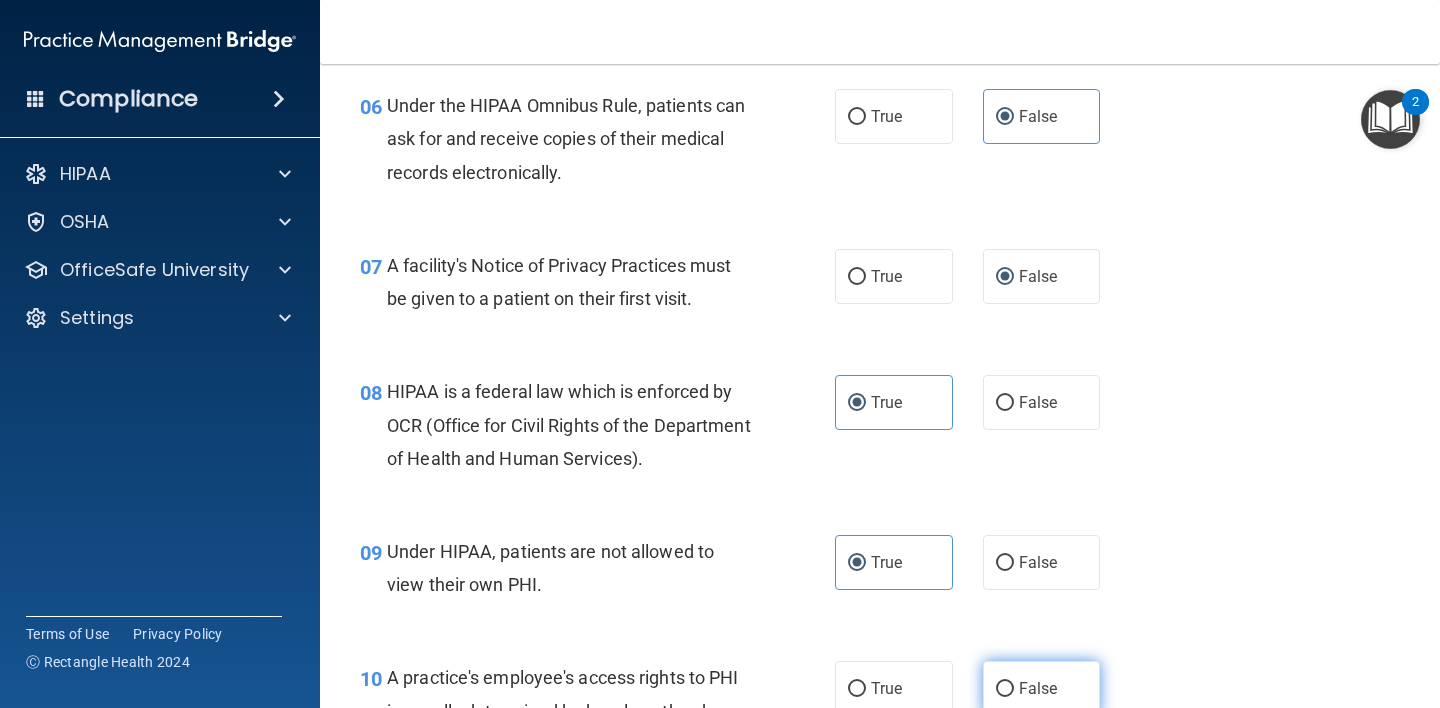 click on "False" at bounding box center (1042, 688) 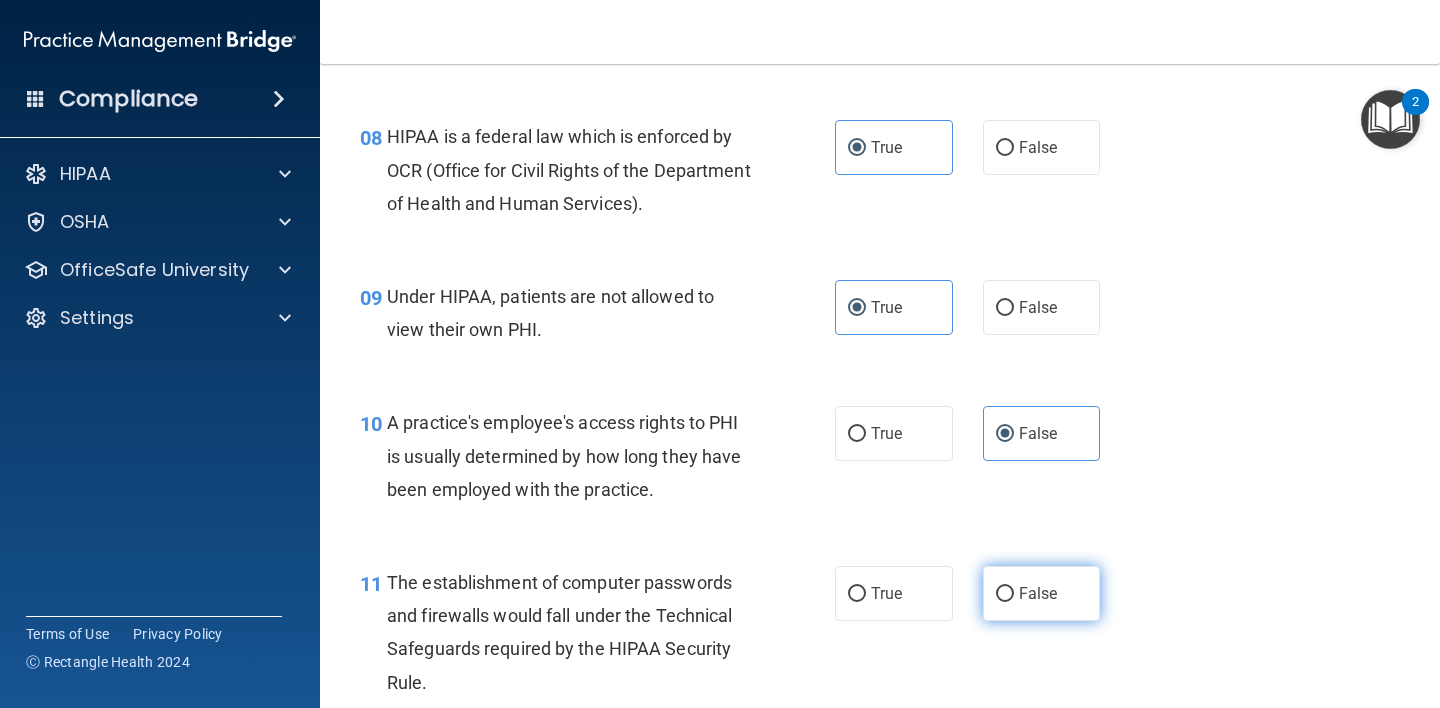 click on "False" at bounding box center (1042, 593) 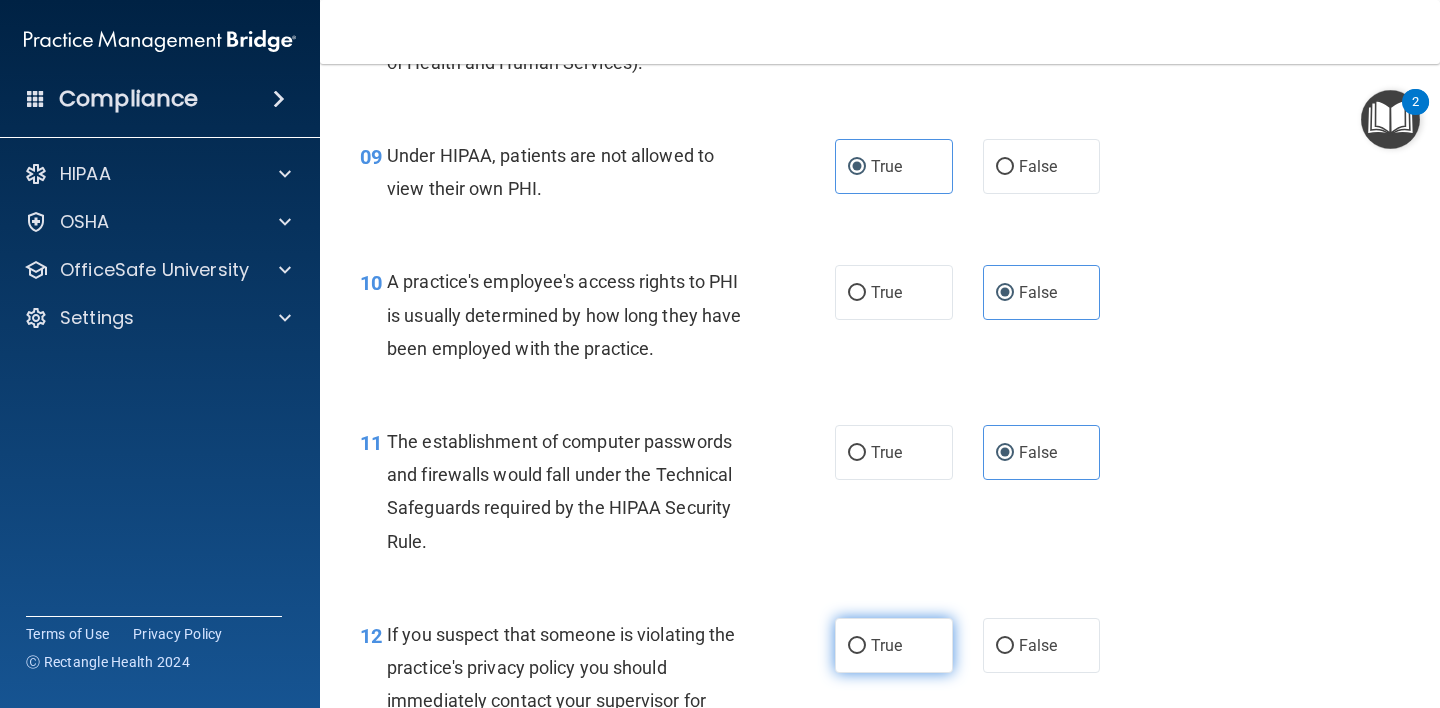 click on "True" at bounding box center [894, 645] 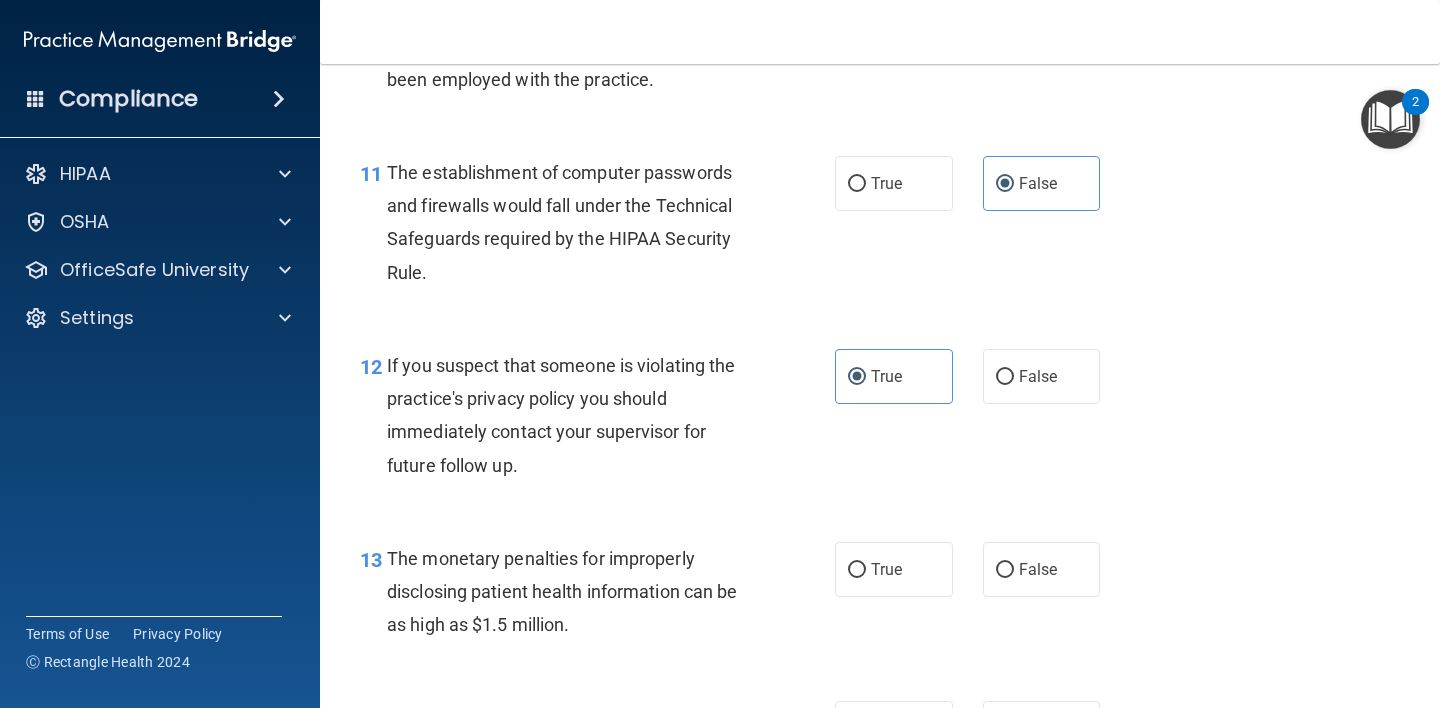 click on "13       The monetary penalties for improperly disclosing patient health information can be as high as $1.5 million.                 True           False" at bounding box center (880, 597) 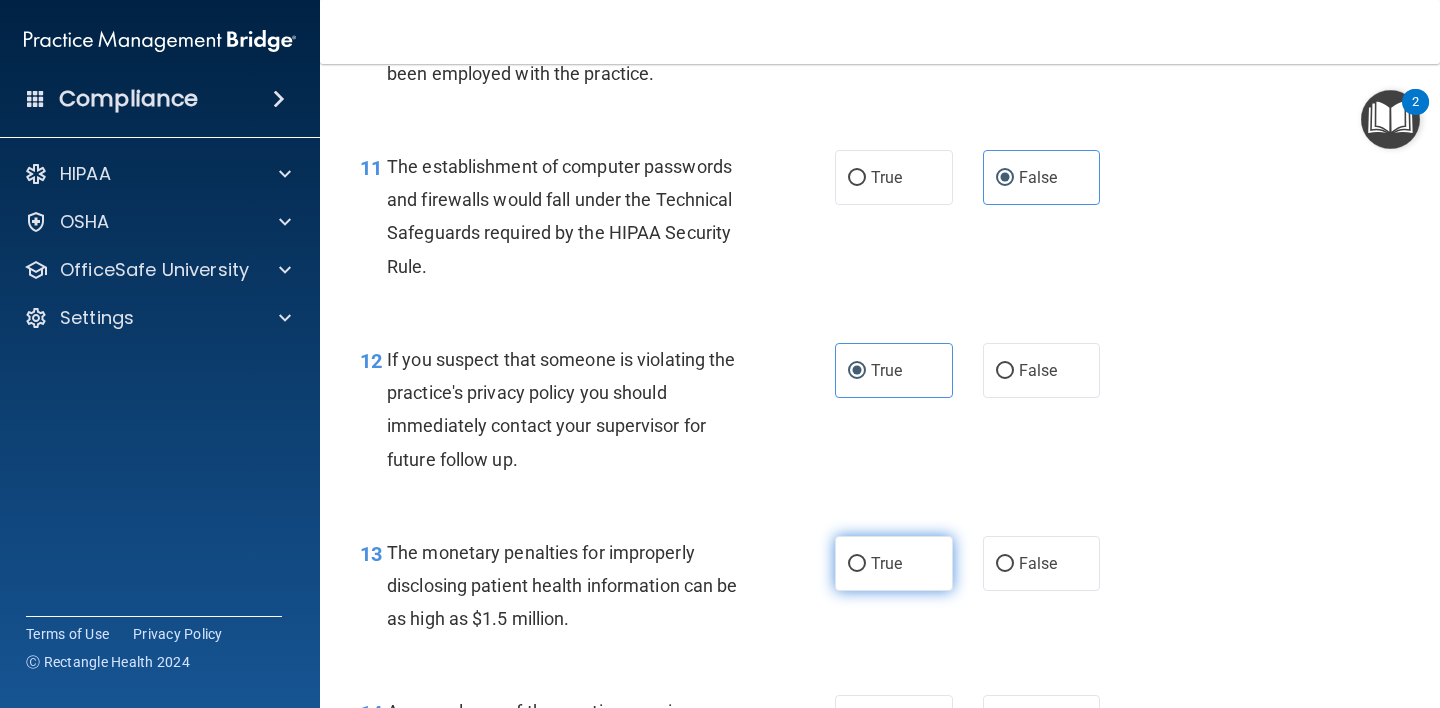 click on "True" at bounding box center (894, 563) 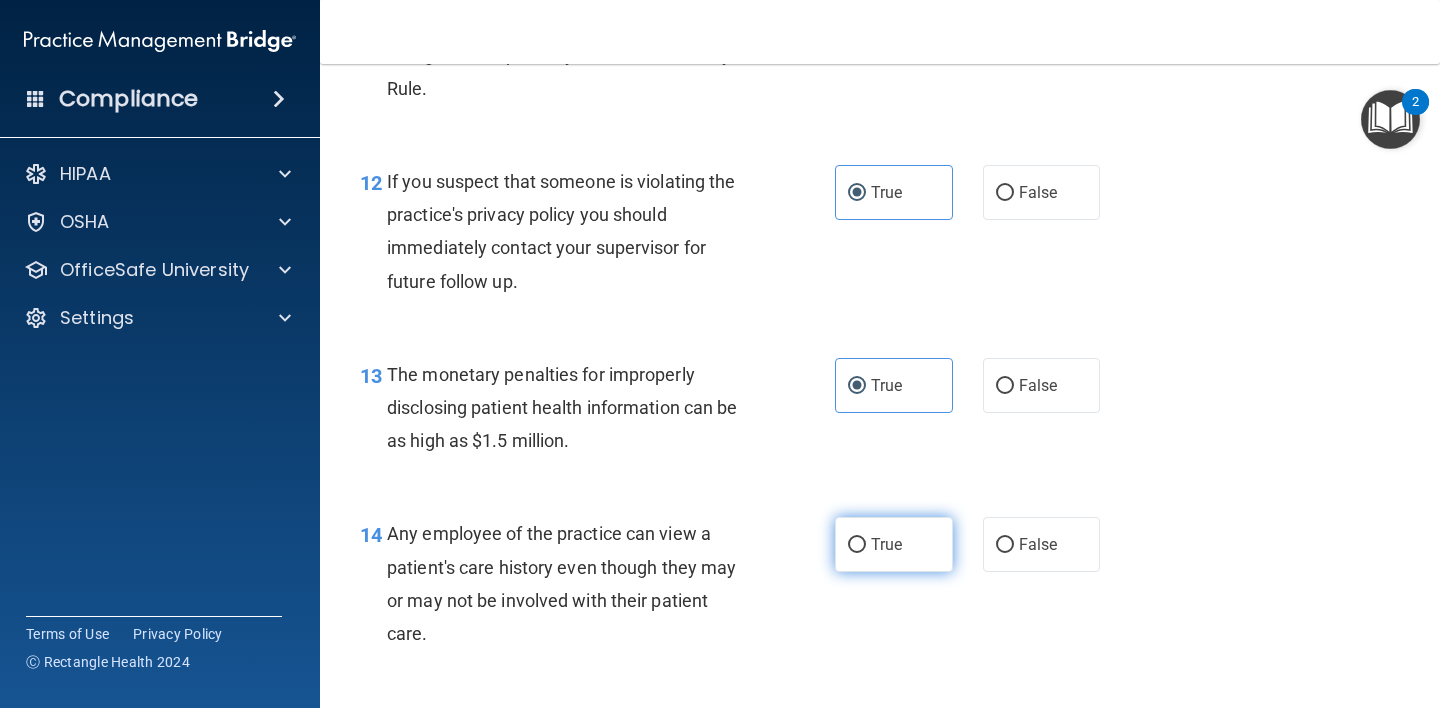 click on "True" at bounding box center (894, 544) 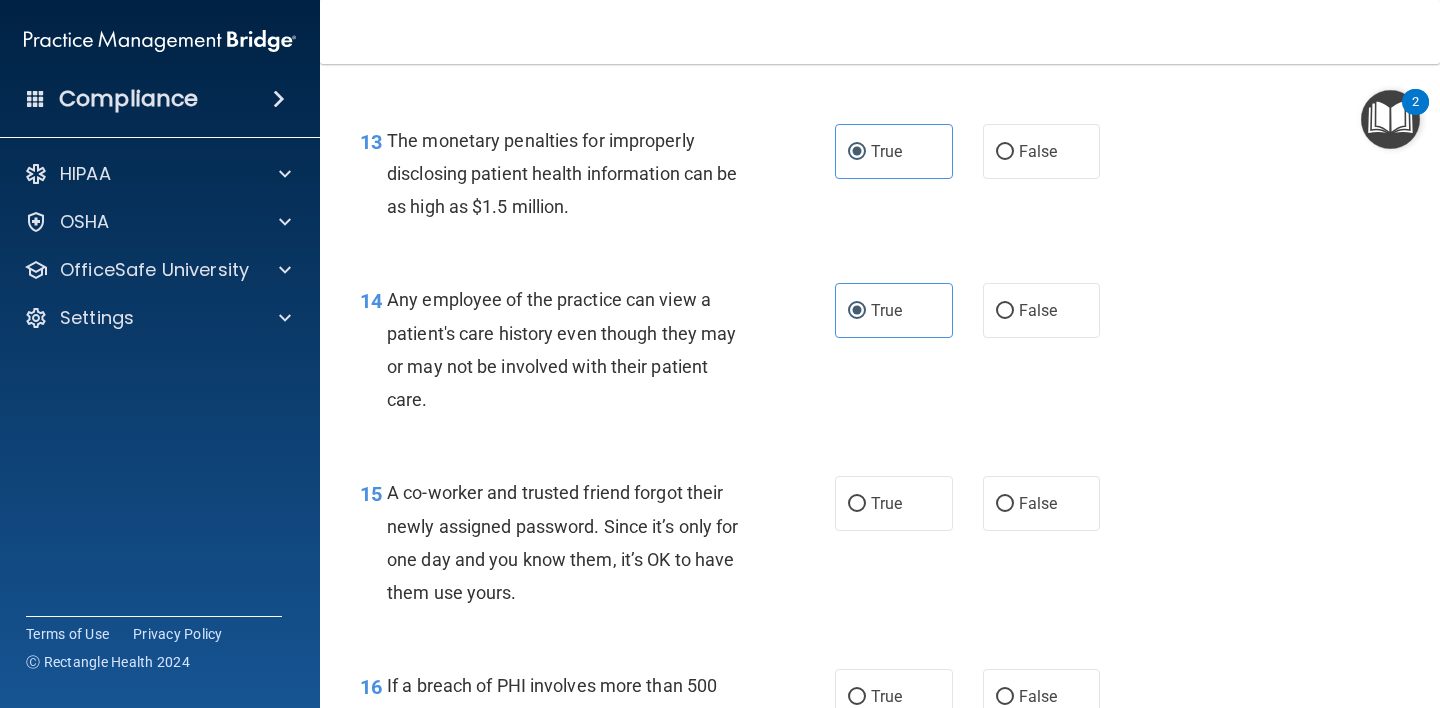 click on "15       A co-worker and trusted friend forgot their newly assigned password. Since it’s only for one day and you know them, it’s OK to have them use yours.                 True           False" at bounding box center [880, 547] 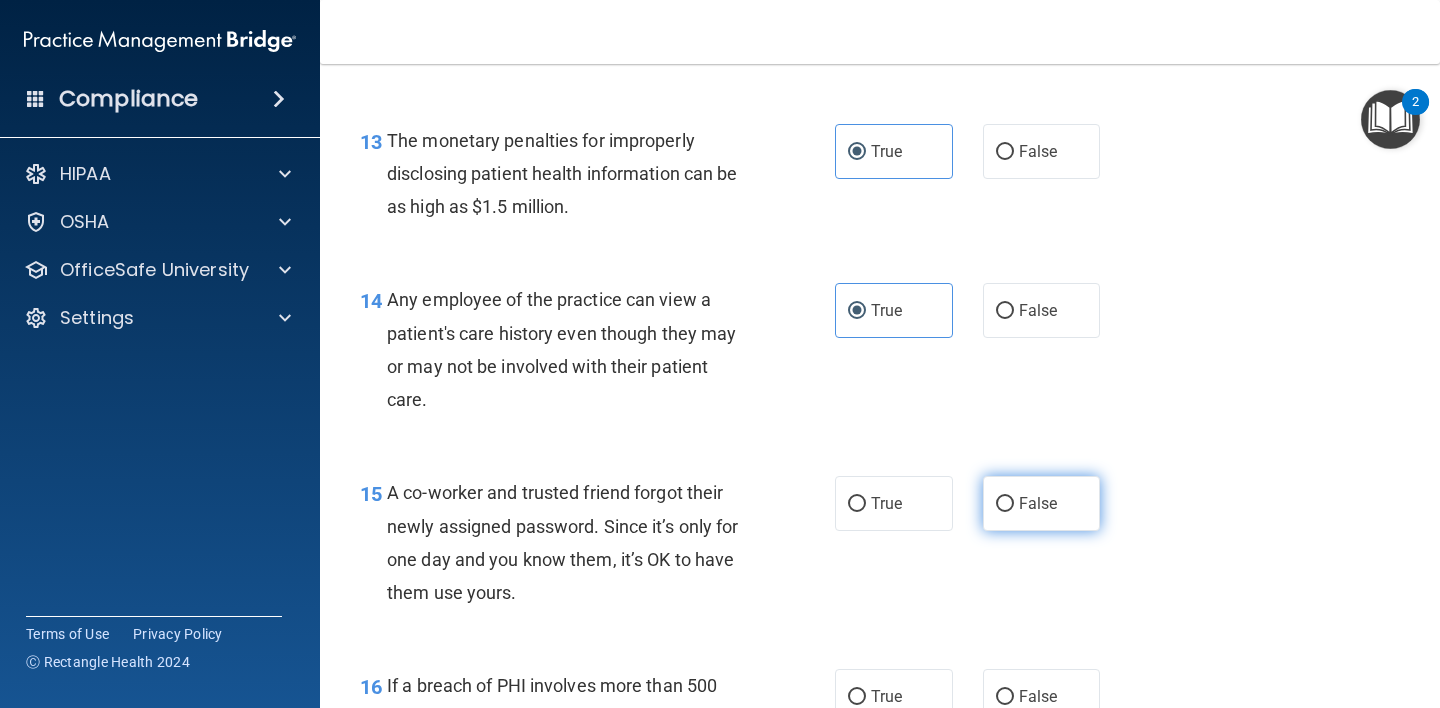 scroll, scrollTop: 2186, scrollLeft: 0, axis: vertical 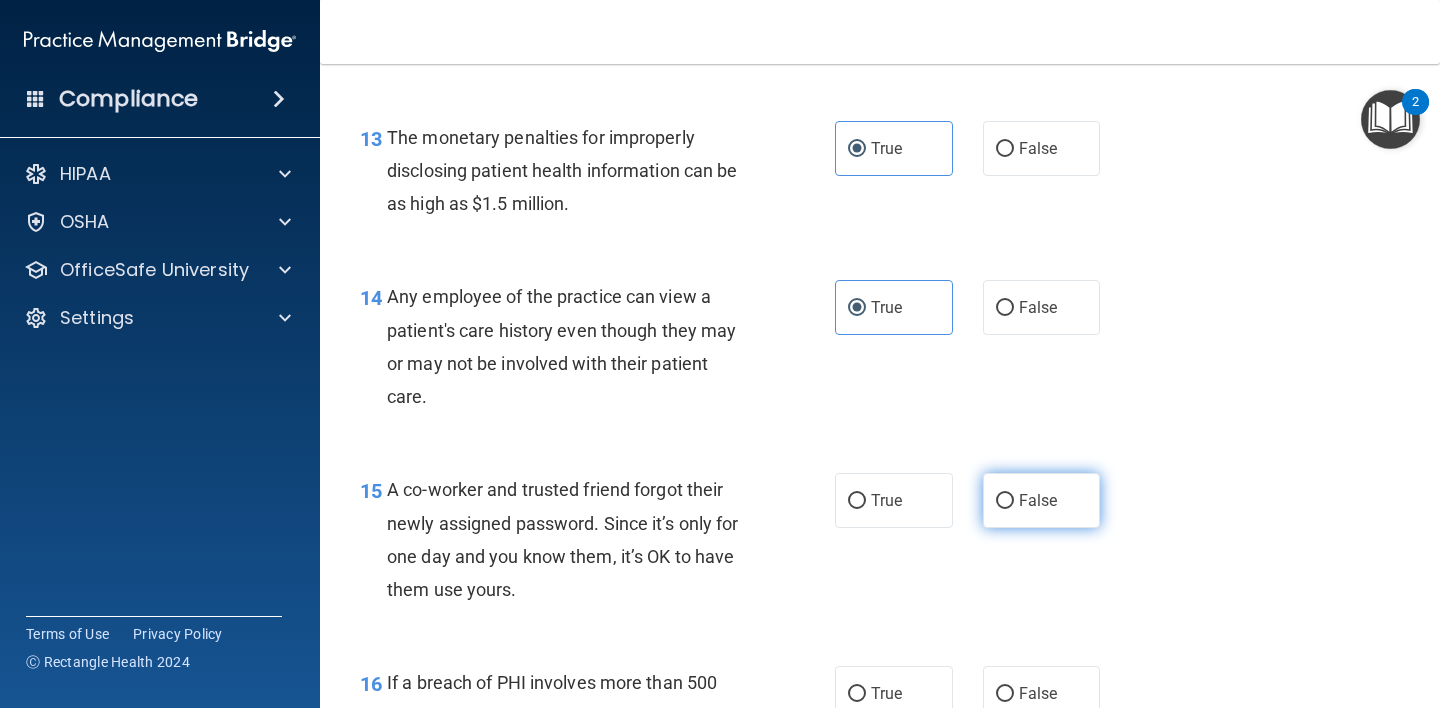 click on "False" at bounding box center (1042, 500) 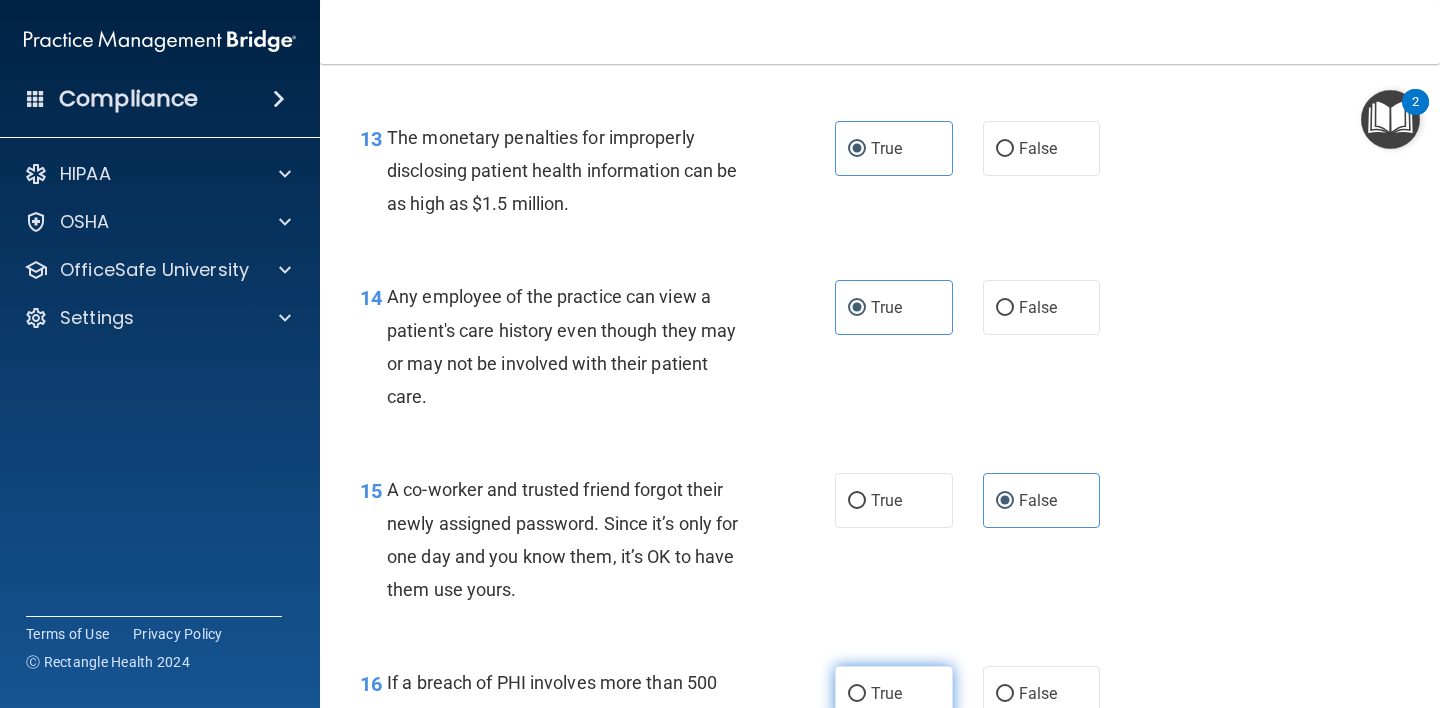 click on "True" at bounding box center (886, 693) 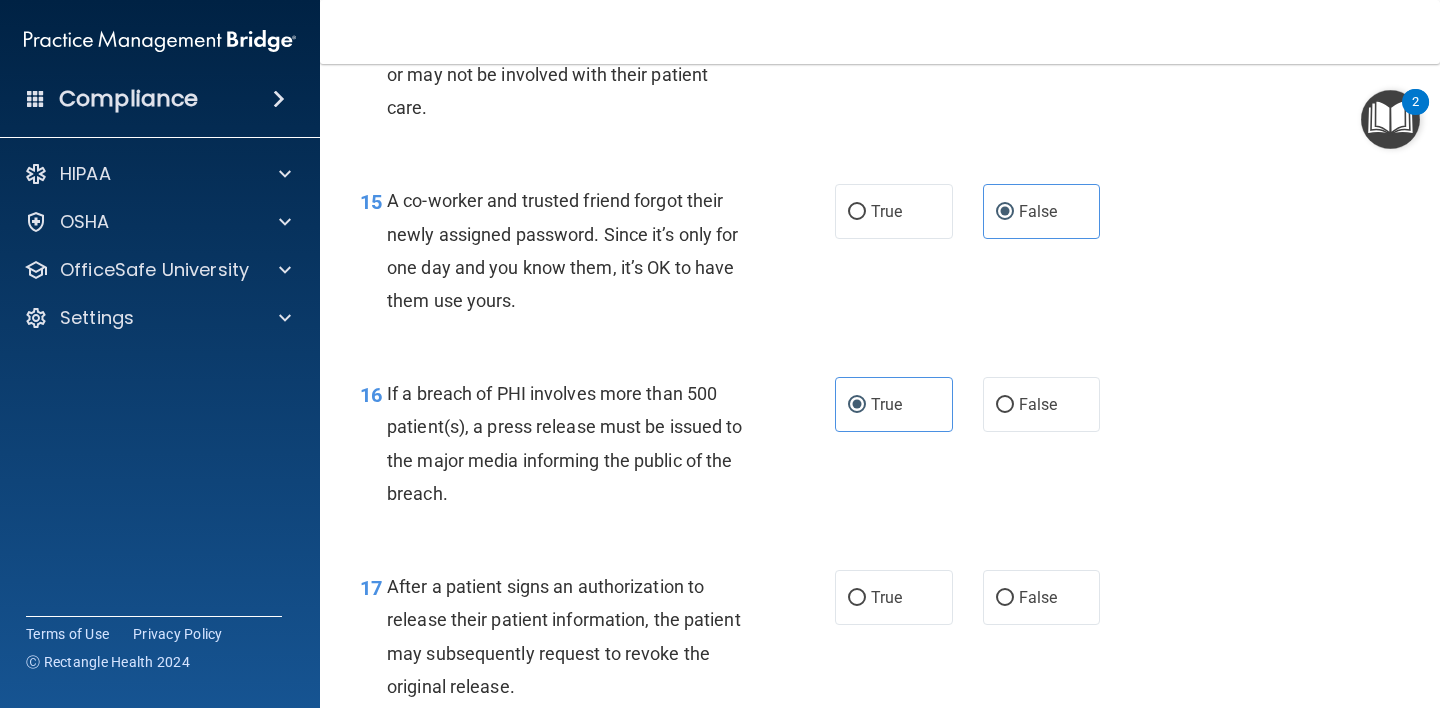 click on "17       After a patient signs an authorization to release their patient information, the patient may subsequently request to revoke the original release.                 True           False" at bounding box center [880, 641] 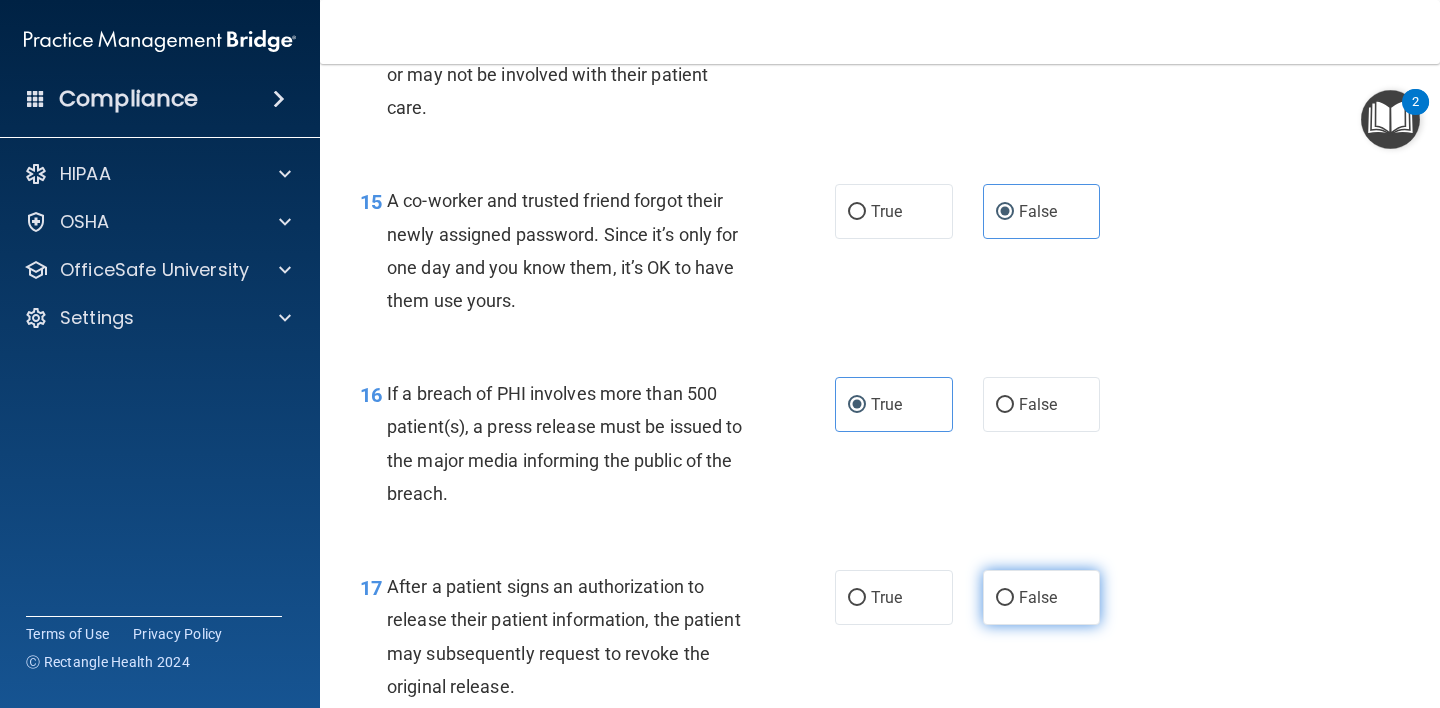 click on "False" at bounding box center (1038, 597) 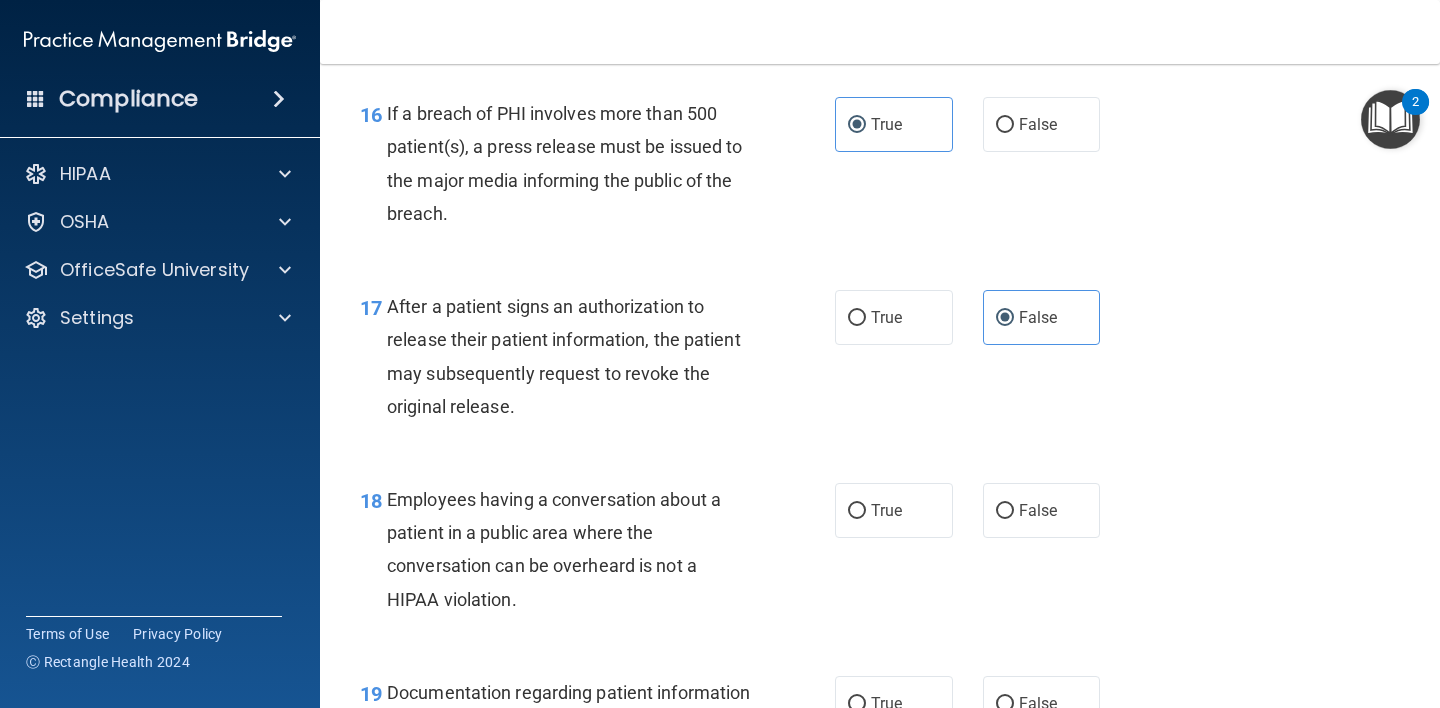 scroll, scrollTop: 2769, scrollLeft: 0, axis: vertical 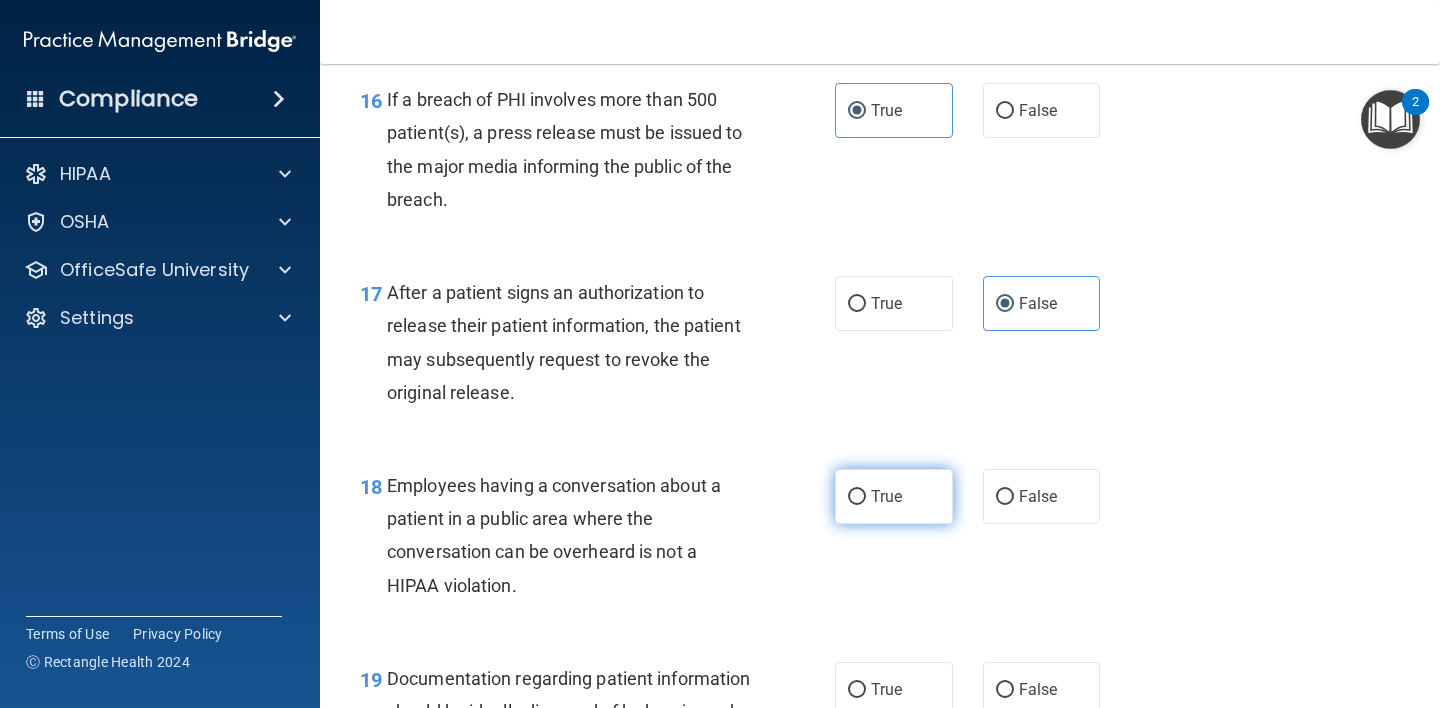 click on "True" at bounding box center [886, 496] 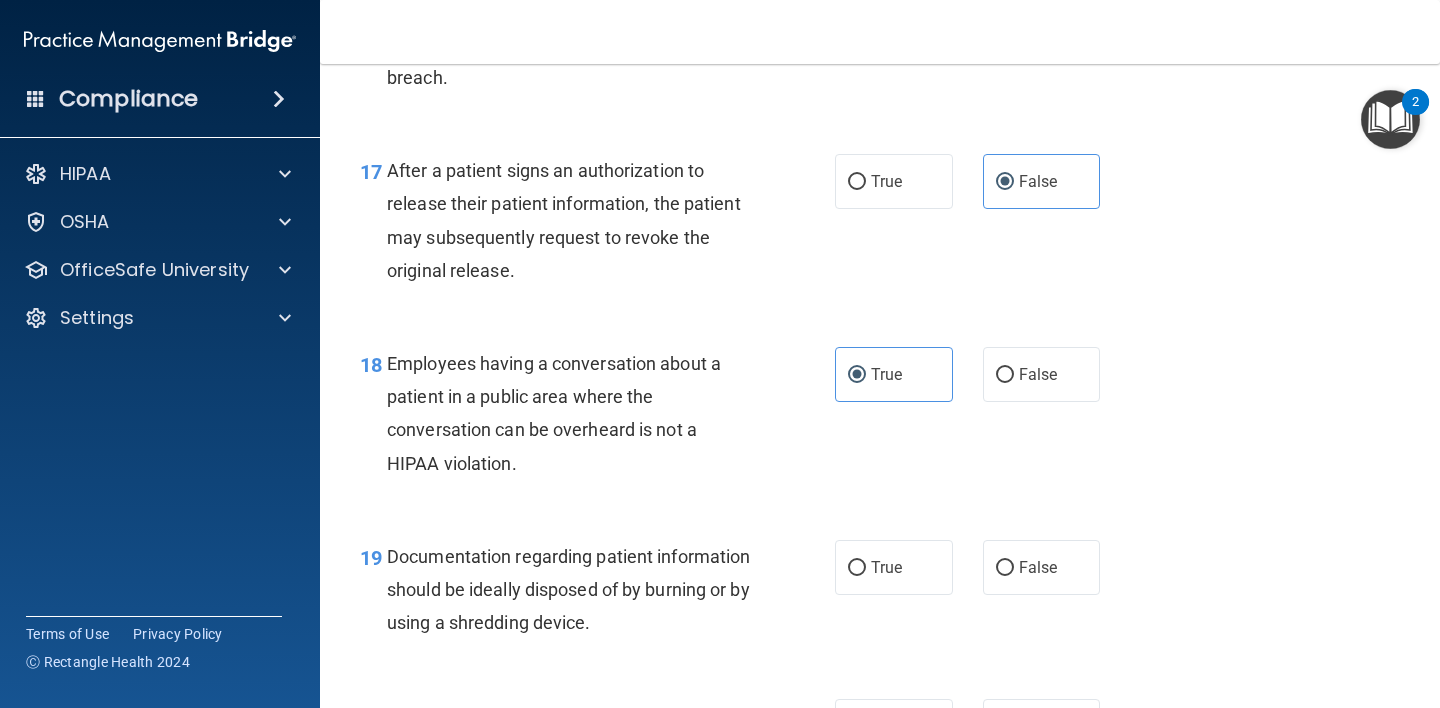 scroll, scrollTop: 2893, scrollLeft: 0, axis: vertical 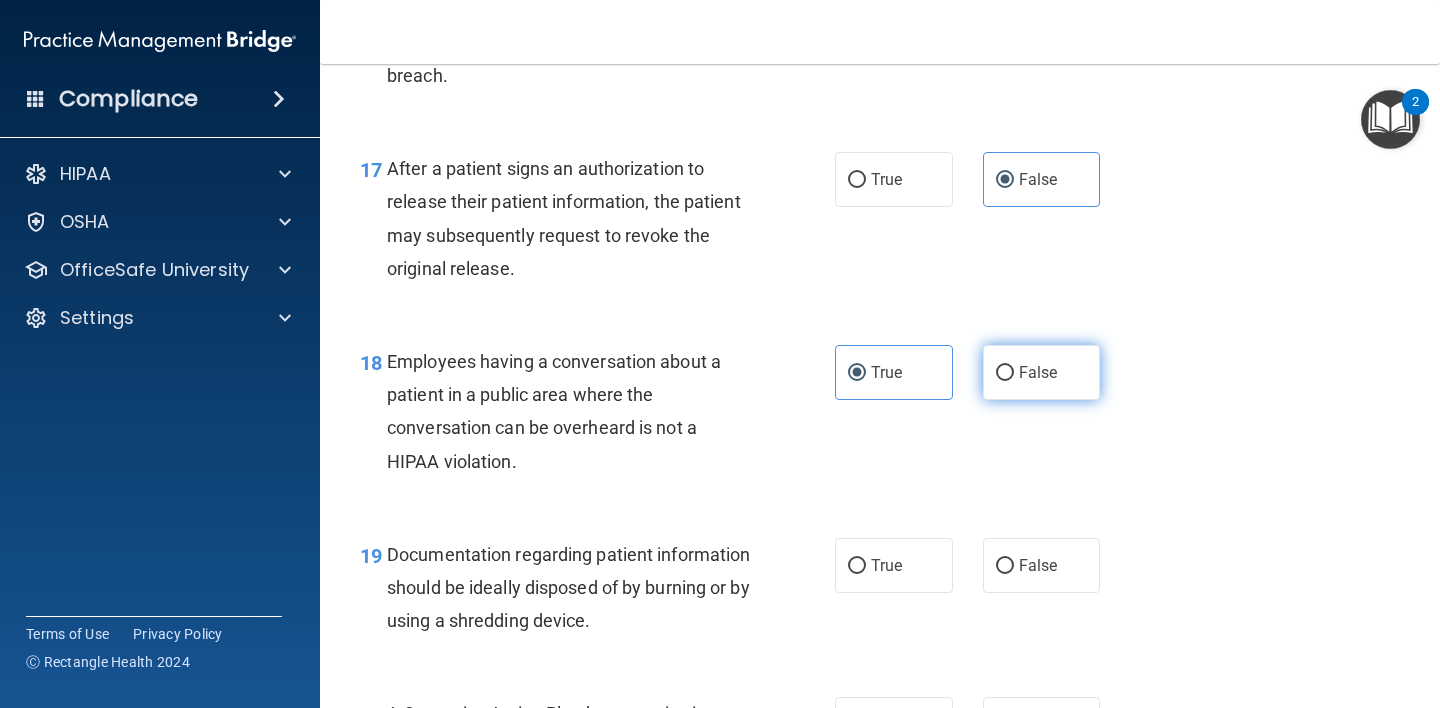 click on "False" at bounding box center (1042, 372) 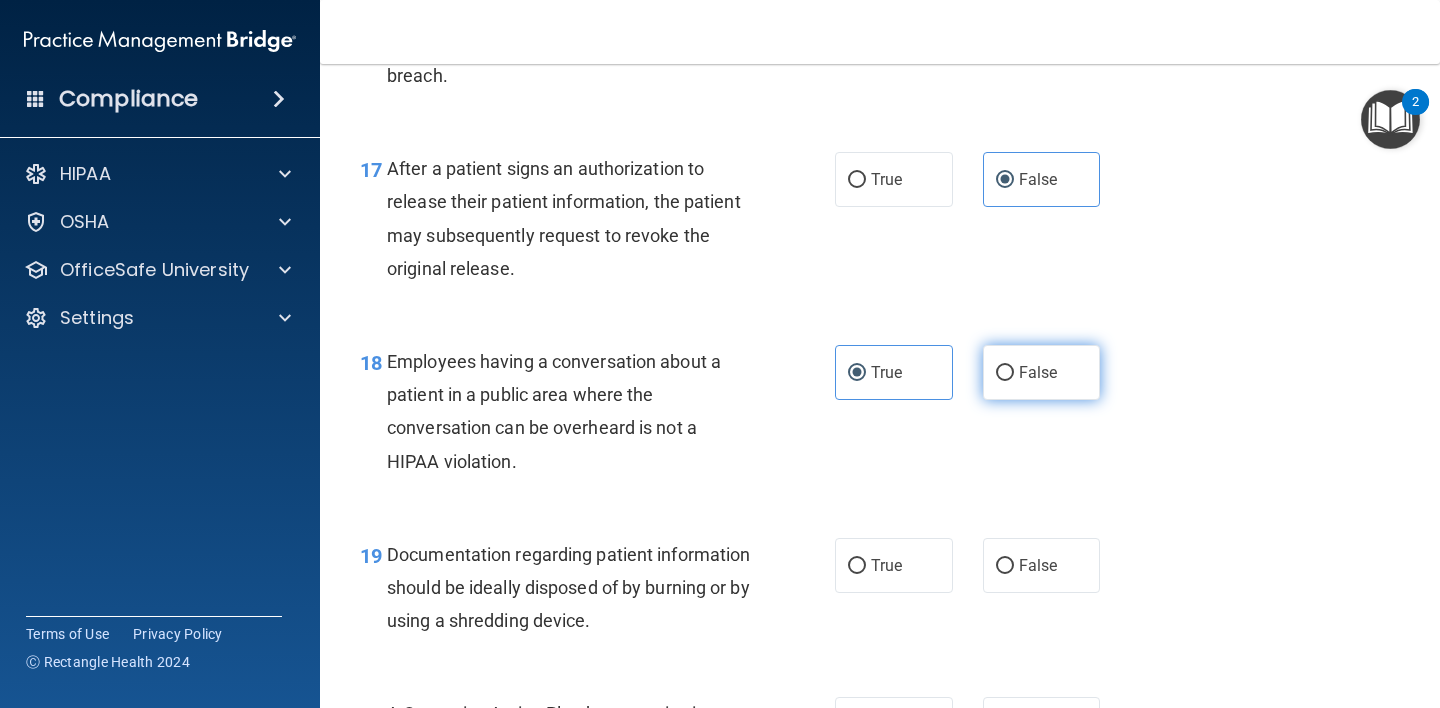 radio on "true" 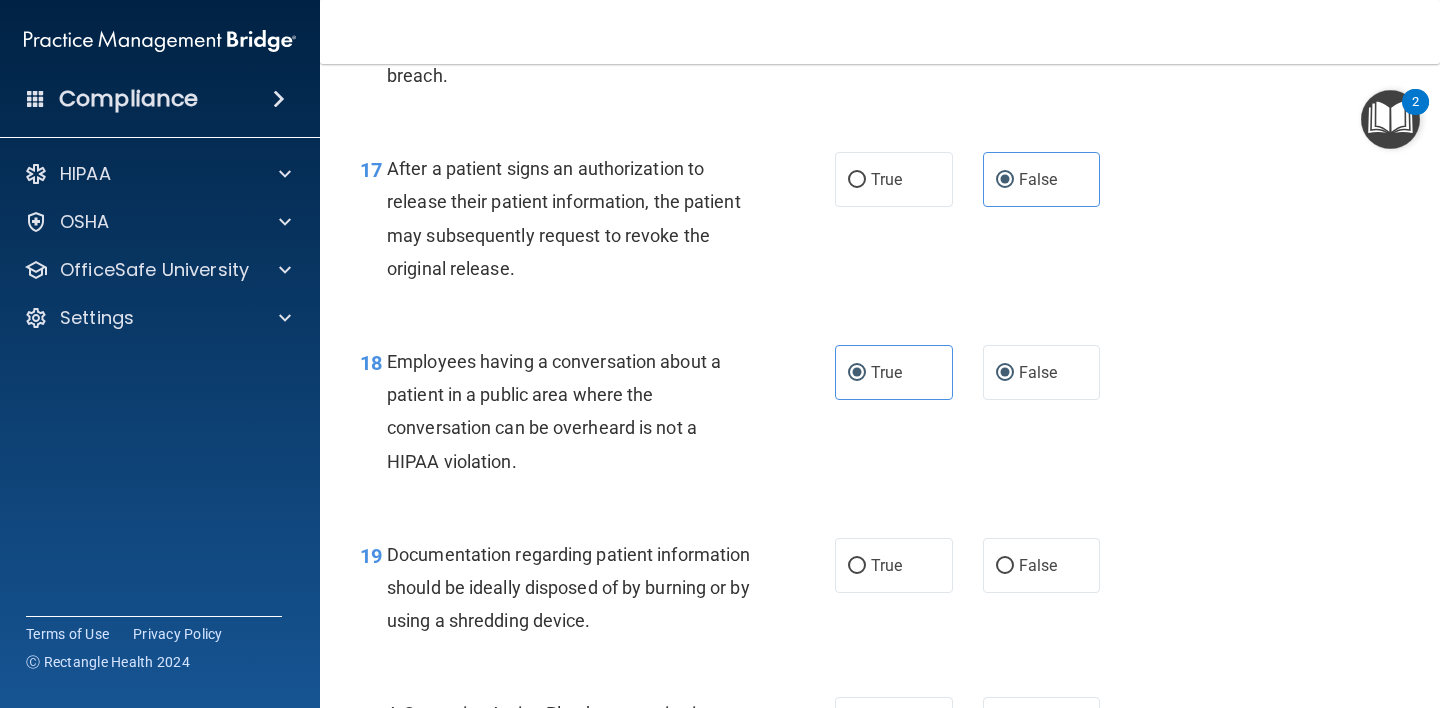 radio on "false" 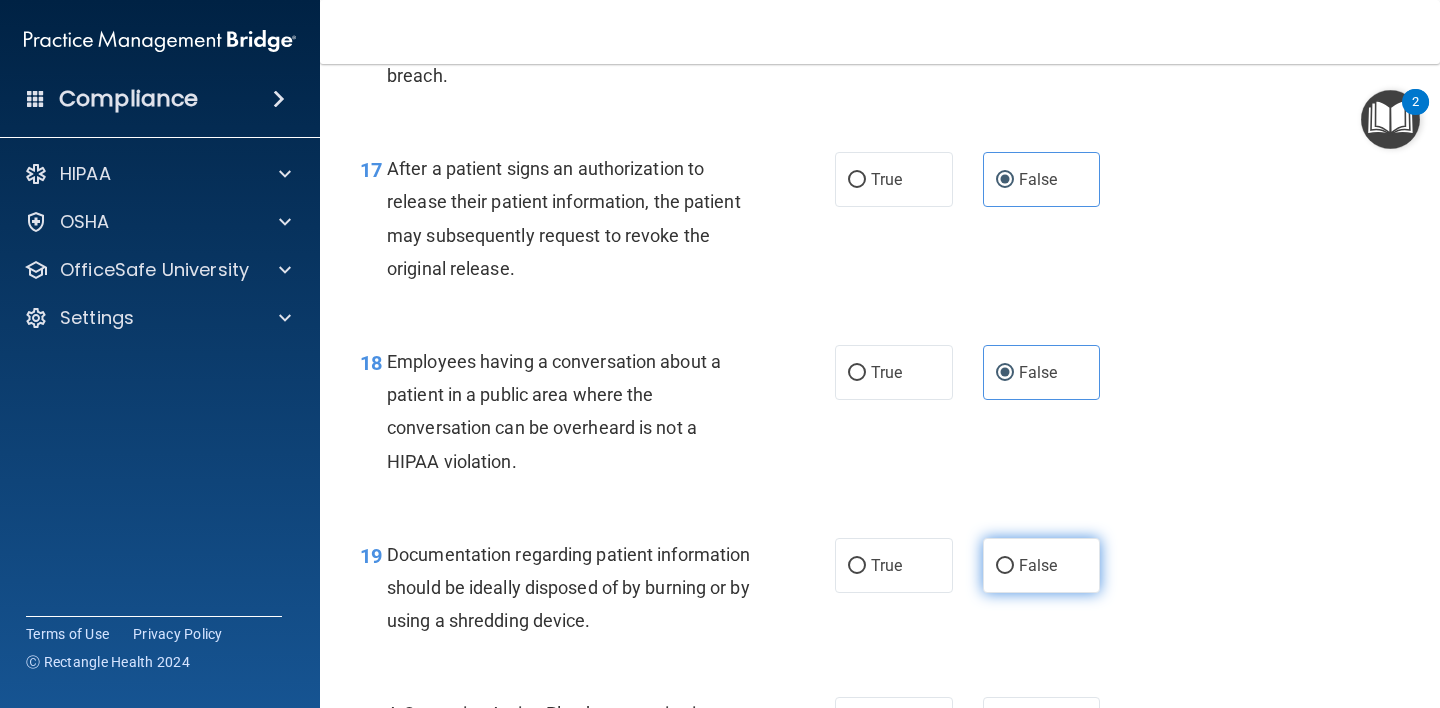 click on "False" at bounding box center (1042, 565) 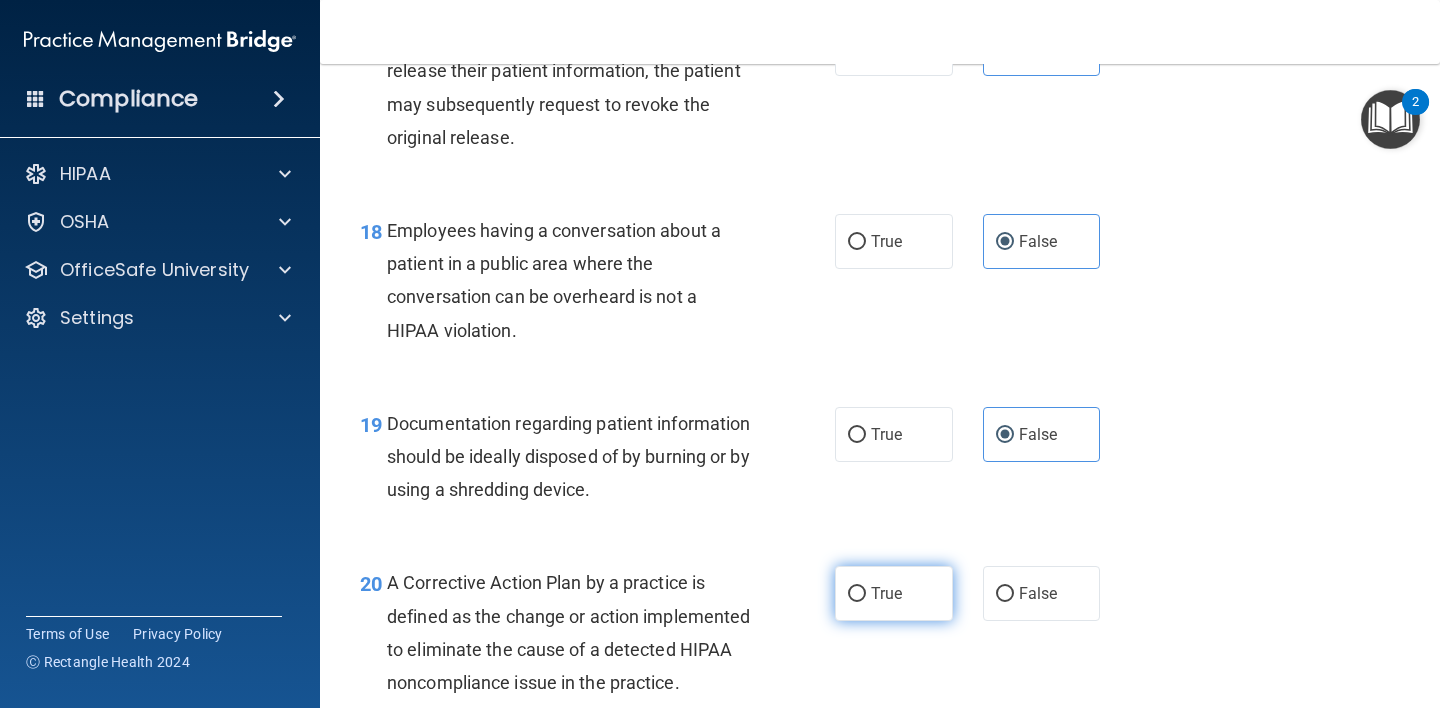 click on "True" at bounding box center [894, 593] 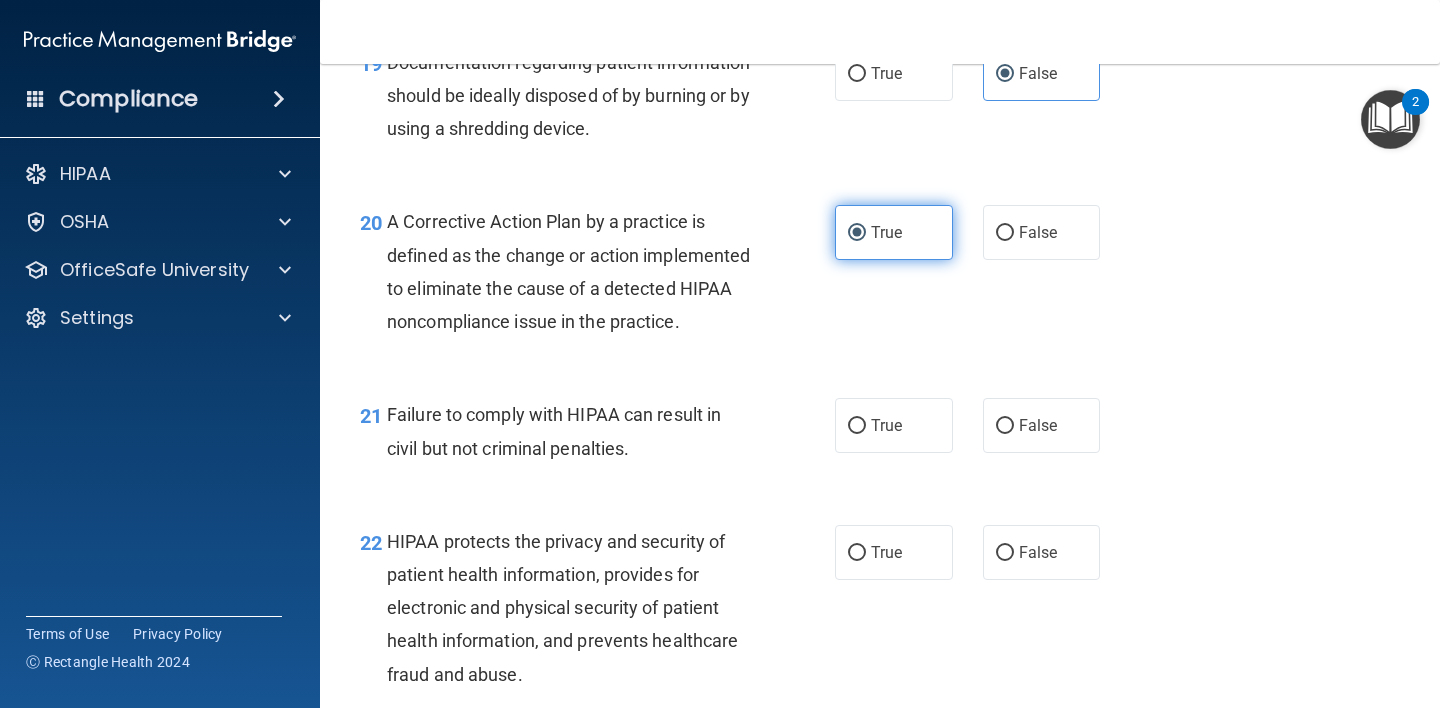 scroll, scrollTop: 3397, scrollLeft: 0, axis: vertical 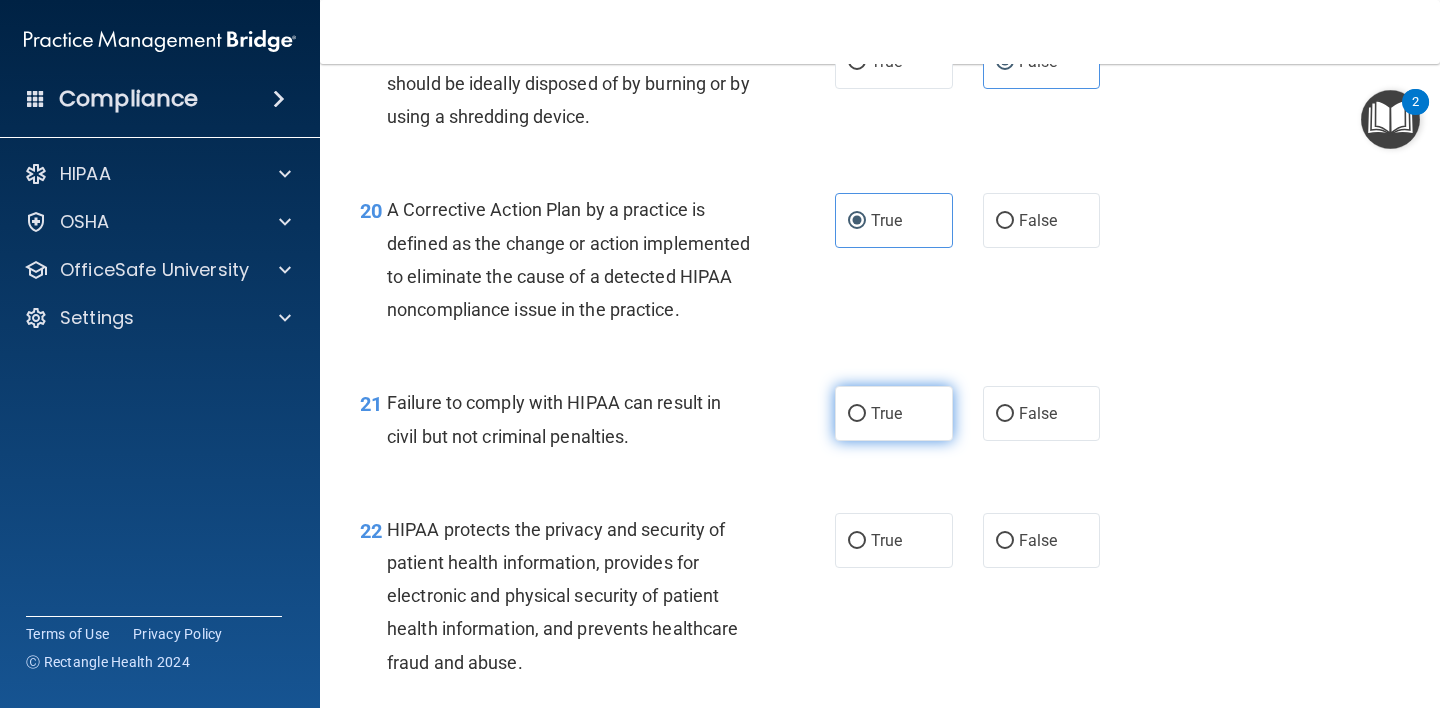 click on "True" at bounding box center [886, 413] 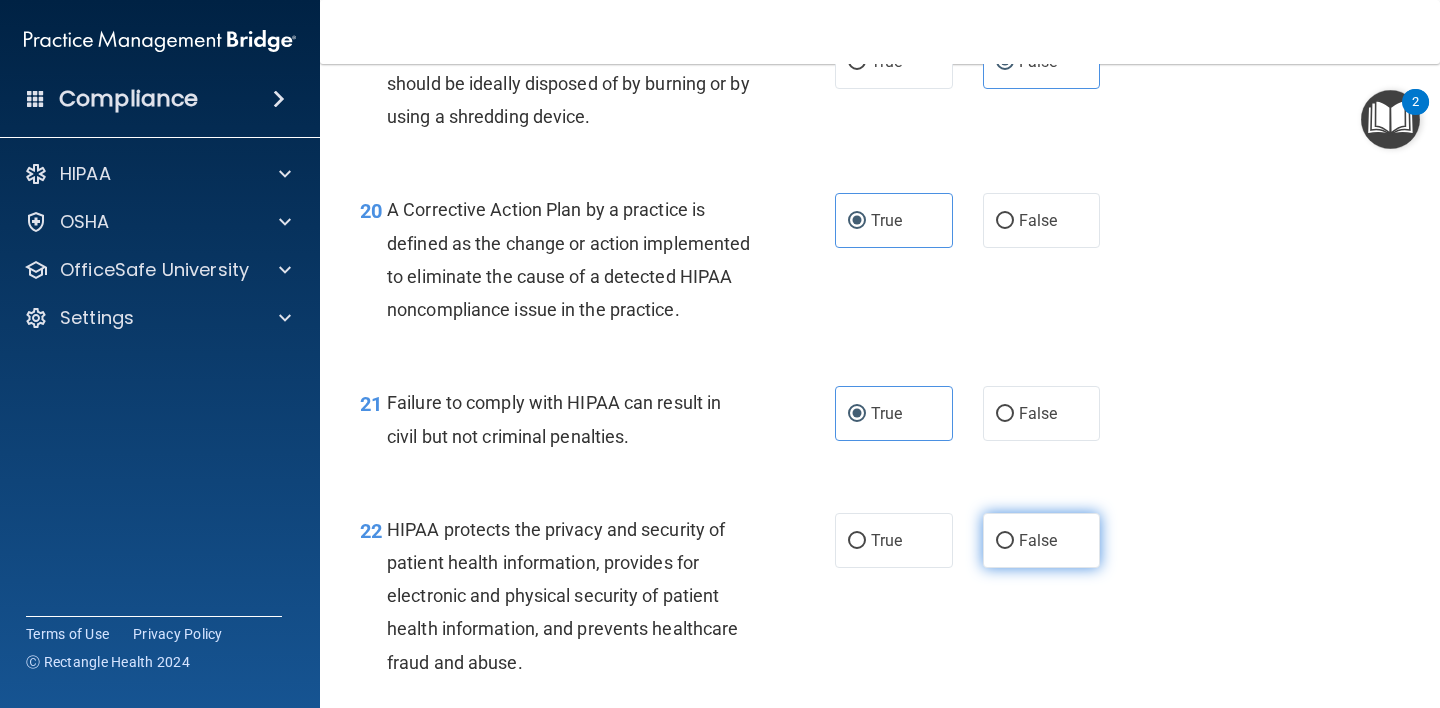 click on "False" at bounding box center (1042, 540) 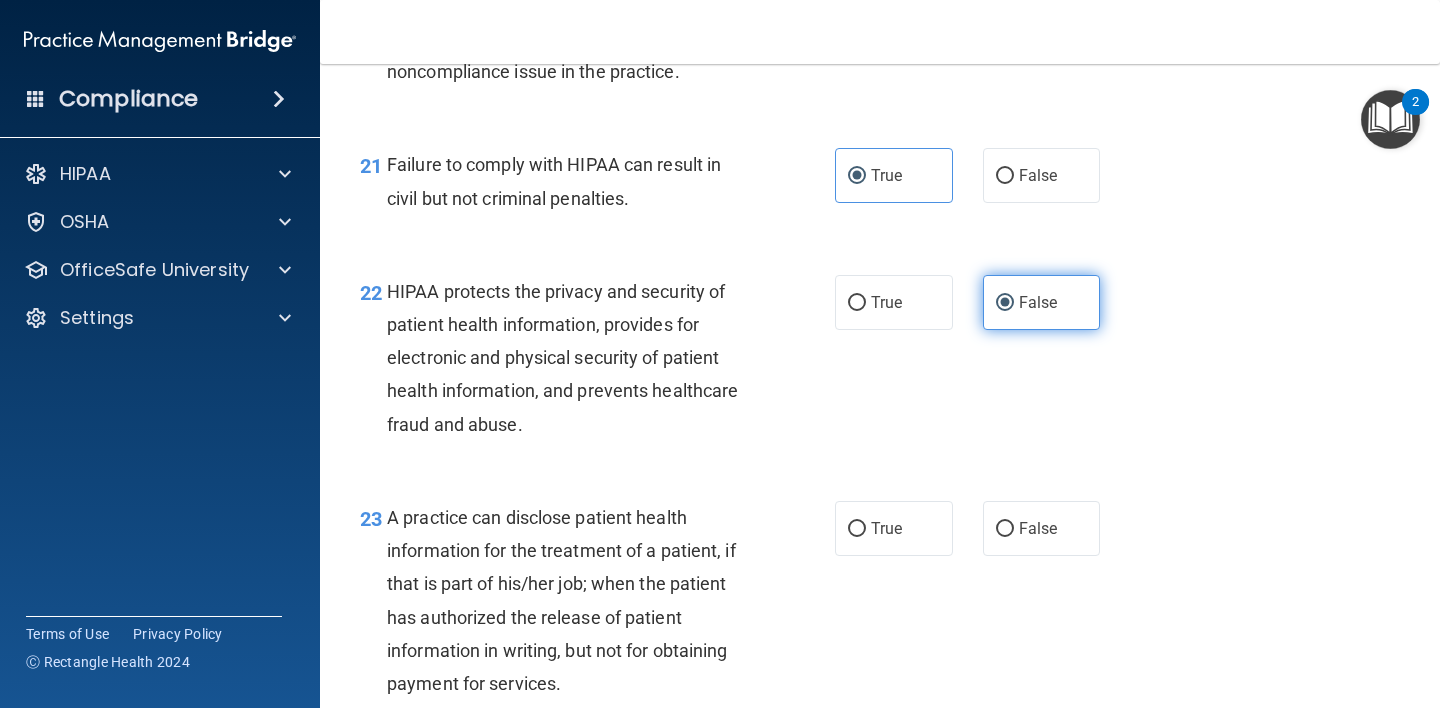 click on "False" at bounding box center (1042, 528) 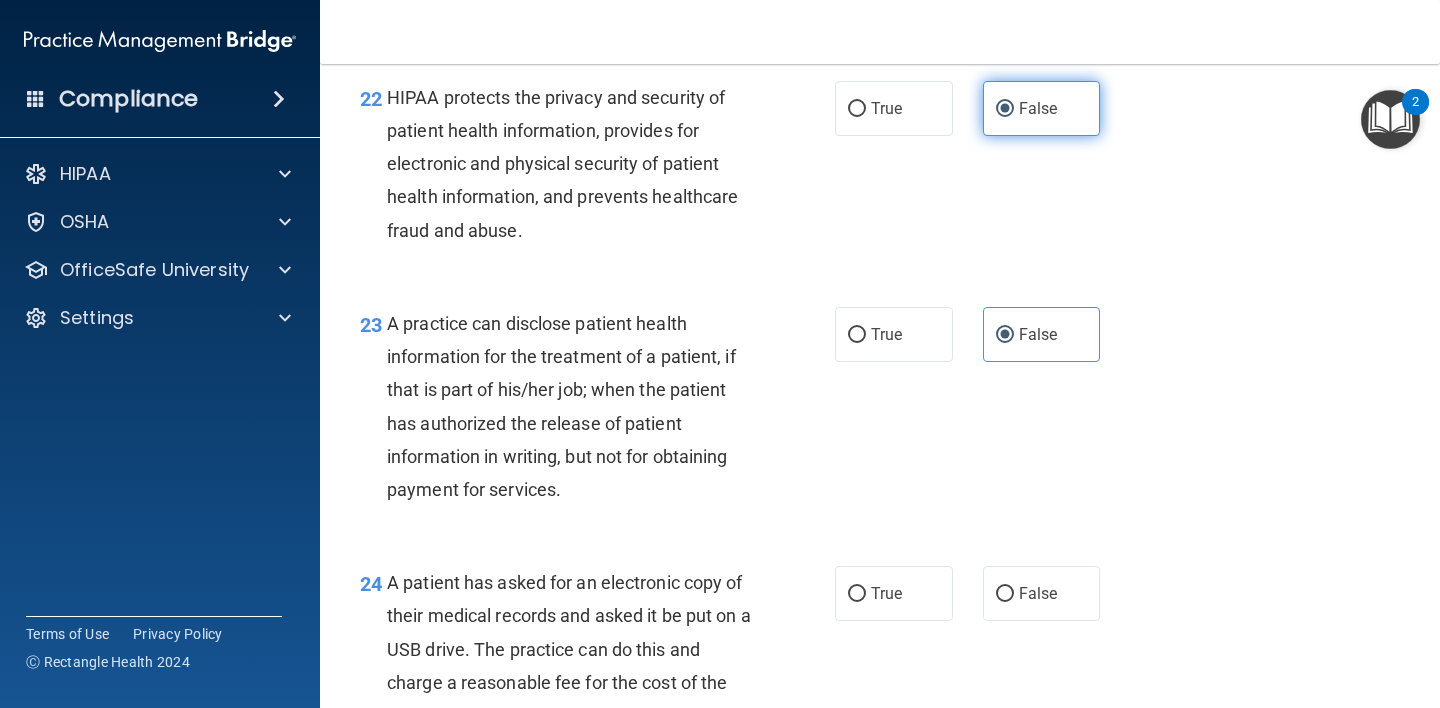 scroll, scrollTop: 3842, scrollLeft: 0, axis: vertical 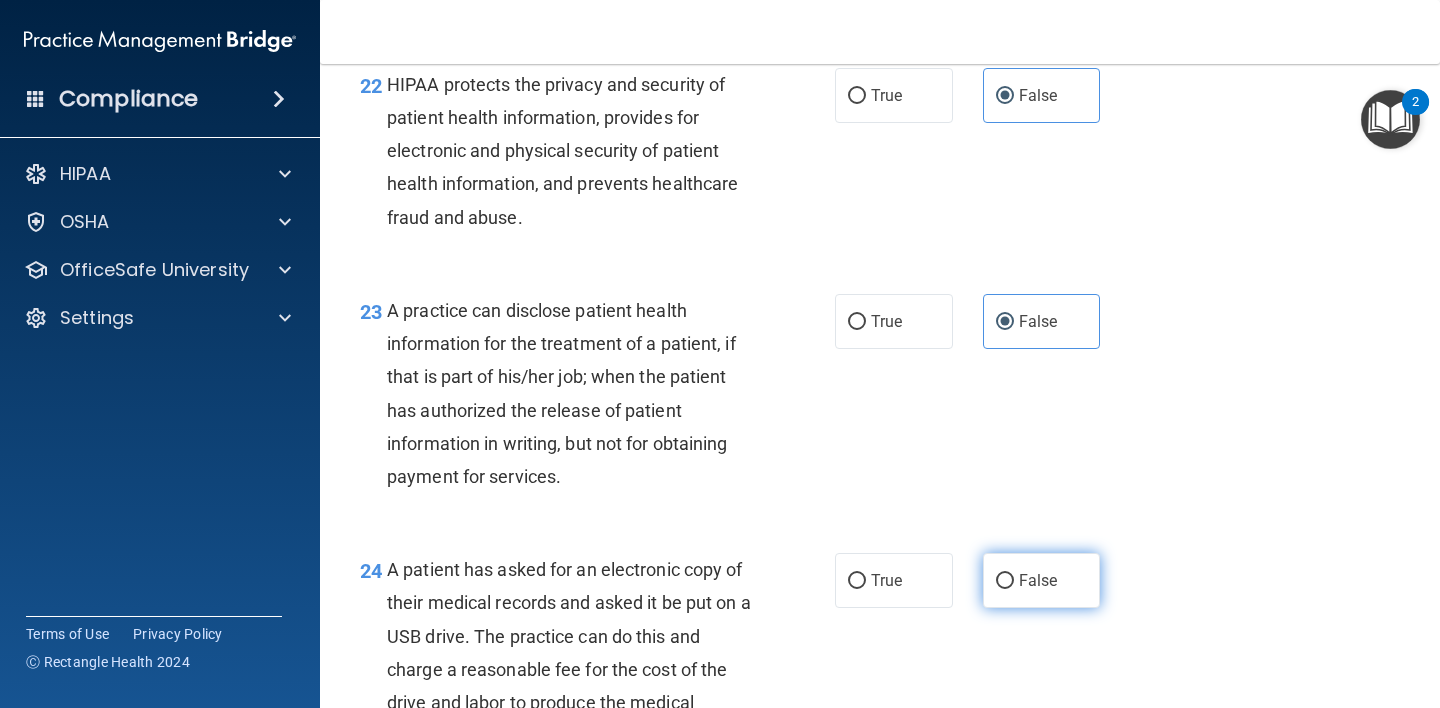 click on "False" at bounding box center (1038, 580) 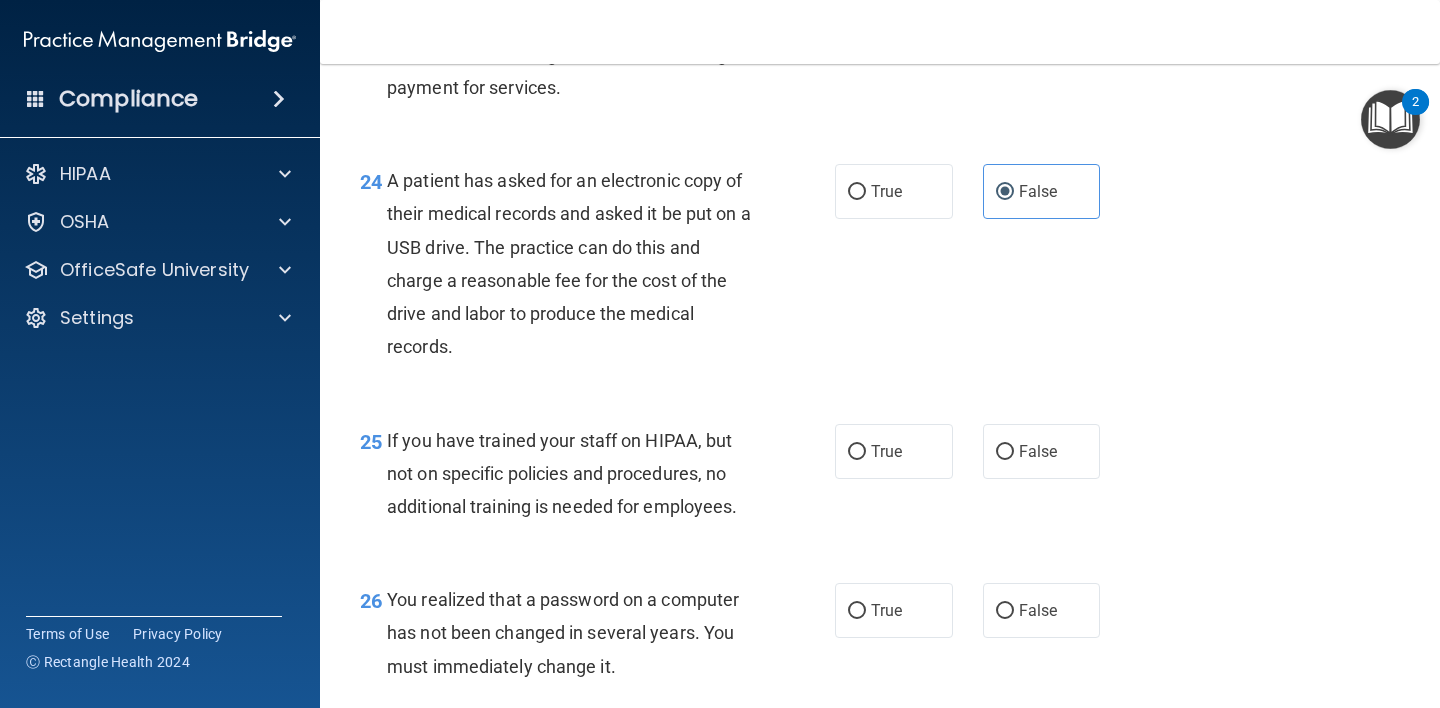 scroll, scrollTop: 4239, scrollLeft: 0, axis: vertical 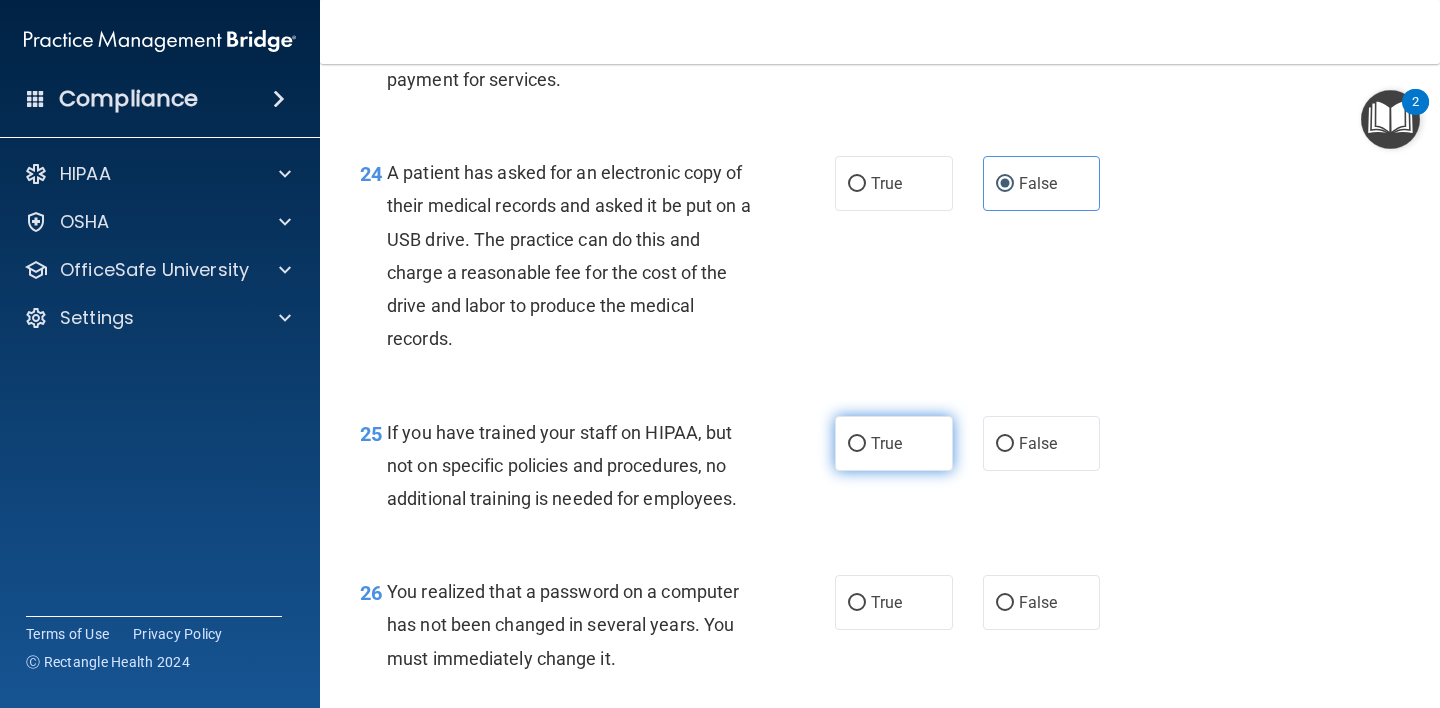 click on "True" at bounding box center (894, 443) 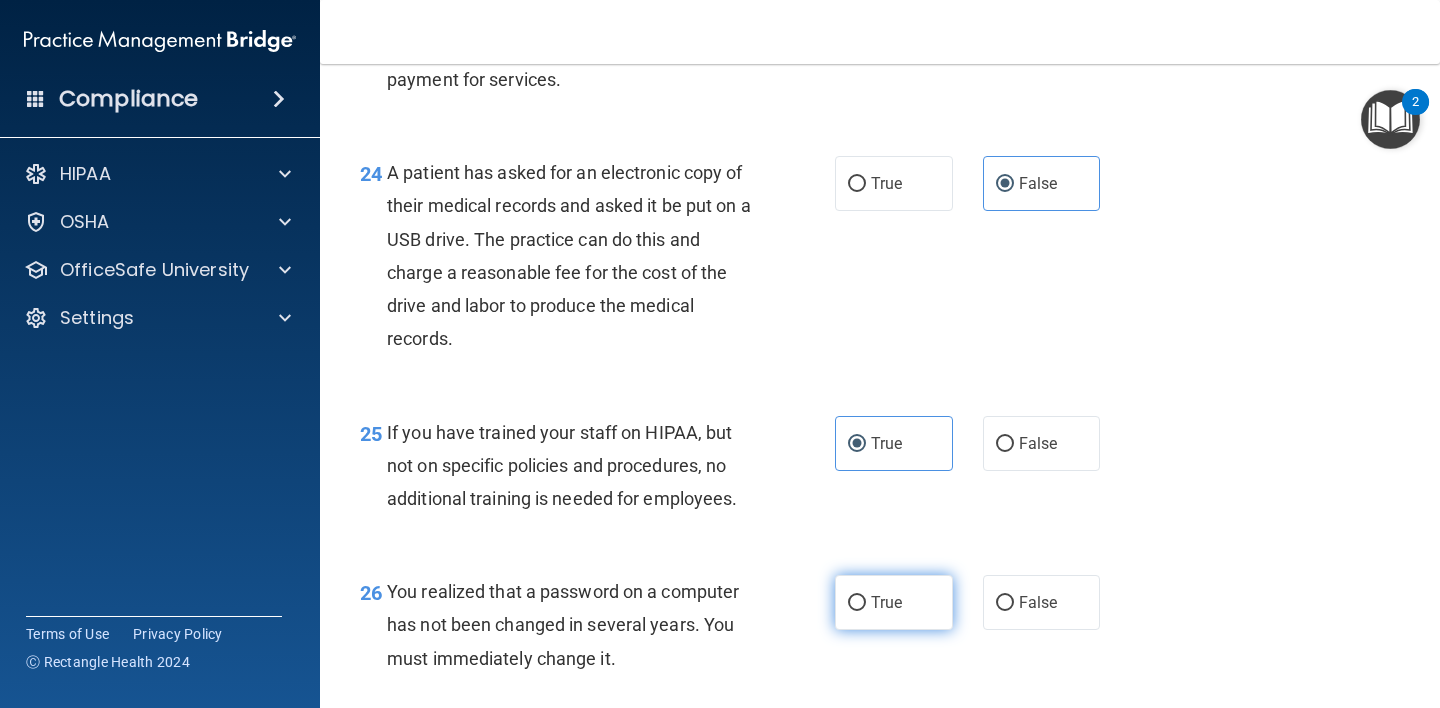 click on "True" at bounding box center (894, 602) 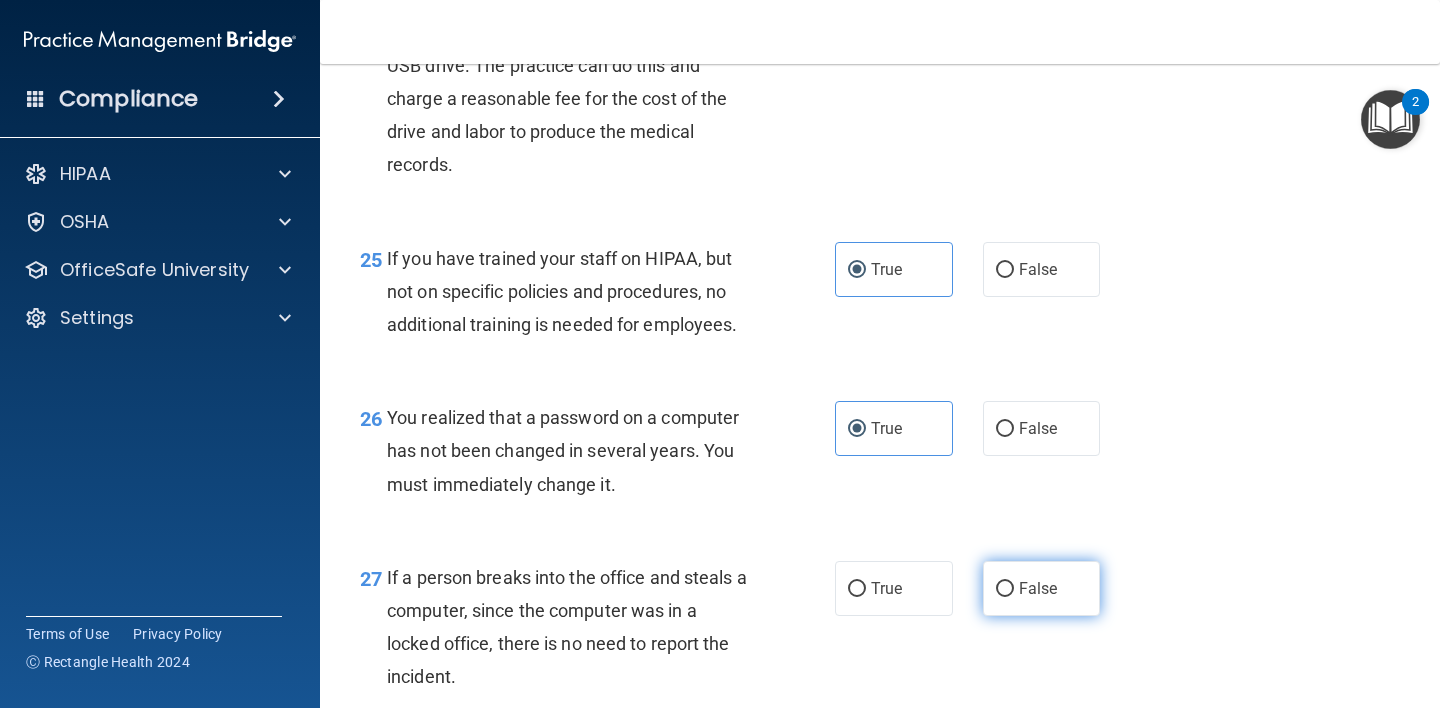 click on "False" at bounding box center (1042, 588) 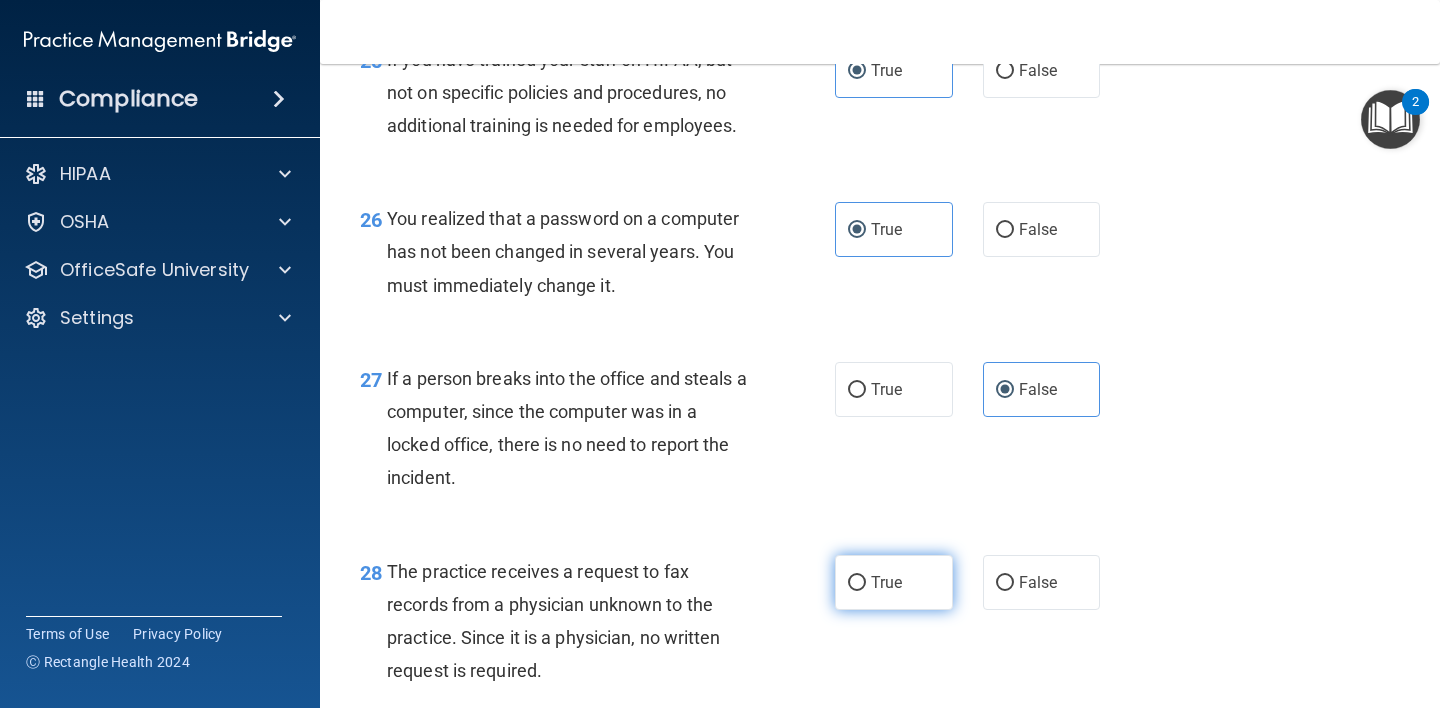 click on "True" at bounding box center (894, 582) 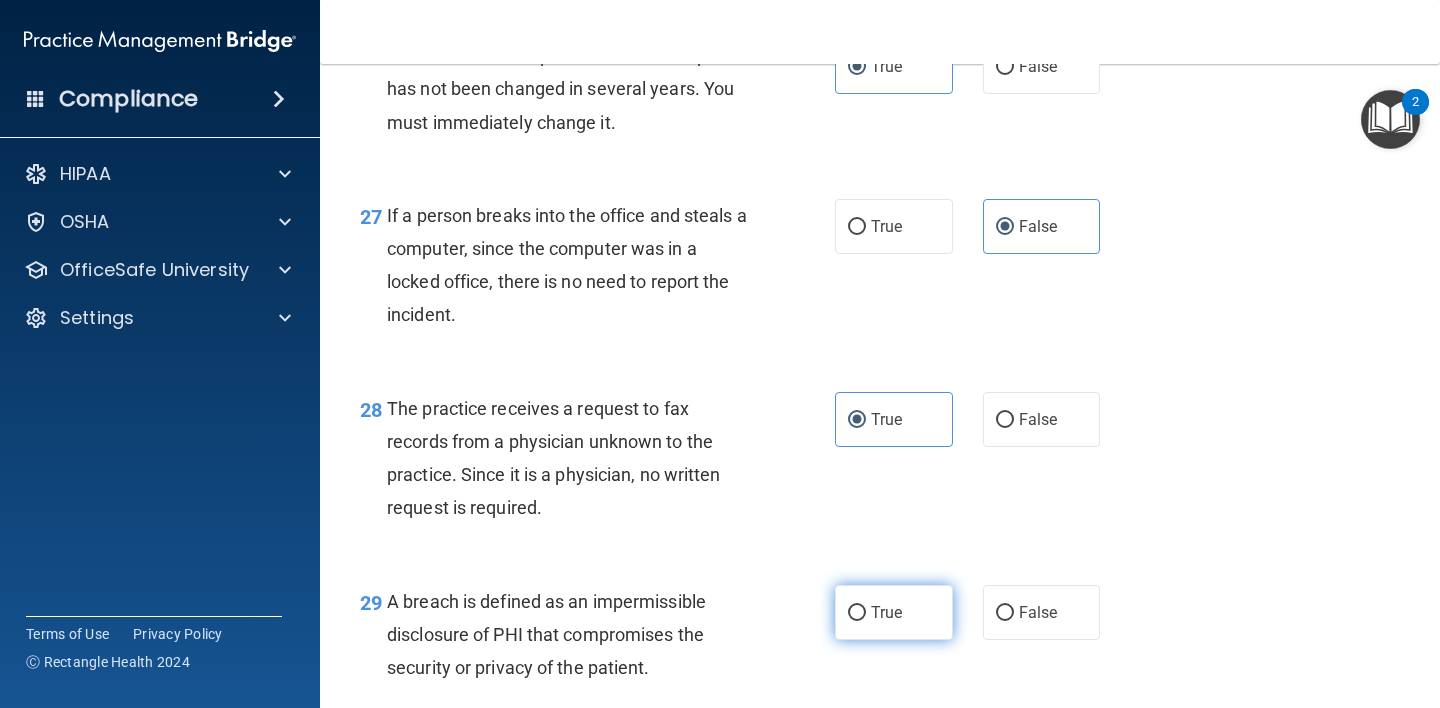 click on "True" at bounding box center [894, 612] 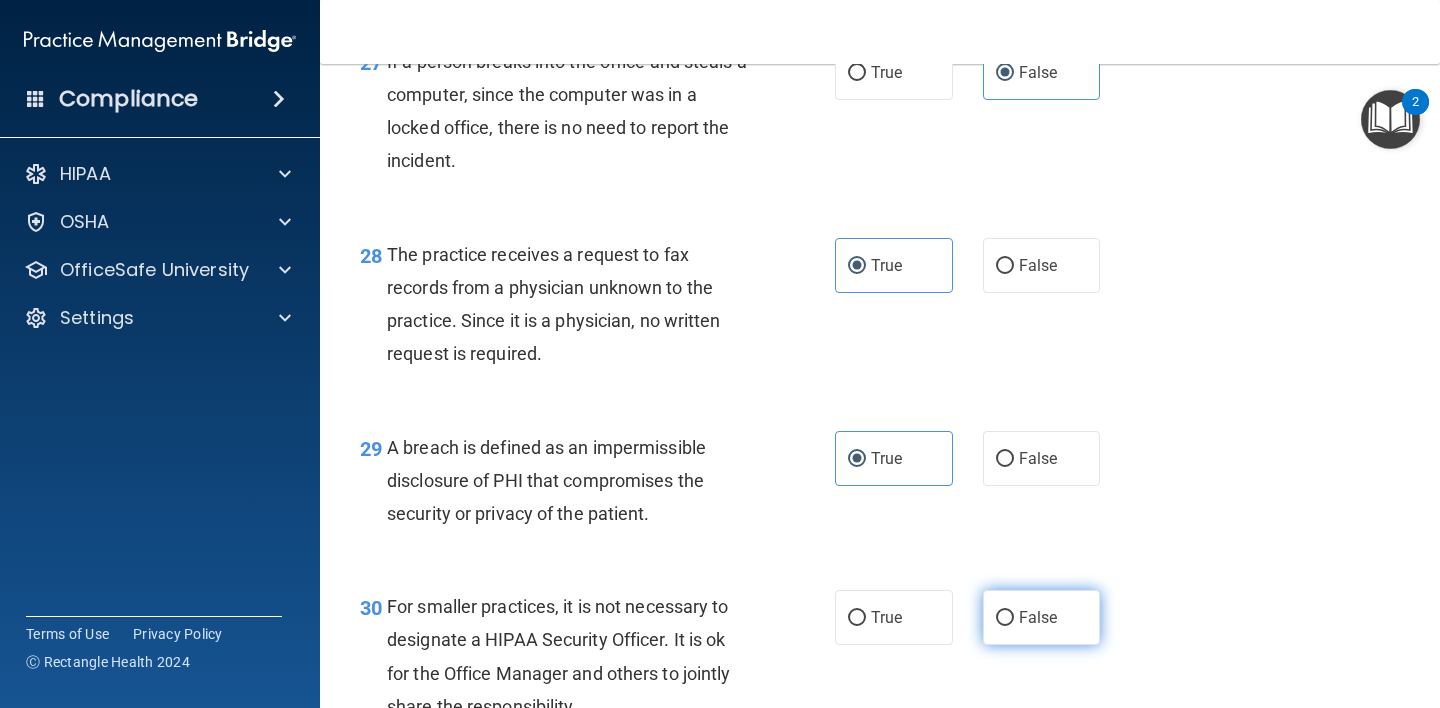click on "False" at bounding box center (1042, 617) 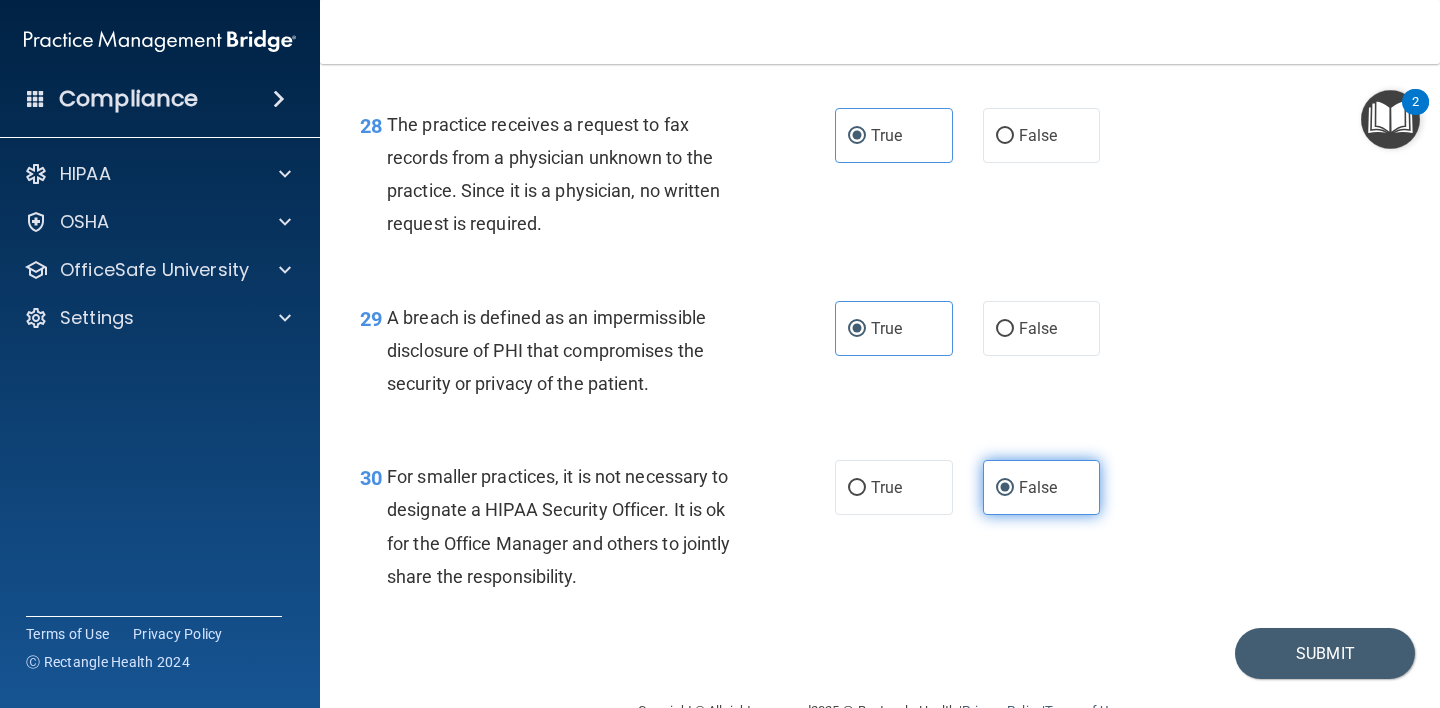 scroll, scrollTop: 5144, scrollLeft: 0, axis: vertical 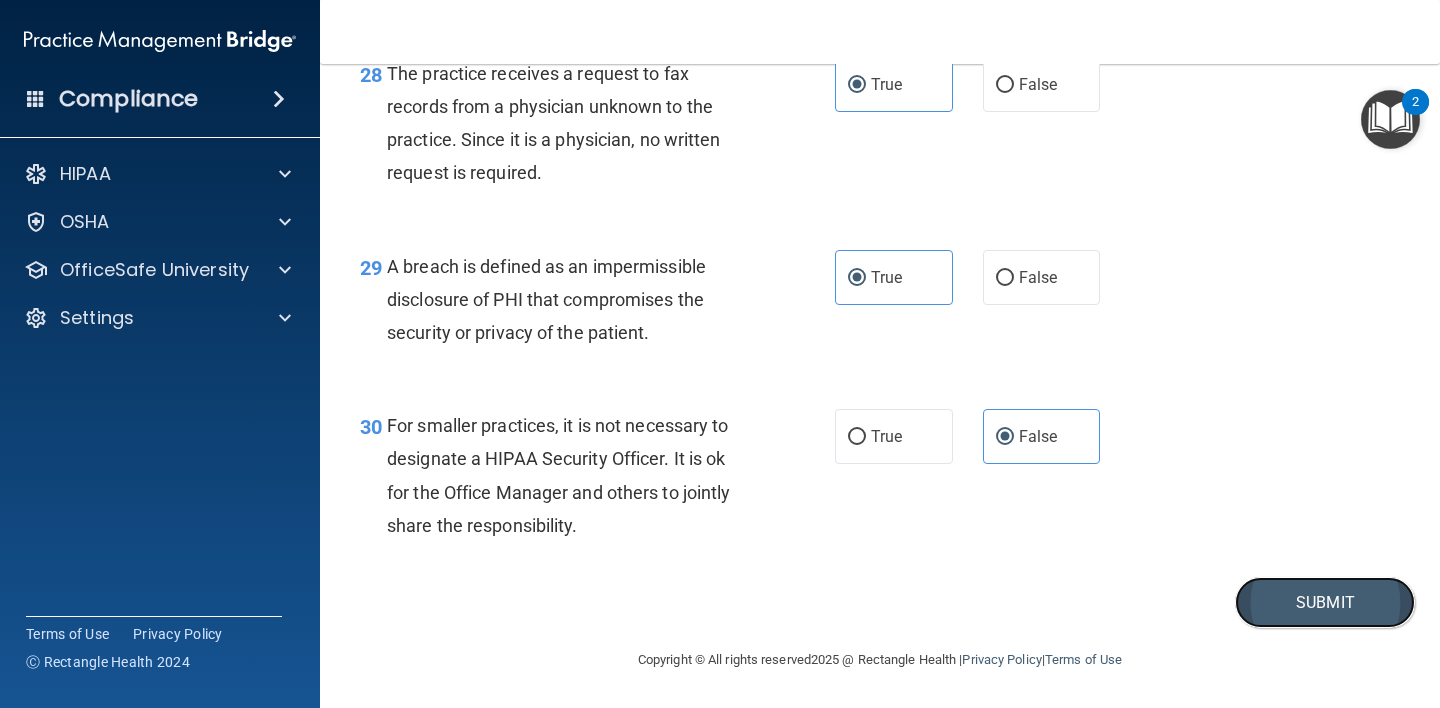 click on "Submit" at bounding box center [1325, 602] 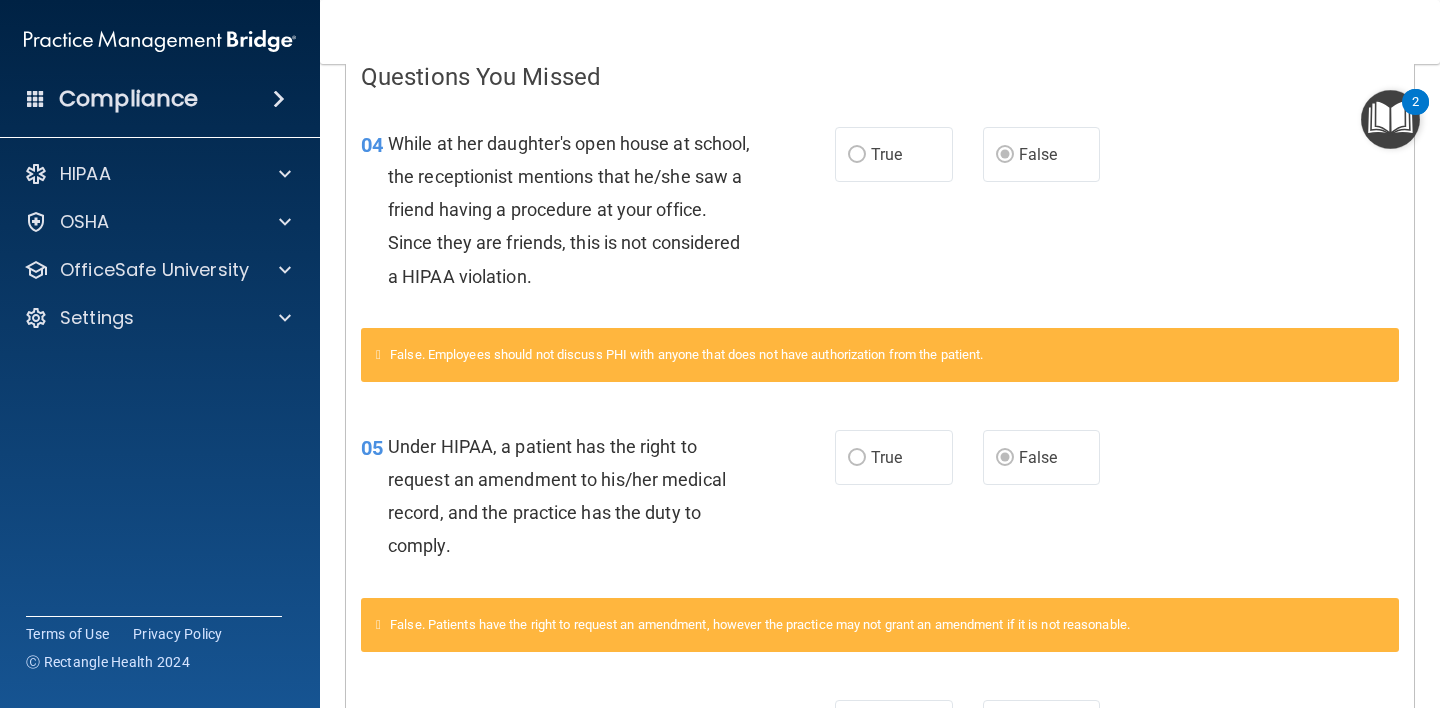 scroll, scrollTop: 0, scrollLeft: 0, axis: both 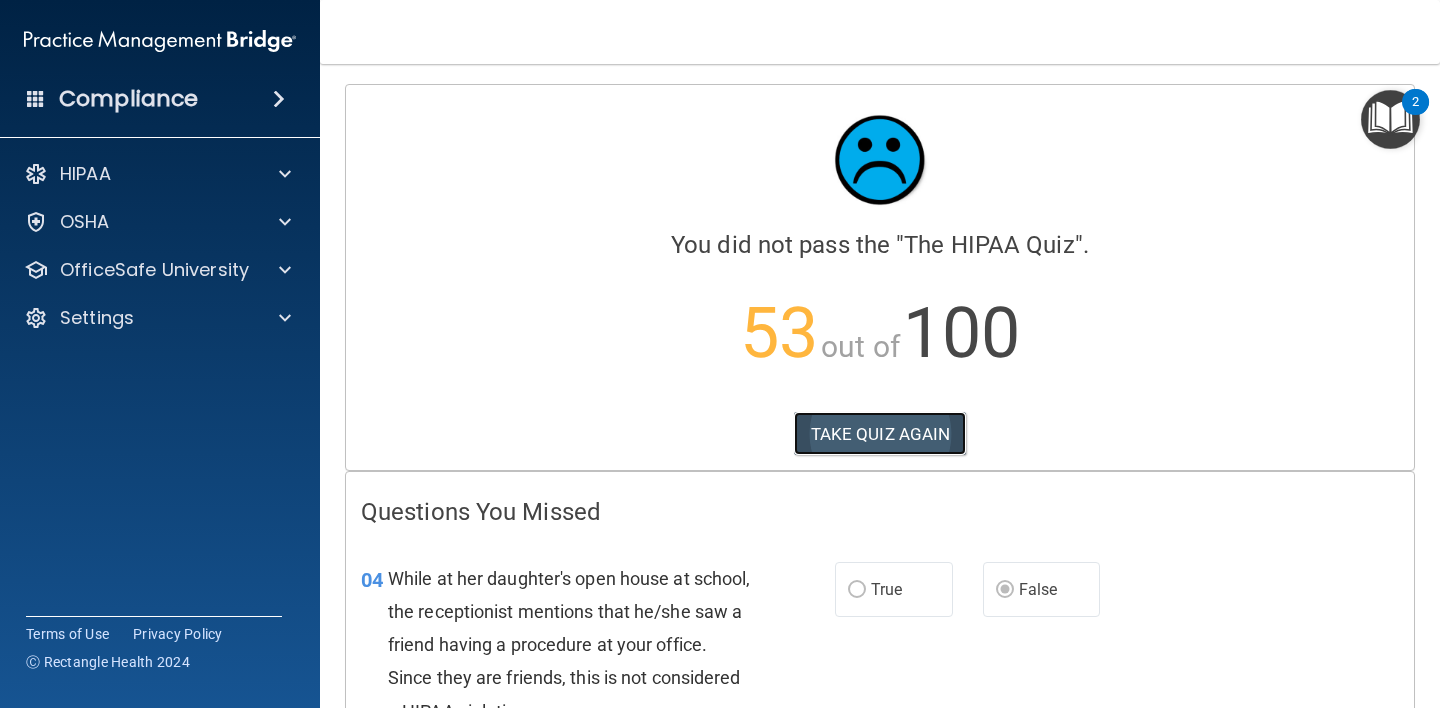 click on "TAKE QUIZ AGAIN" at bounding box center (880, 434) 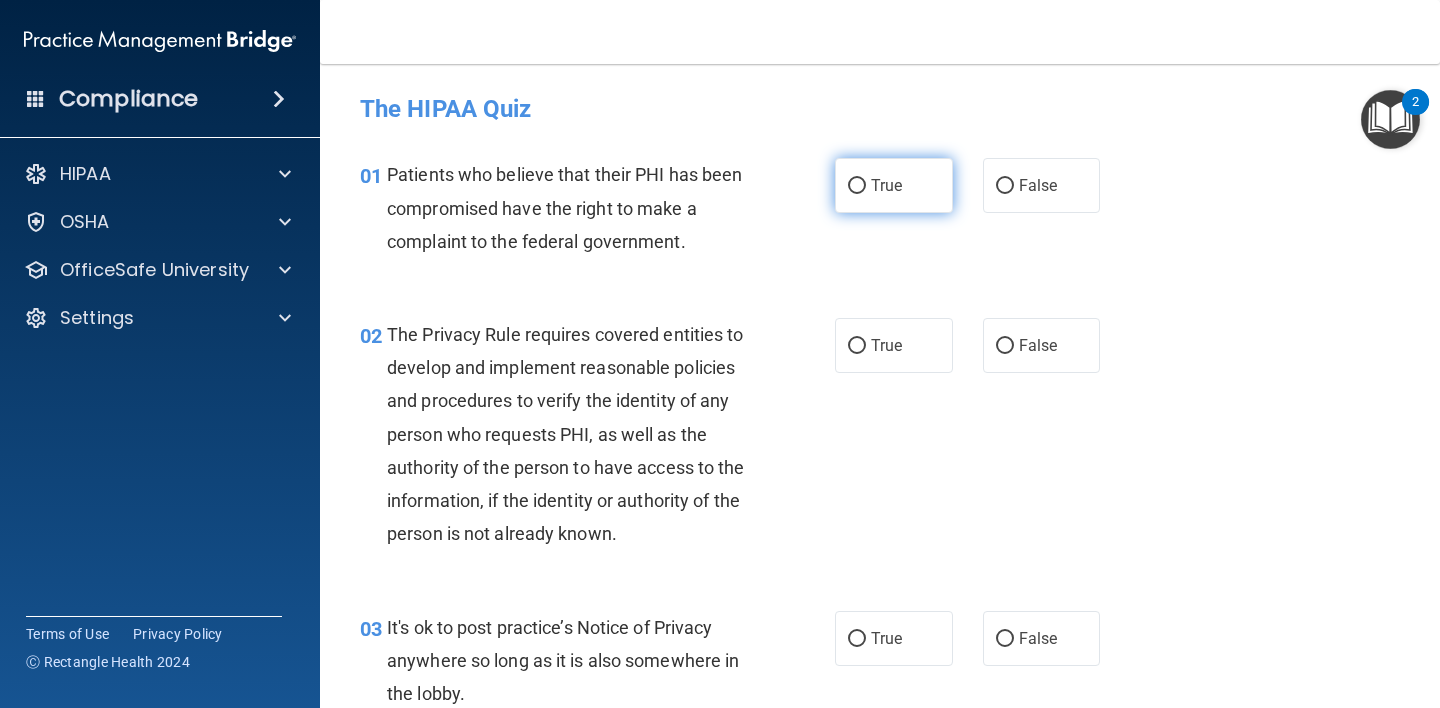 click on "True" at bounding box center [894, 185] 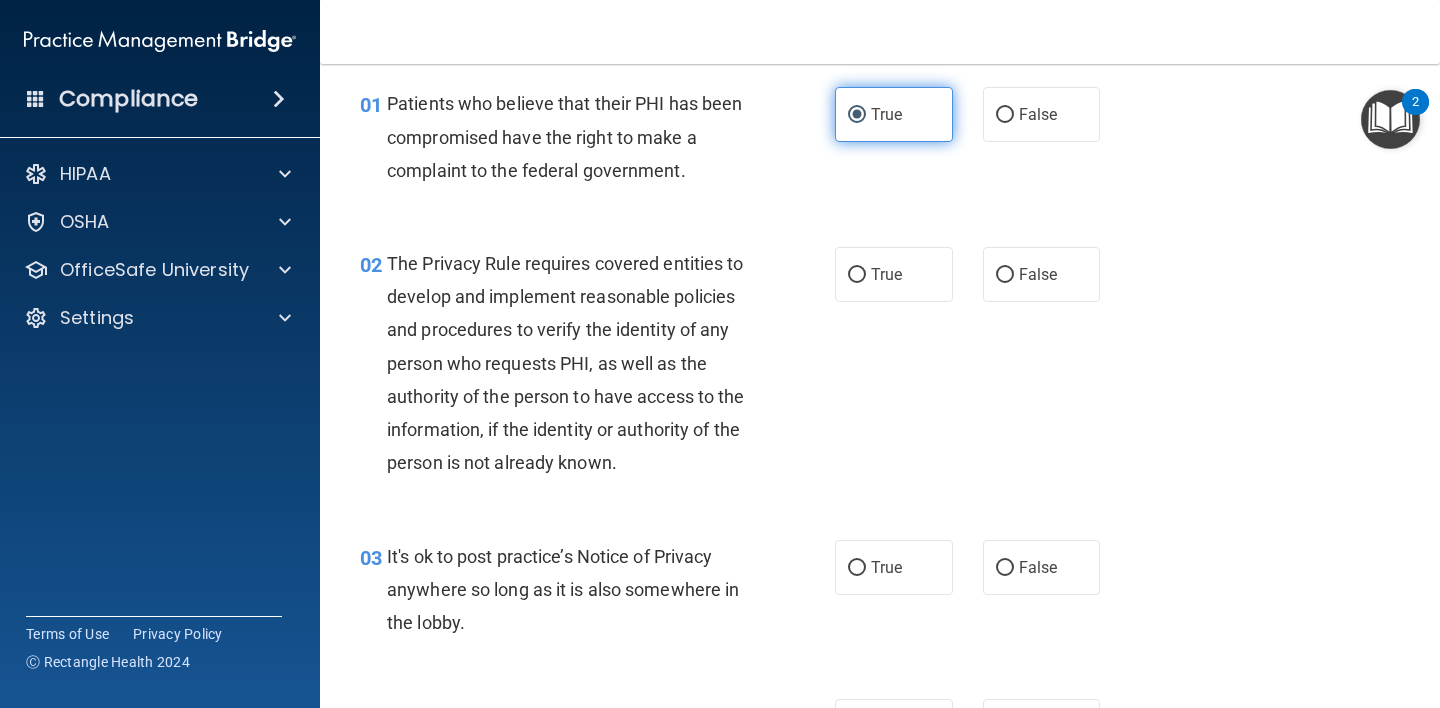 scroll, scrollTop: 69, scrollLeft: 0, axis: vertical 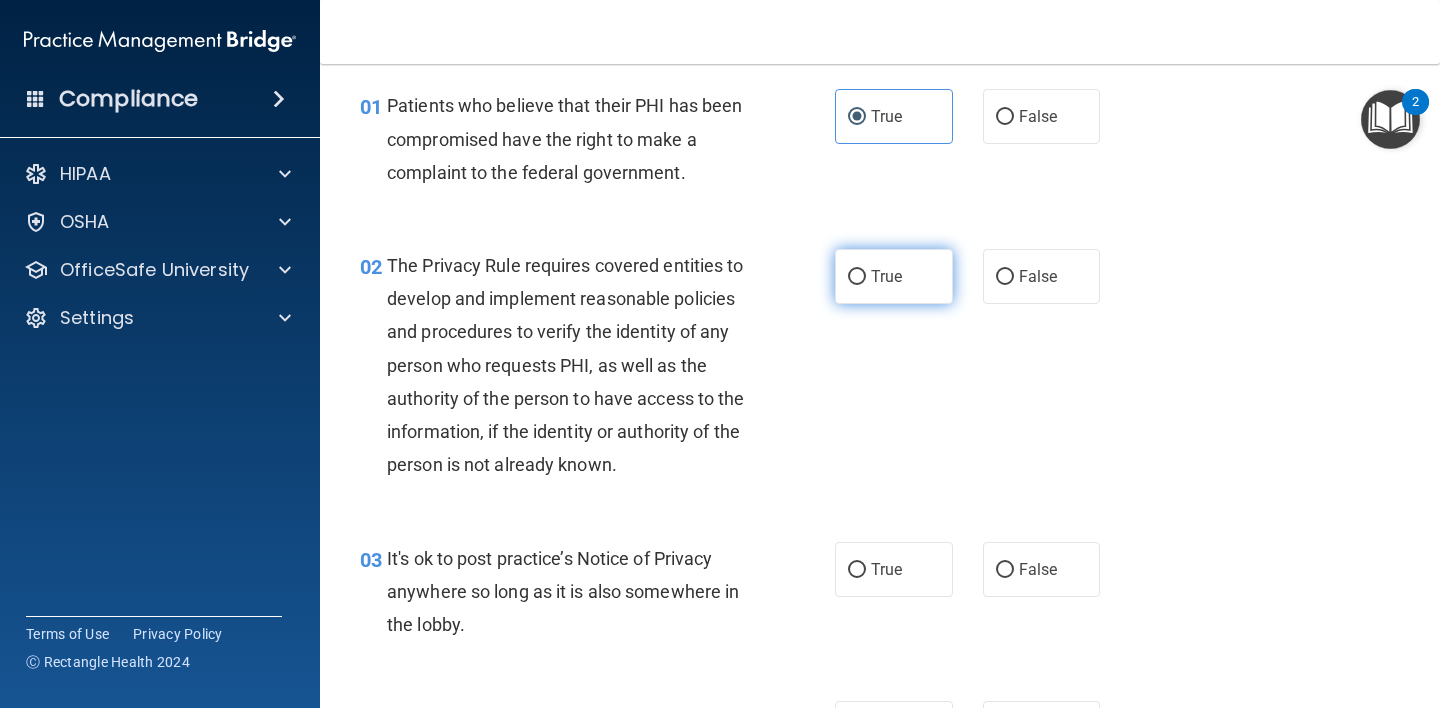 click on "True" at bounding box center [886, 276] 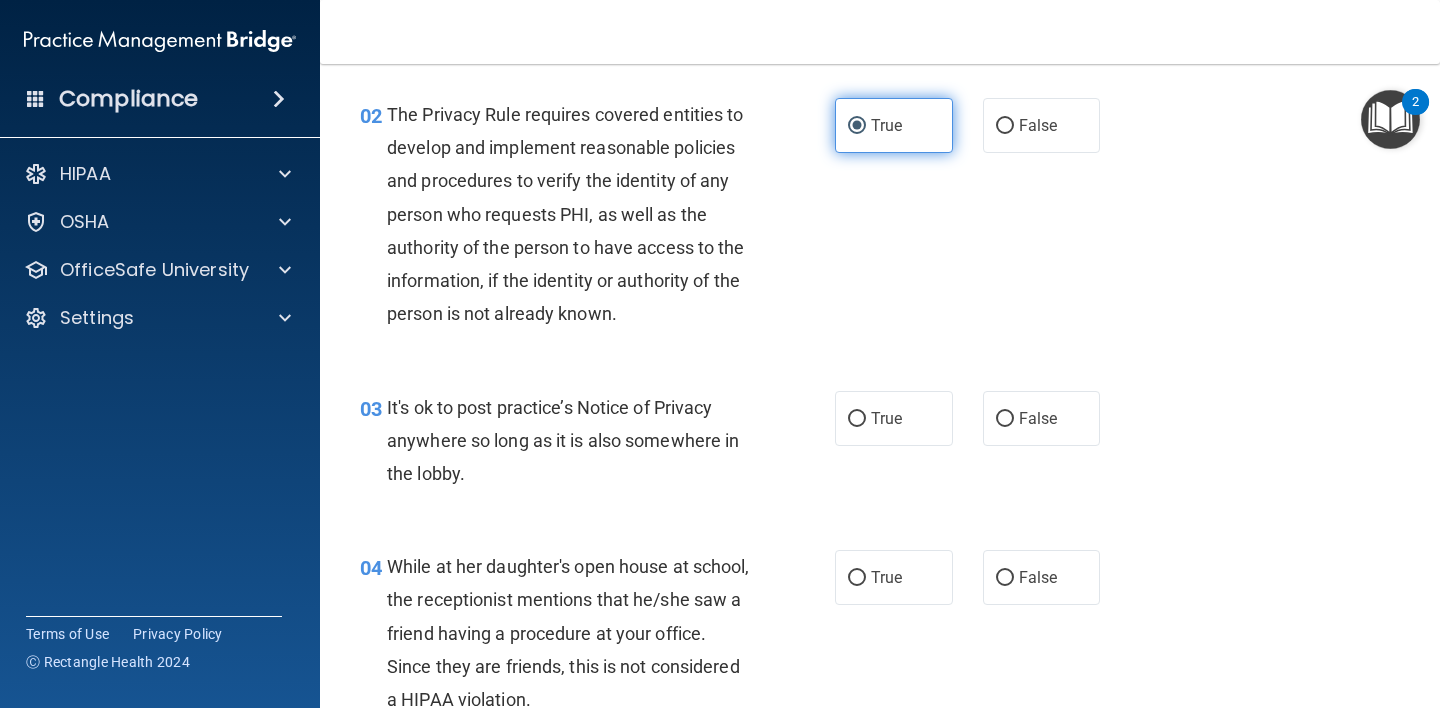 scroll, scrollTop: 226, scrollLeft: 0, axis: vertical 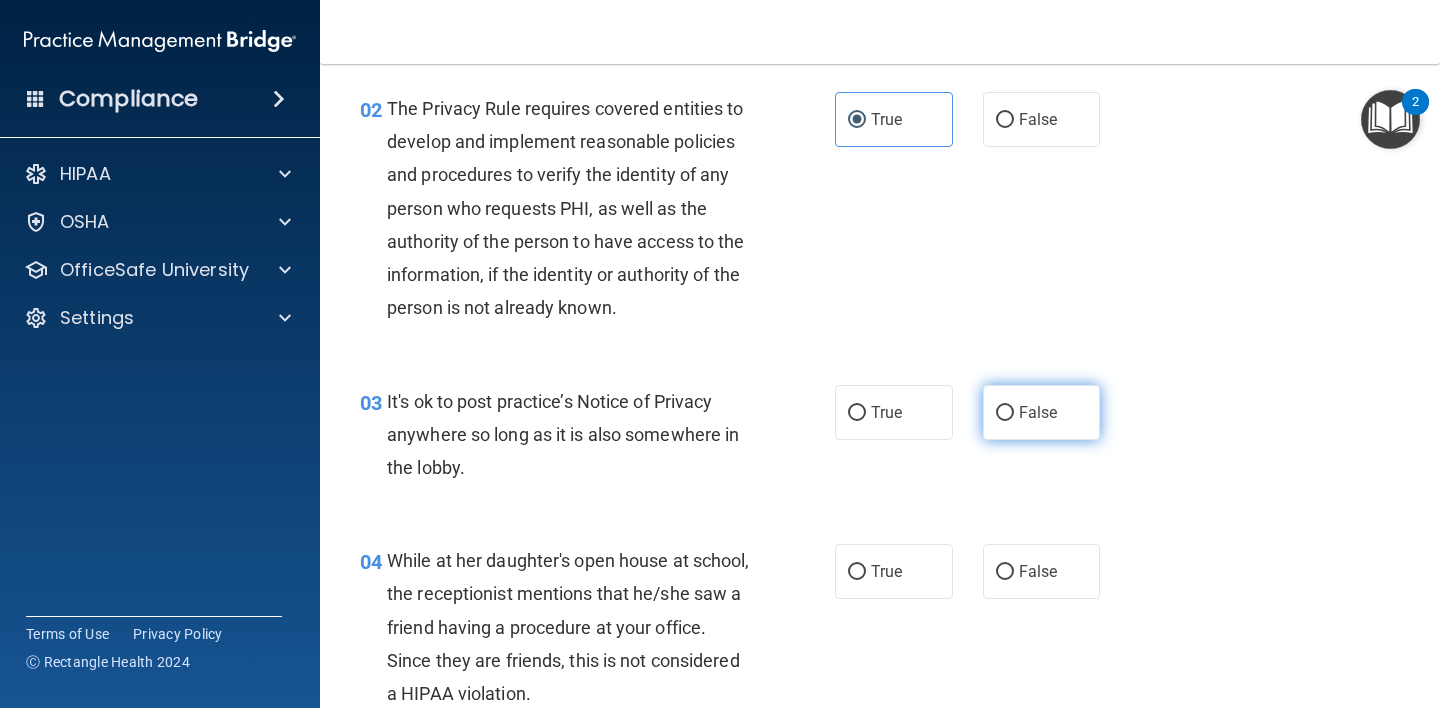 click on "False" at bounding box center [1042, 412] 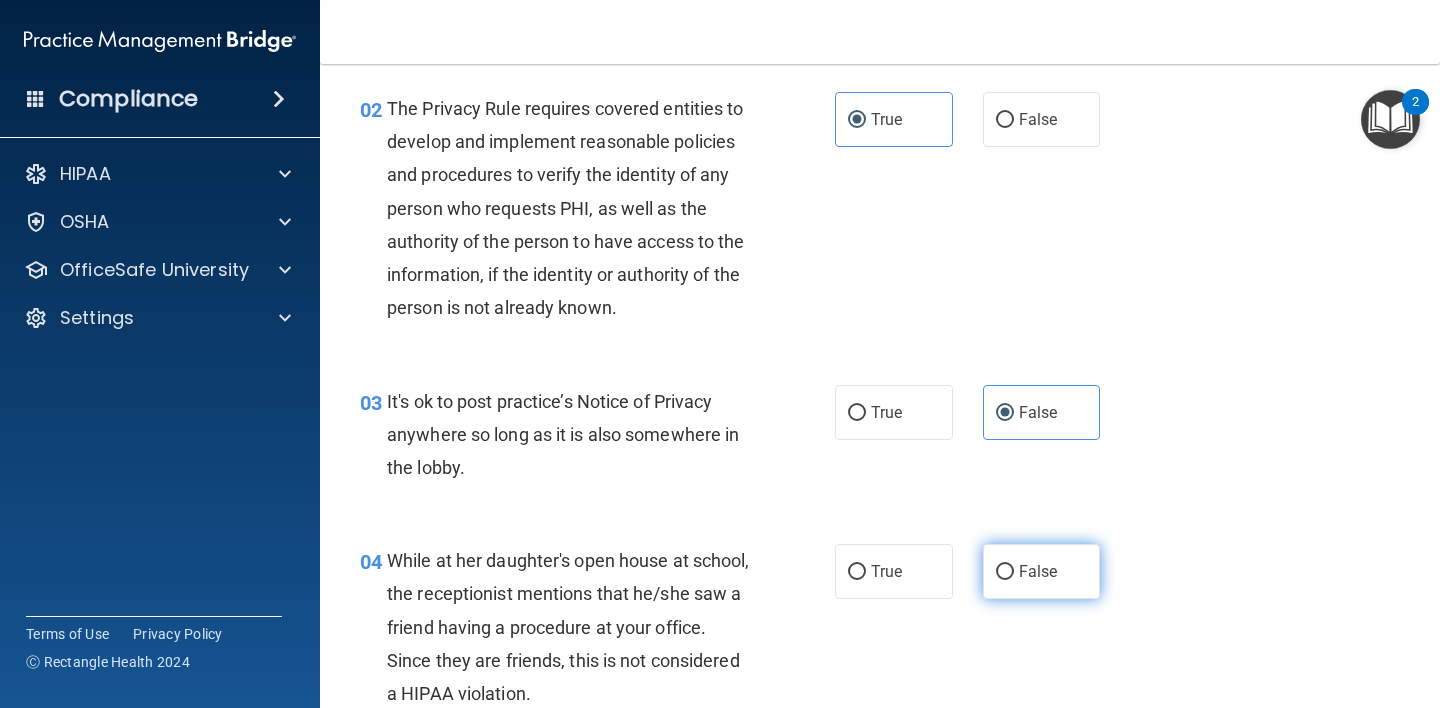 click on "False" at bounding box center [1042, 571] 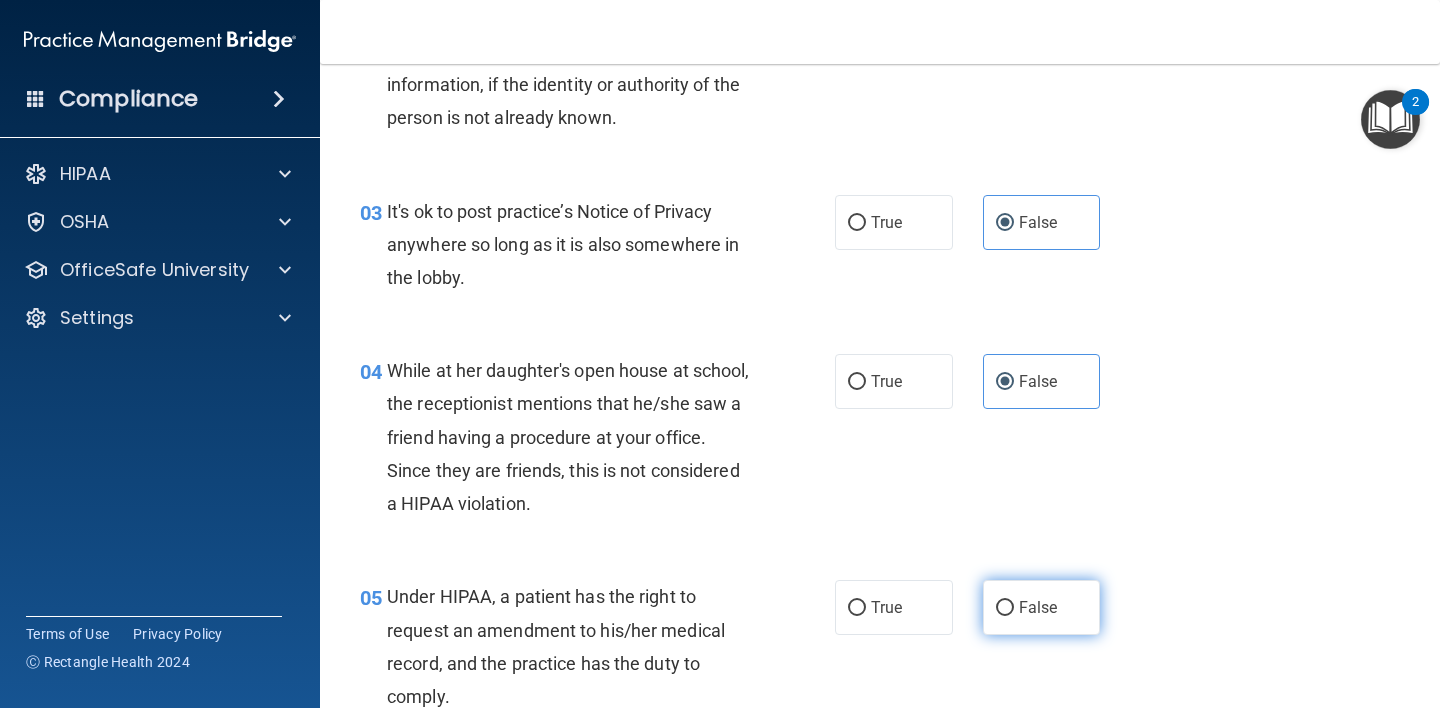click on "False" at bounding box center [1042, 607] 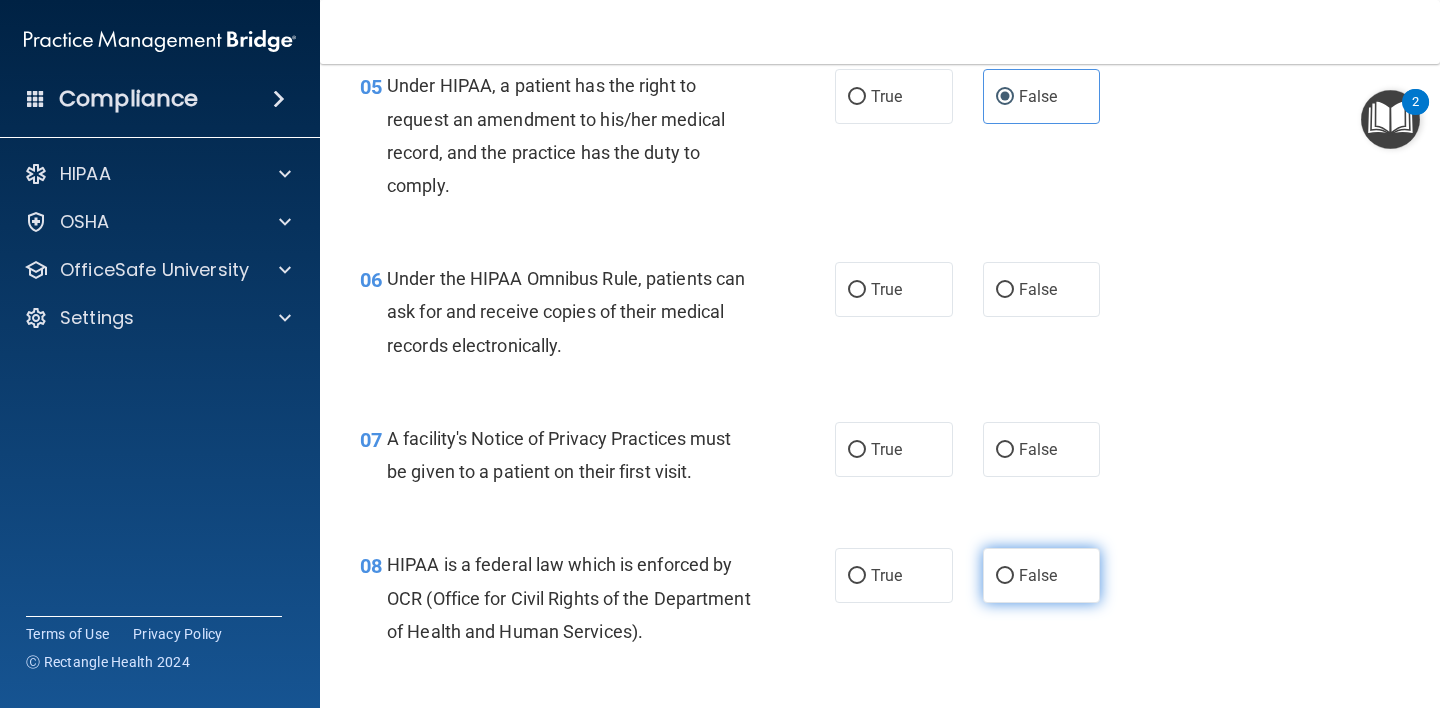 scroll, scrollTop: 926, scrollLeft: 0, axis: vertical 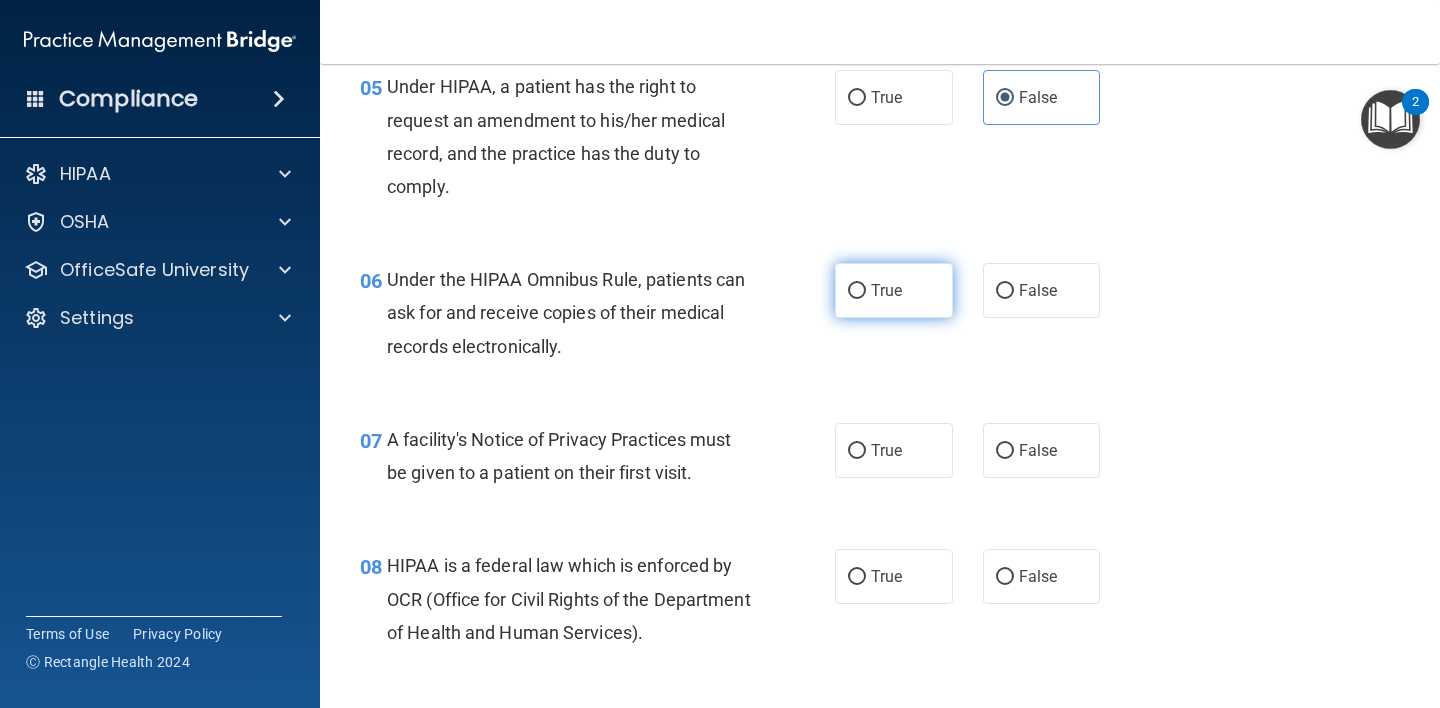 click on "True" at bounding box center (886, 290) 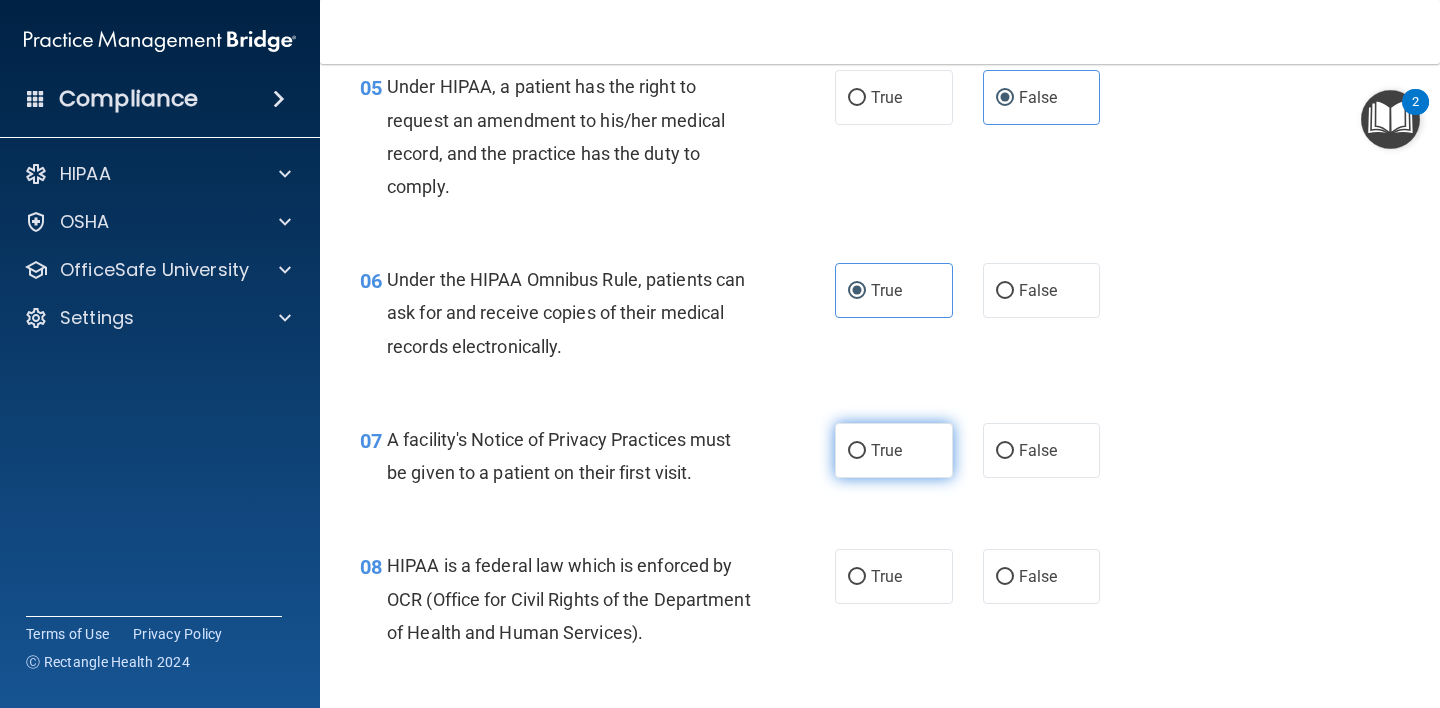 click on "True" at bounding box center [886, 450] 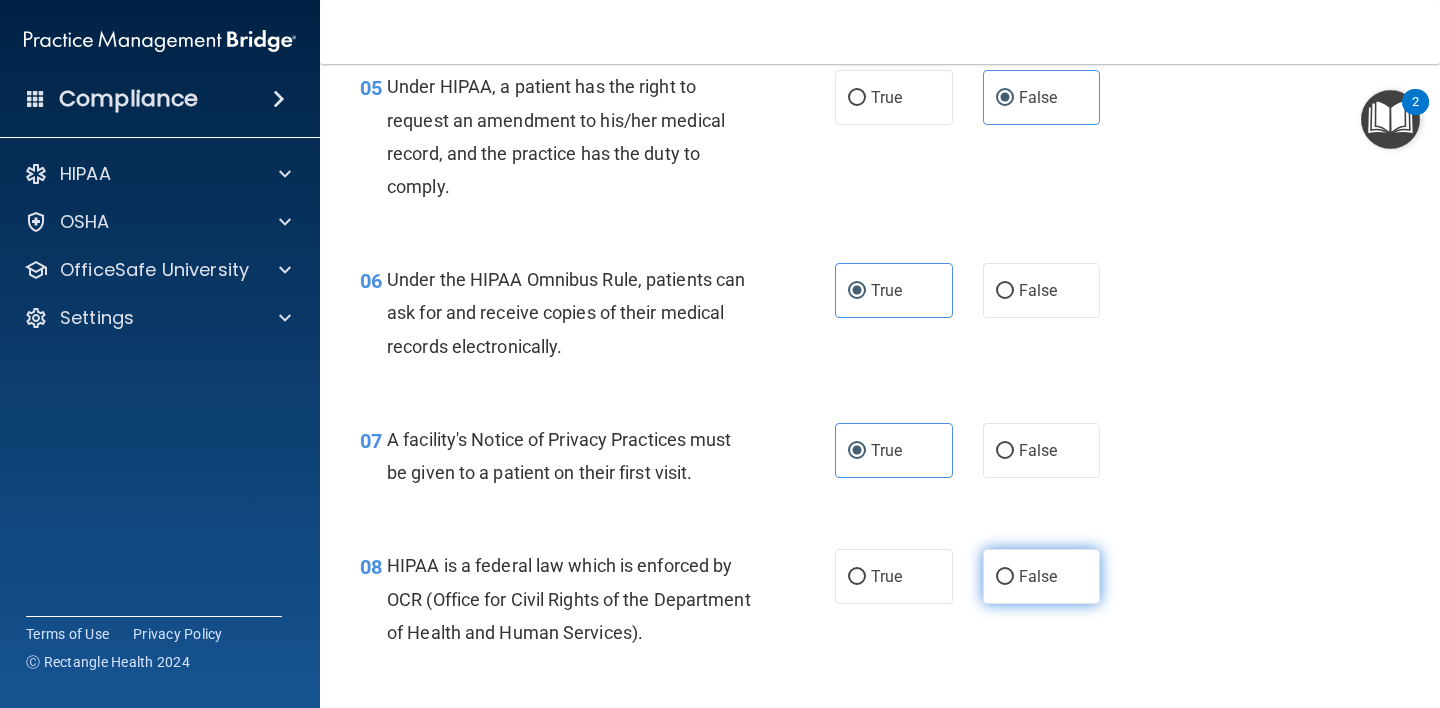 click on "False" at bounding box center [1038, 576] 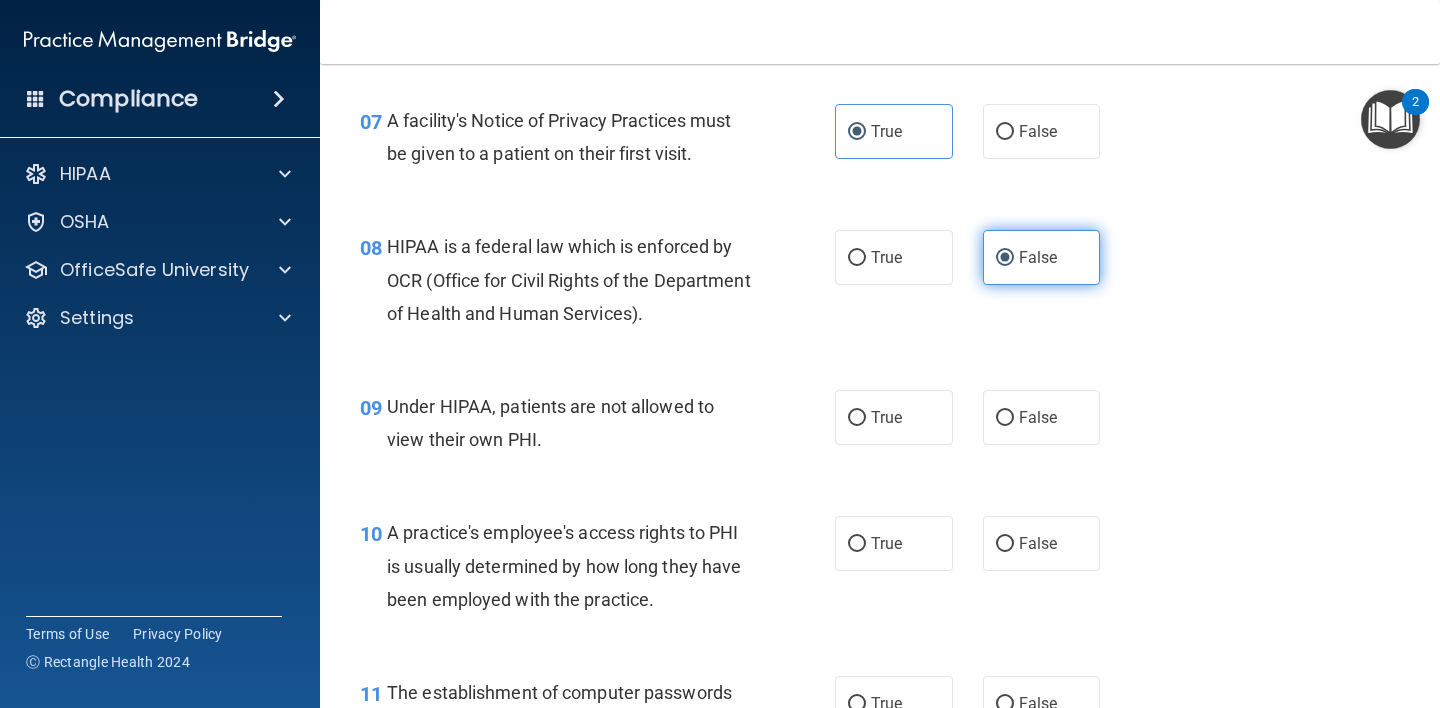 scroll, scrollTop: 1248, scrollLeft: 0, axis: vertical 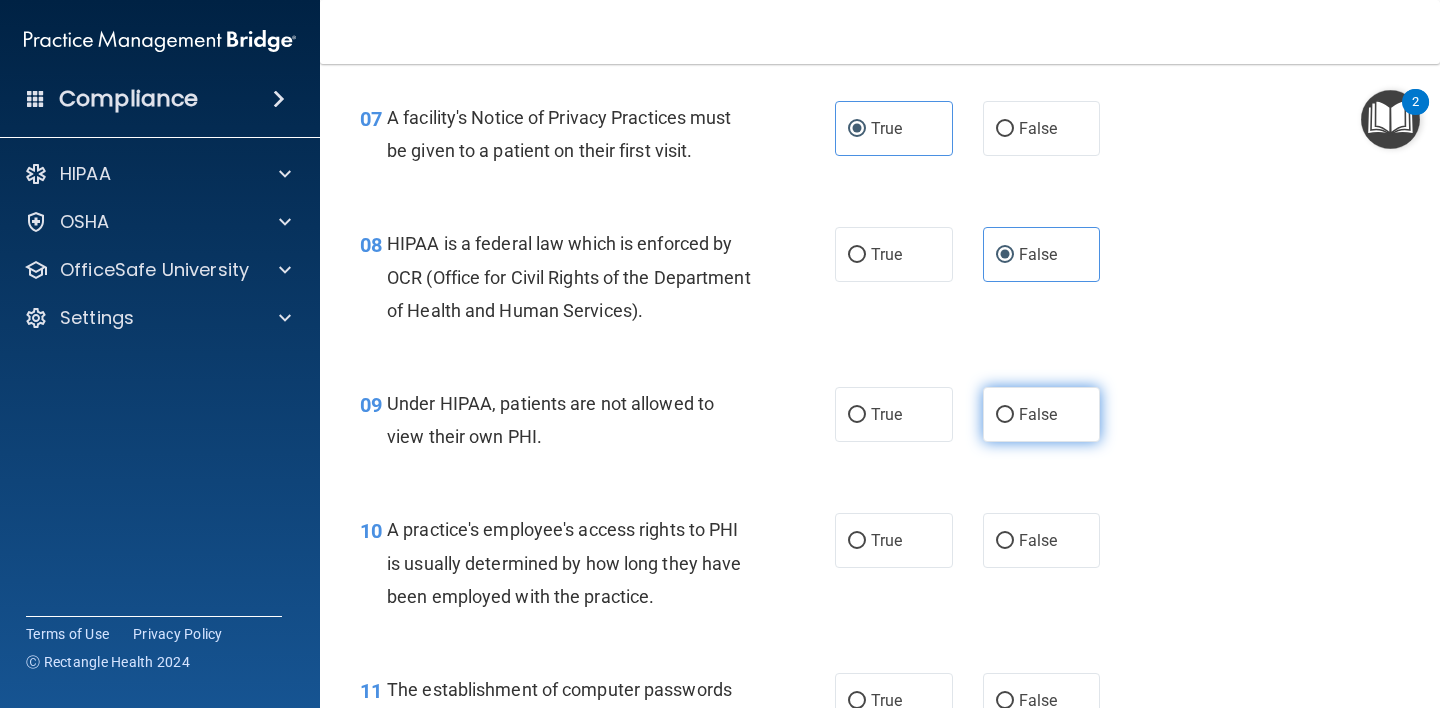 click on "False" at bounding box center (1042, 414) 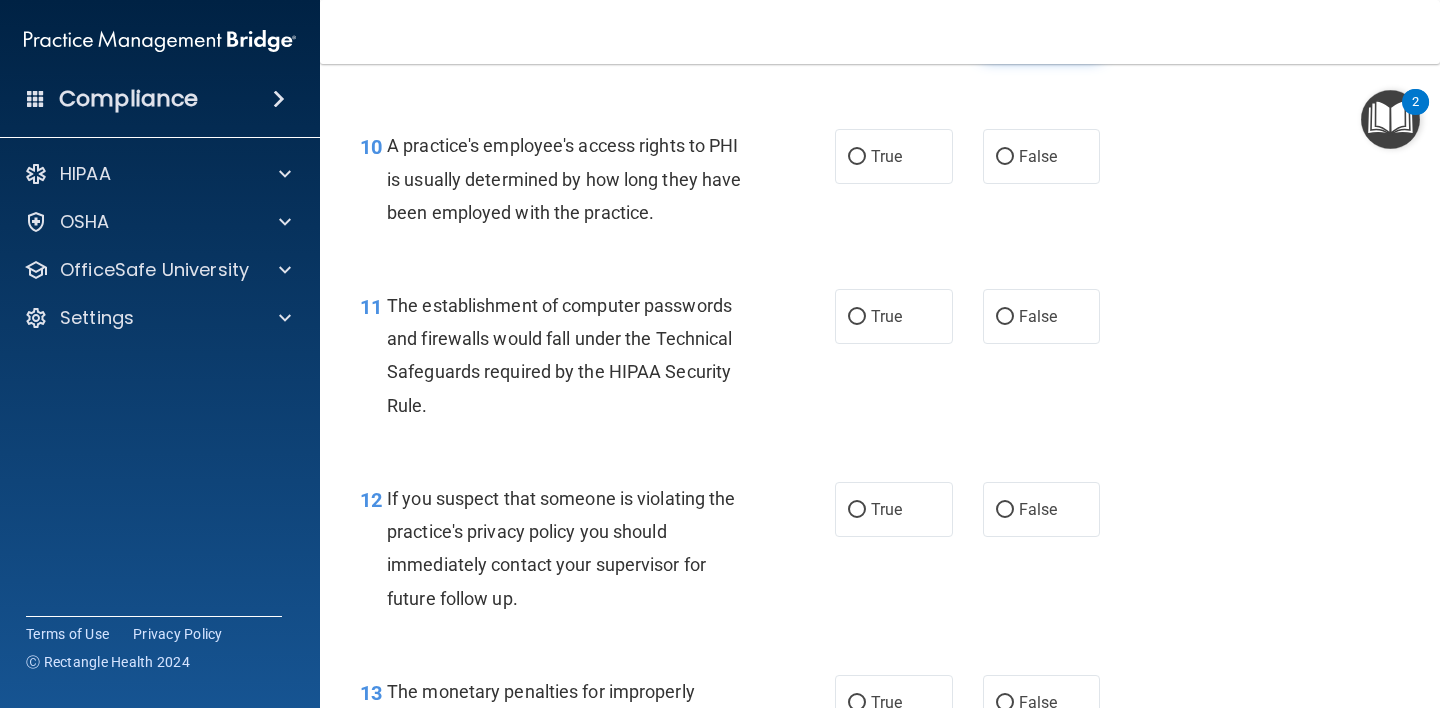 scroll, scrollTop: 1633, scrollLeft: 0, axis: vertical 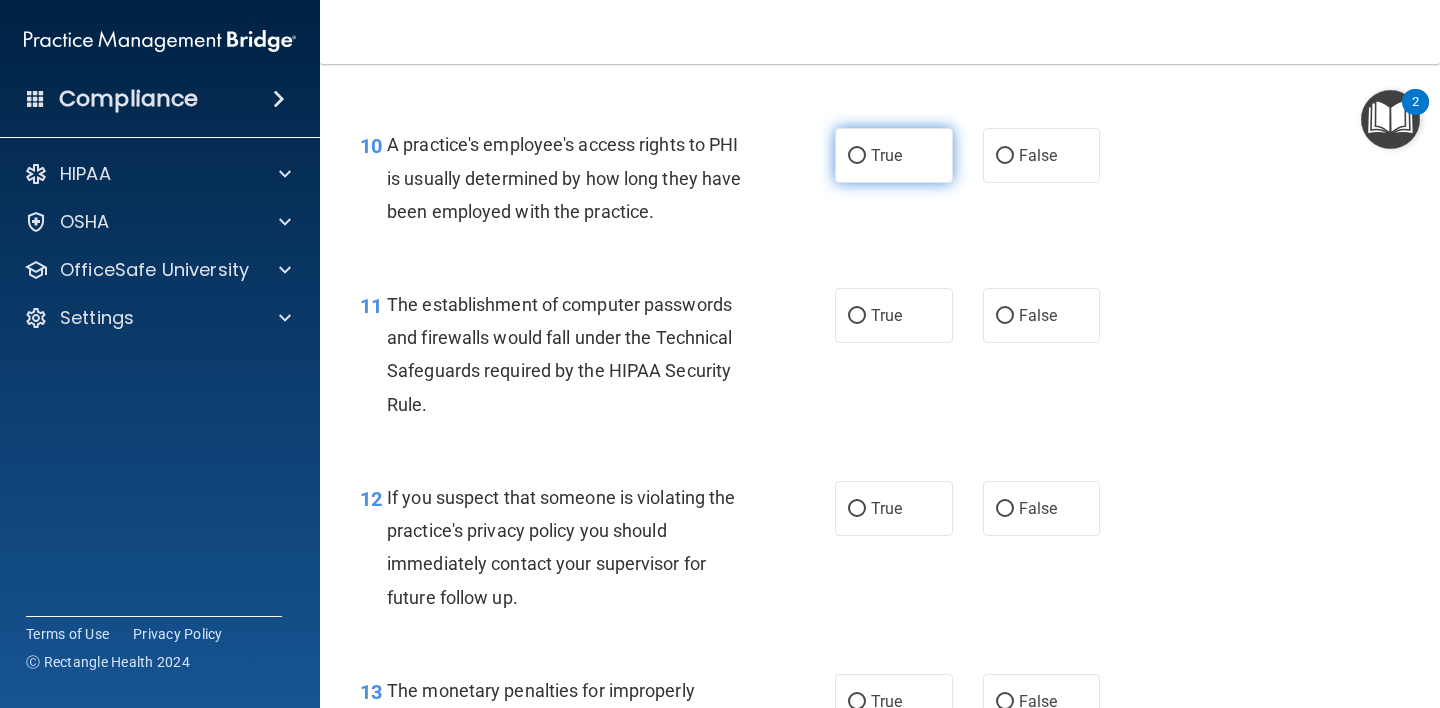 click on "True" at bounding box center [894, 155] 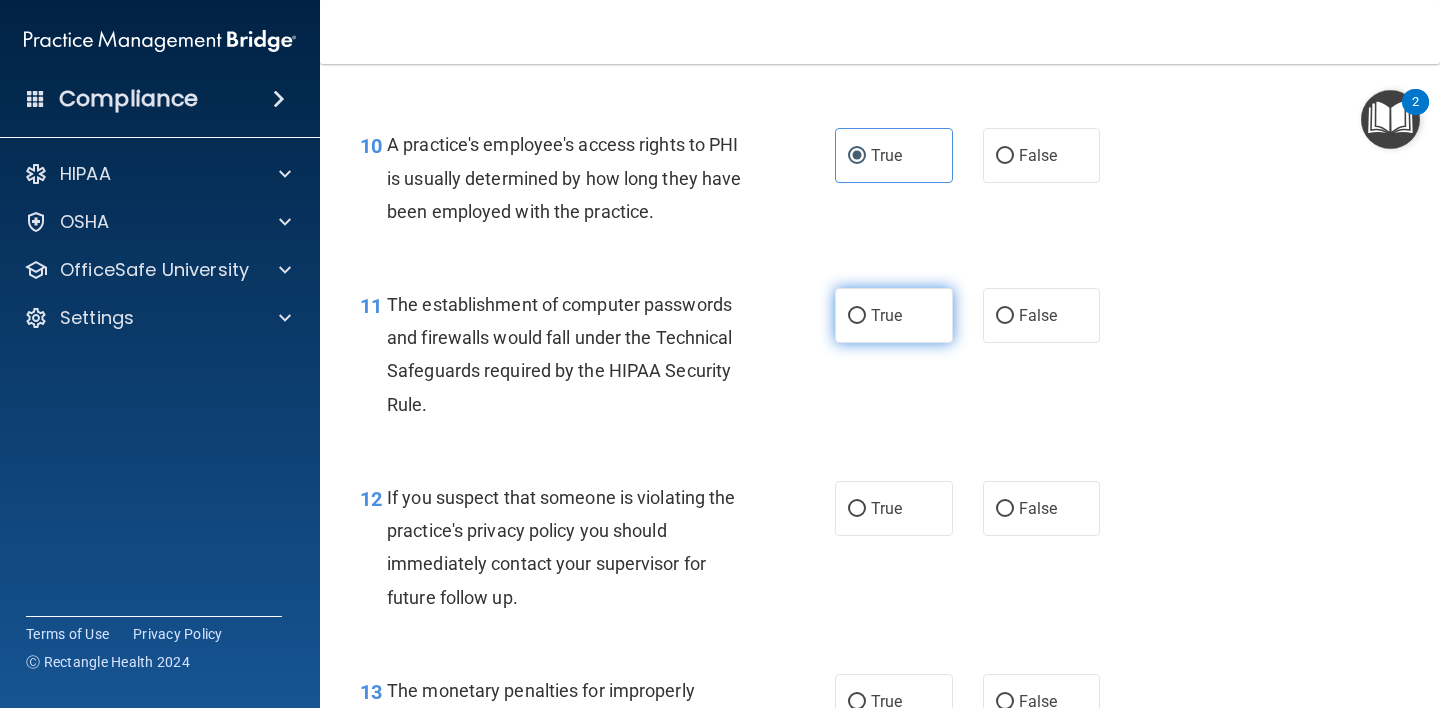 click on "True" at bounding box center [894, 315] 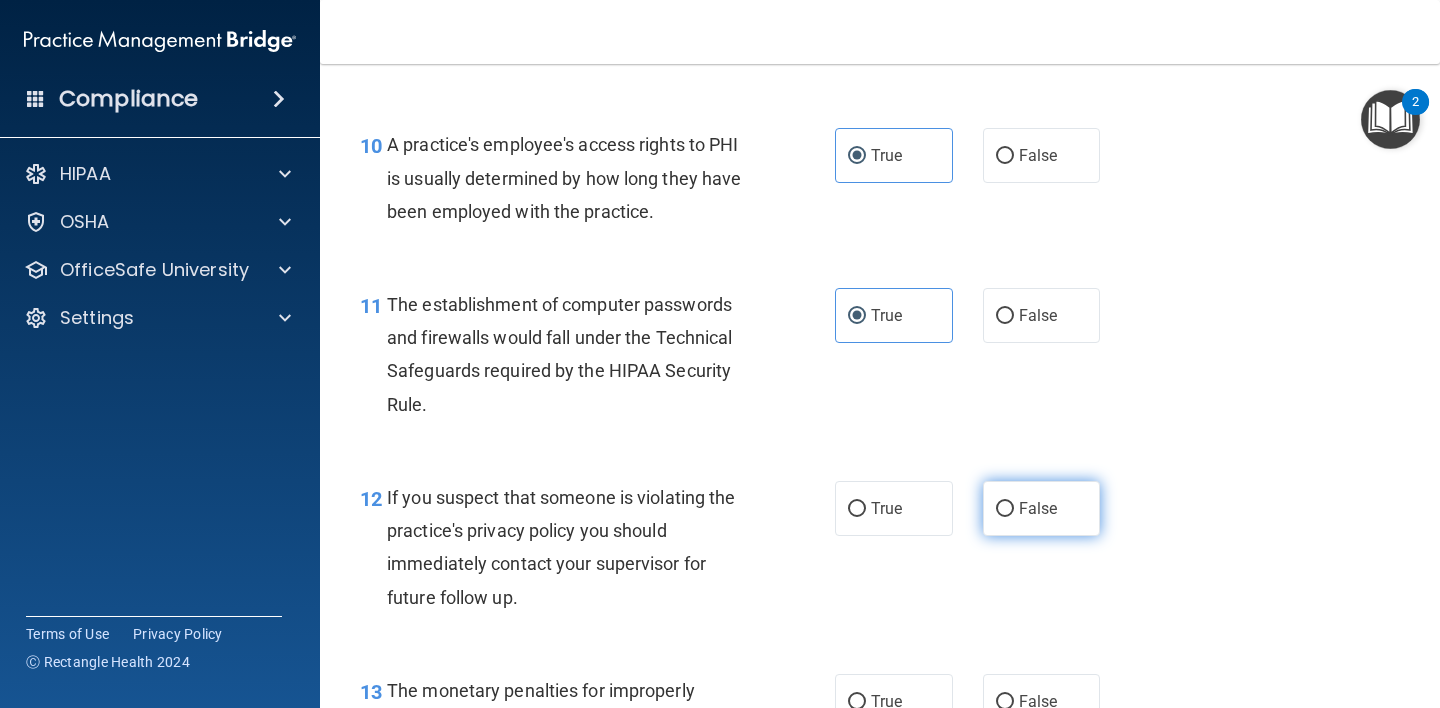 click on "False" at bounding box center [1042, 508] 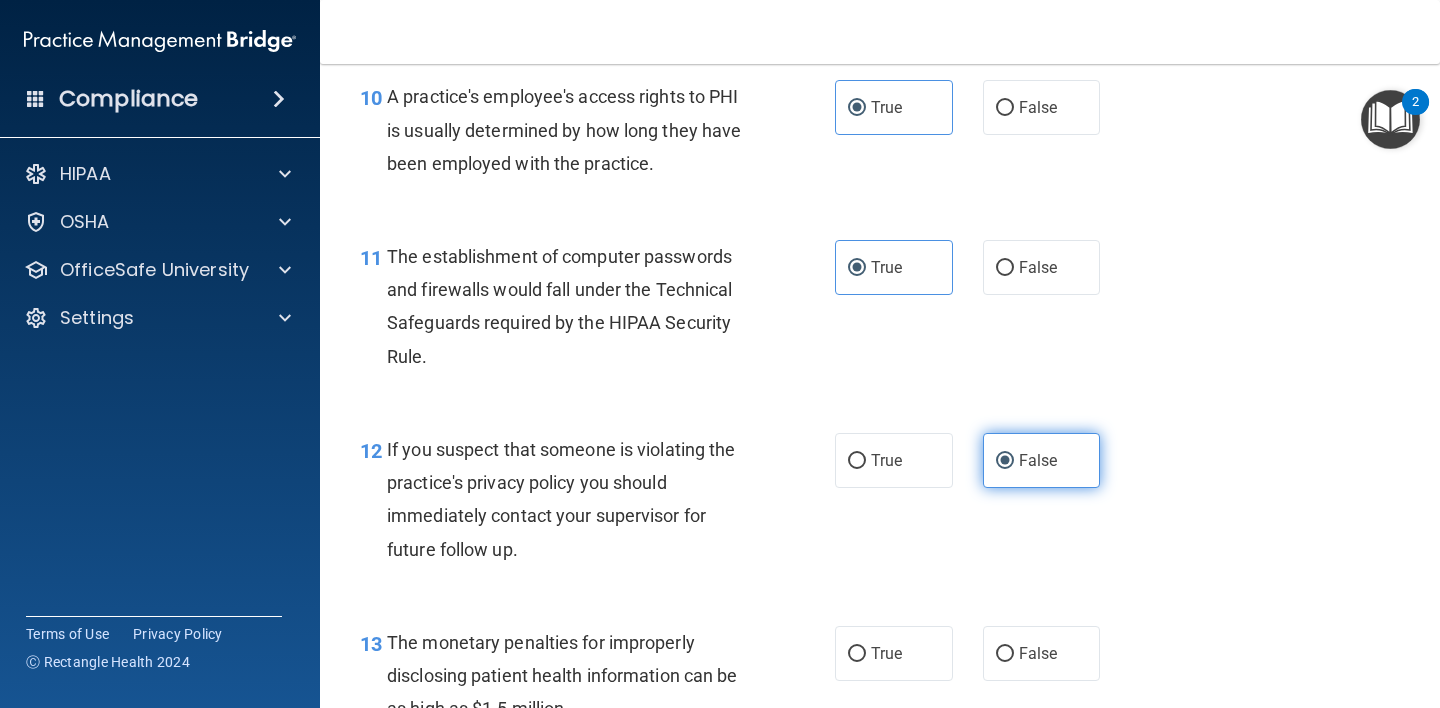 scroll, scrollTop: 1679, scrollLeft: 0, axis: vertical 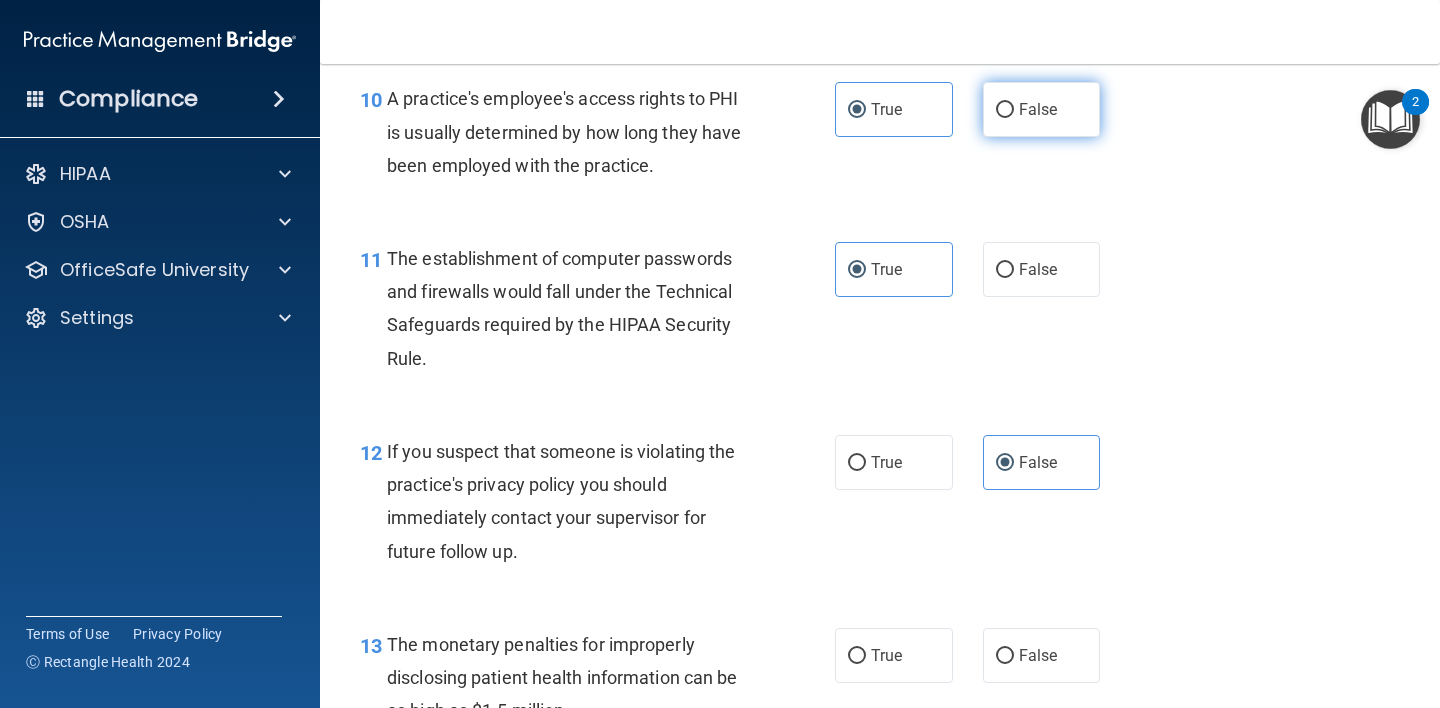 click on "False" at bounding box center [1038, 109] 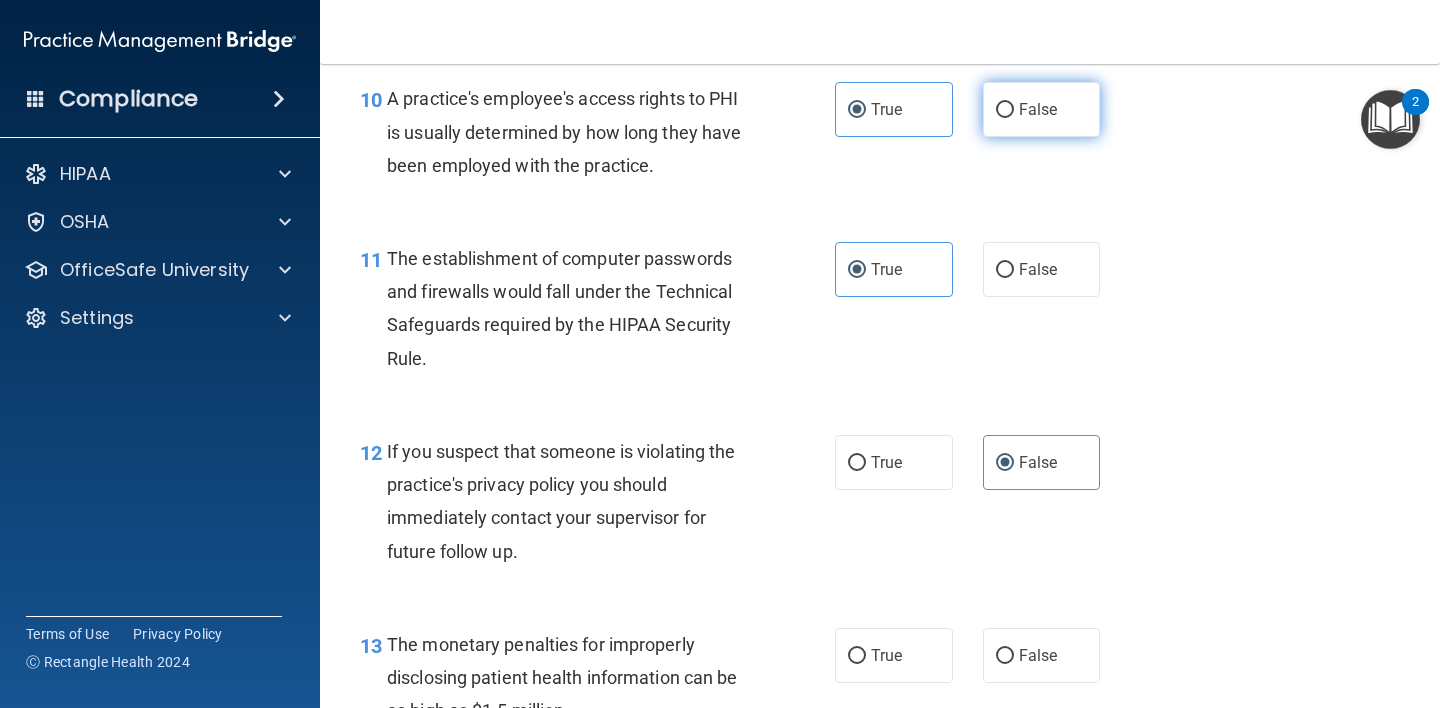 radio on "true" 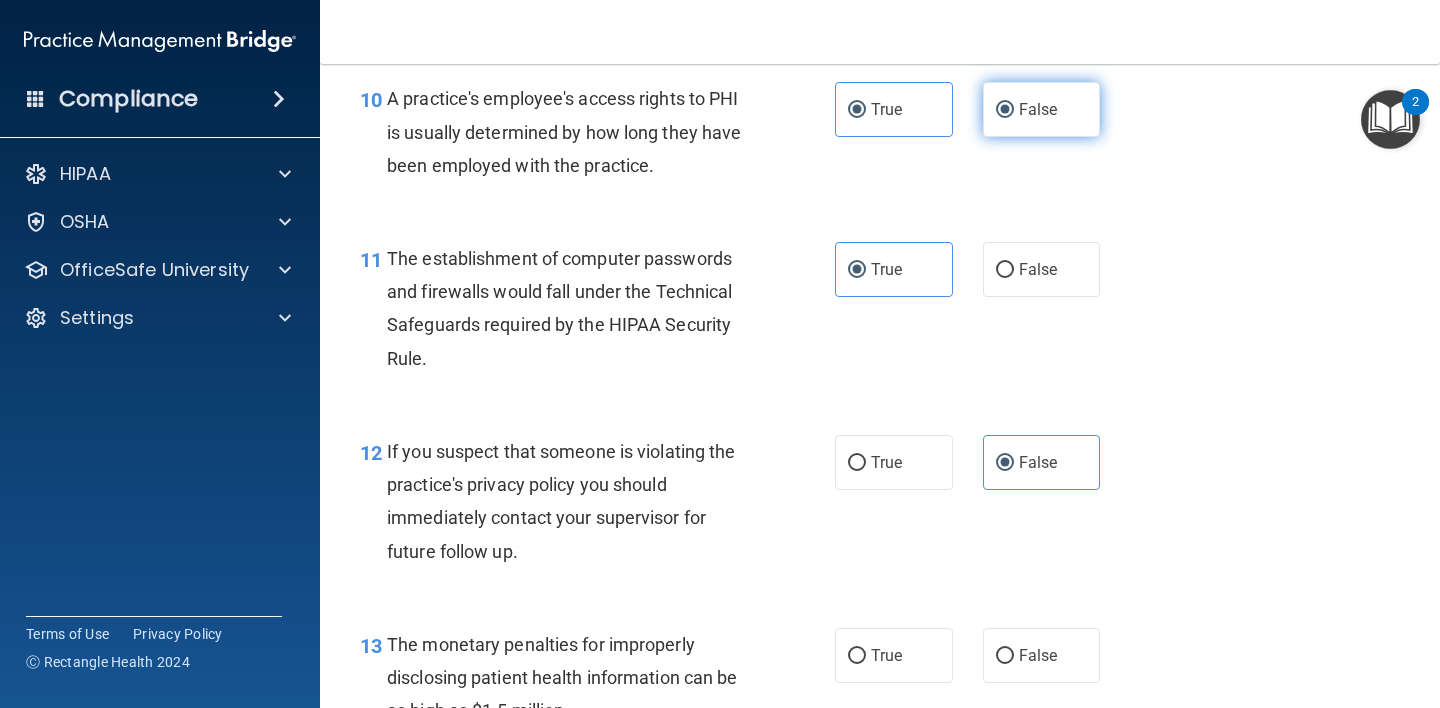 radio on "false" 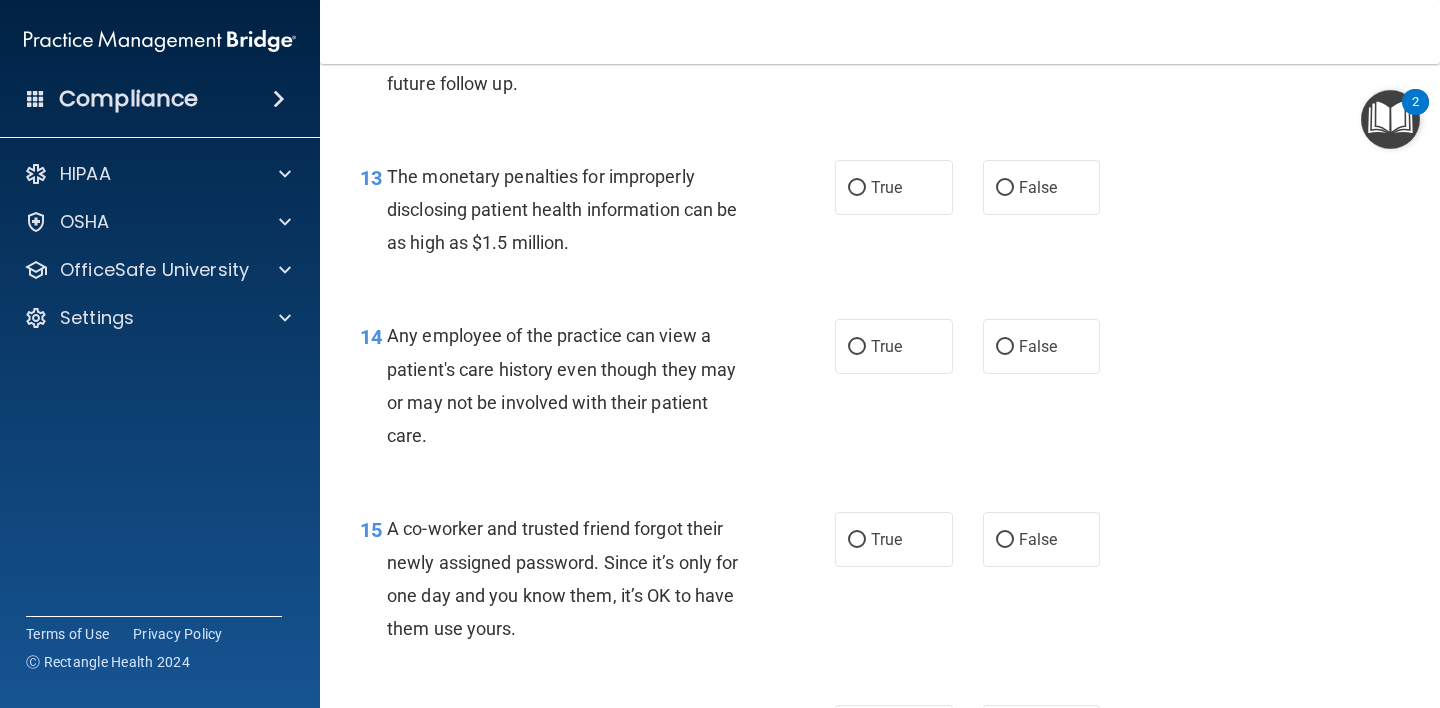 scroll, scrollTop: 2153, scrollLeft: 0, axis: vertical 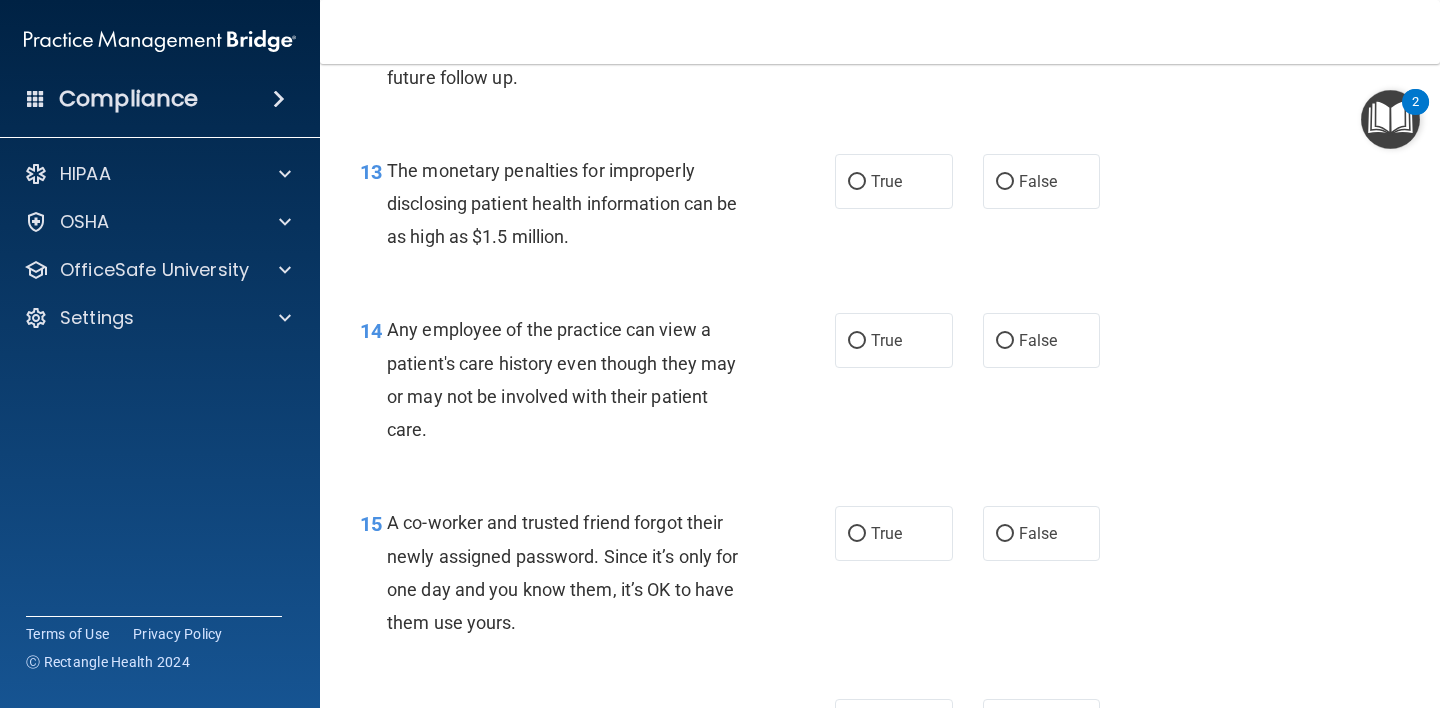 click on "14       Any employee of the practice can view a patient's care history even though they may or may not be involved with their patient care.                 True           False" at bounding box center [880, 384] 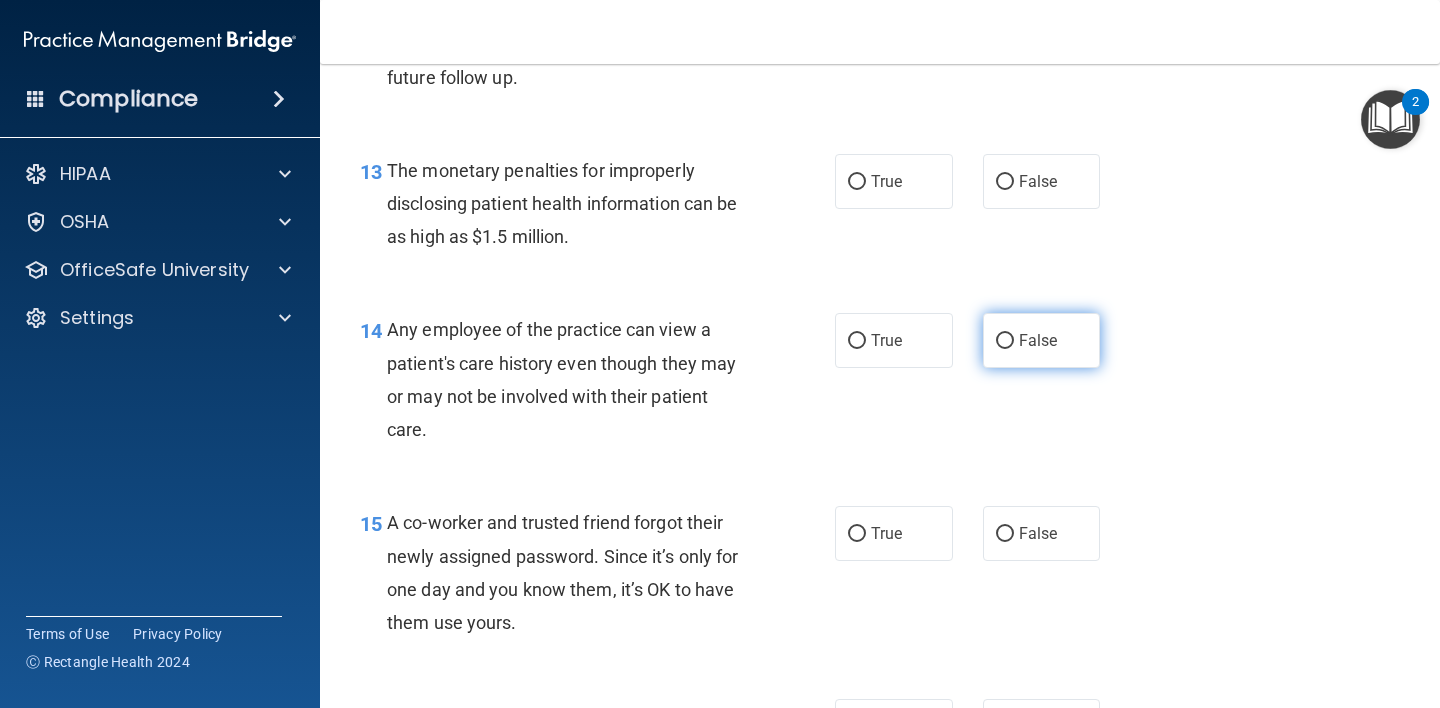 click on "False" at bounding box center [1038, 340] 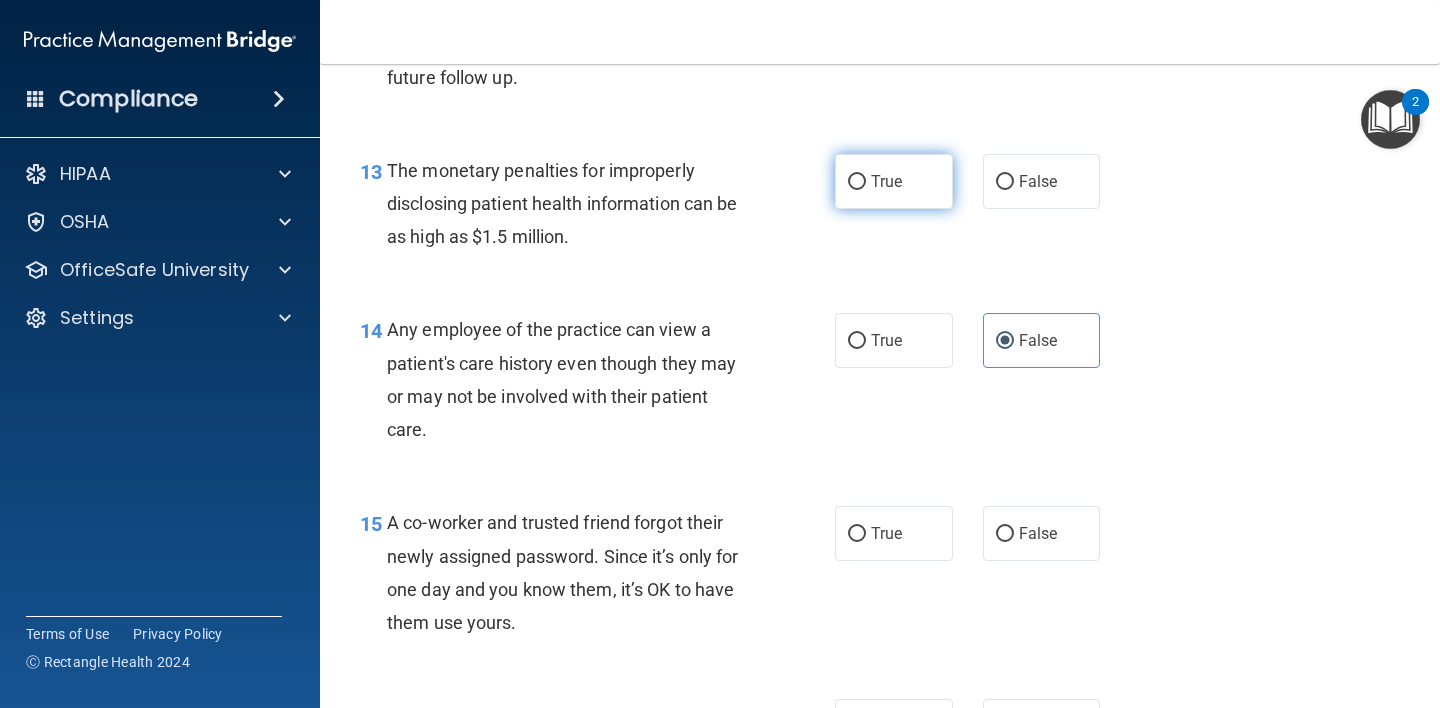 click on "True" at bounding box center [894, 181] 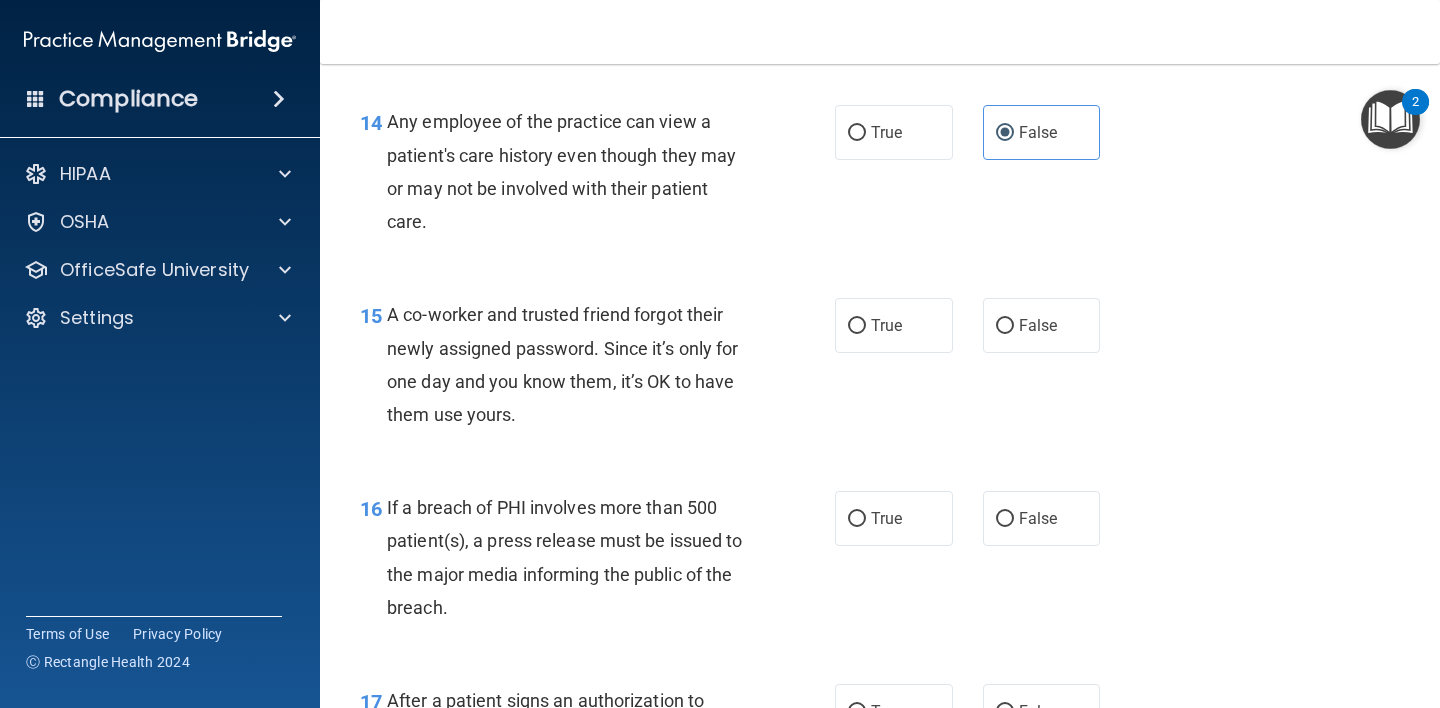scroll, scrollTop: 2372, scrollLeft: 0, axis: vertical 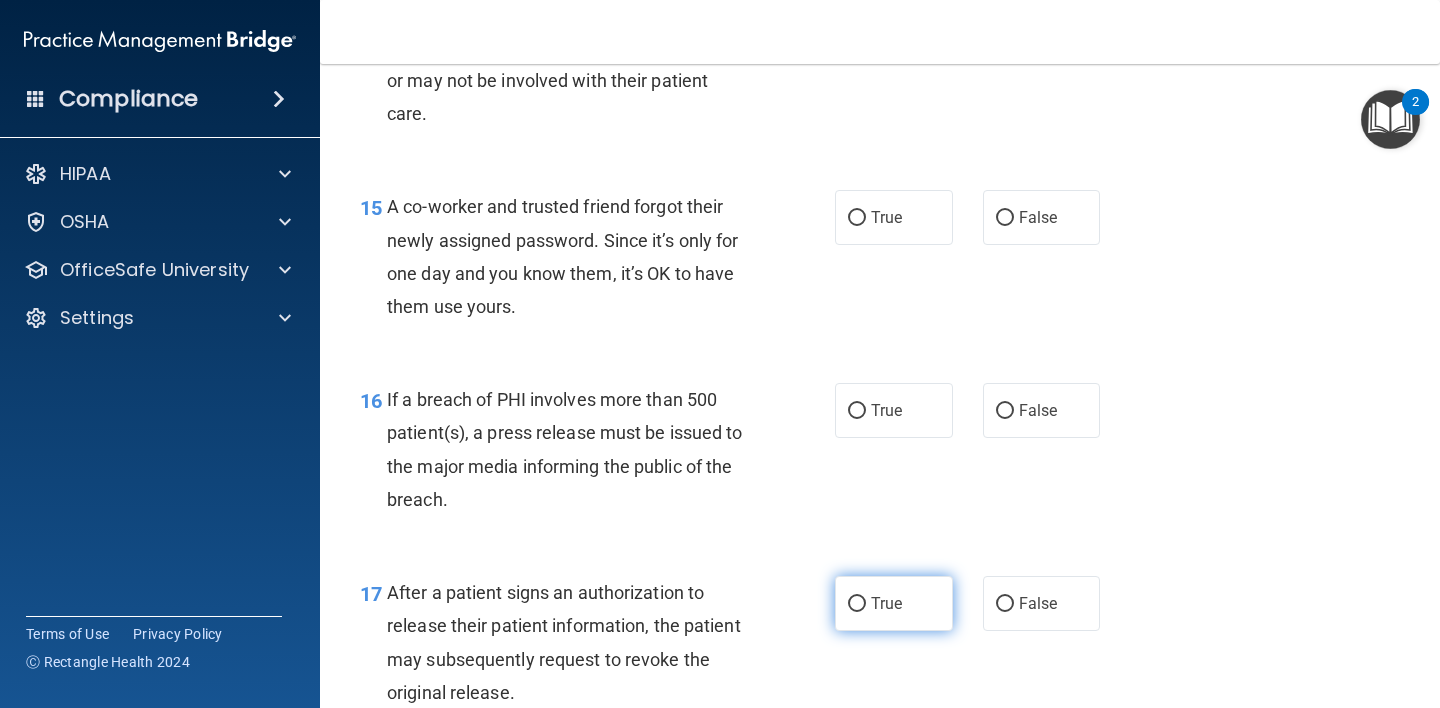 click on "True" at bounding box center (894, 603) 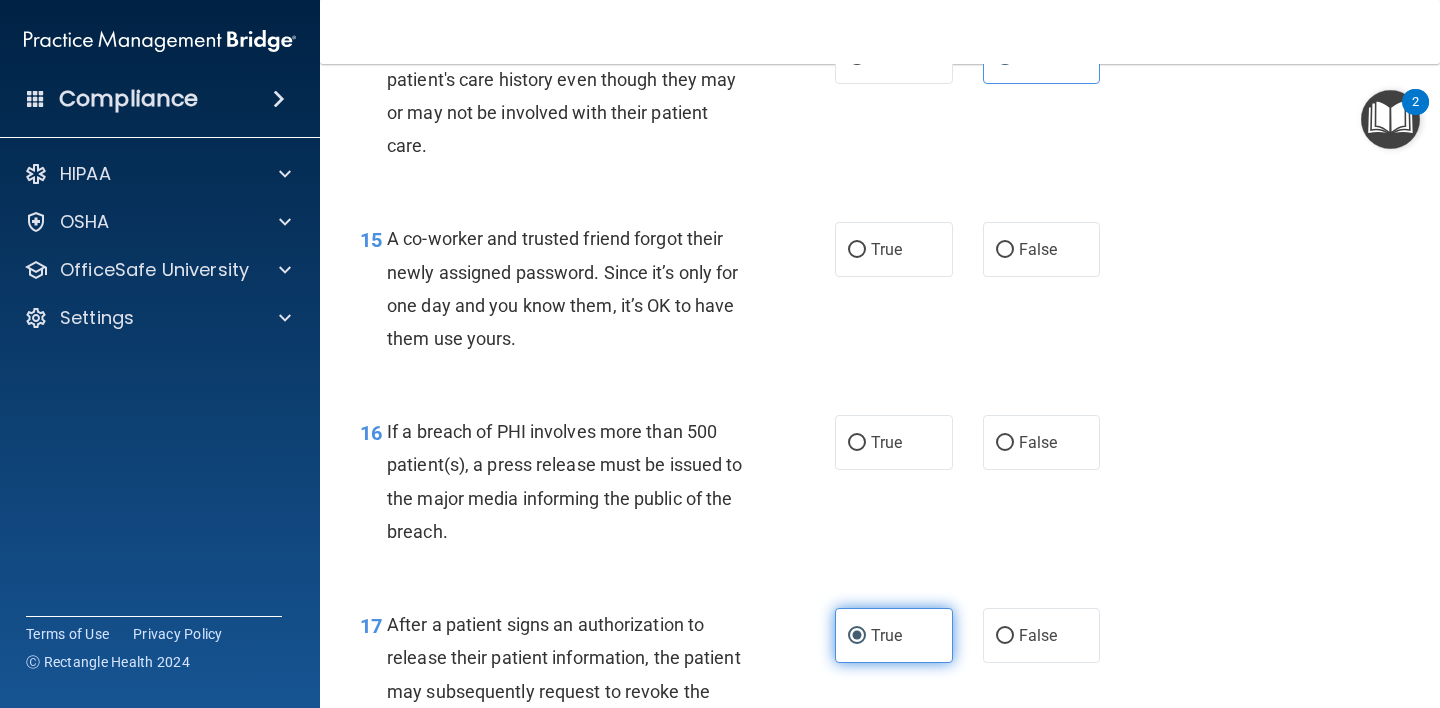 scroll, scrollTop: 2437, scrollLeft: 0, axis: vertical 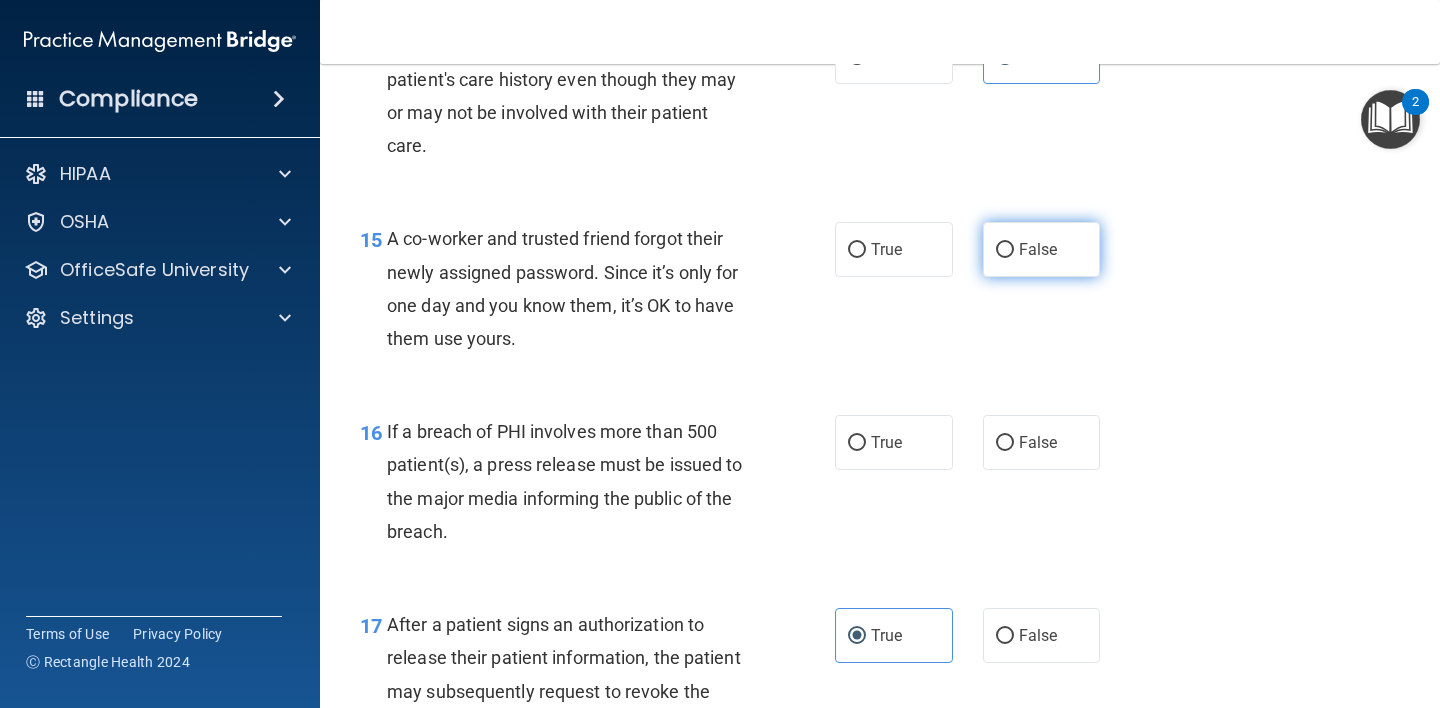 click on "False" at bounding box center (1042, 249) 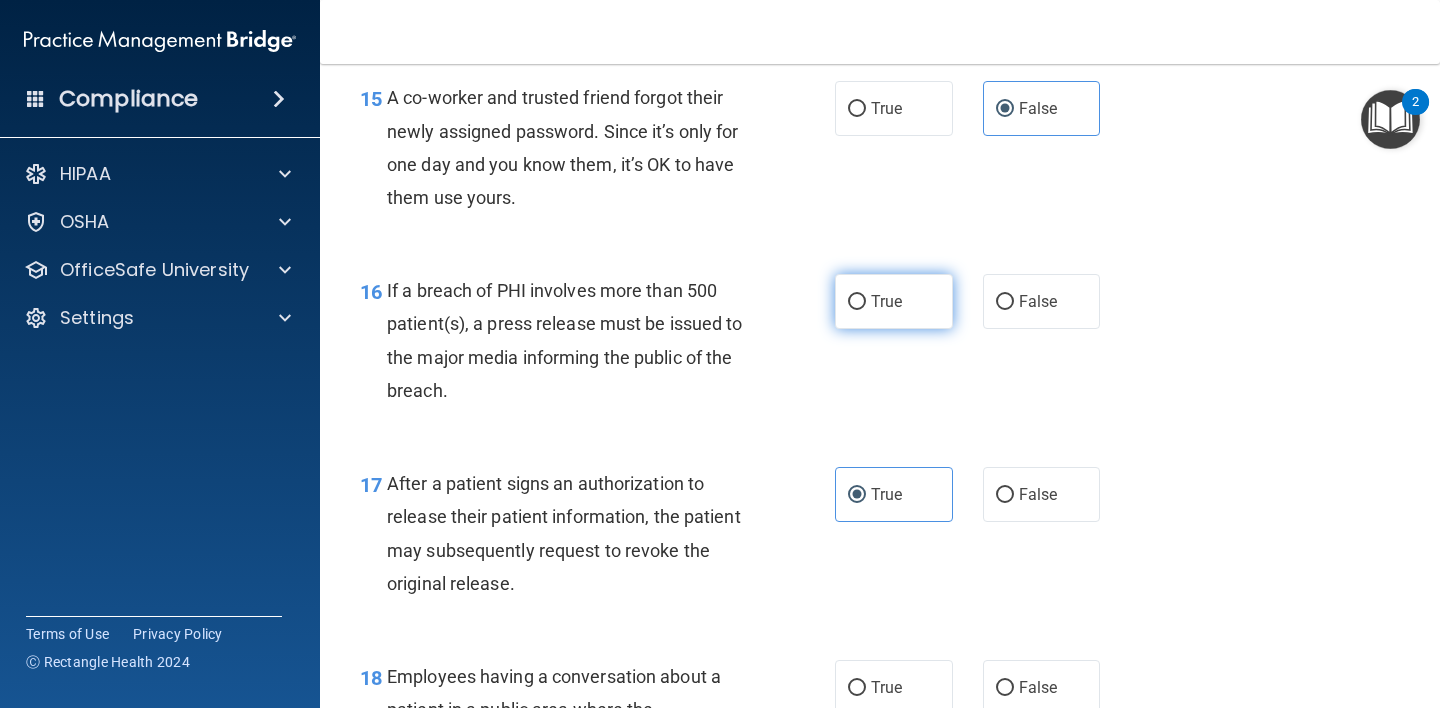 scroll, scrollTop: 2577, scrollLeft: 0, axis: vertical 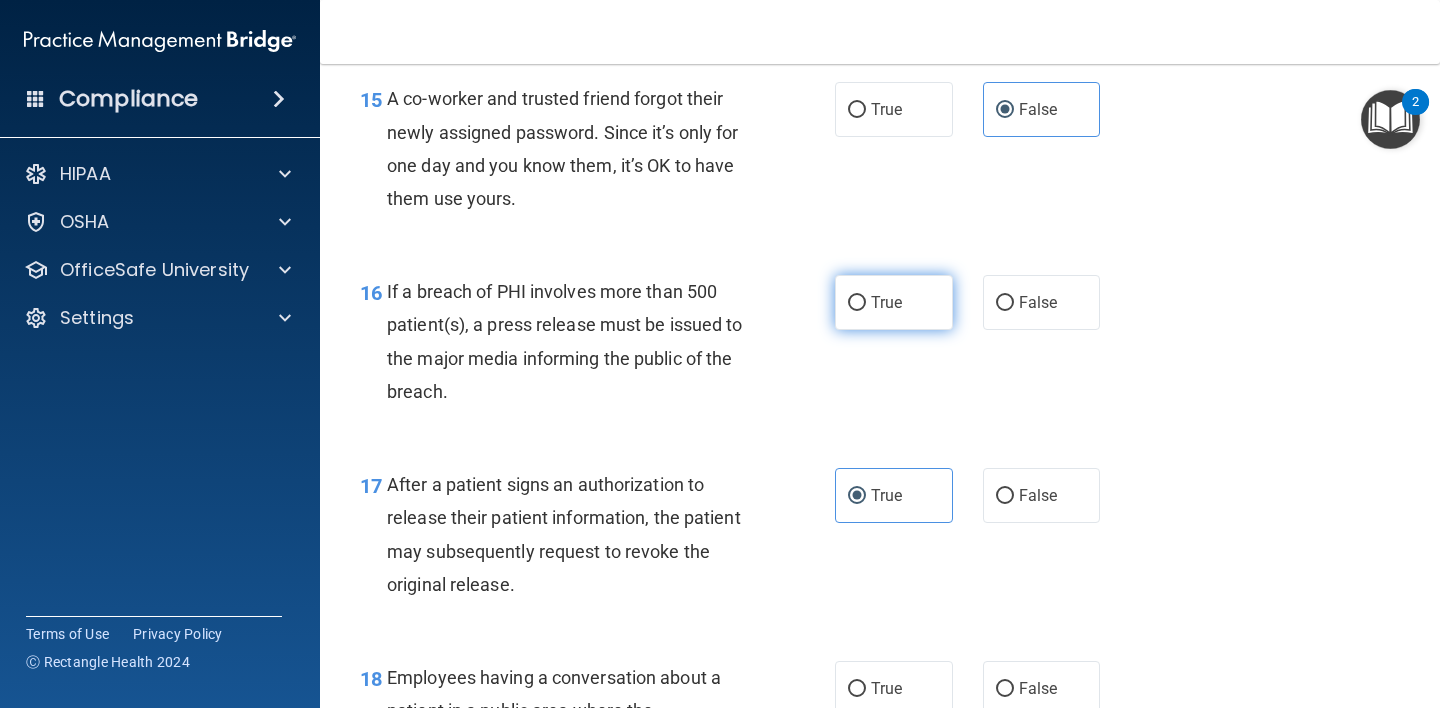 click on "True" at bounding box center [894, 302] 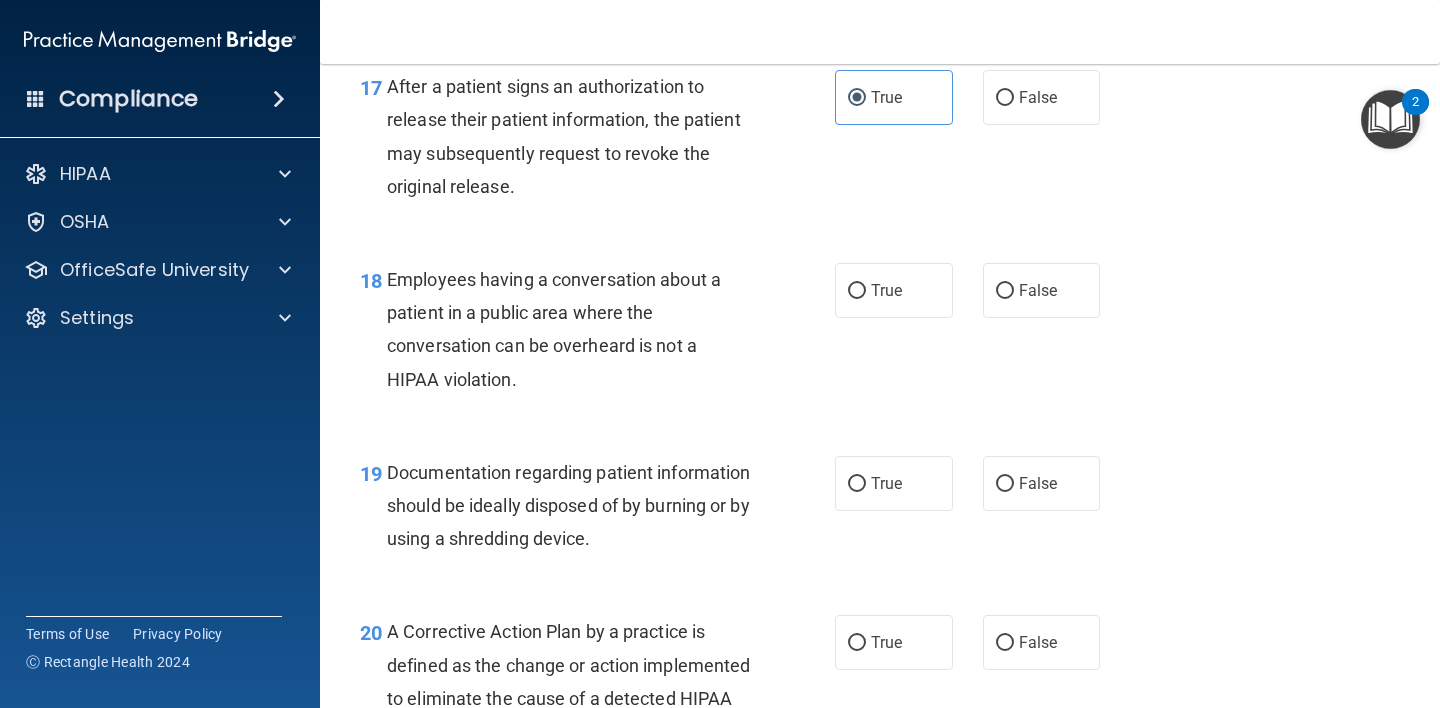 scroll, scrollTop: 2982, scrollLeft: 0, axis: vertical 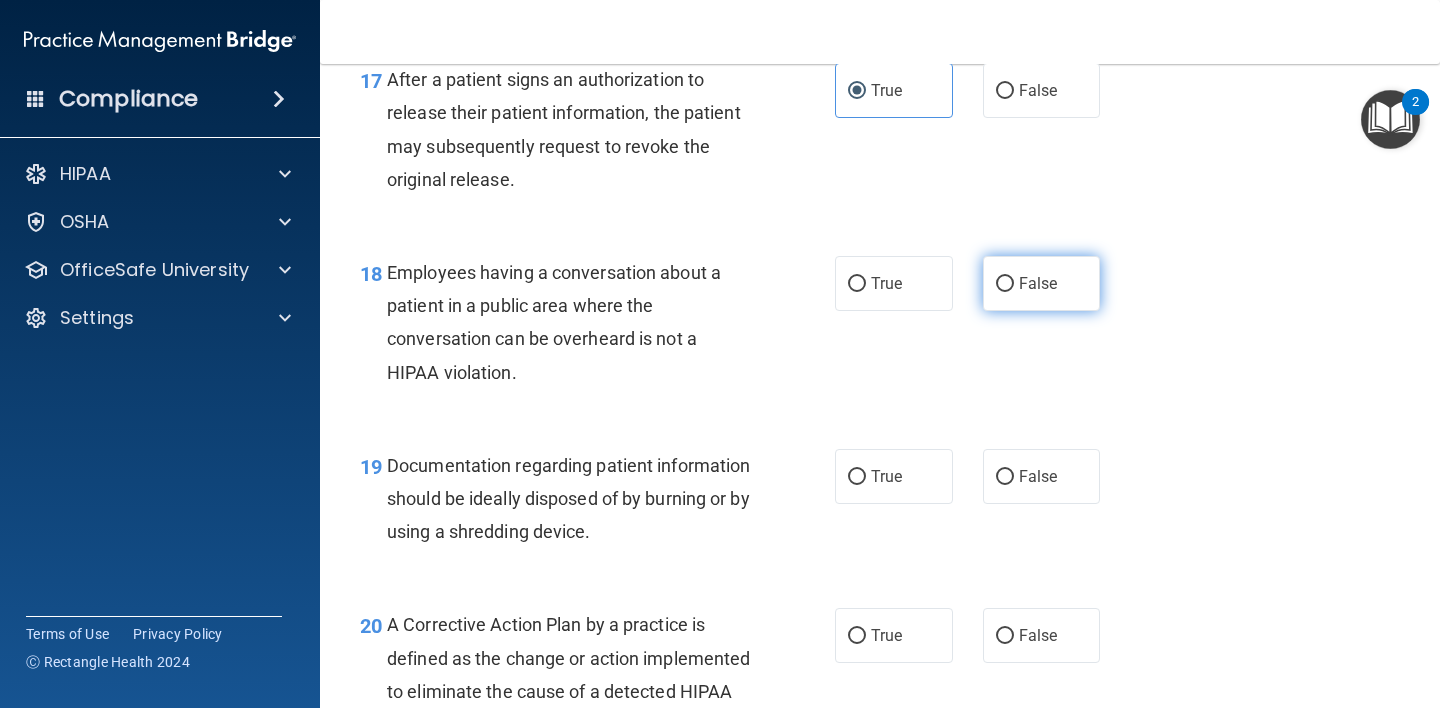 click on "False" at bounding box center (1042, 283) 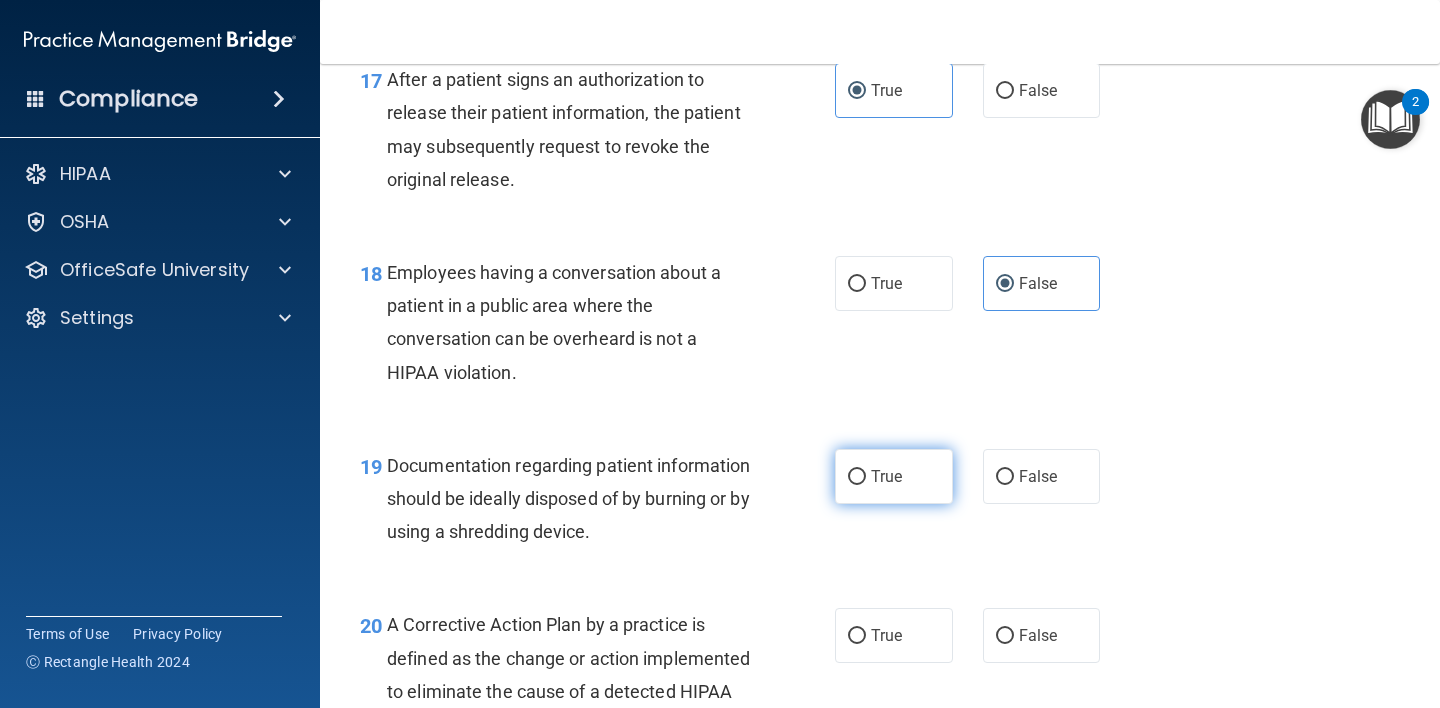 click on "True" at bounding box center [894, 476] 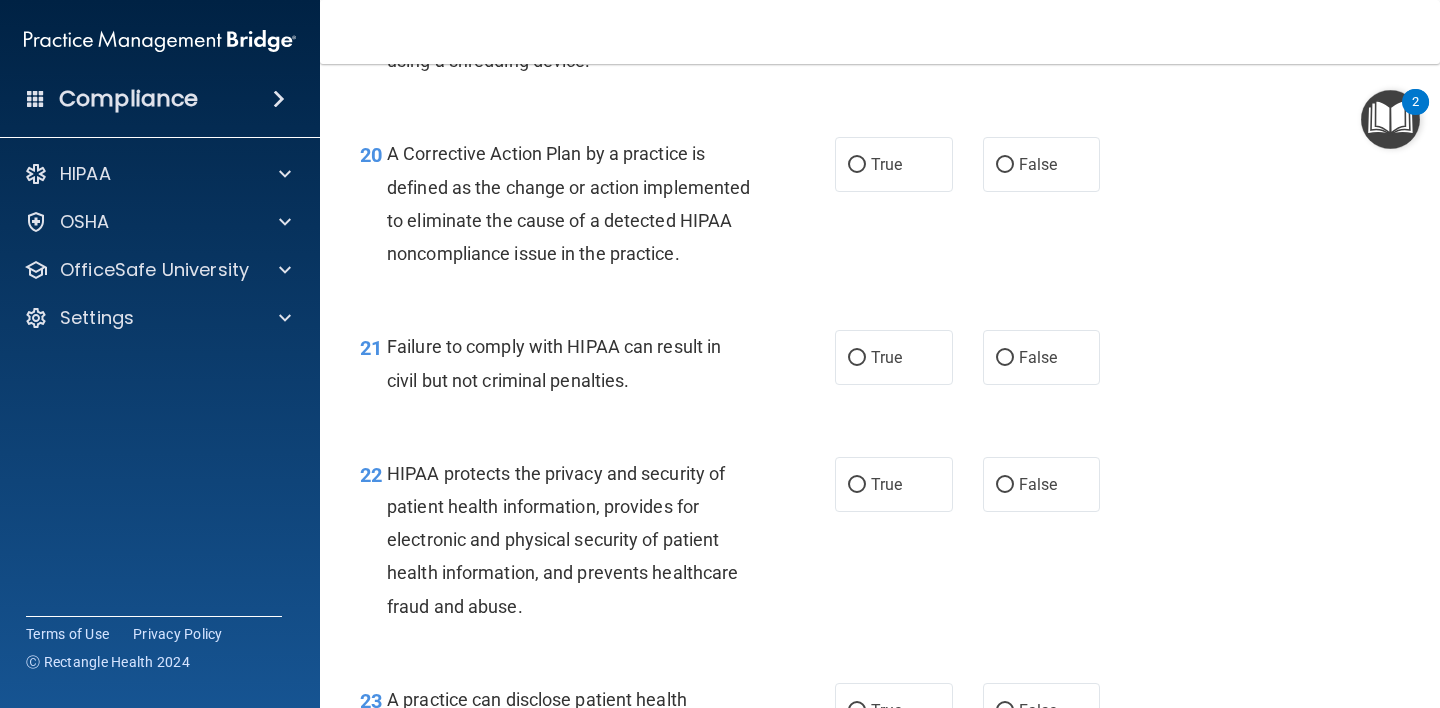 scroll, scrollTop: 3459, scrollLeft: 0, axis: vertical 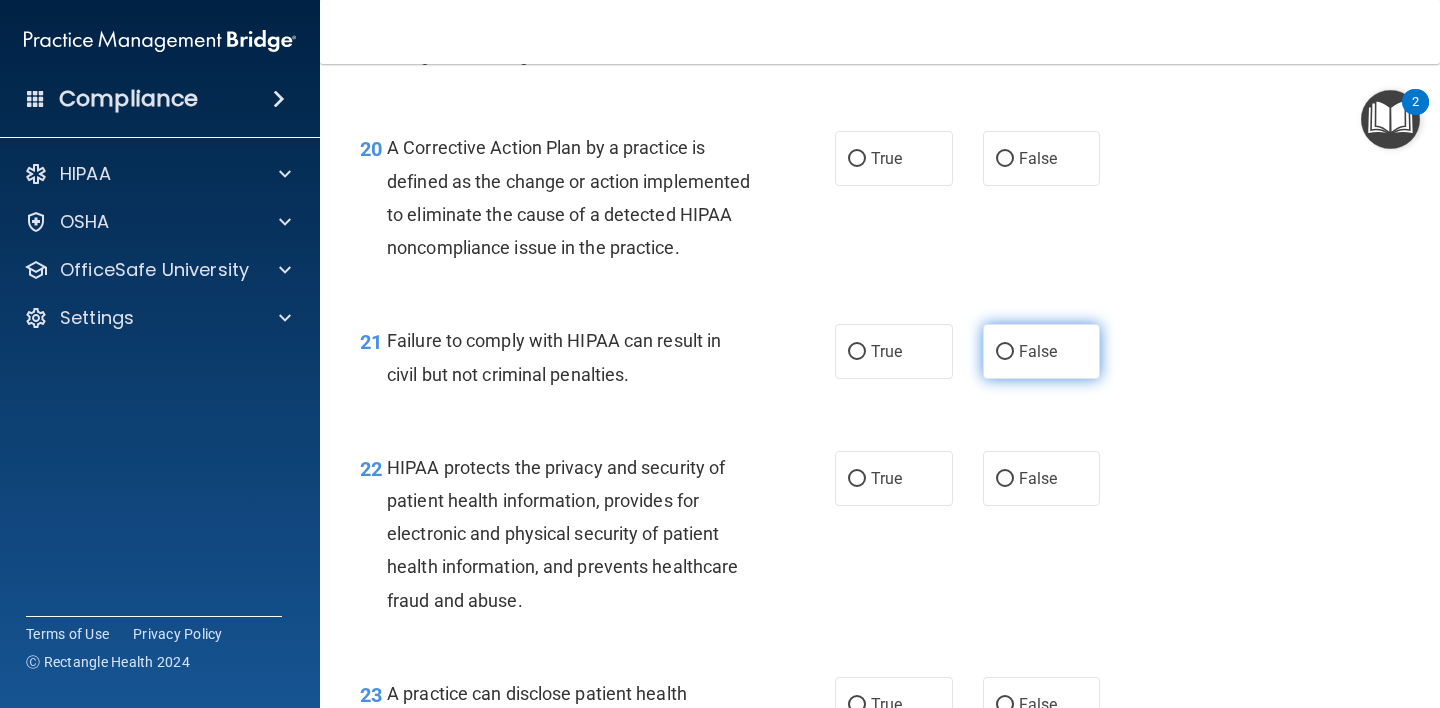 click on "False" at bounding box center (1038, 351) 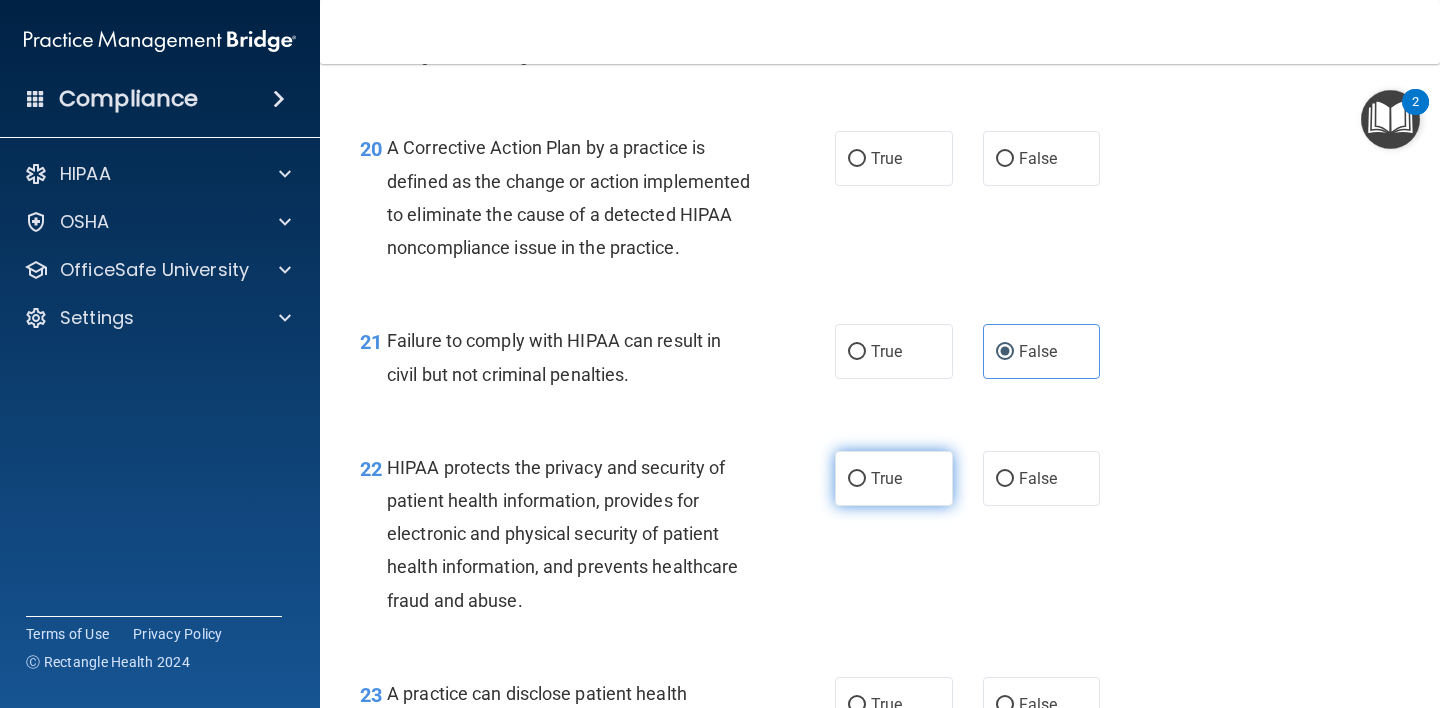 click on "True" at bounding box center (894, 478) 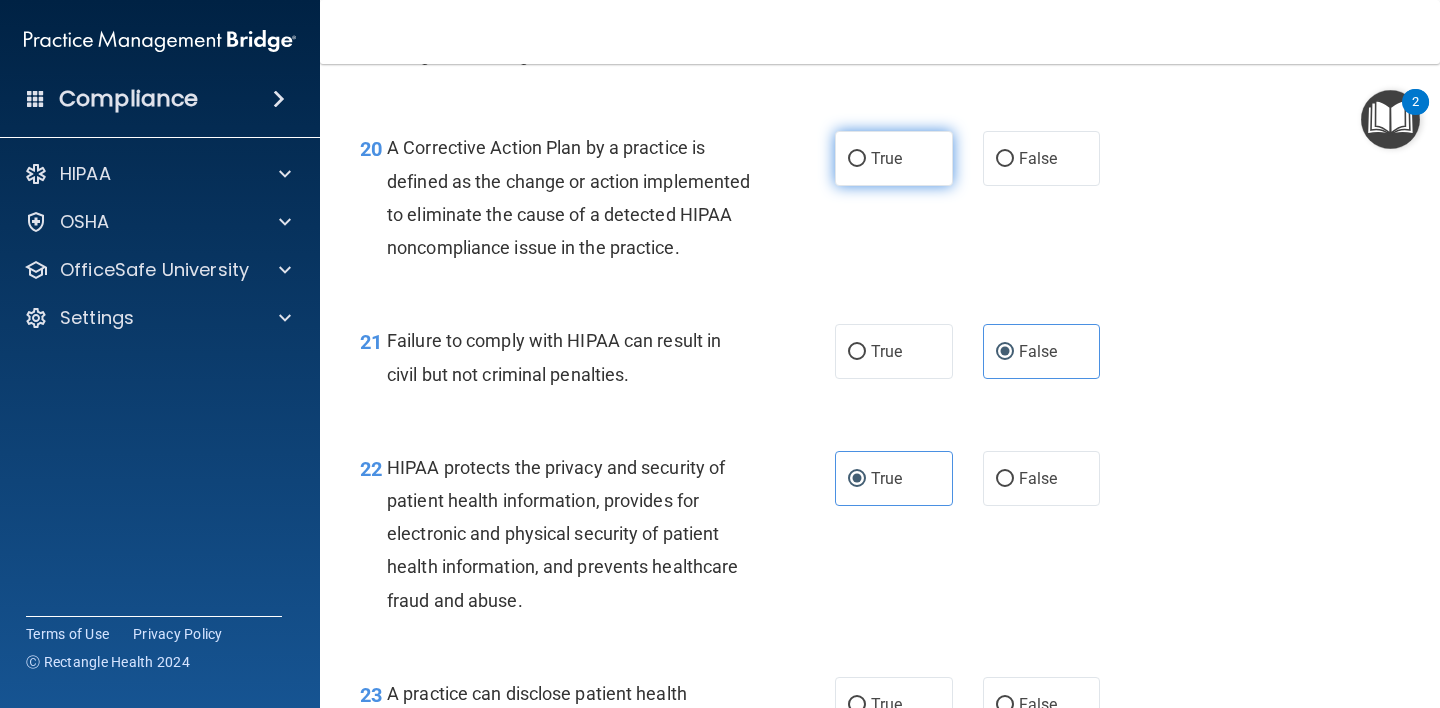 click on "True" at bounding box center (886, 158) 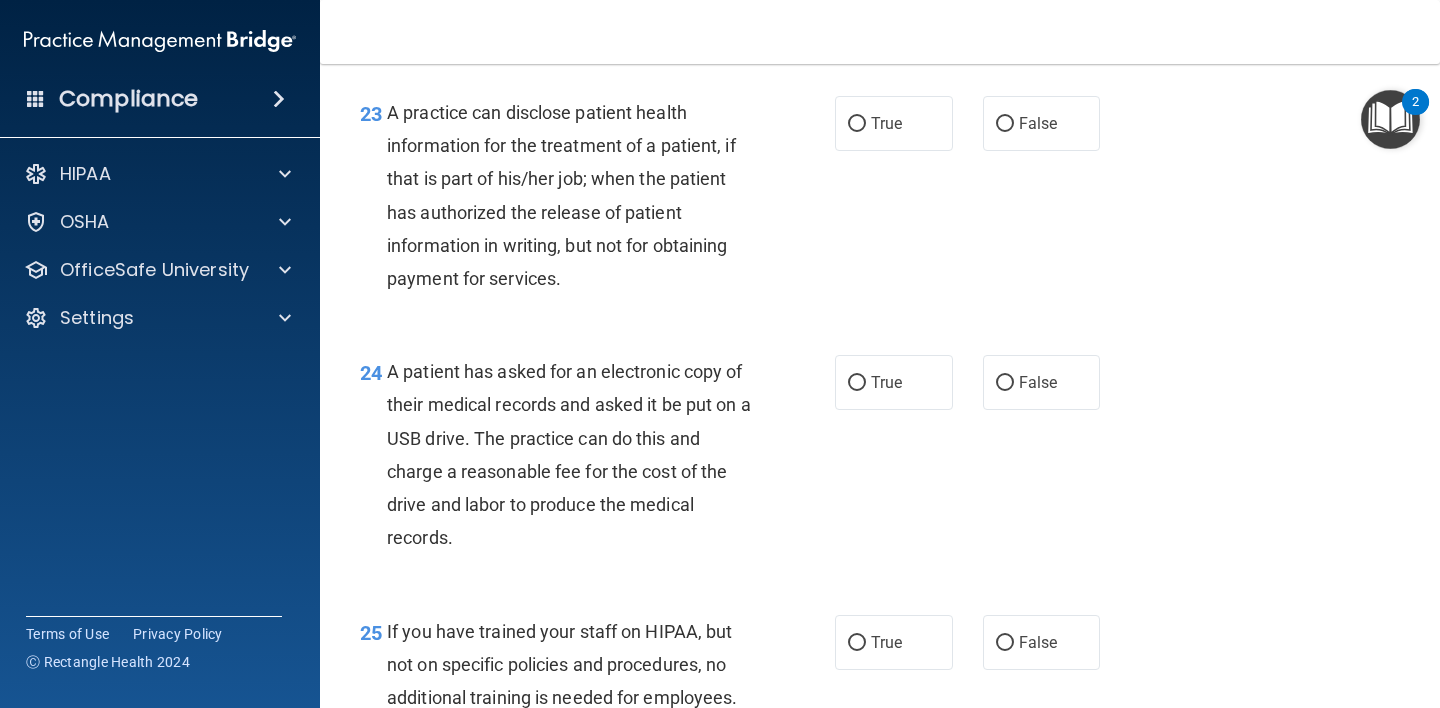 scroll, scrollTop: 4054, scrollLeft: 0, axis: vertical 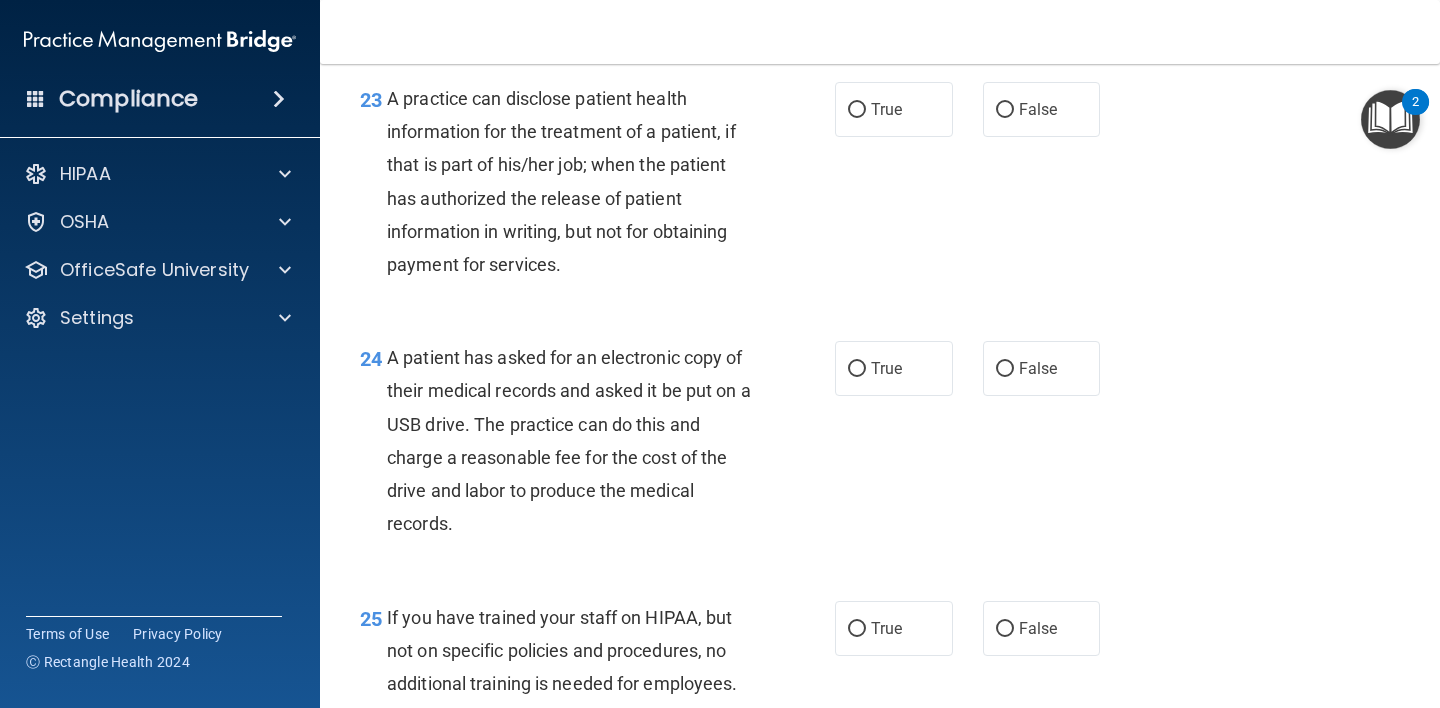 click on "24       A patient has asked for an electronic copy of their medical records and asked it be put on a USB drive.  The practice can do this and charge a reasonable fee for the cost of the drive and labor to produce the medical records.                 True           False" at bounding box center (880, 445) 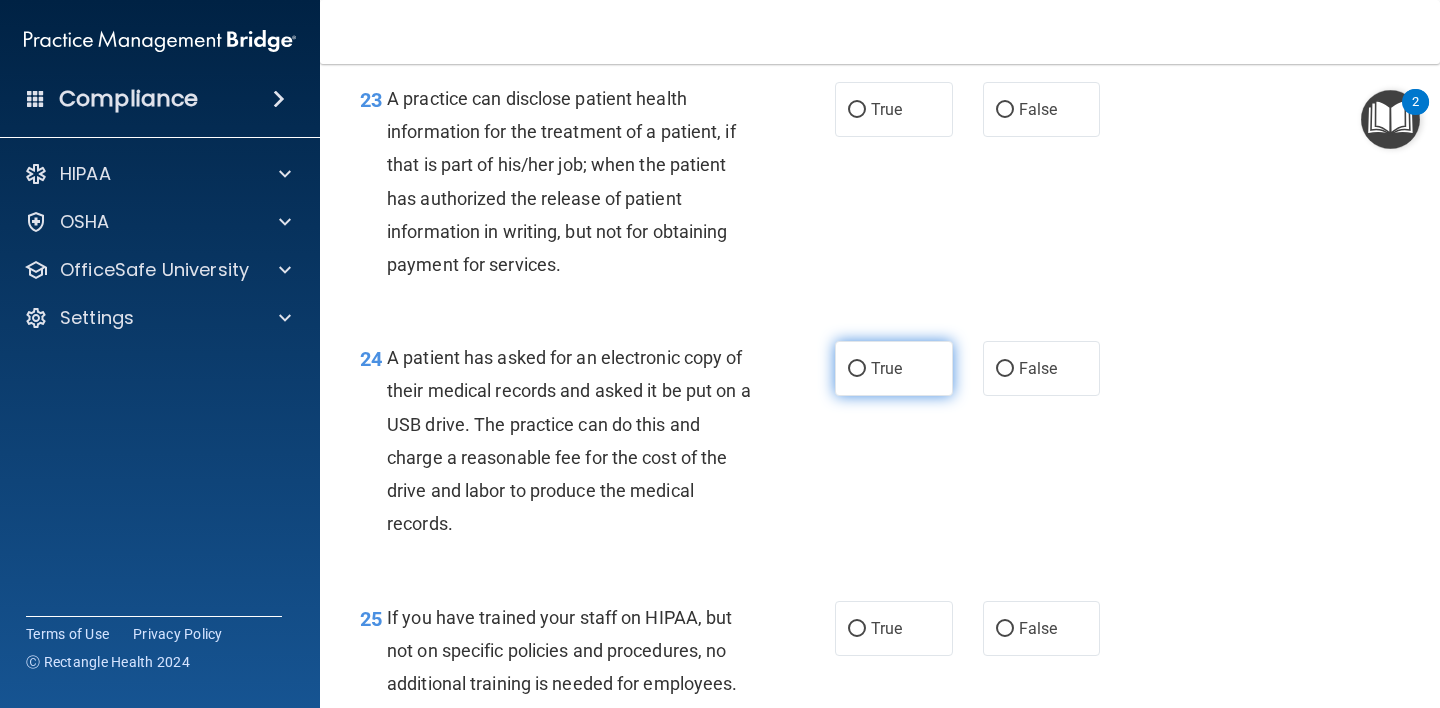 click on "True" at bounding box center (894, 368) 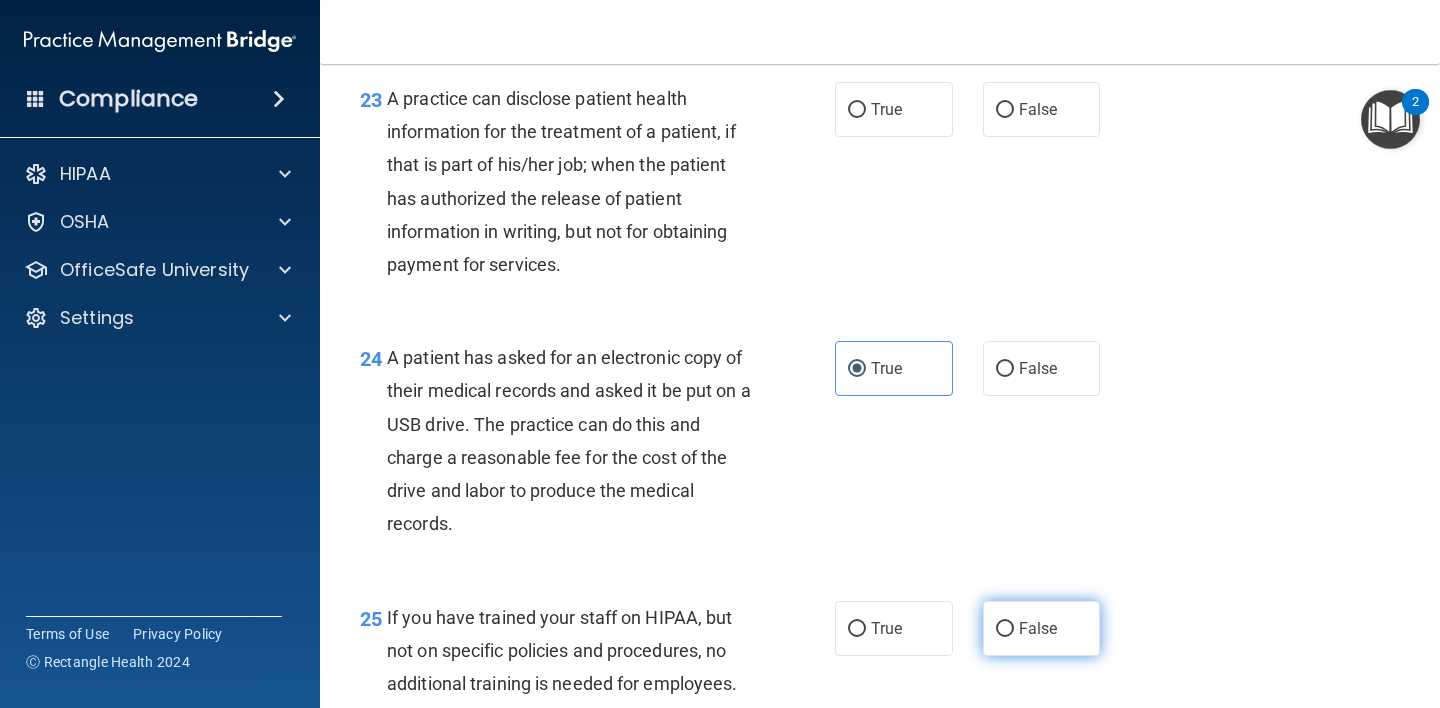 click on "False" at bounding box center [1042, 628] 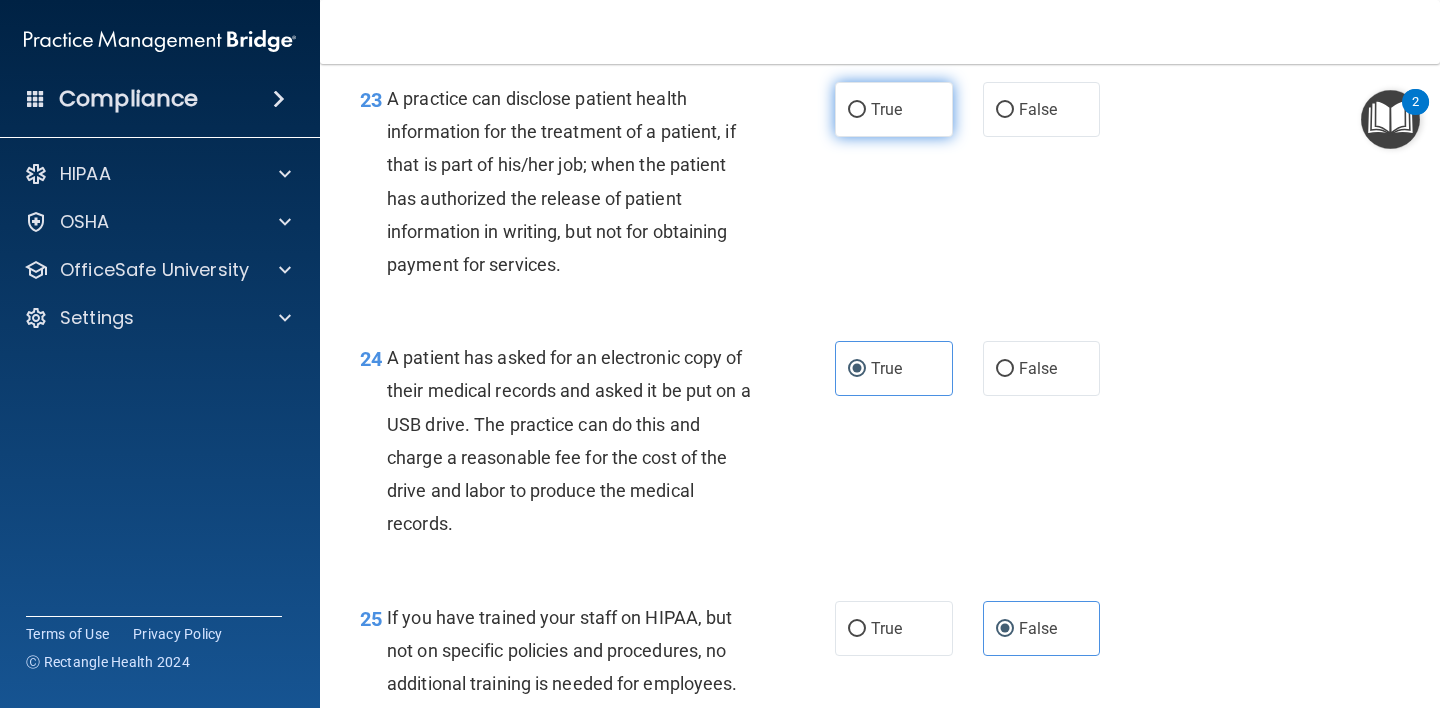 click on "True" at bounding box center [894, 109] 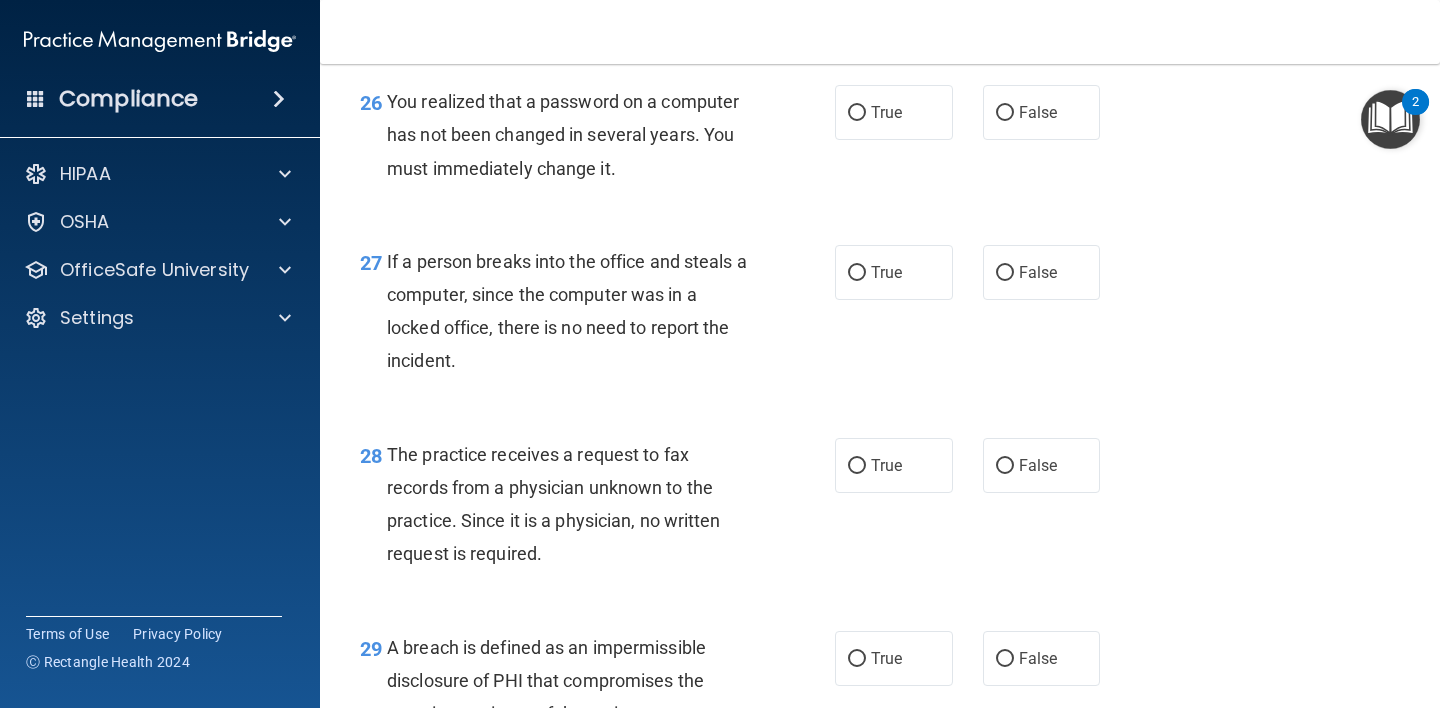 scroll, scrollTop: 4741, scrollLeft: 0, axis: vertical 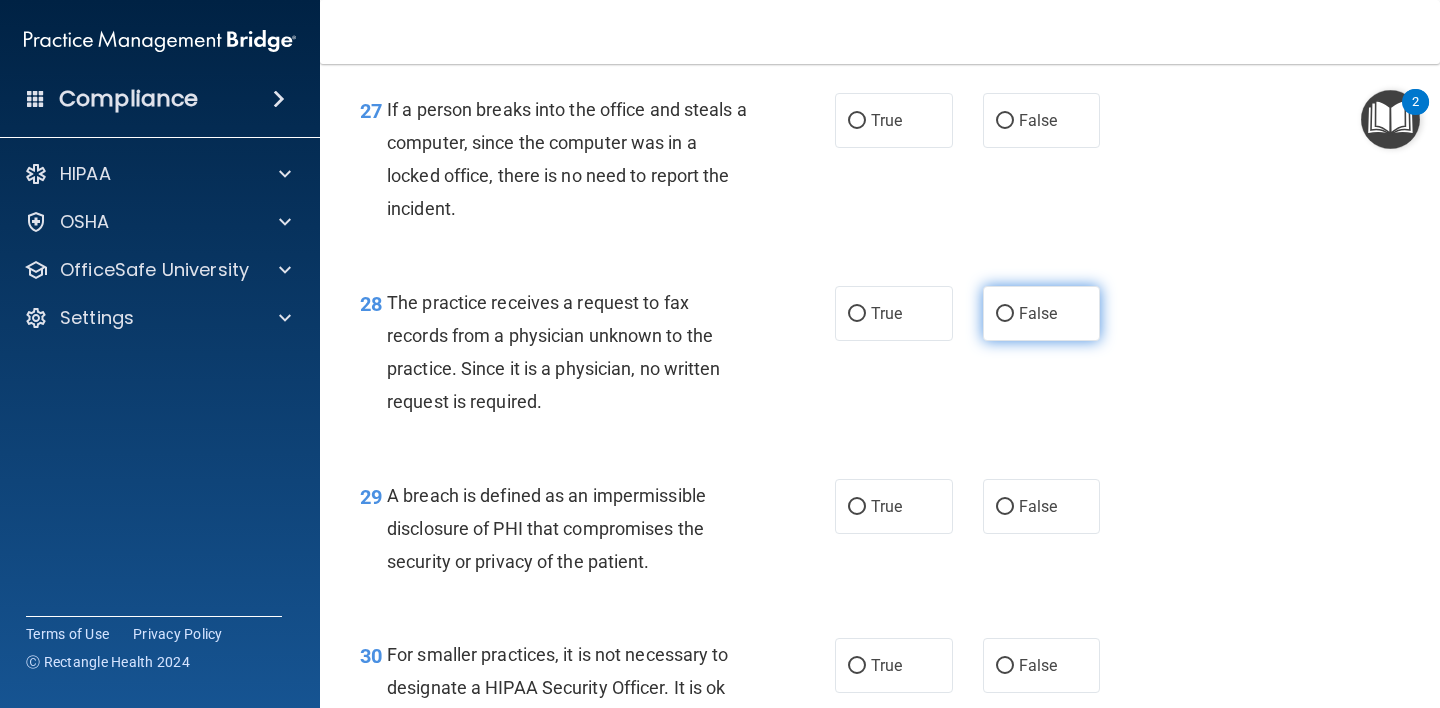 click on "False" at bounding box center [1038, 313] 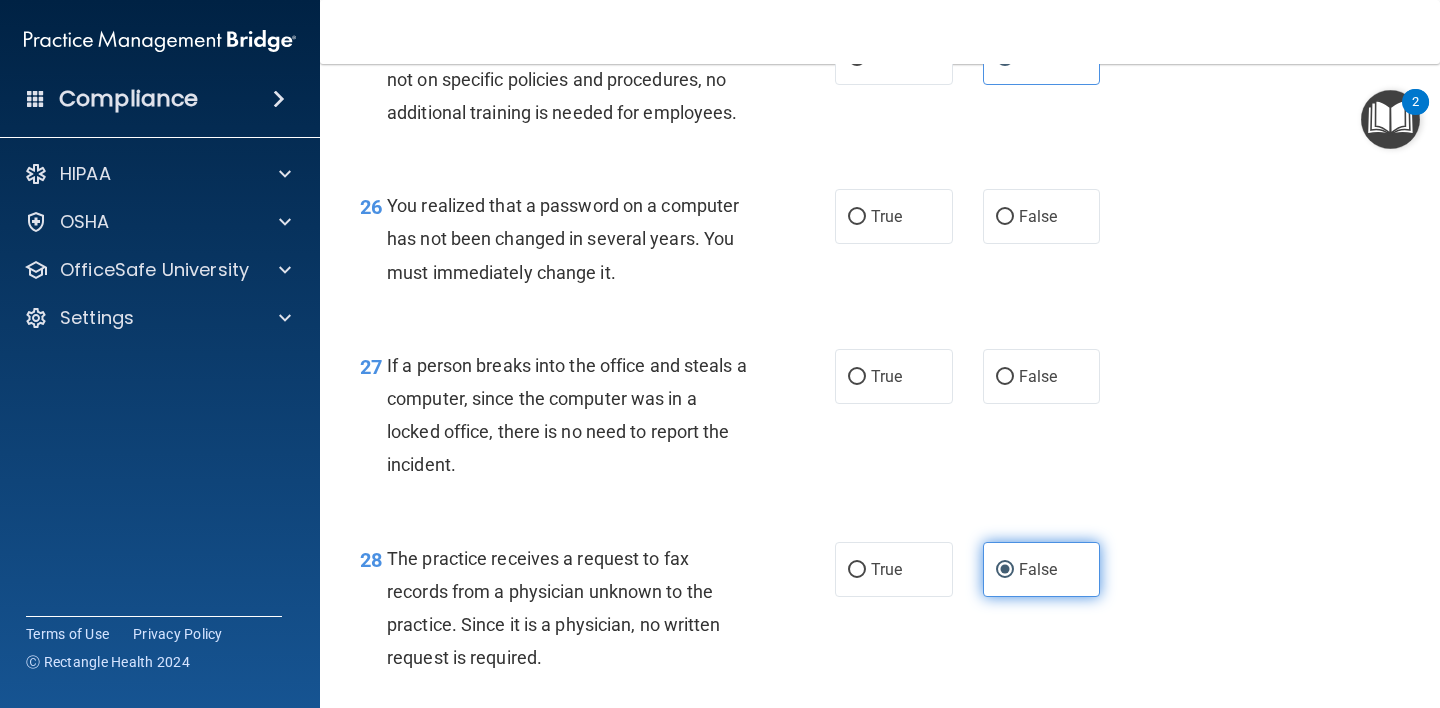scroll, scrollTop: 4628, scrollLeft: 0, axis: vertical 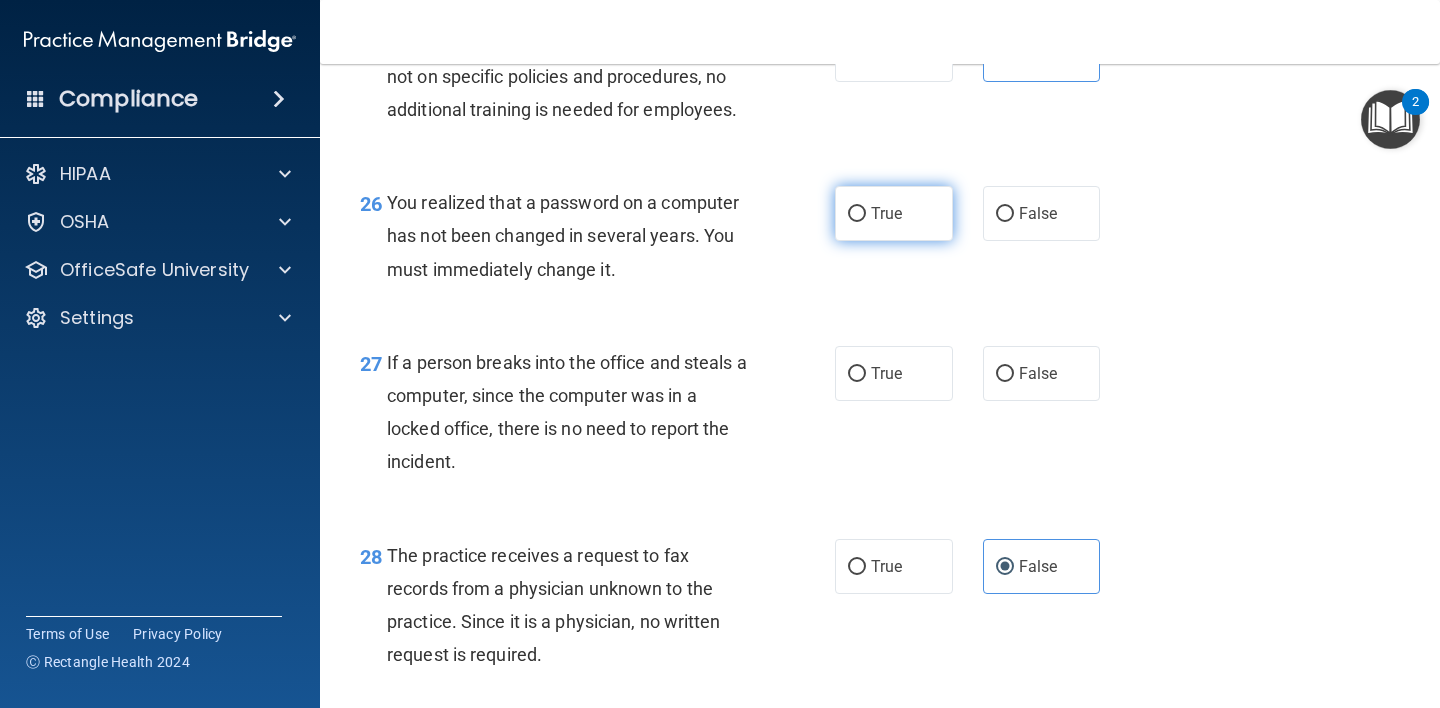 click on "True" at bounding box center [894, 213] 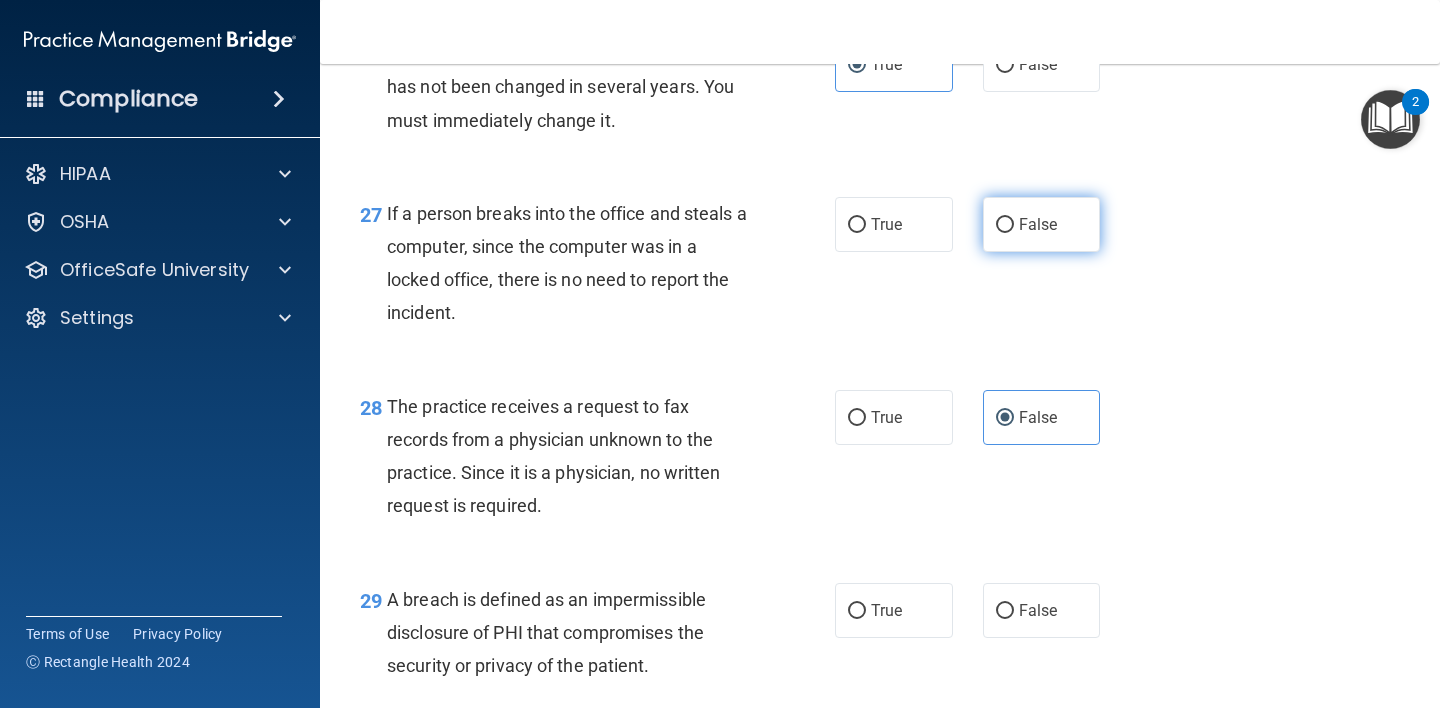 click on "False" at bounding box center [1042, 224] 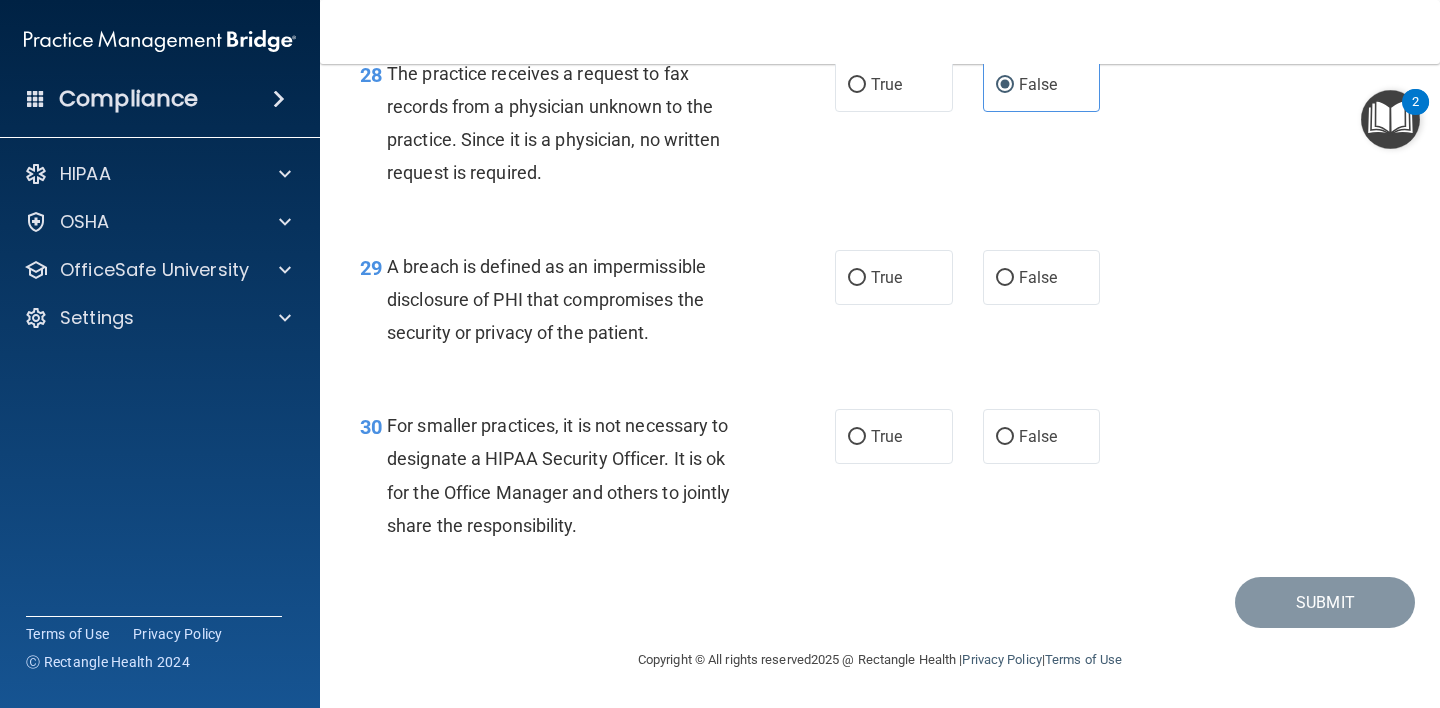 scroll, scrollTop: 5121, scrollLeft: 0, axis: vertical 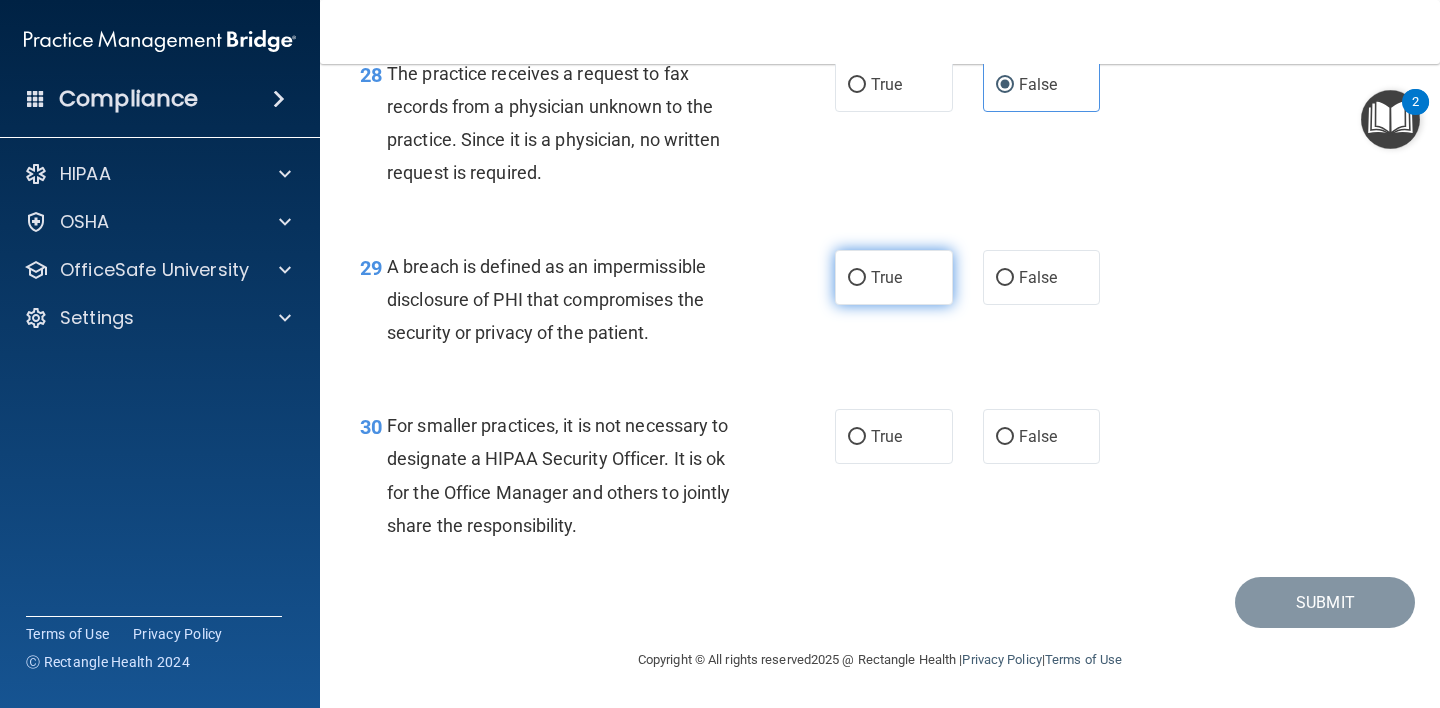 click on "True" at bounding box center [894, 277] 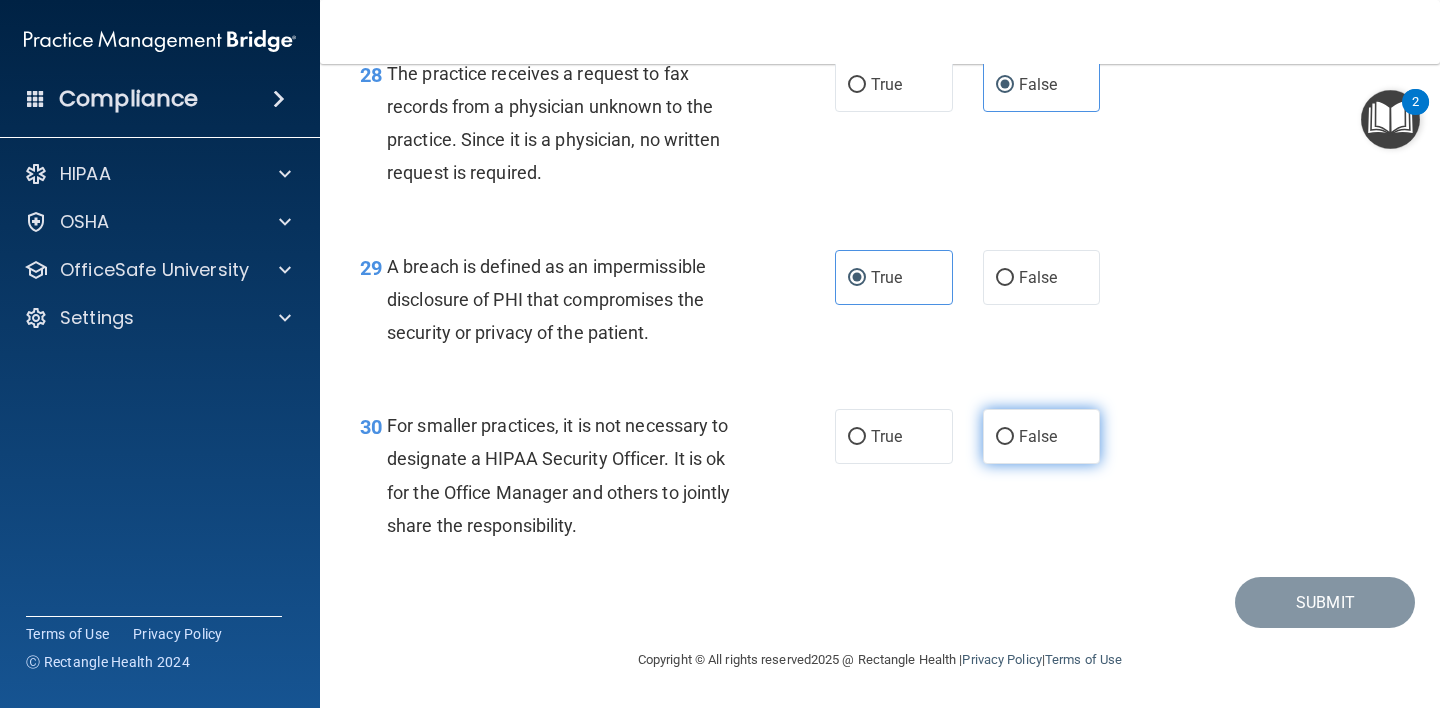 click on "False" at bounding box center (1038, 436) 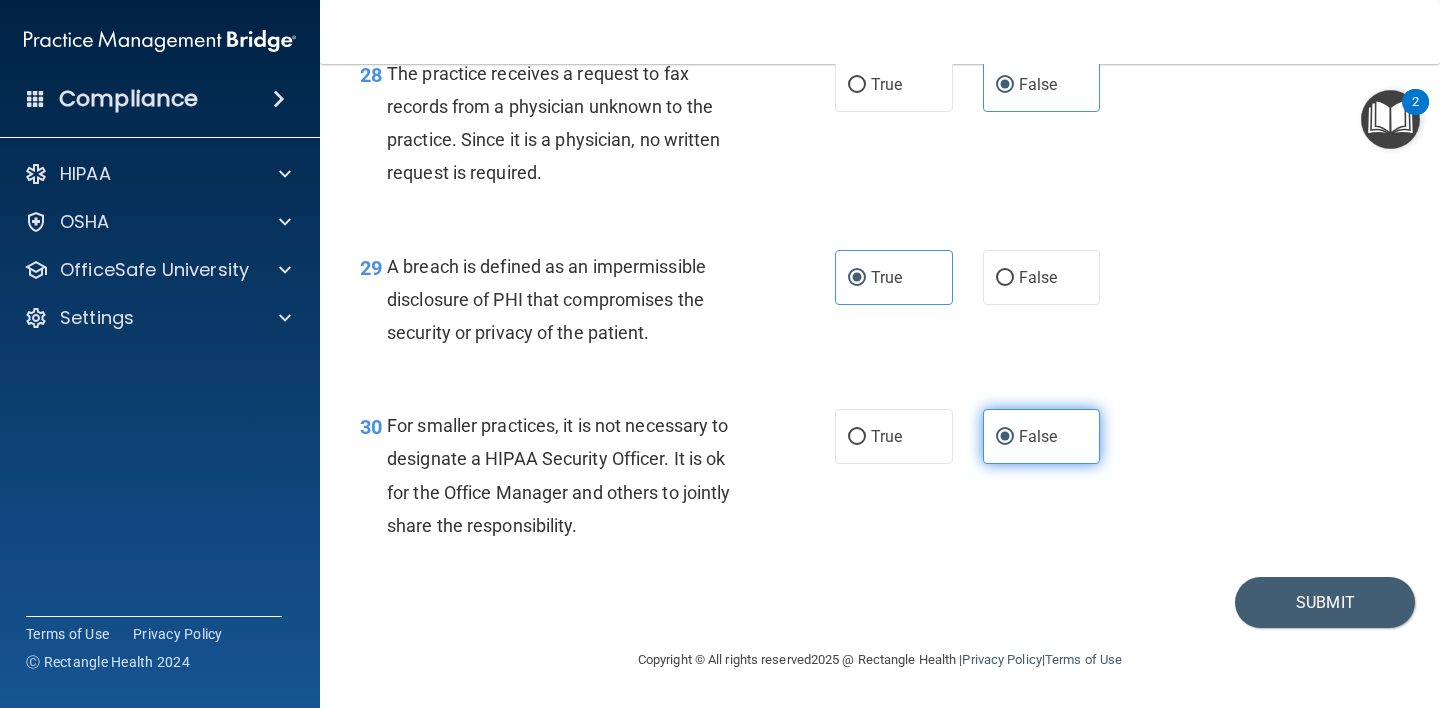 scroll, scrollTop: 5144, scrollLeft: 0, axis: vertical 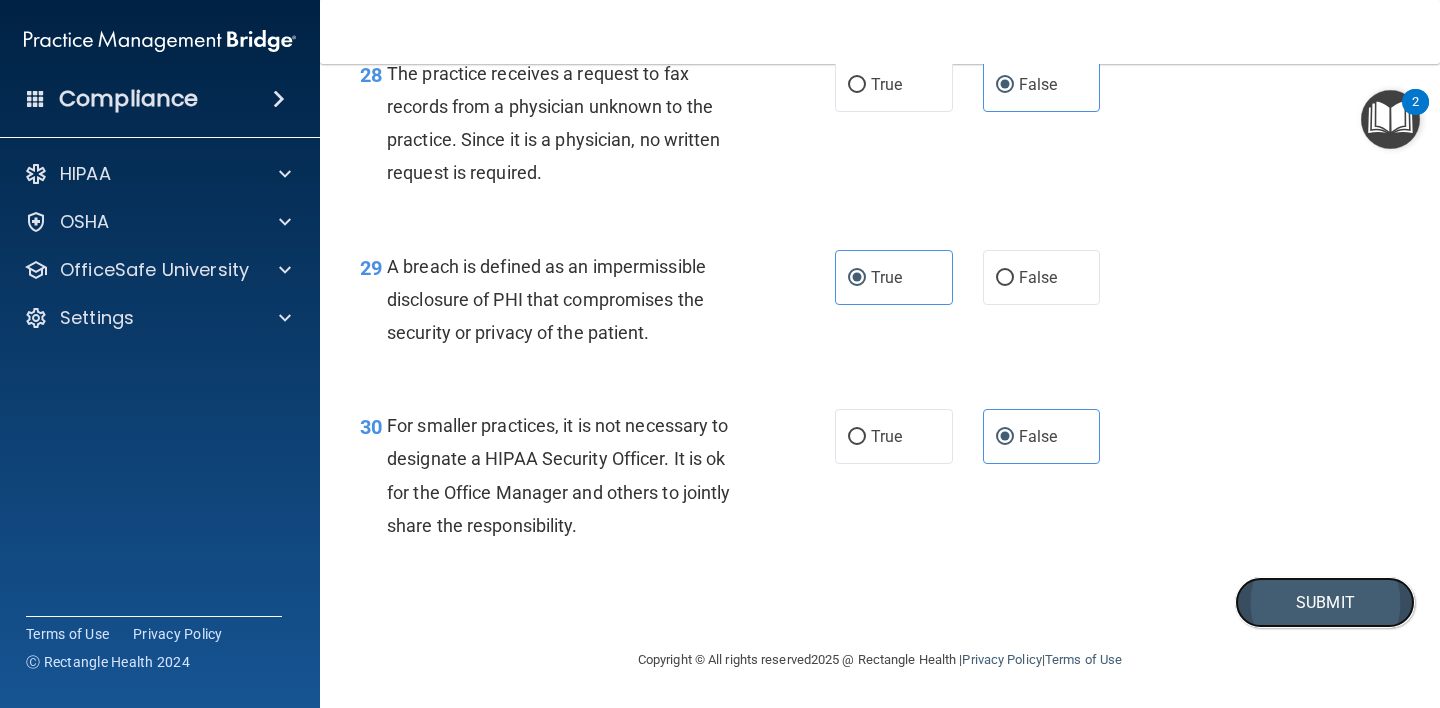click on "Submit" at bounding box center [1325, 602] 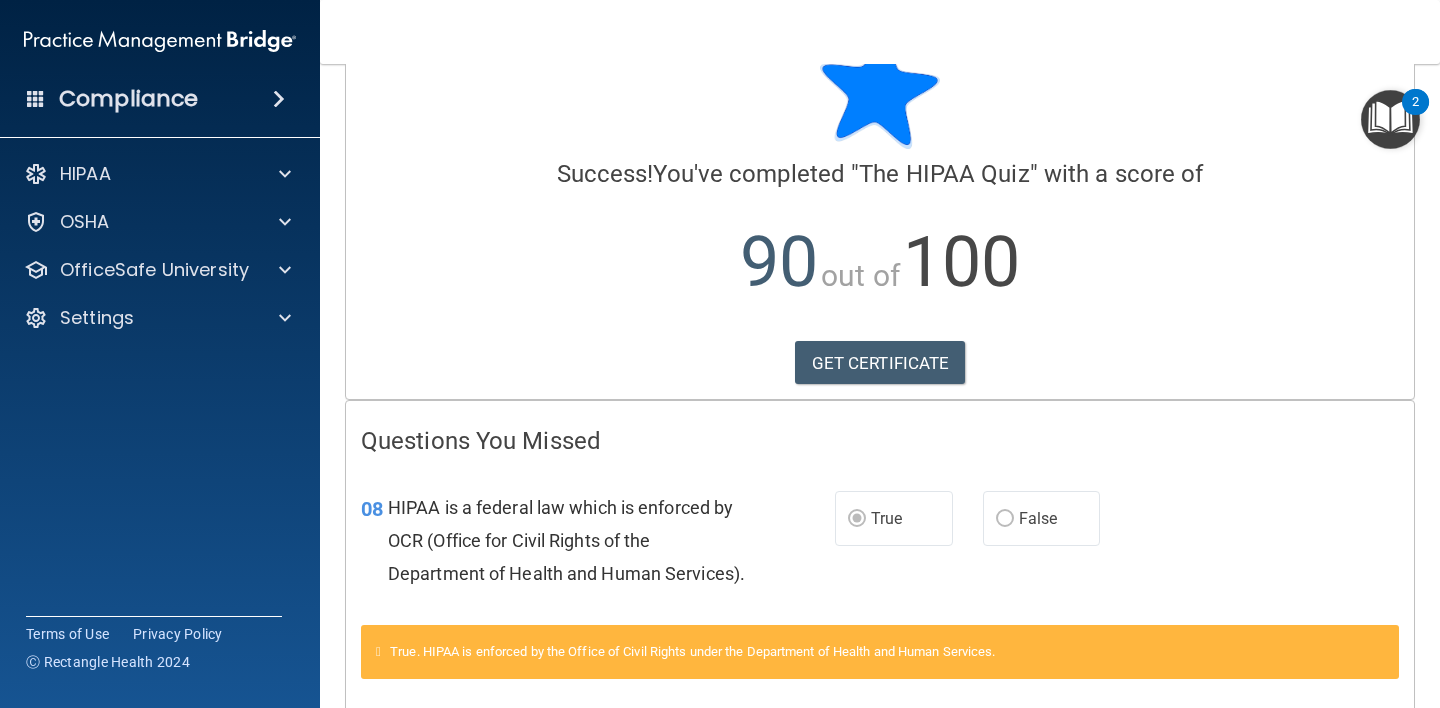 scroll, scrollTop: 100, scrollLeft: 0, axis: vertical 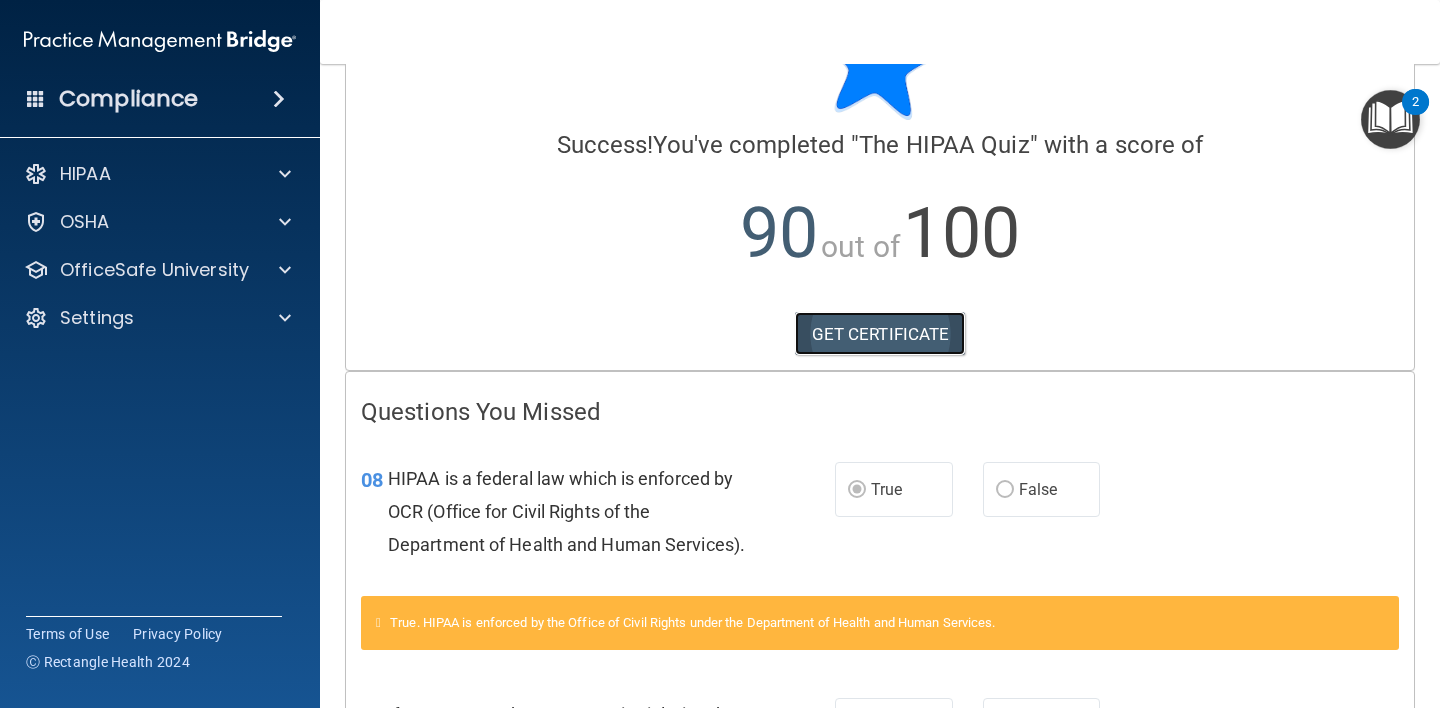 click on "GET CERTIFICATE" at bounding box center (880, 334) 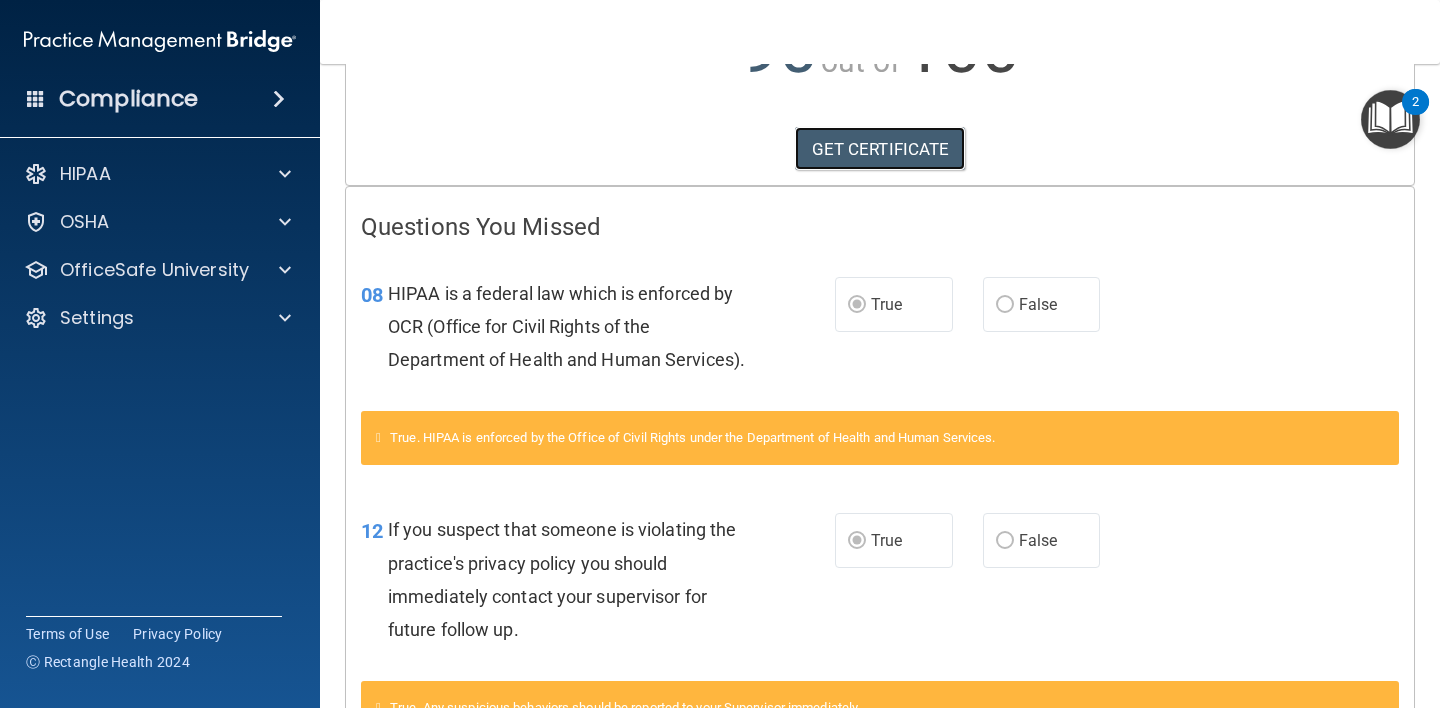 scroll, scrollTop: 0, scrollLeft: 0, axis: both 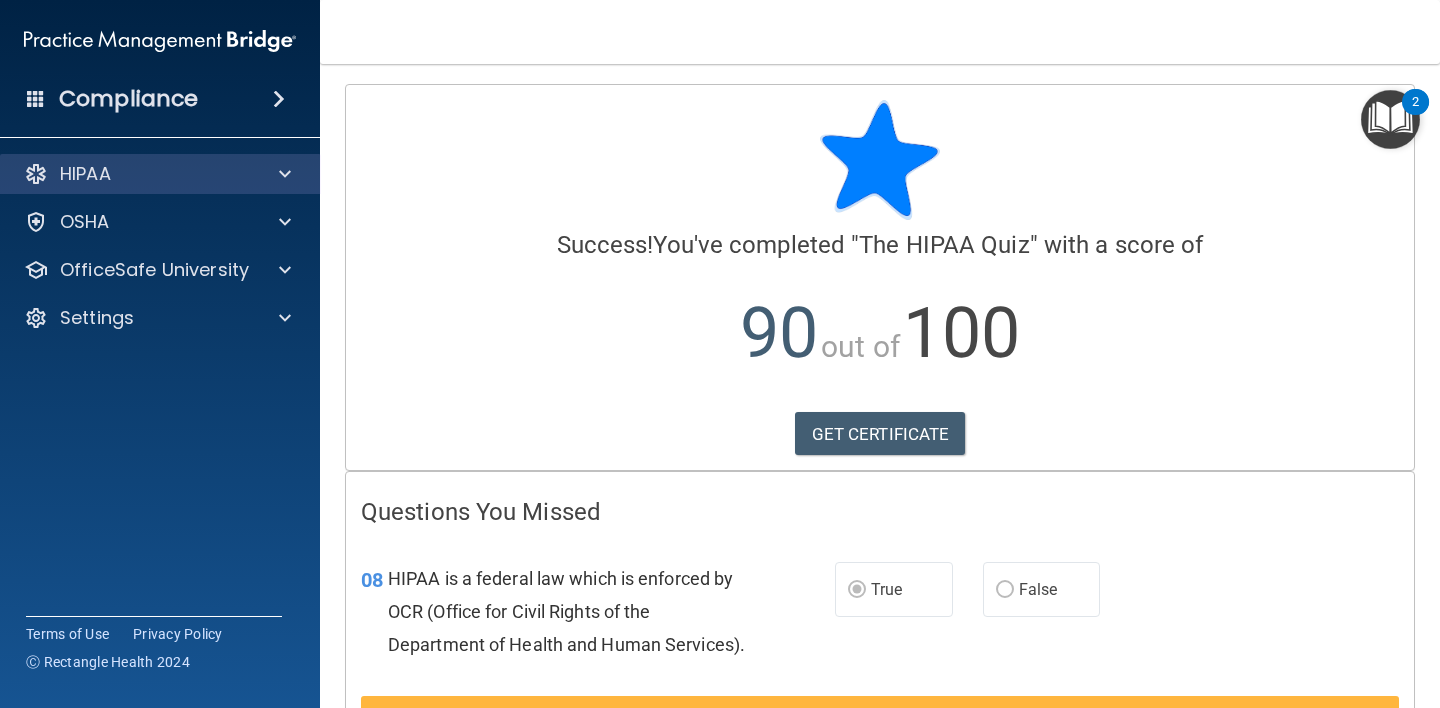 click on "HIPAA" at bounding box center (160, 174) 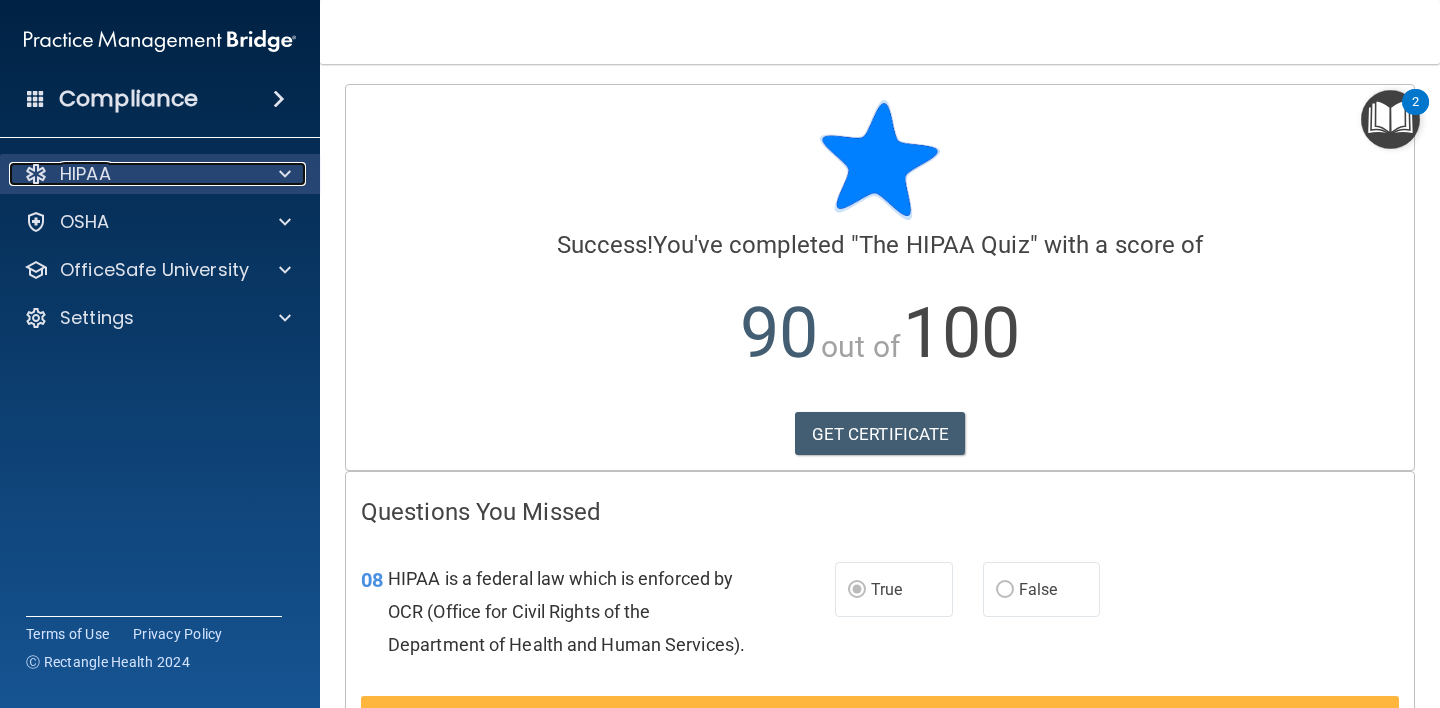 click at bounding box center [285, 174] 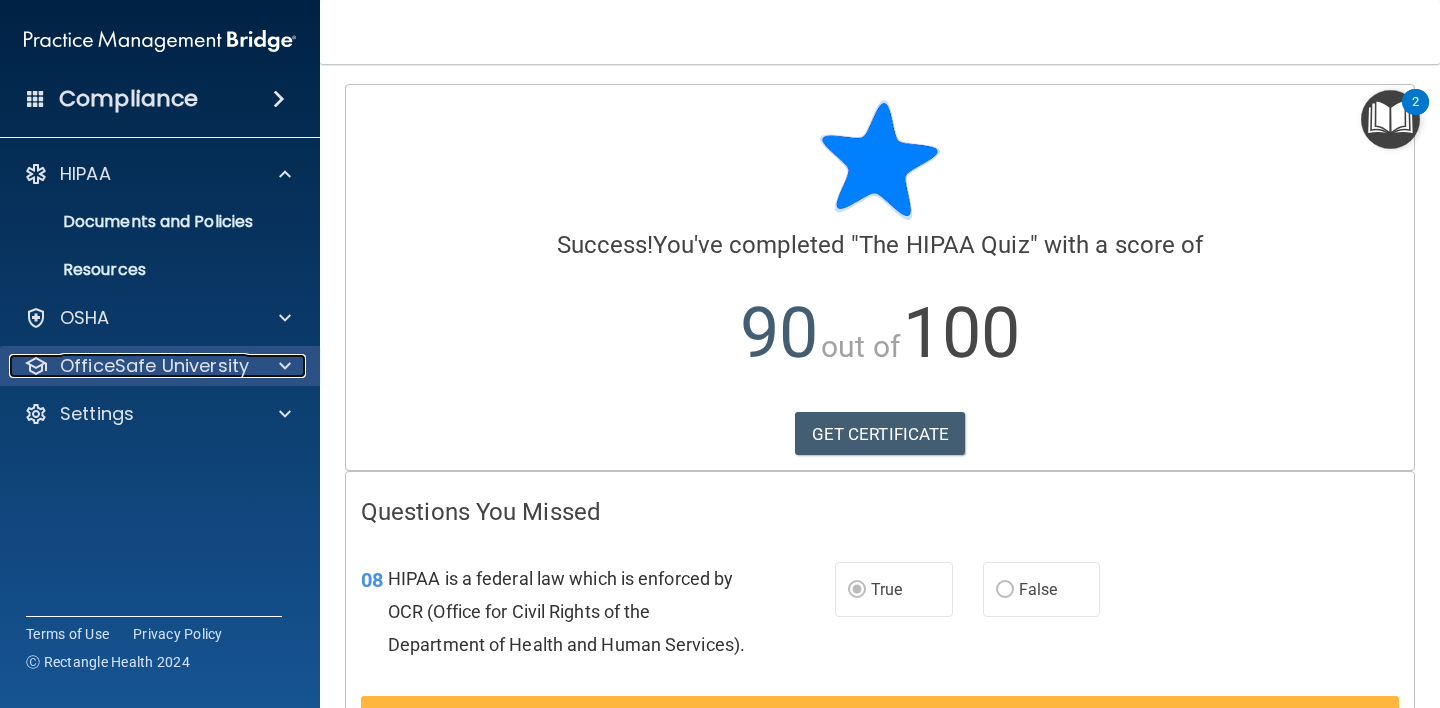 click on "OfficeSafe University" at bounding box center (154, 366) 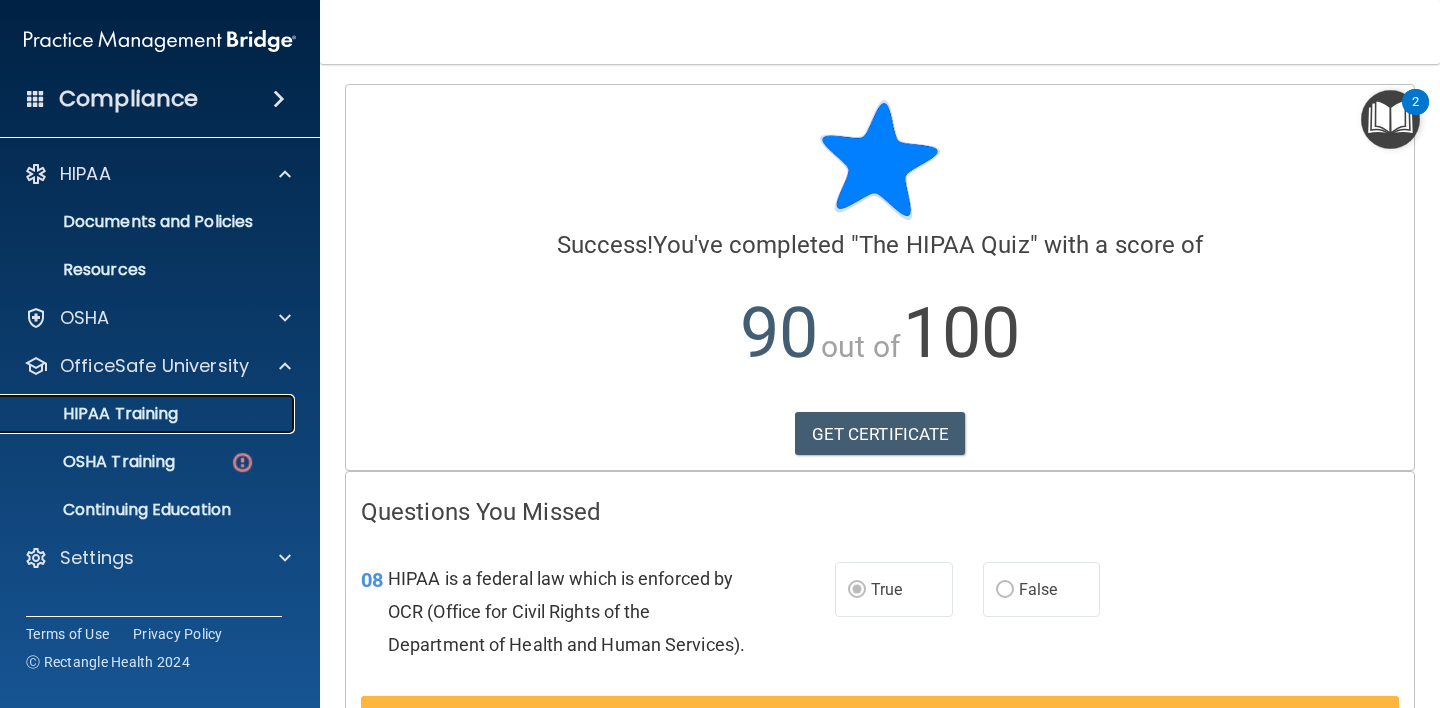 click on "HIPAA Training" at bounding box center (137, 414) 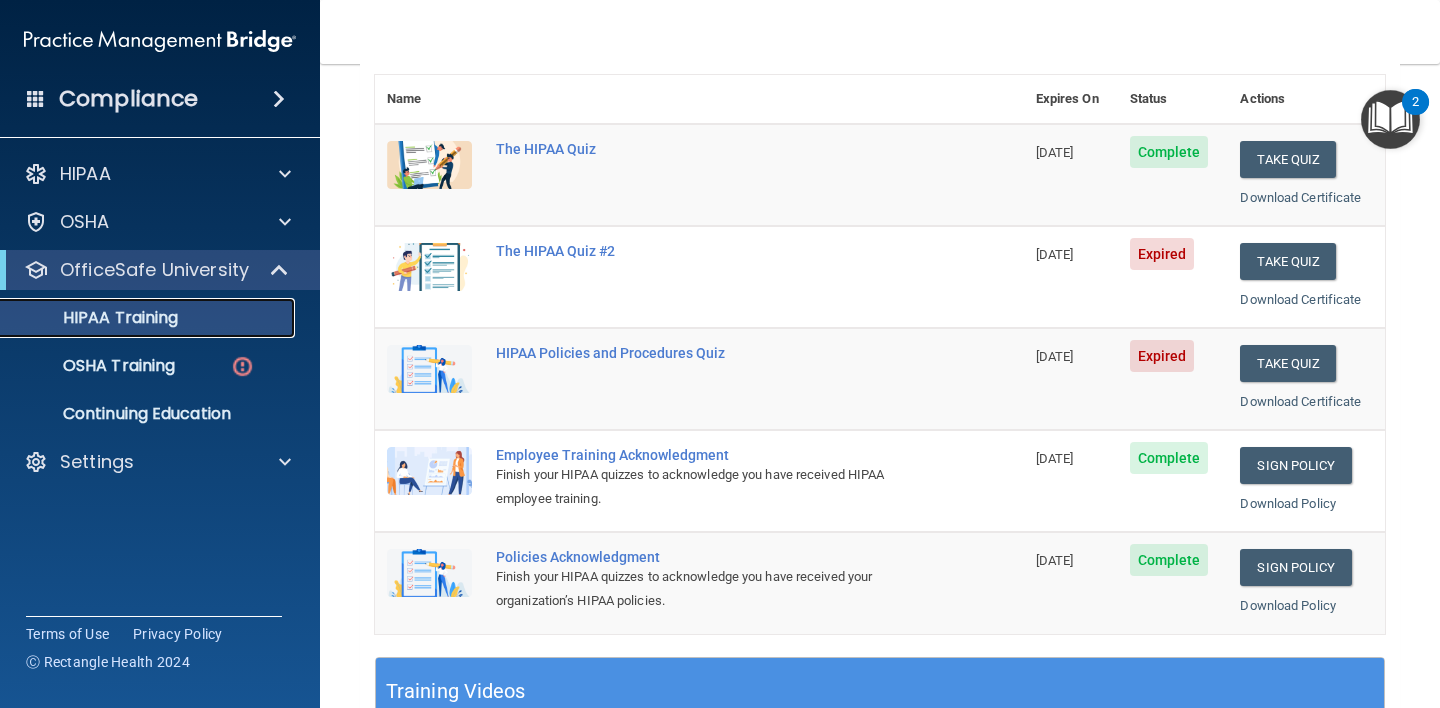 scroll, scrollTop: 226, scrollLeft: 0, axis: vertical 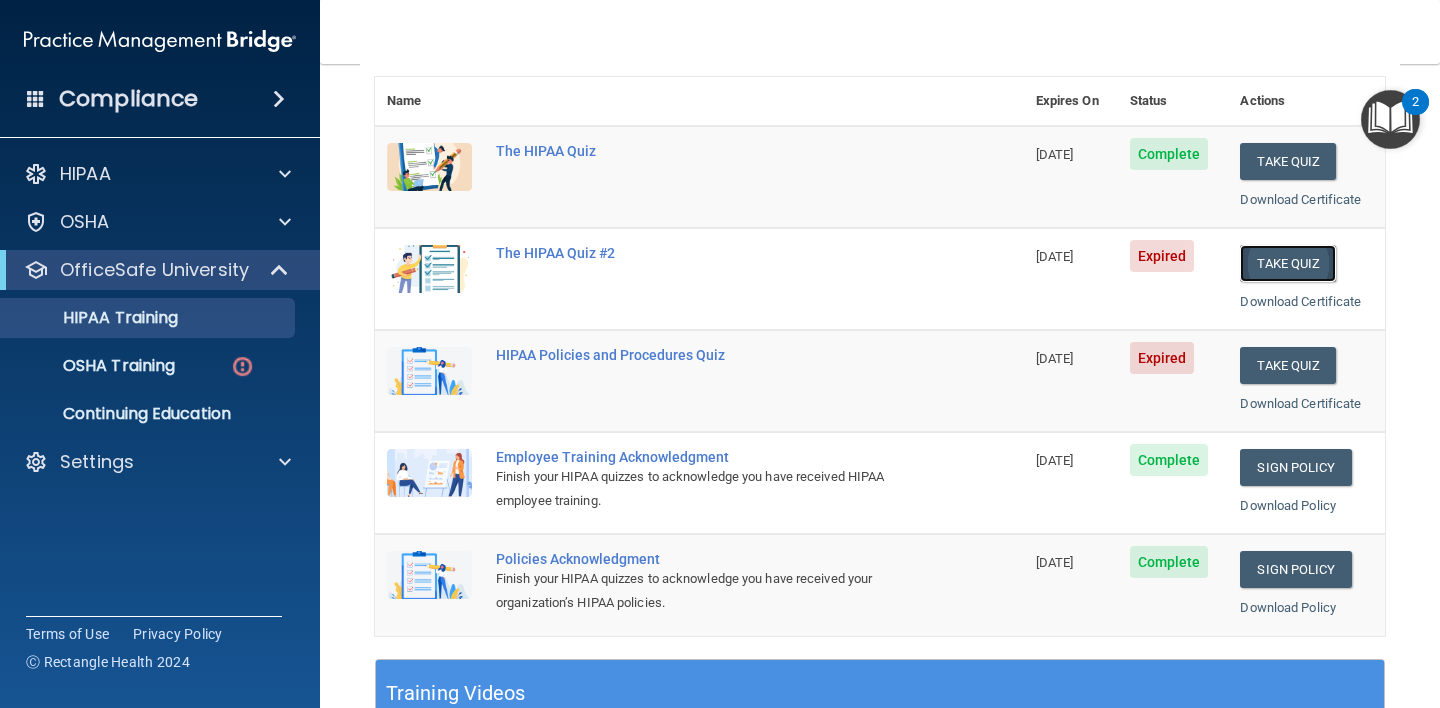 click on "Take Quiz" at bounding box center [1288, 263] 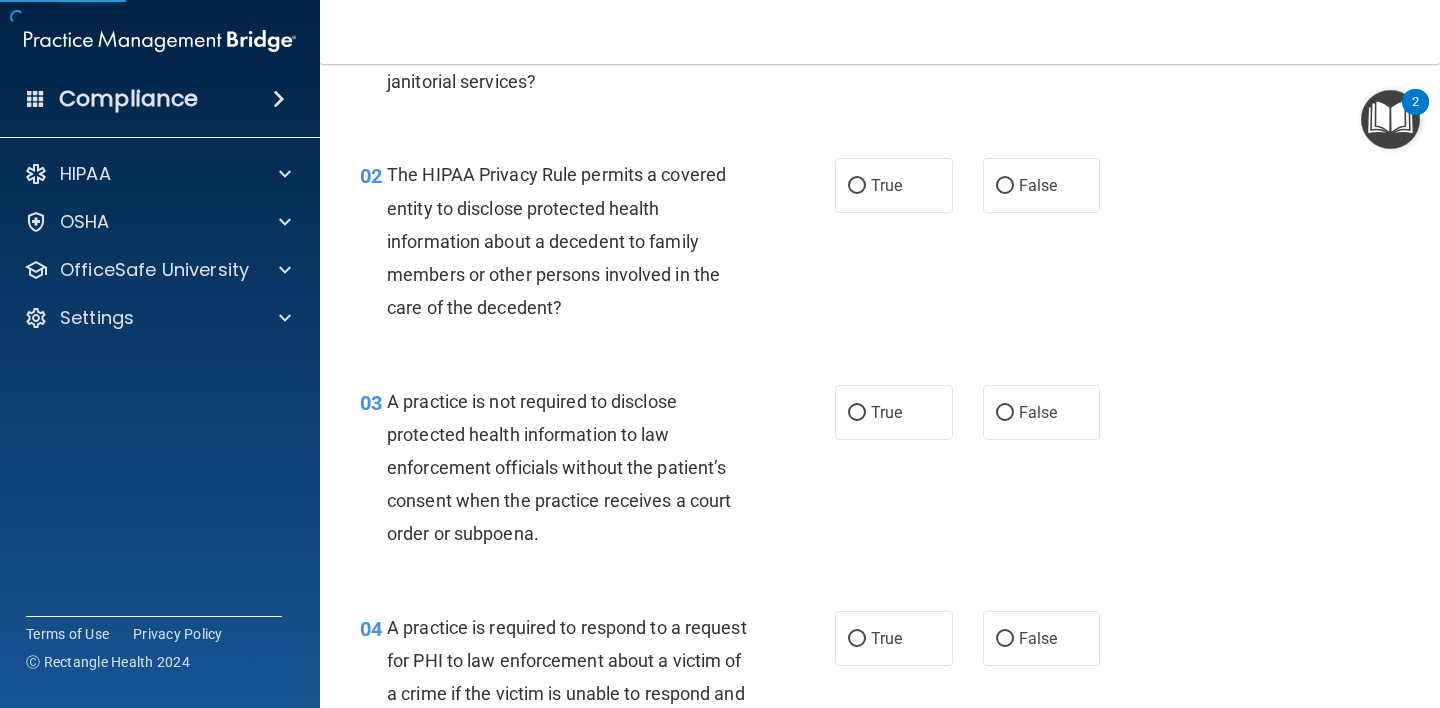 scroll, scrollTop: 0, scrollLeft: 0, axis: both 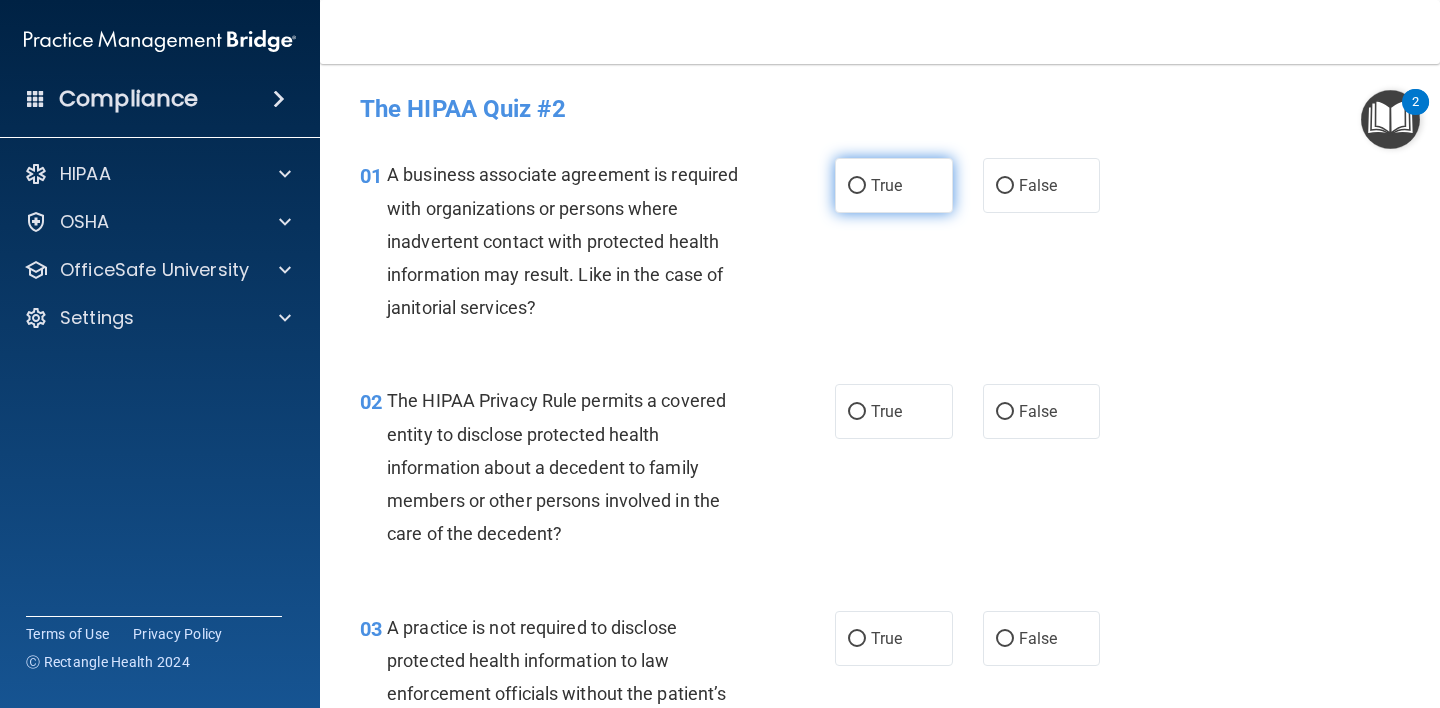 click on "True" at bounding box center [894, 185] 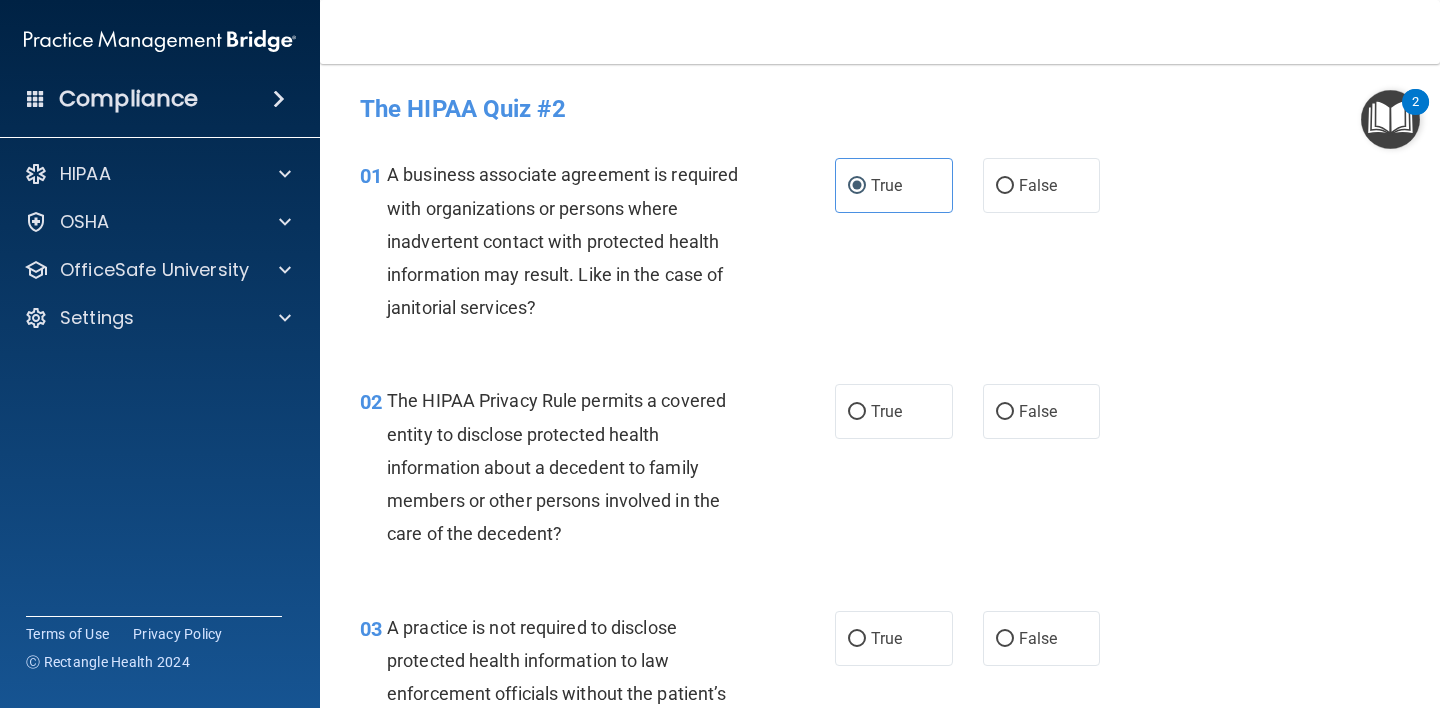 click on "02       The HIPAA Privacy Rule permits a covered entity to disclose protected health information about a decedent to family members or other persons involved in the care of the decedent?                 True           False" at bounding box center [880, 472] 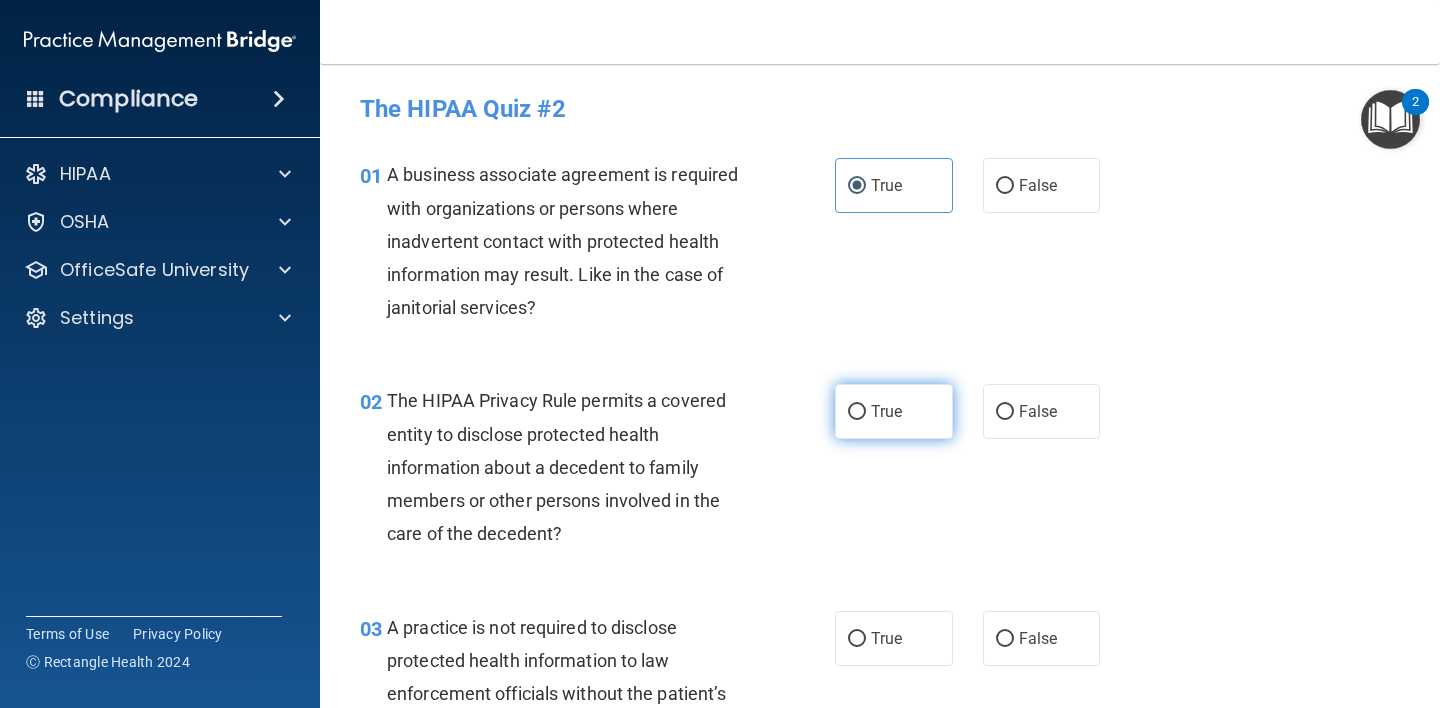click on "True" at bounding box center [894, 411] 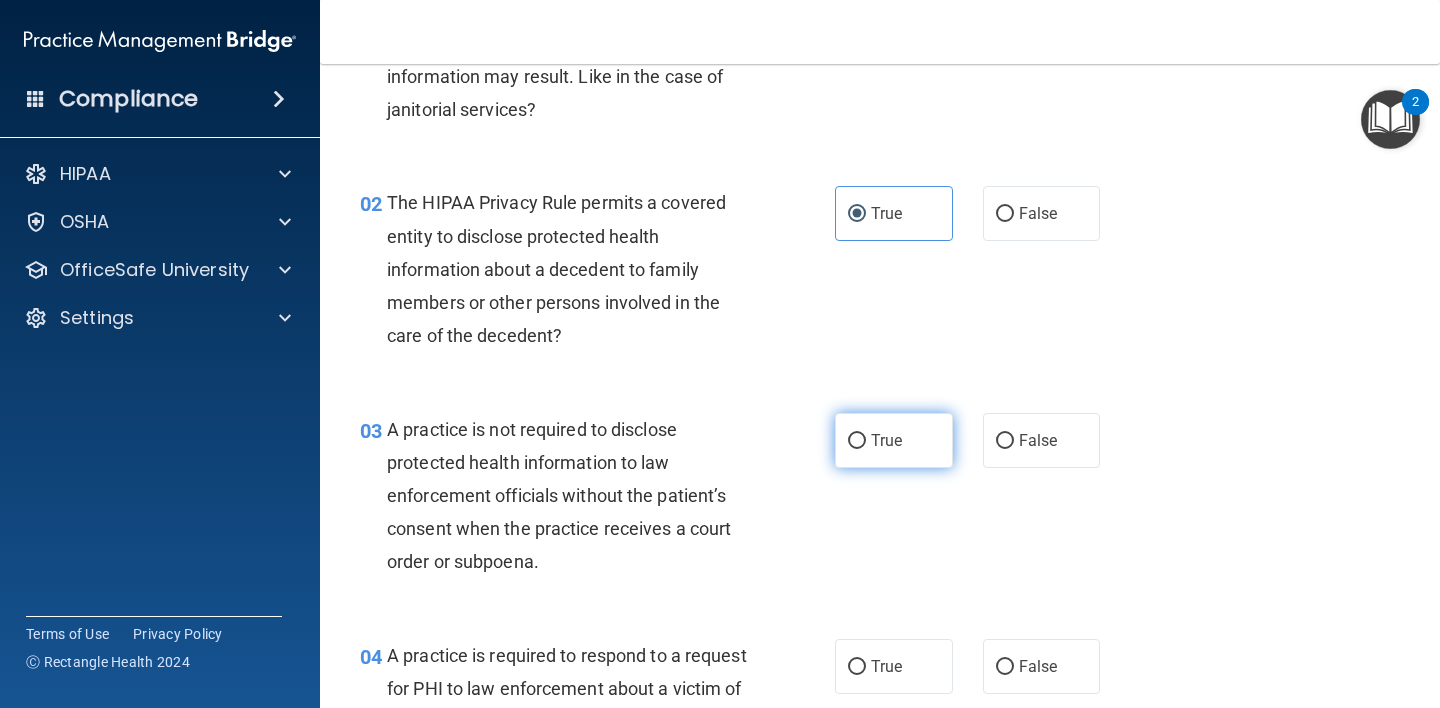 click on "True" at bounding box center [886, 440] 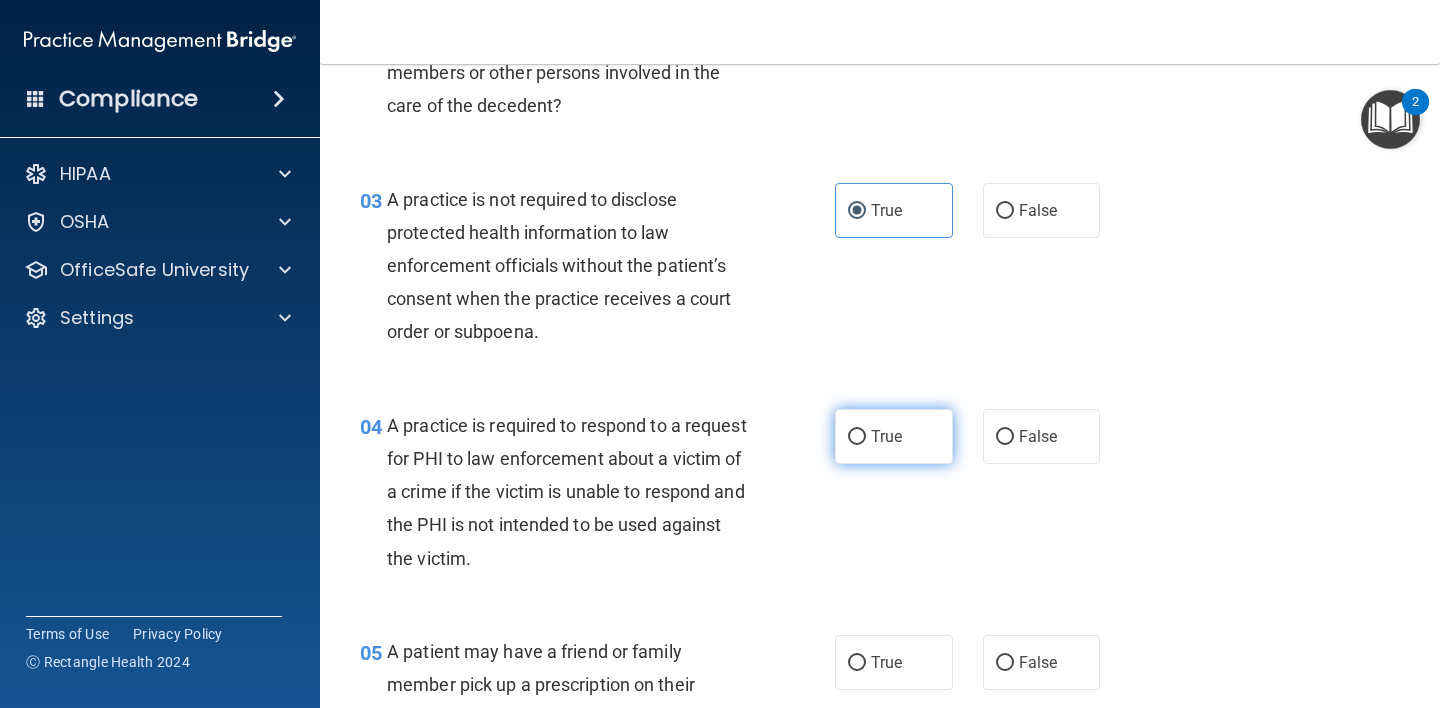 click on "True" at bounding box center (886, 436) 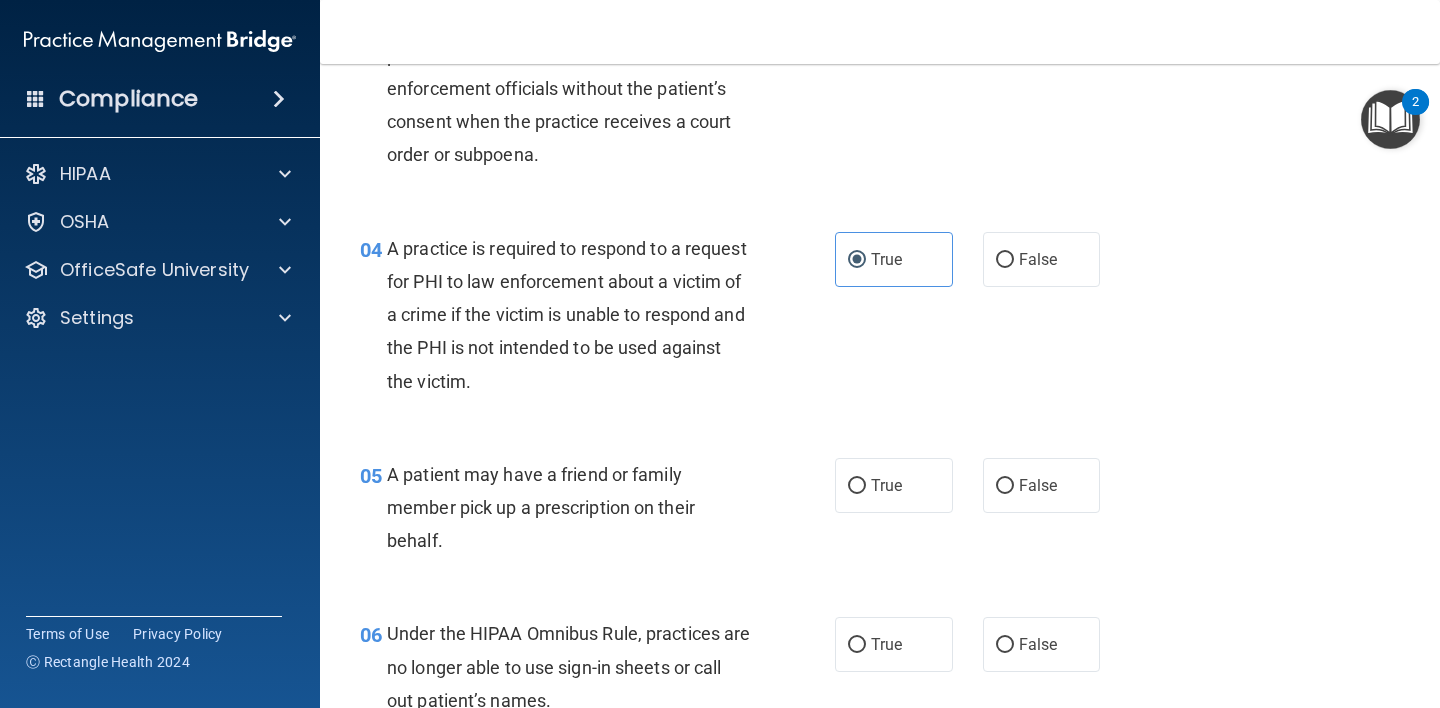 scroll, scrollTop: 609, scrollLeft: 0, axis: vertical 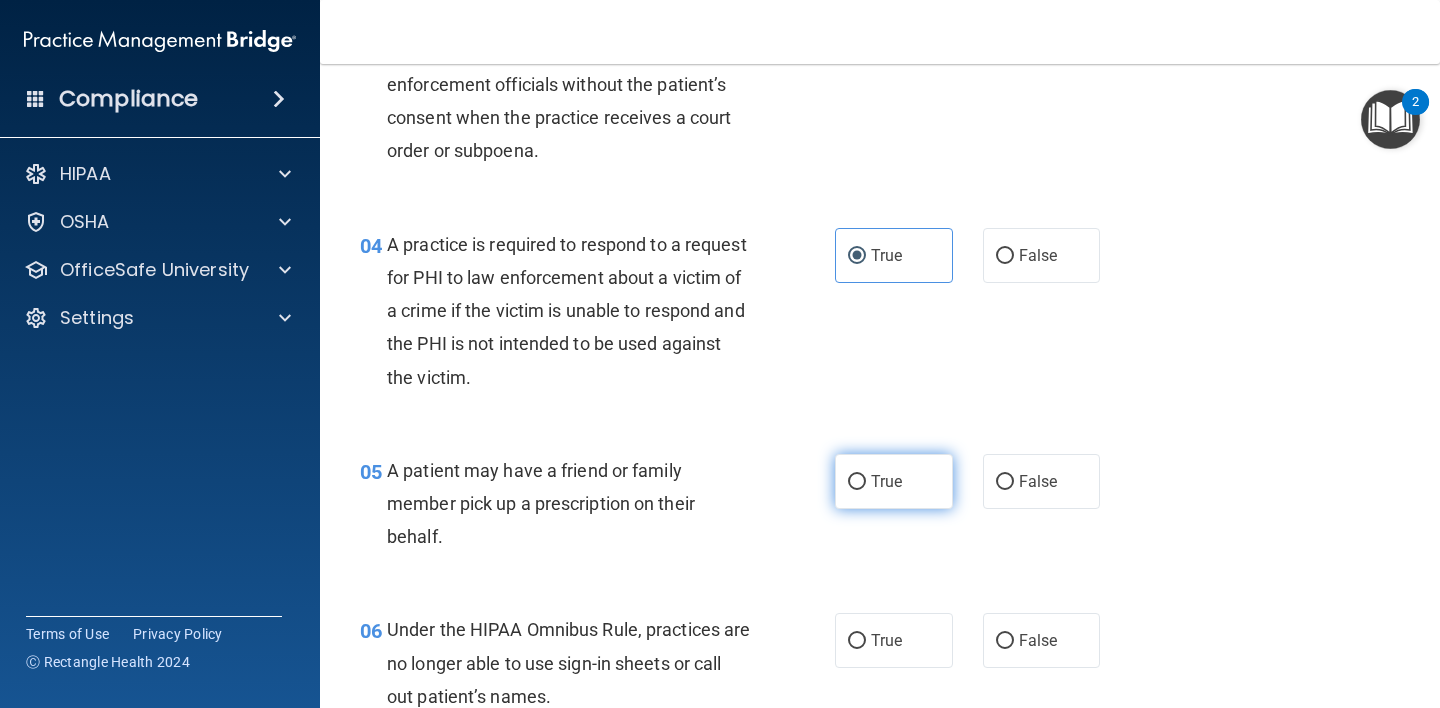 click on "True" at bounding box center [894, 481] 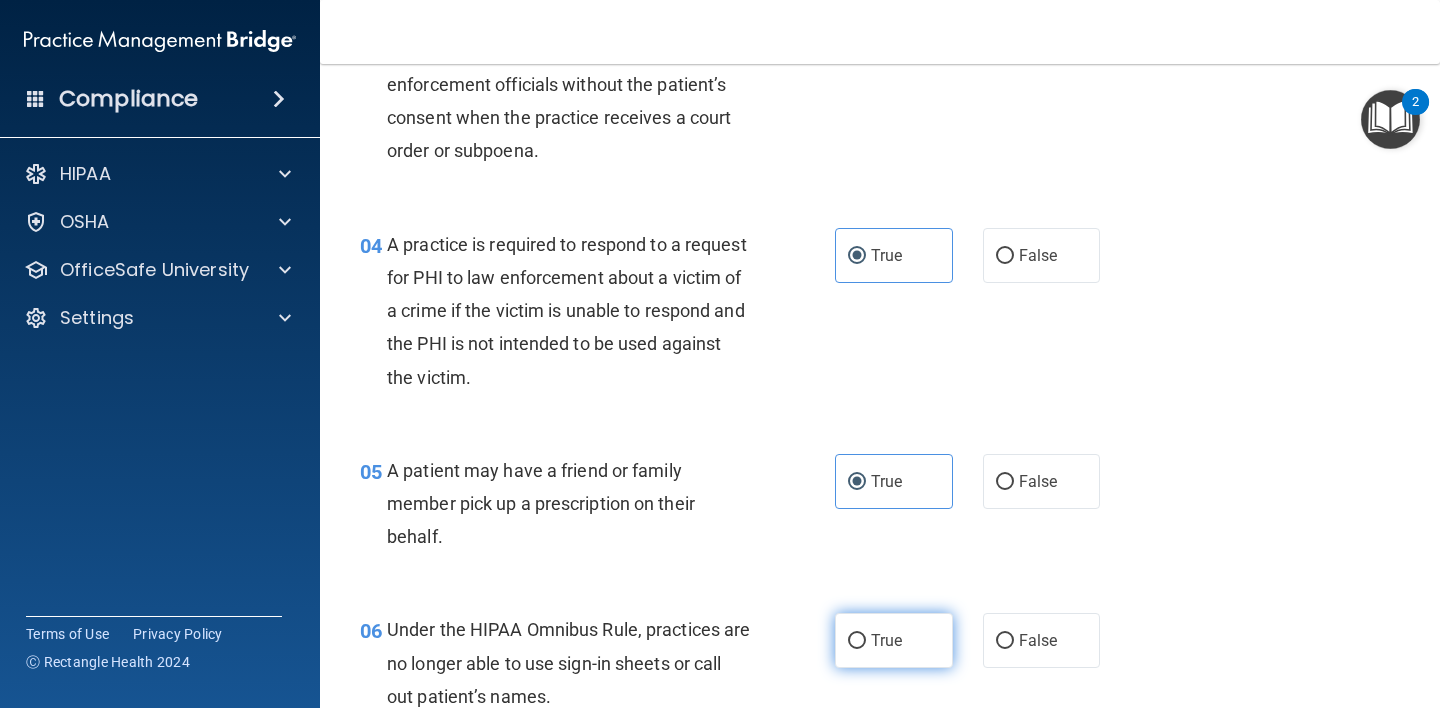click on "True" at bounding box center (857, 641) 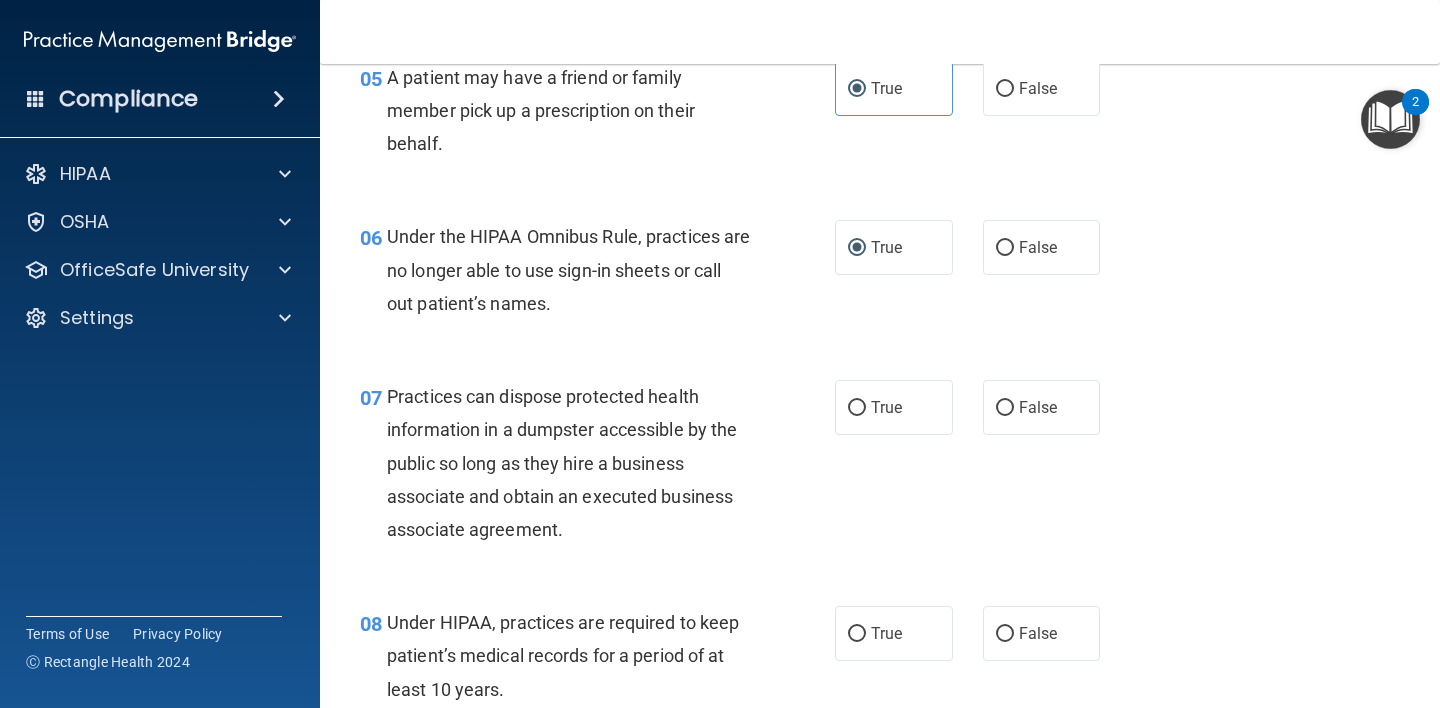 scroll, scrollTop: 1009, scrollLeft: 0, axis: vertical 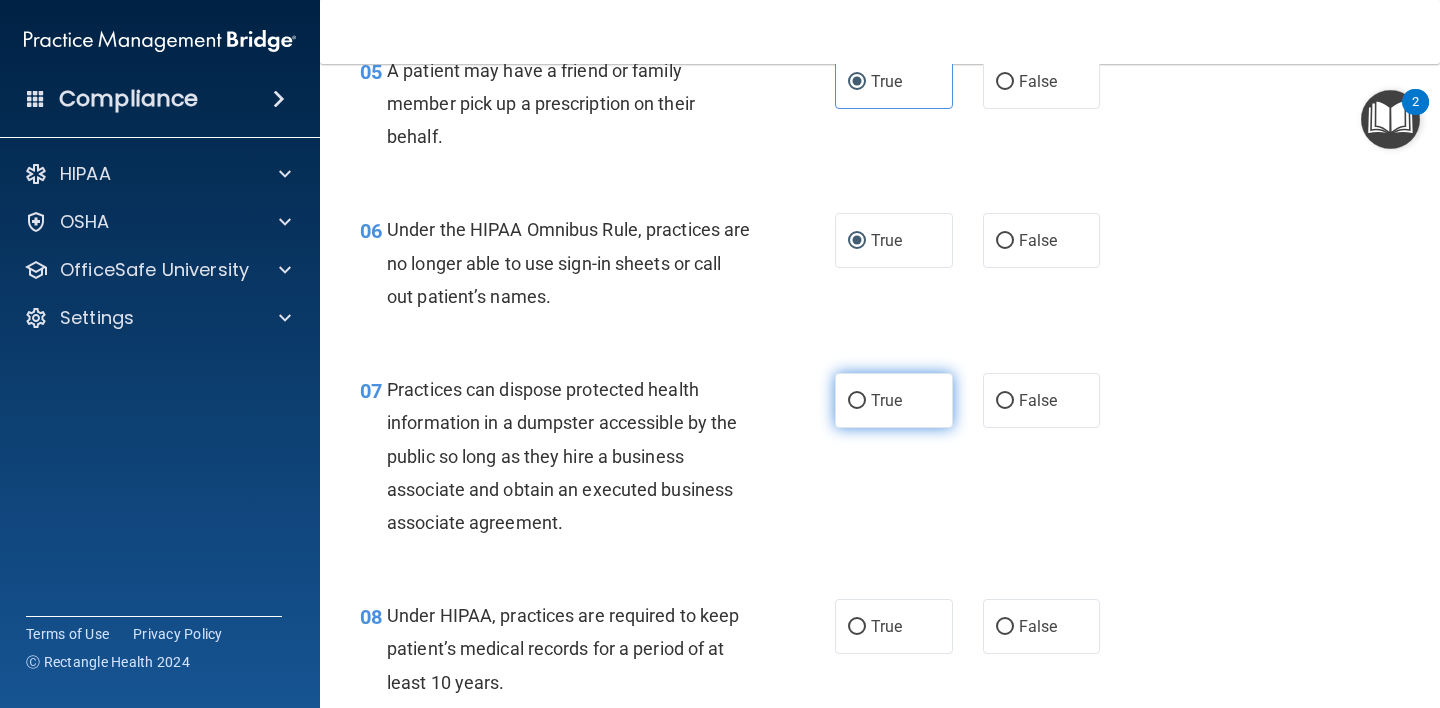 click on "True" at bounding box center [894, 400] 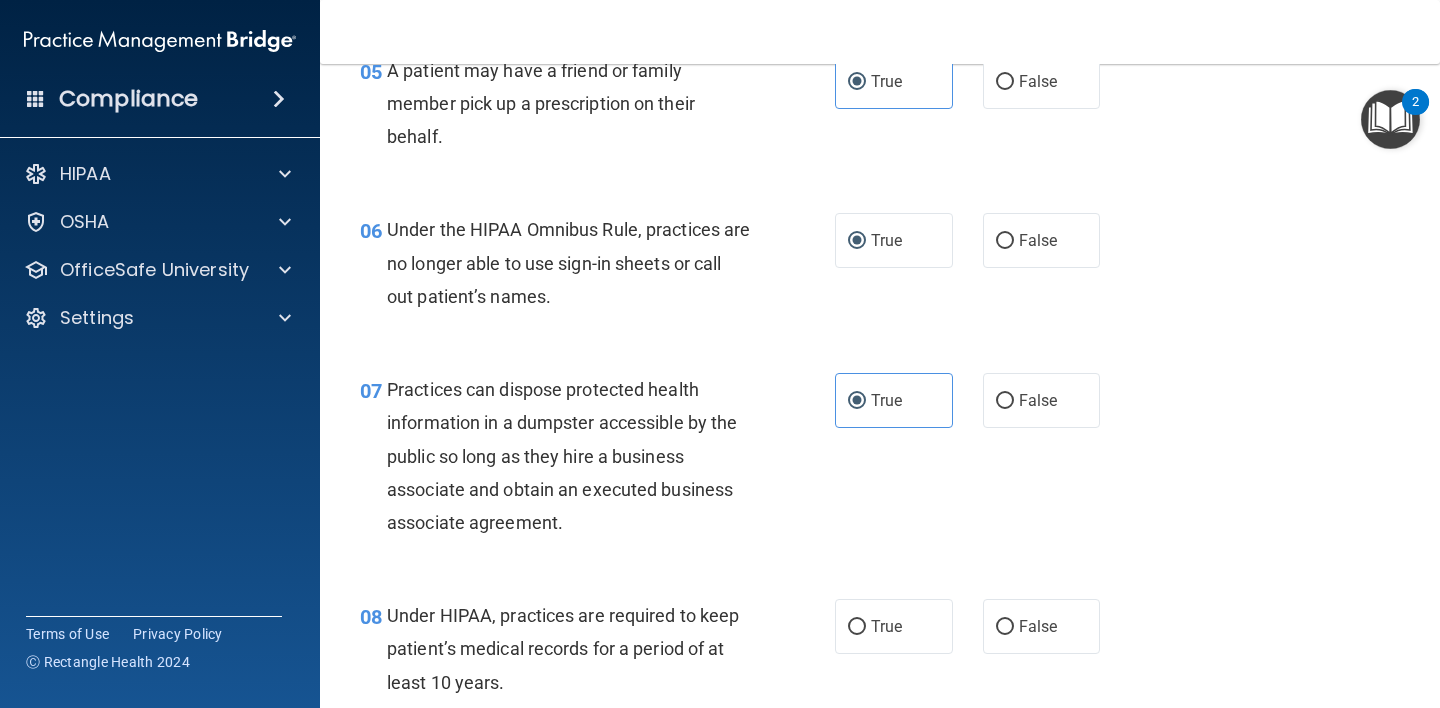 click on "08       Under HIPAA, practices are required to keep patient’s medical records for a period of at least 10 years.                 True           False" at bounding box center (880, 654) 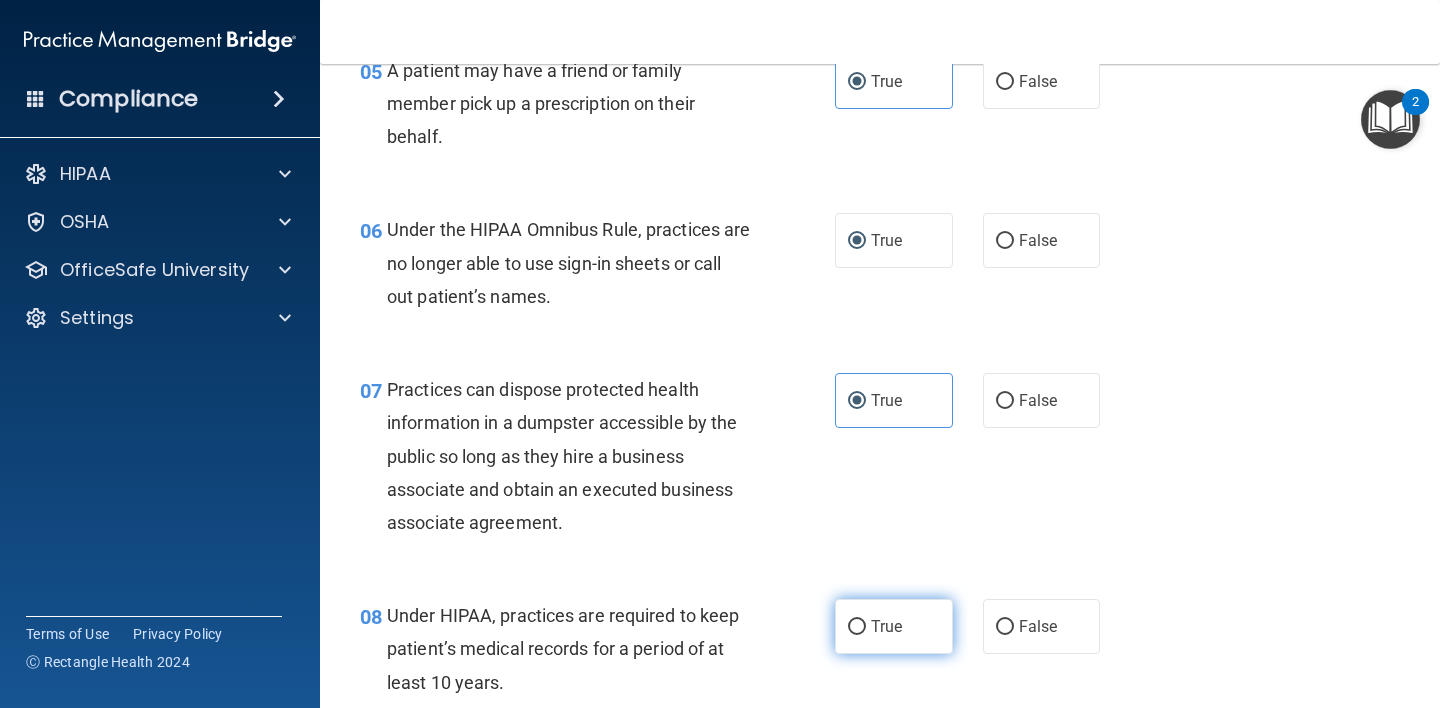 click on "True" at bounding box center [894, 626] 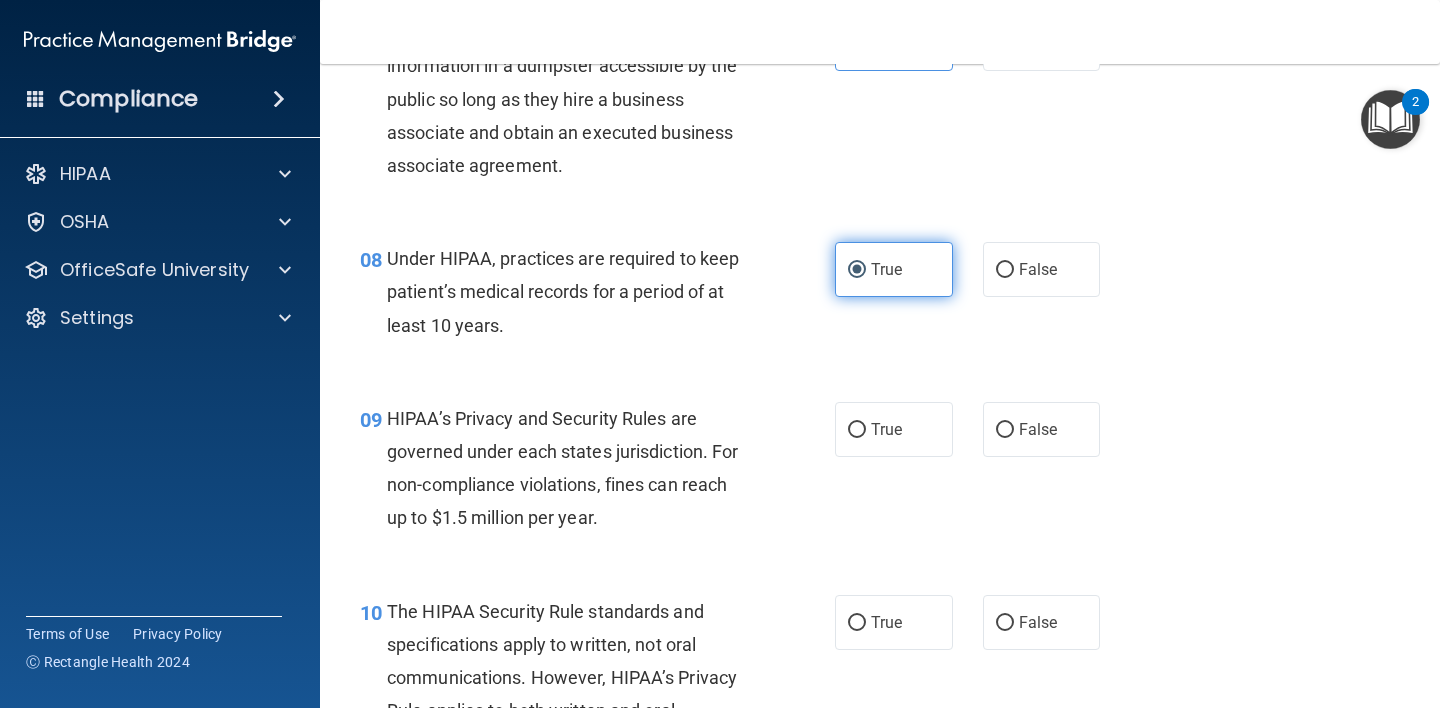scroll, scrollTop: 1424, scrollLeft: 0, axis: vertical 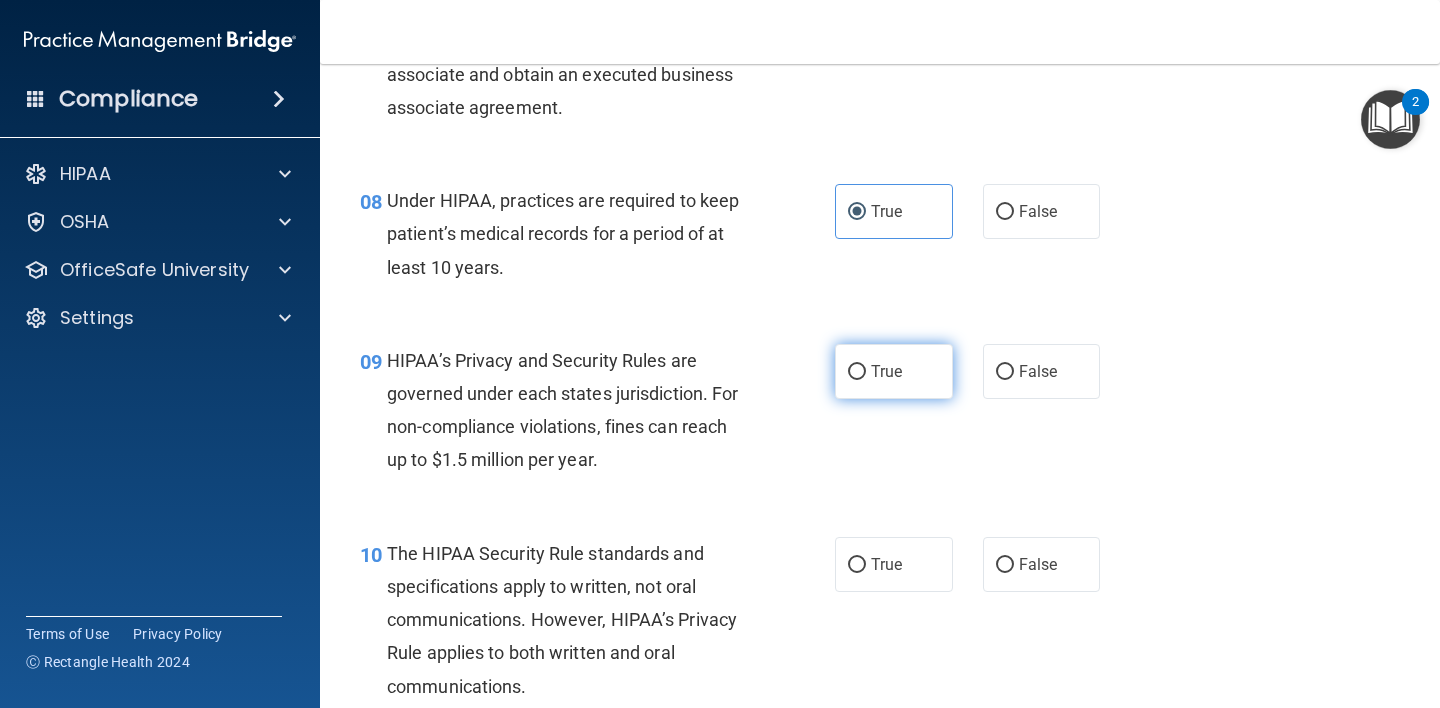 click on "True" at bounding box center [894, 371] 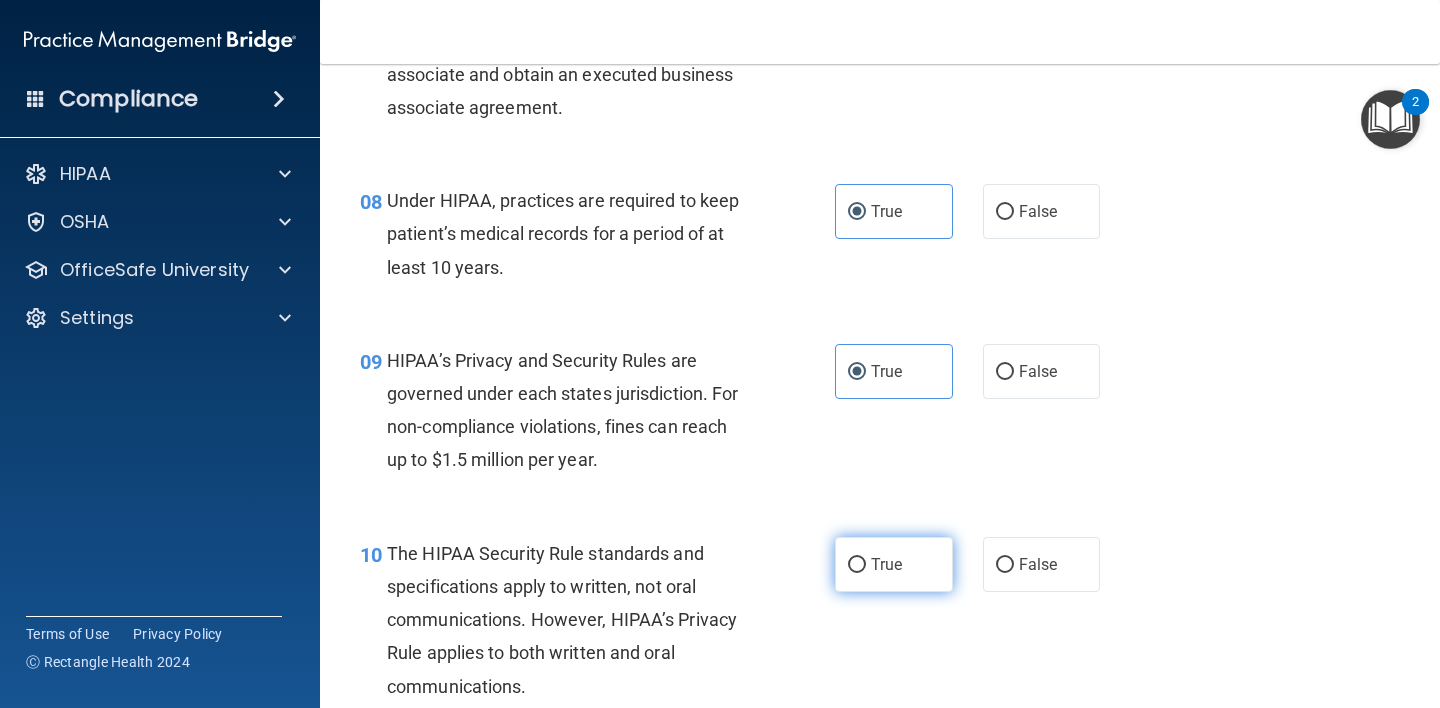 click on "True" at bounding box center (894, 564) 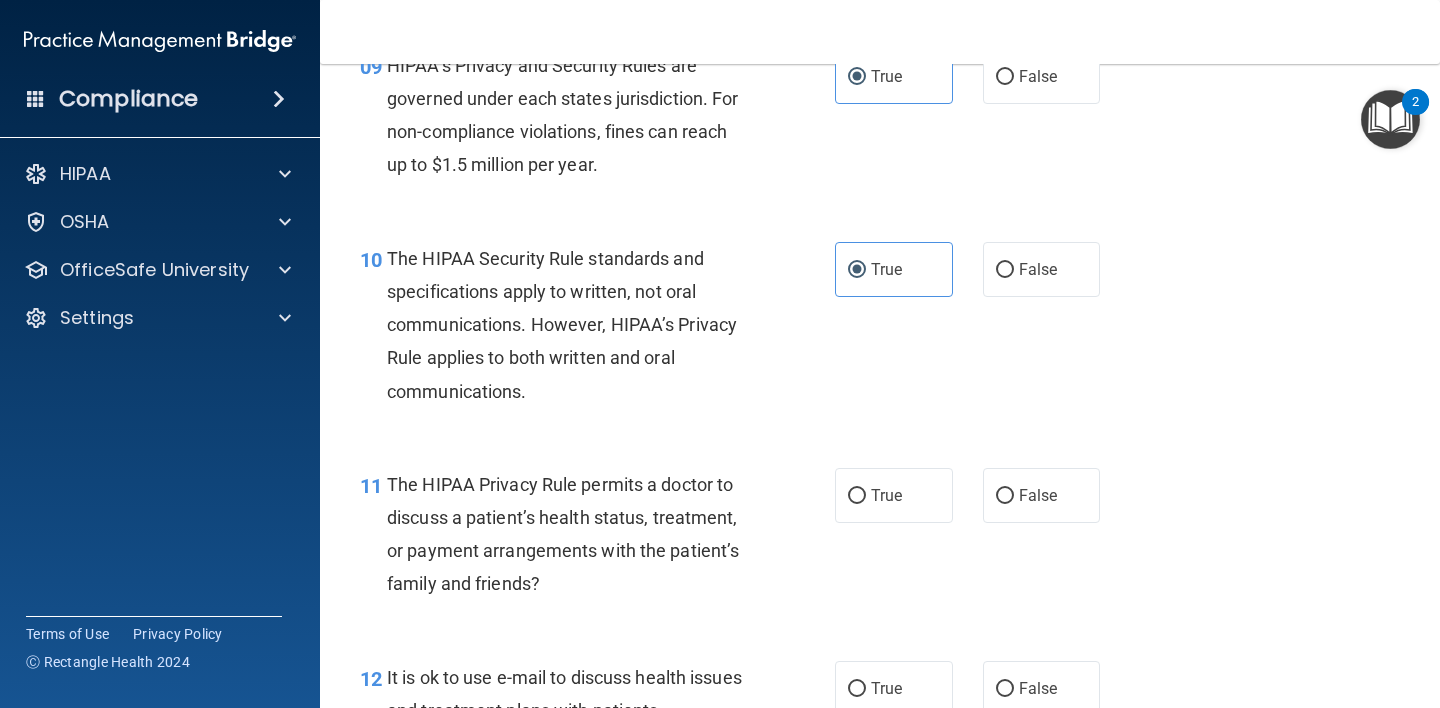 scroll, scrollTop: 1716, scrollLeft: 0, axis: vertical 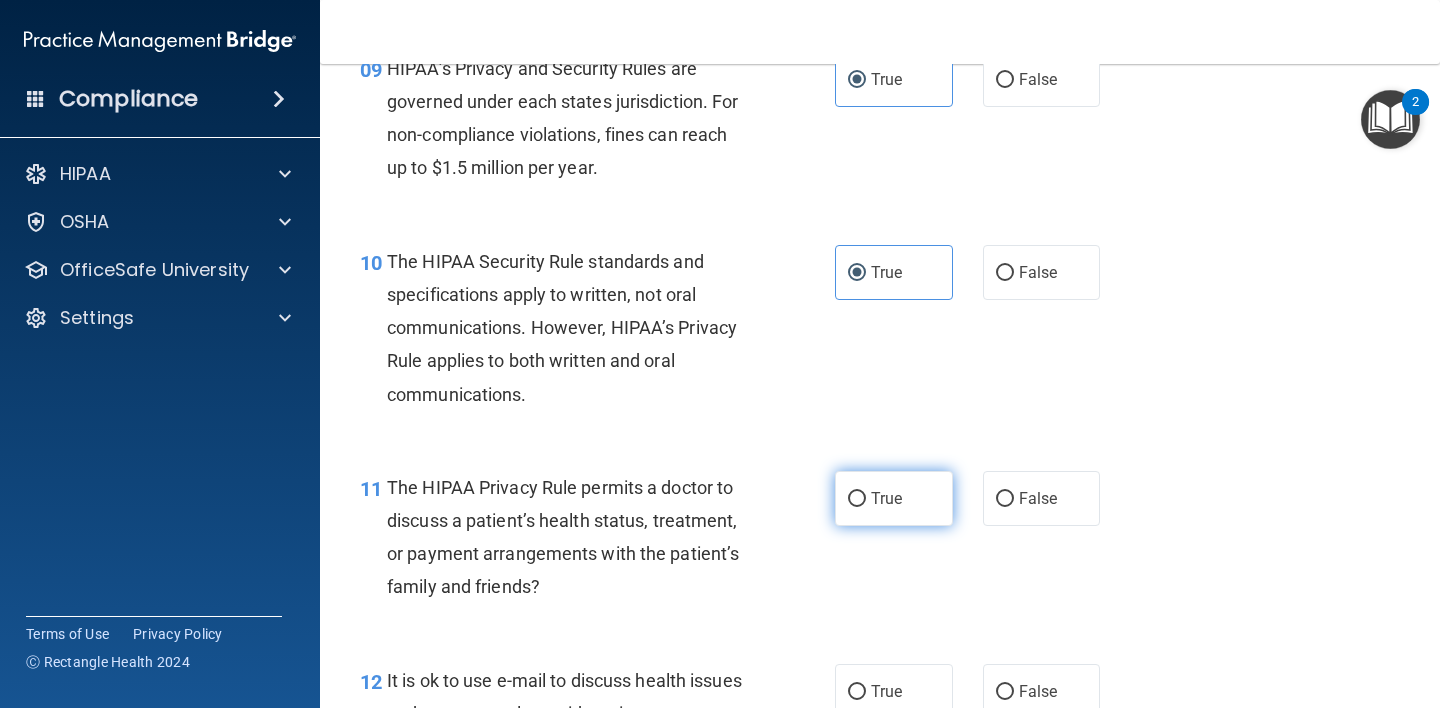 click on "True" at bounding box center [886, 498] 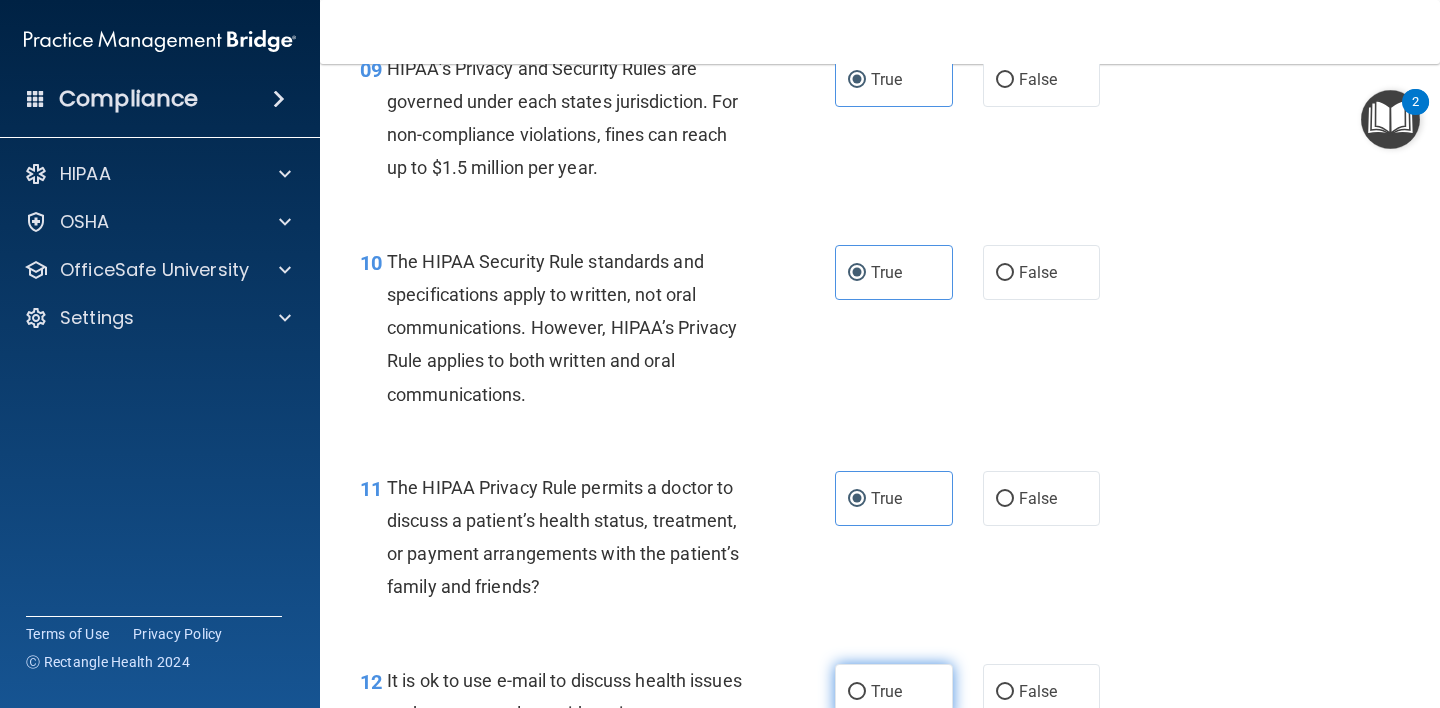 click on "True" at bounding box center (886, 691) 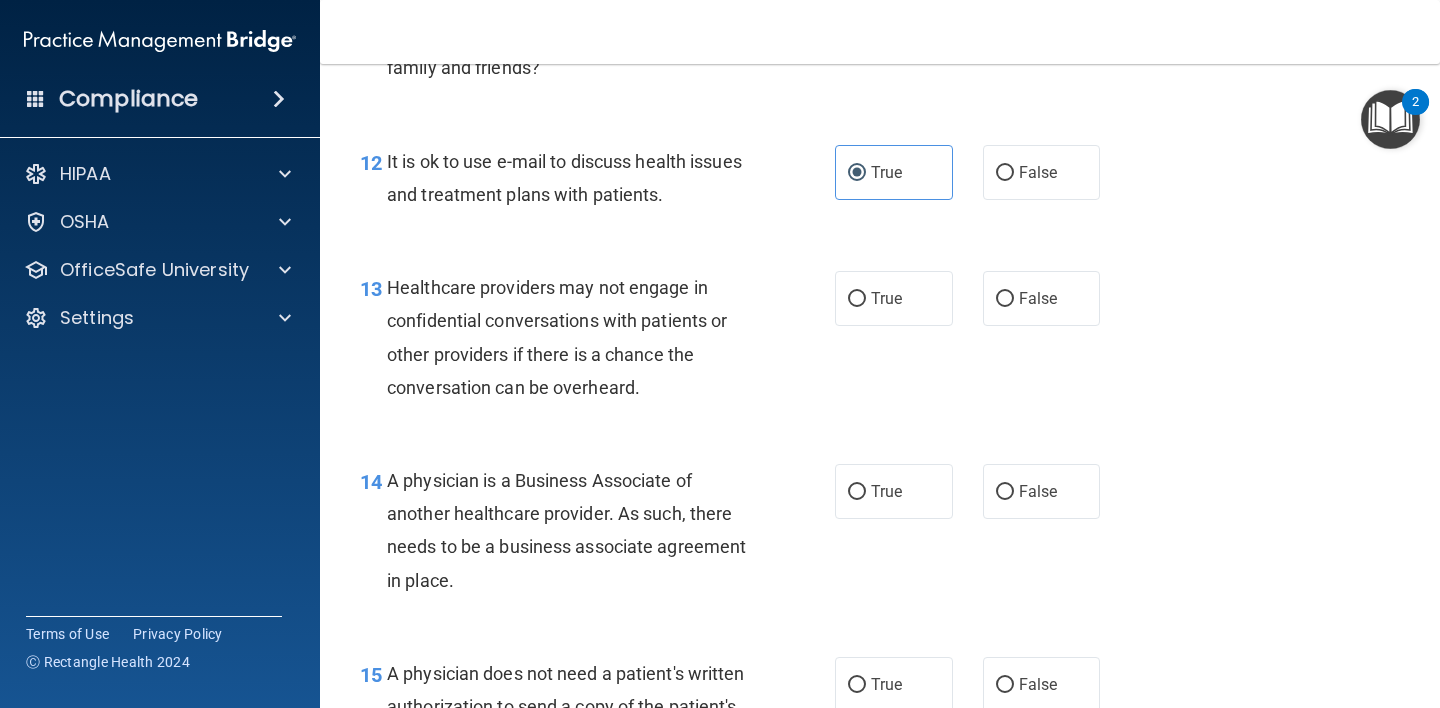 scroll, scrollTop: 2281, scrollLeft: 0, axis: vertical 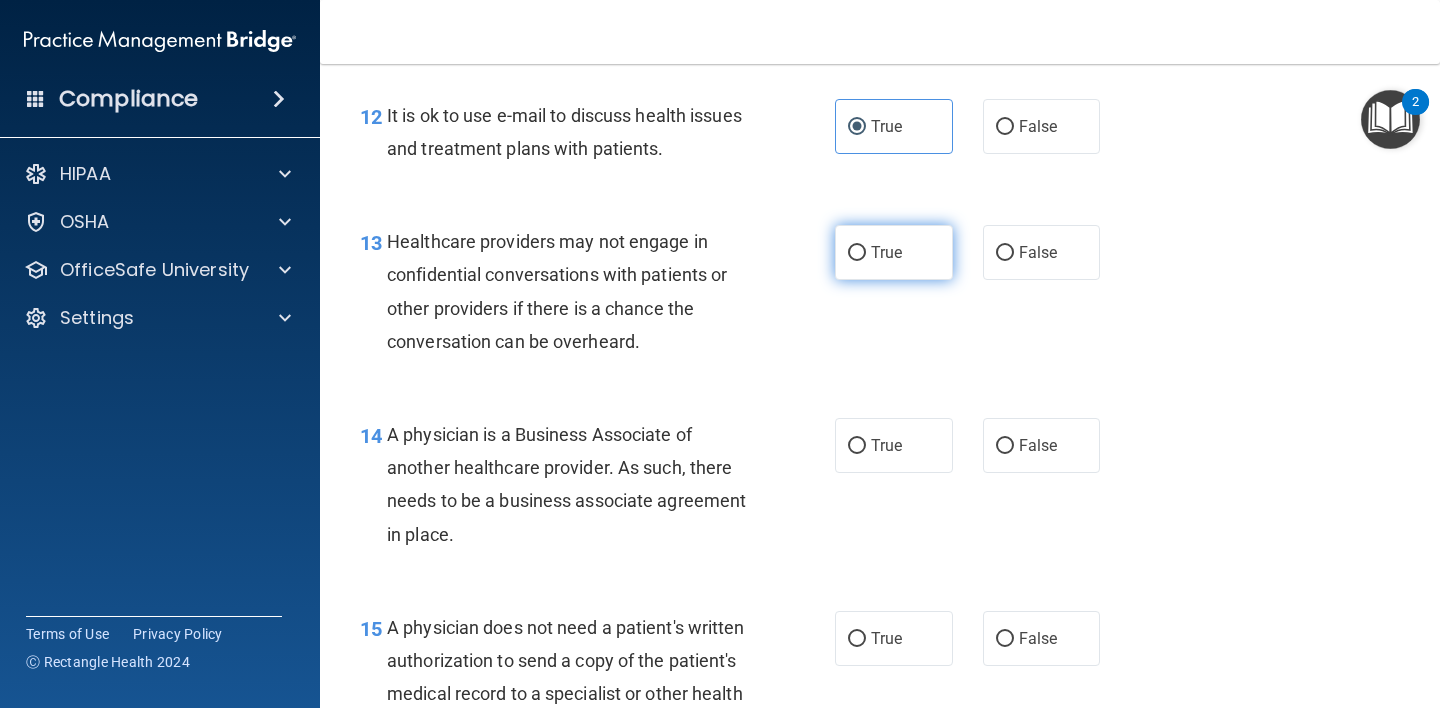 click on "True" at bounding box center [894, 252] 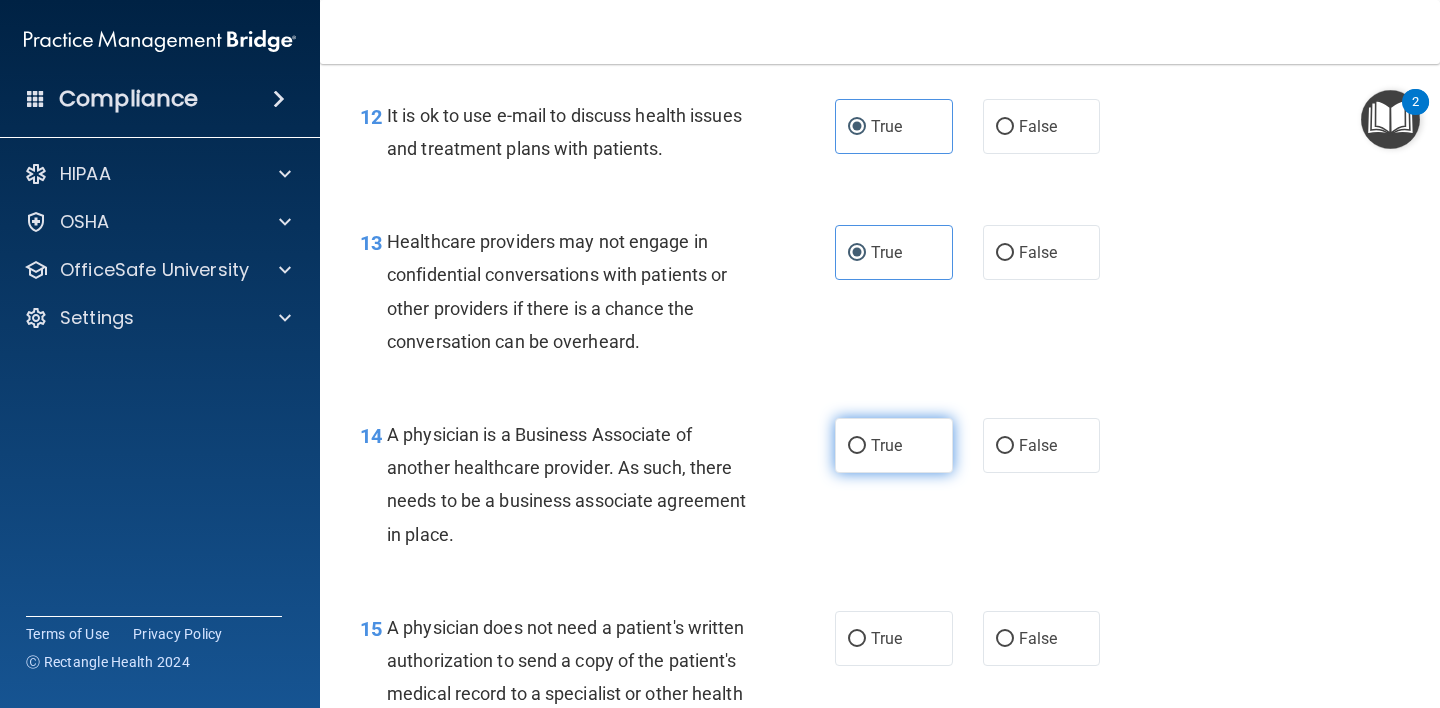 click on "True" at bounding box center [886, 445] 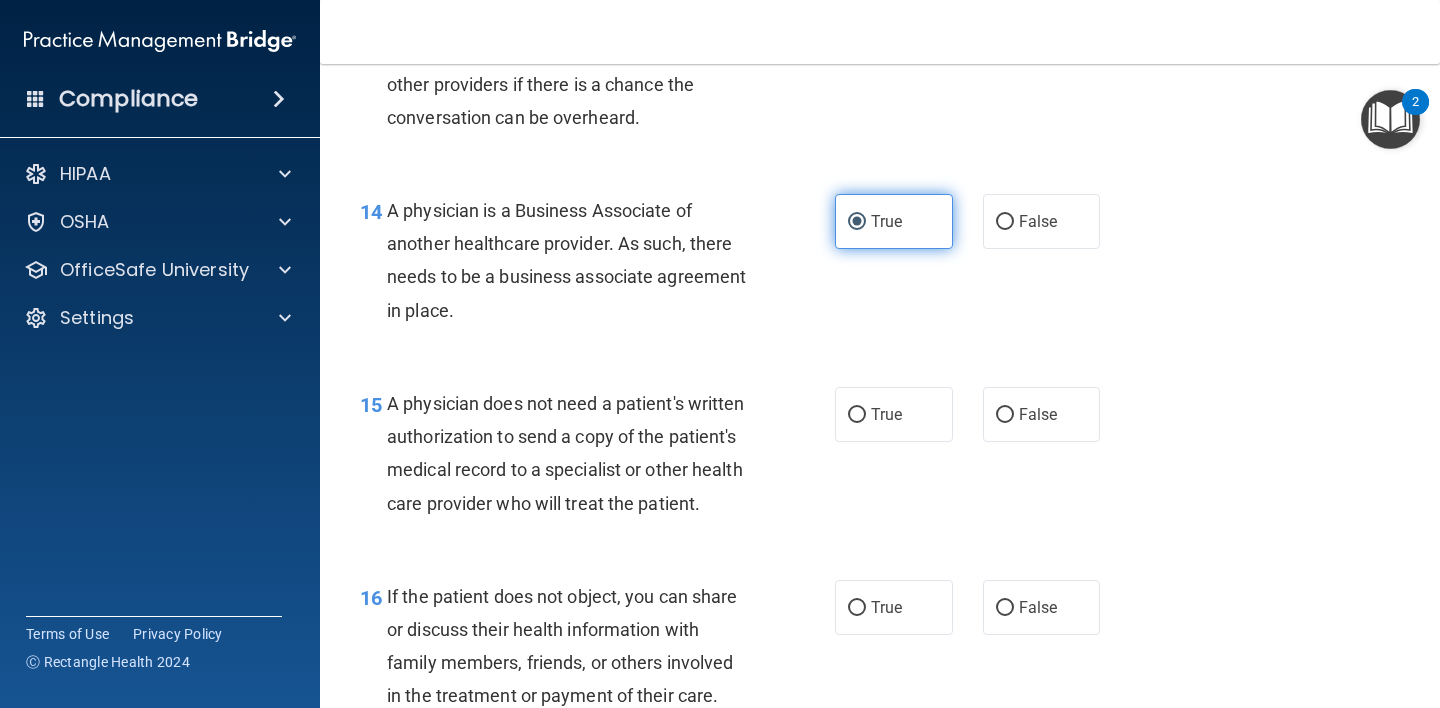 scroll, scrollTop: 2536, scrollLeft: 0, axis: vertical 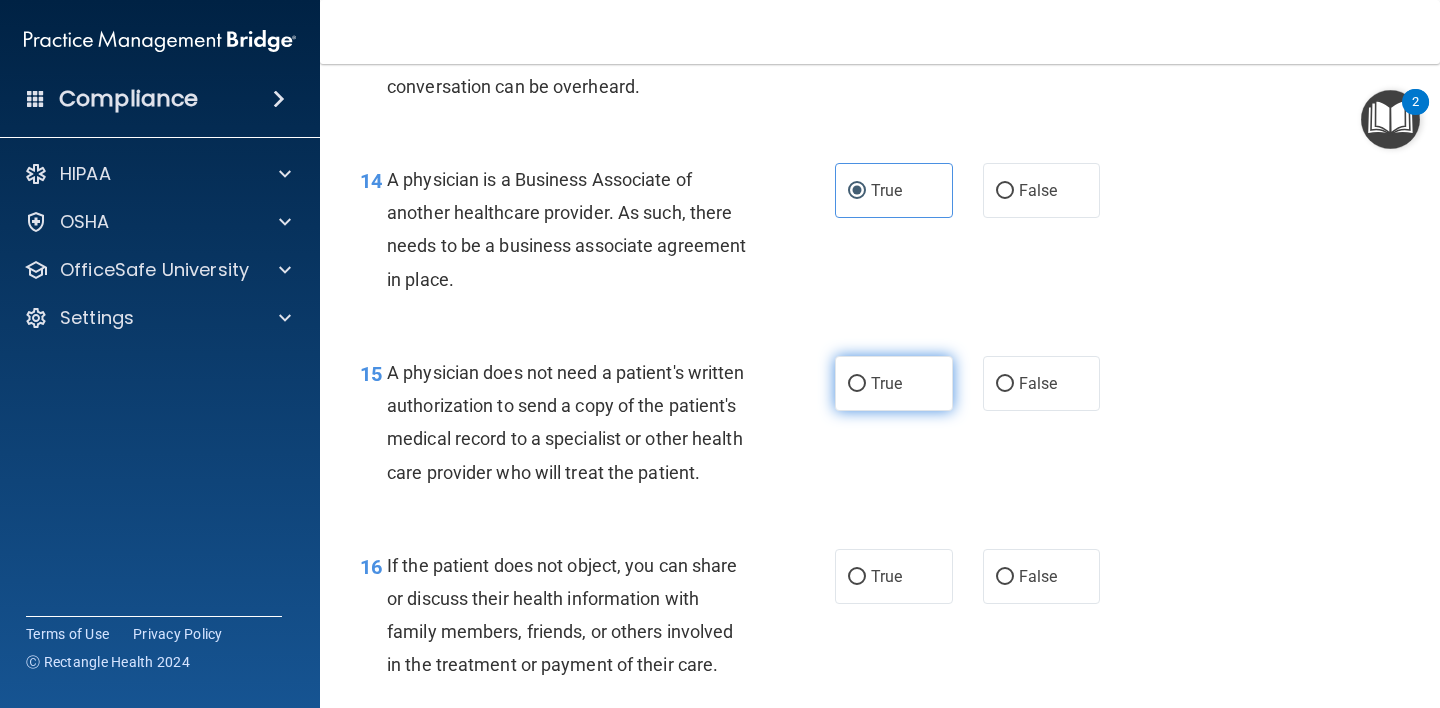 click on "True" at bounding box center (886, 383) 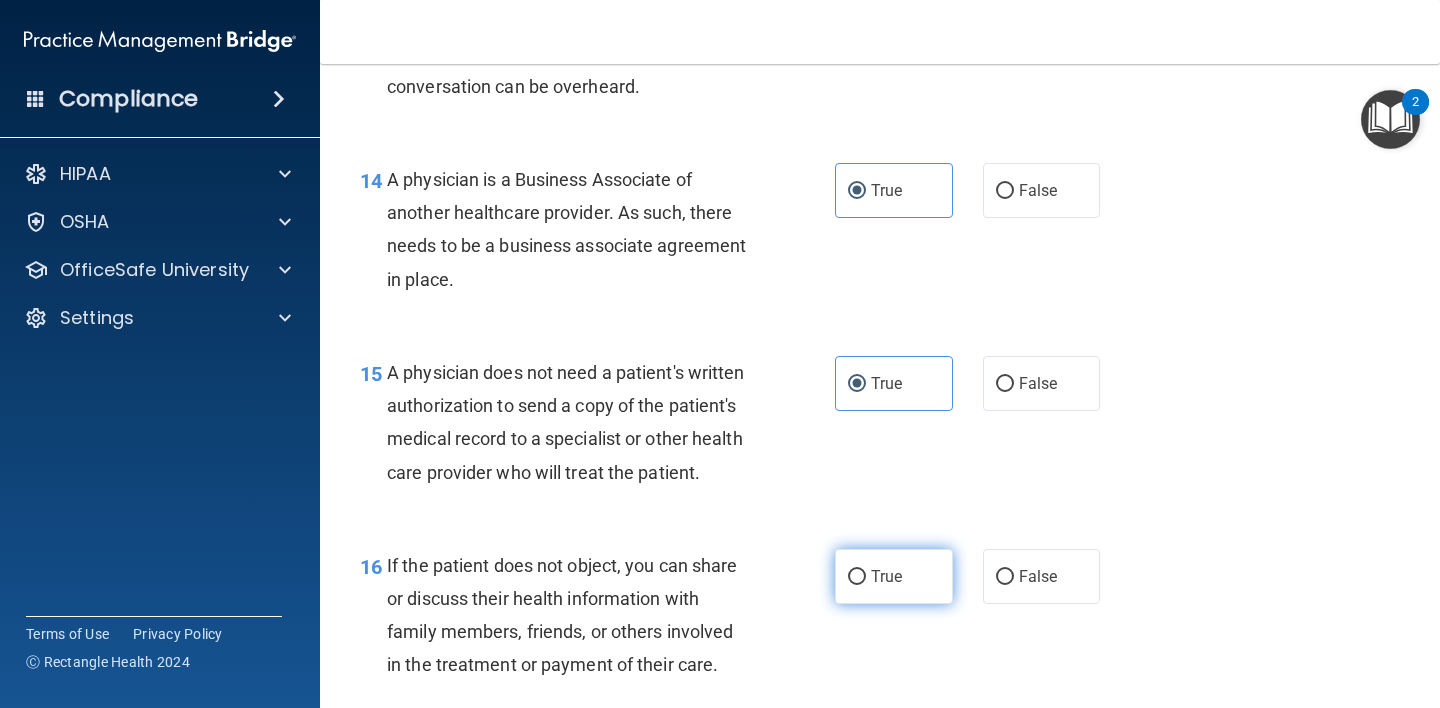click on "True" at bounding box center (894, 576) 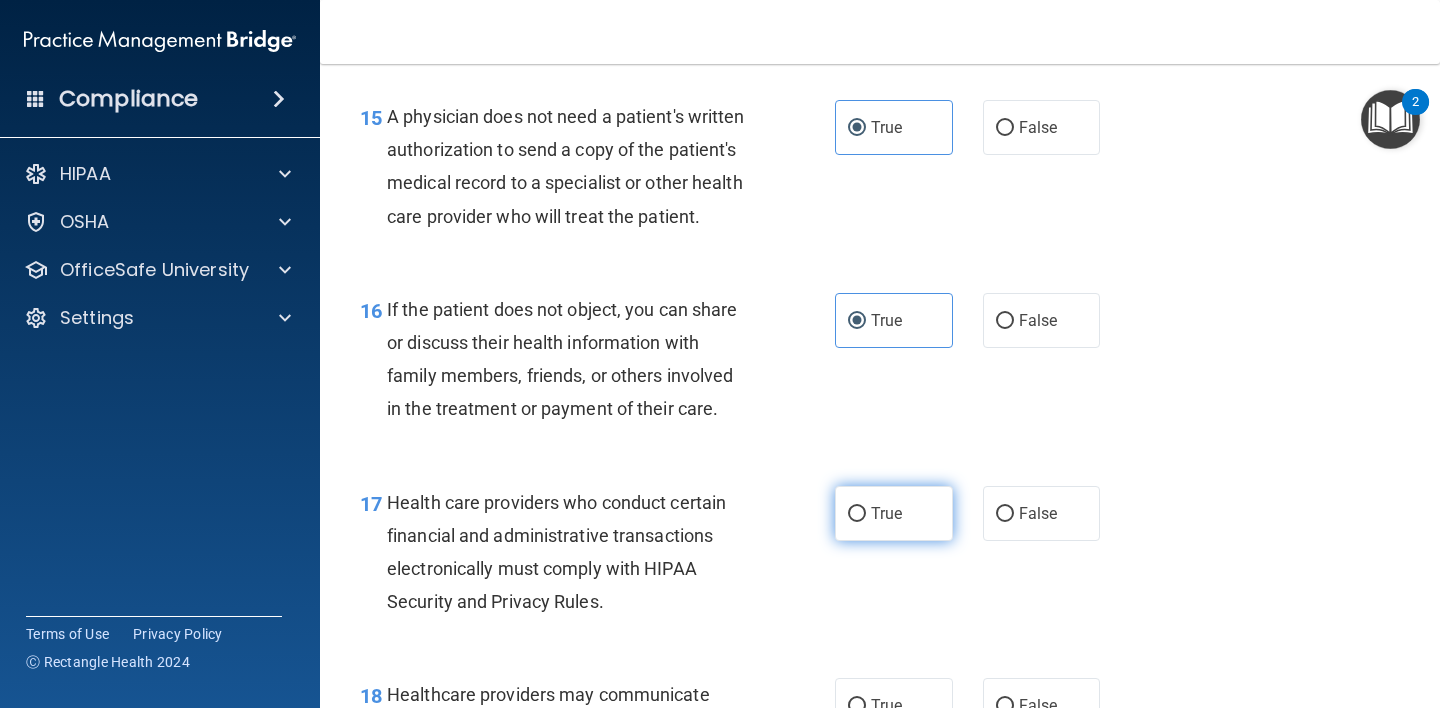 click on "True" at bounding box center [886, 513] 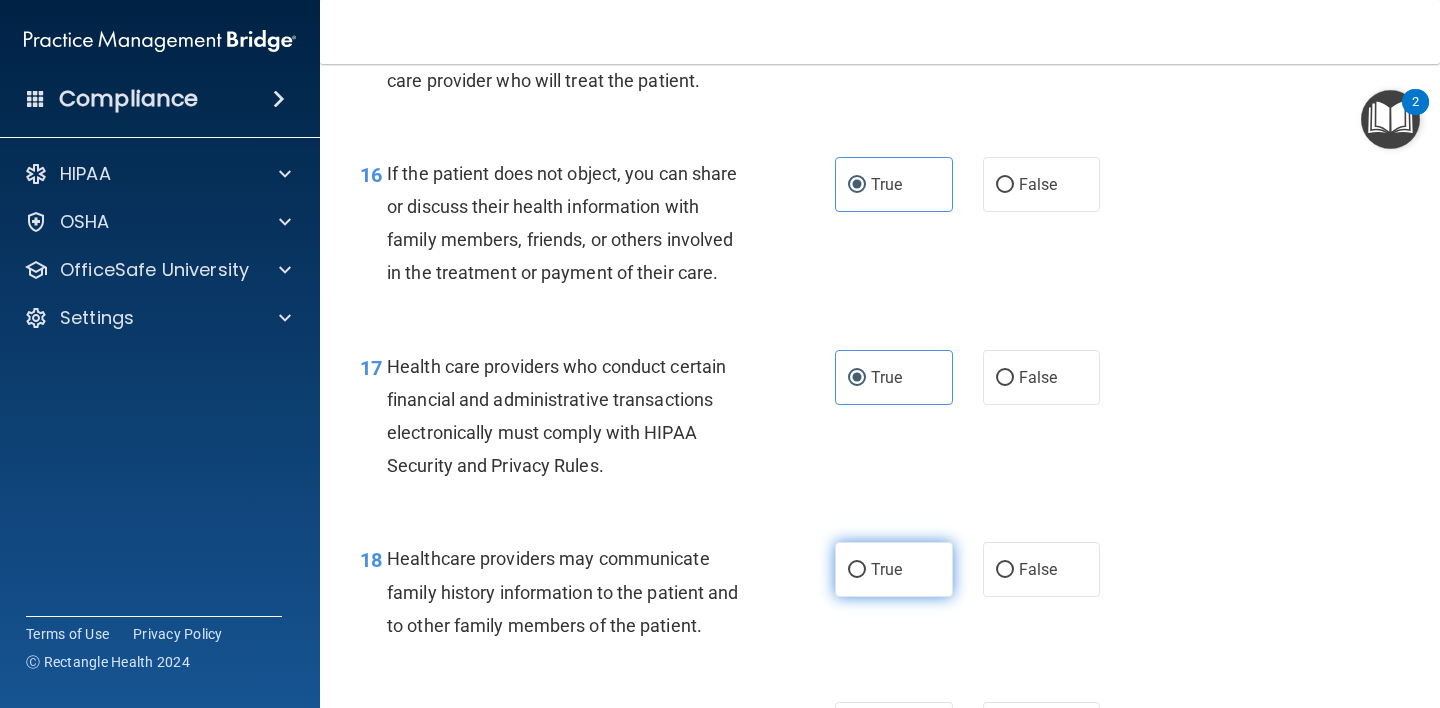 click on "True" at bounding box center (894, 569) 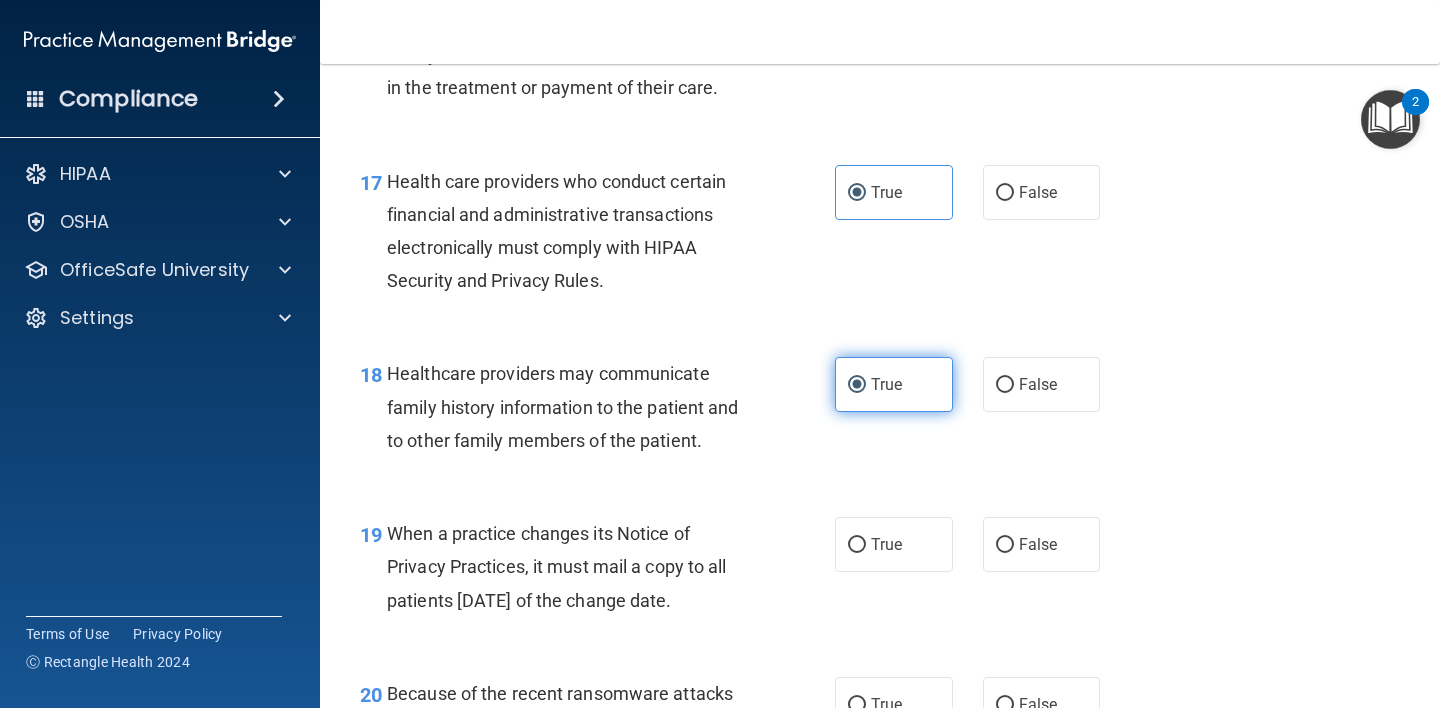 click on "True" at bounding box center (886, 544) 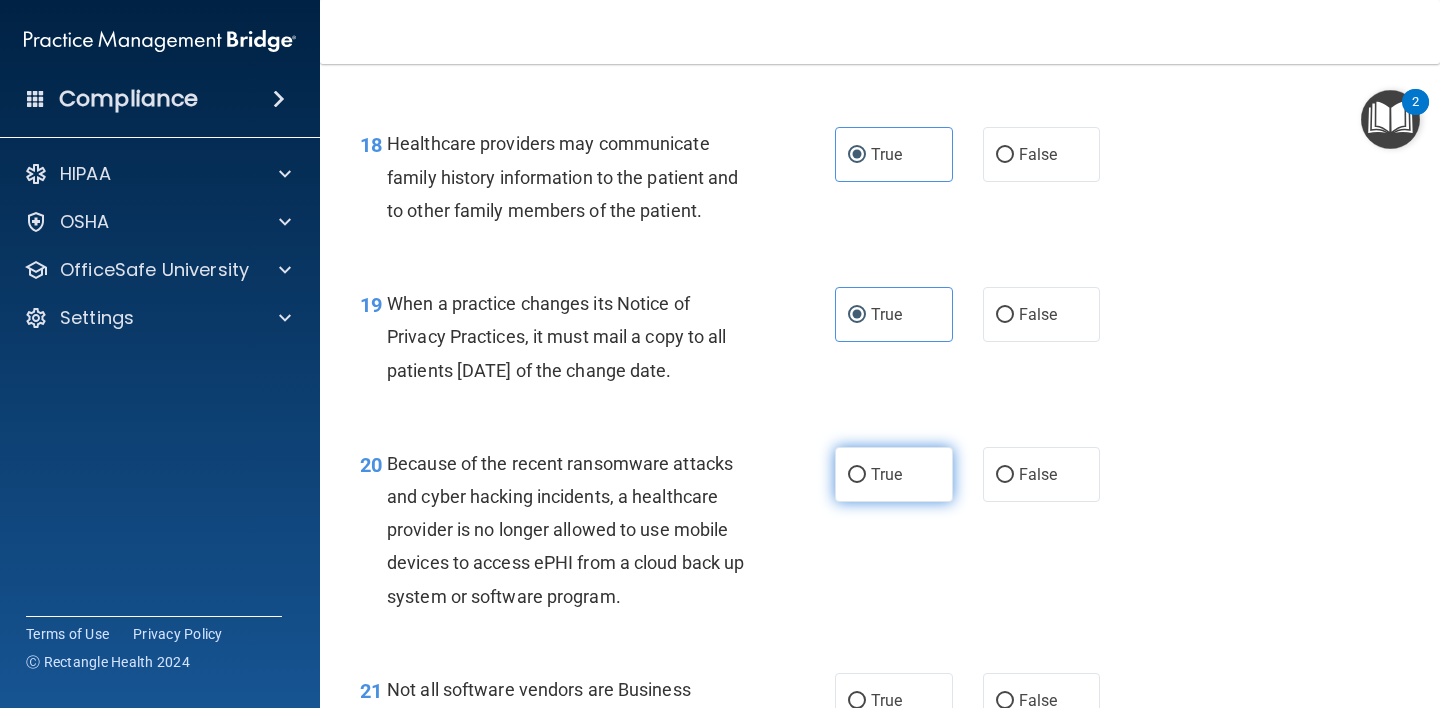click on "True" at bounding box center [886, 474] 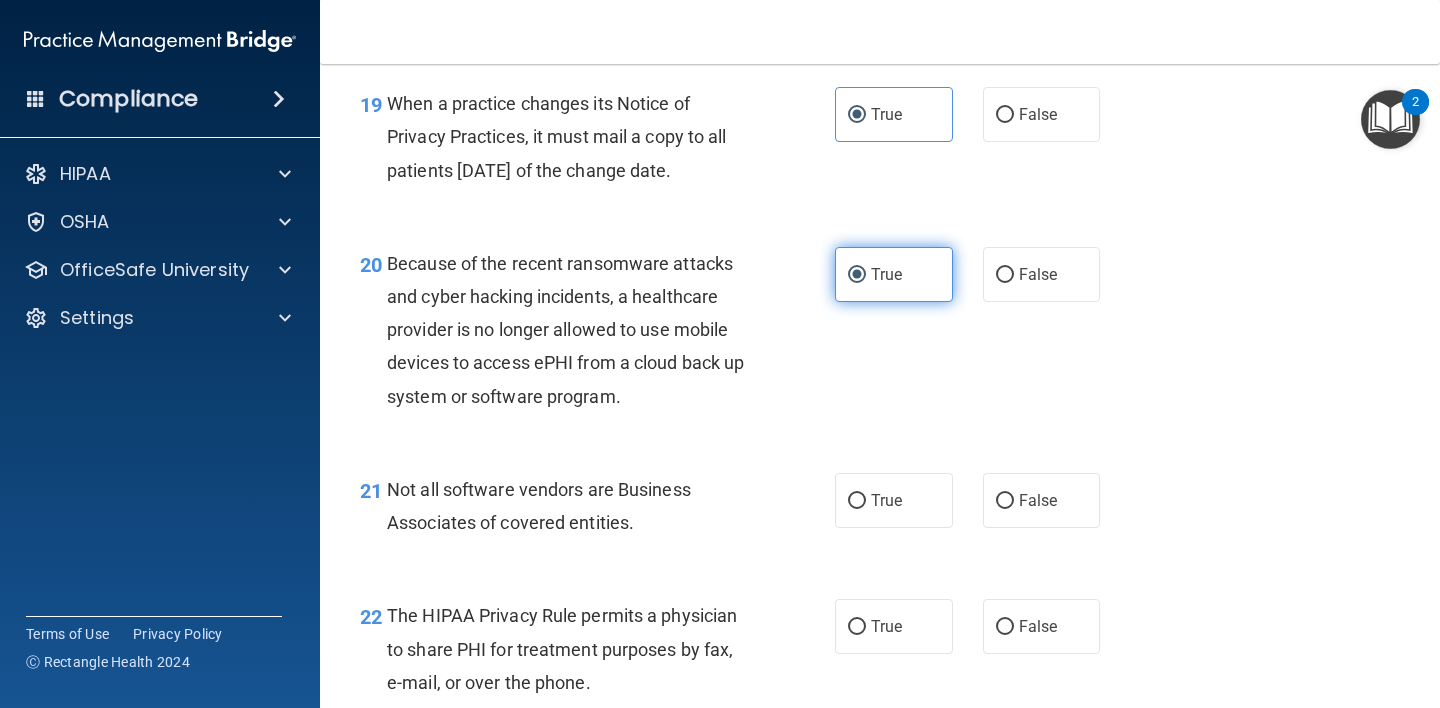 scroll, scrollTop: 3547, scrollLeft: 0, axis: vertical 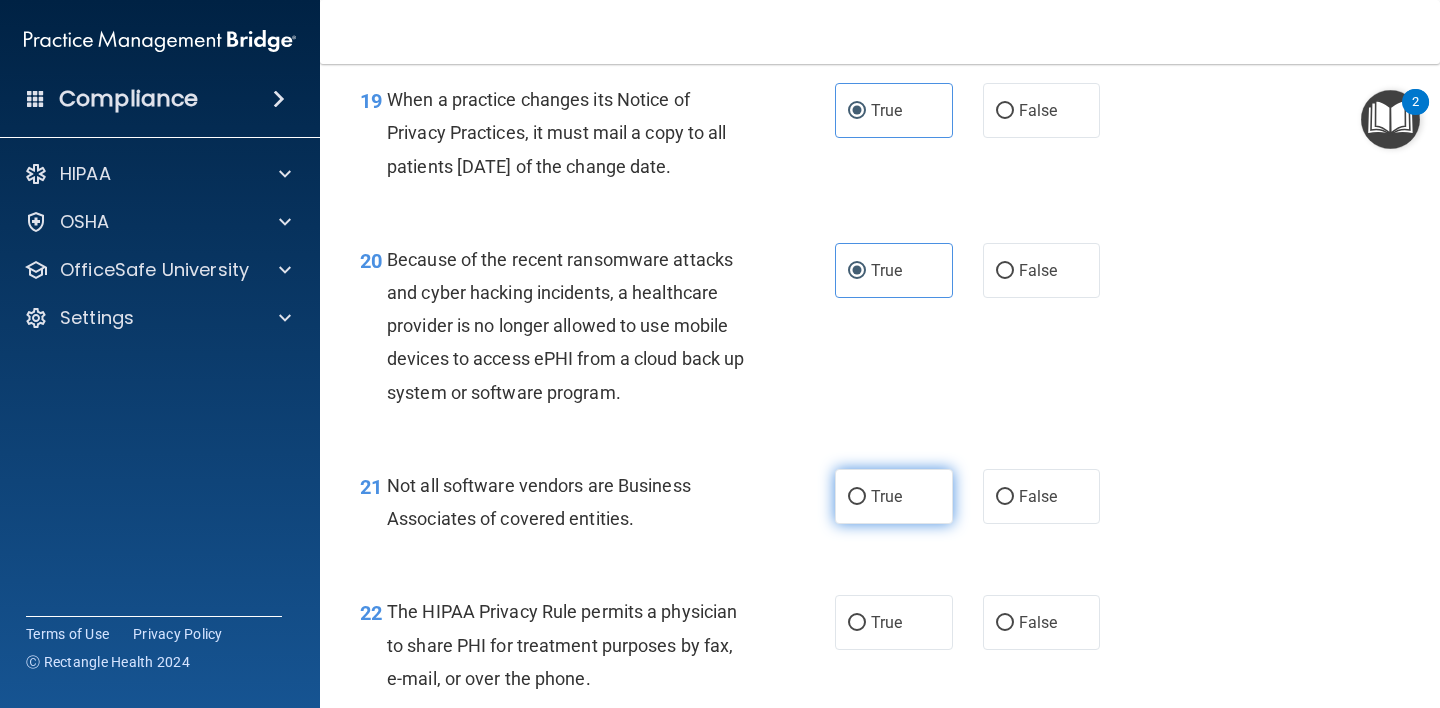 click on "True" at bounding box center (894, 496) 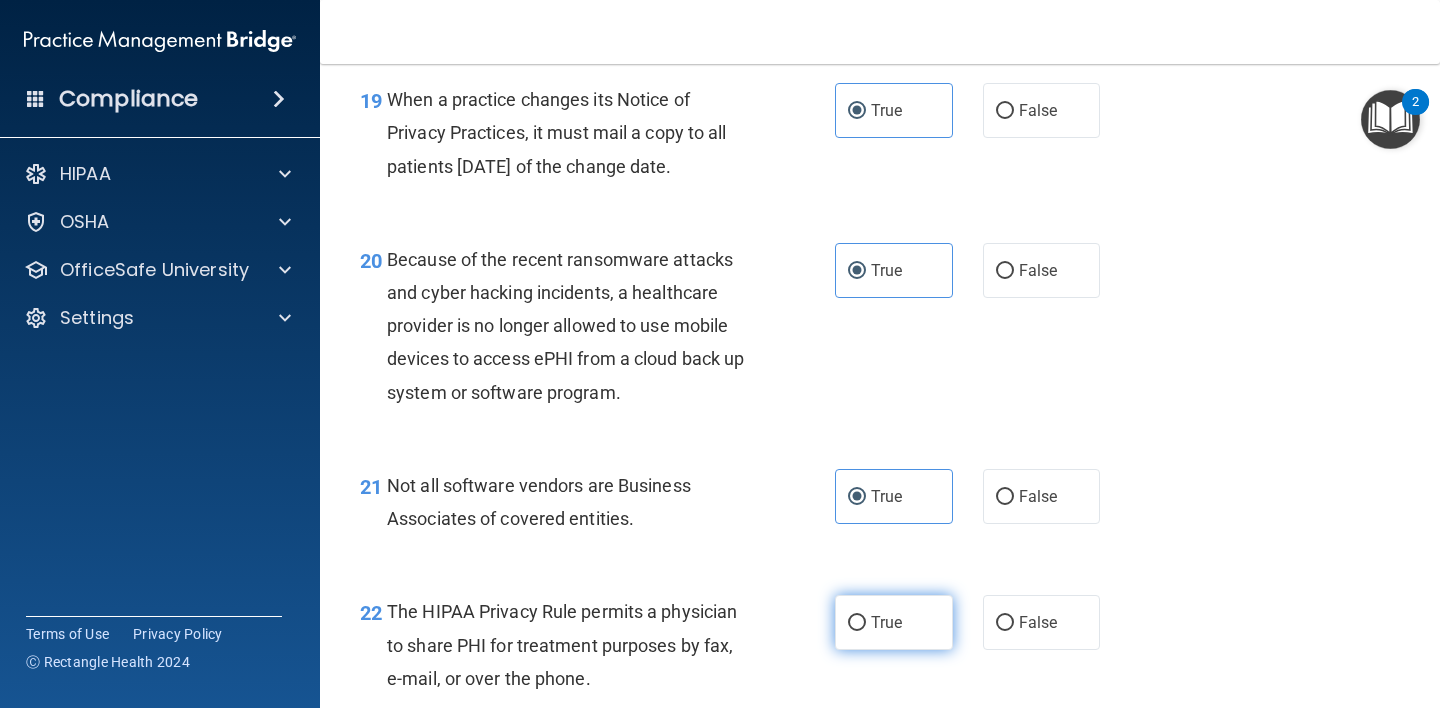 click on "True" at bounding box center [857, 623] 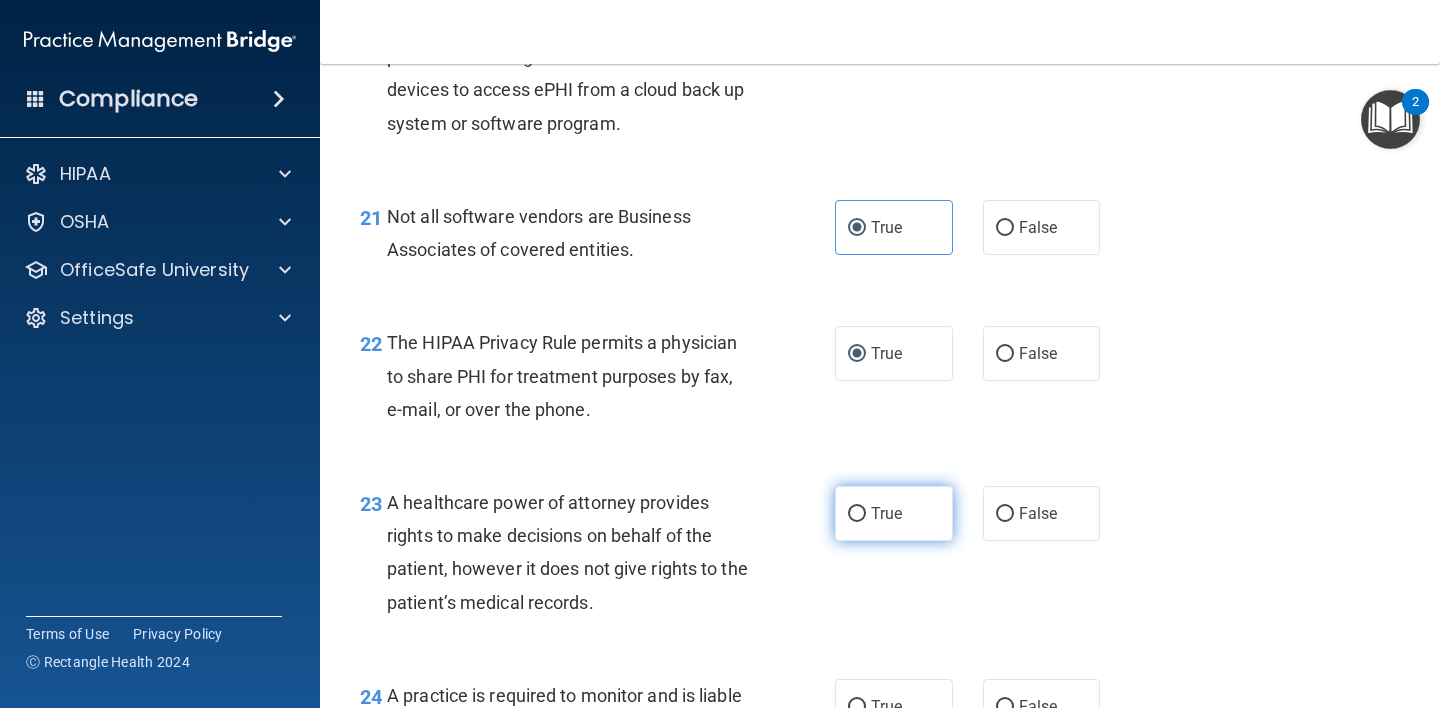 click on "True" at bounding box center (894, 513) 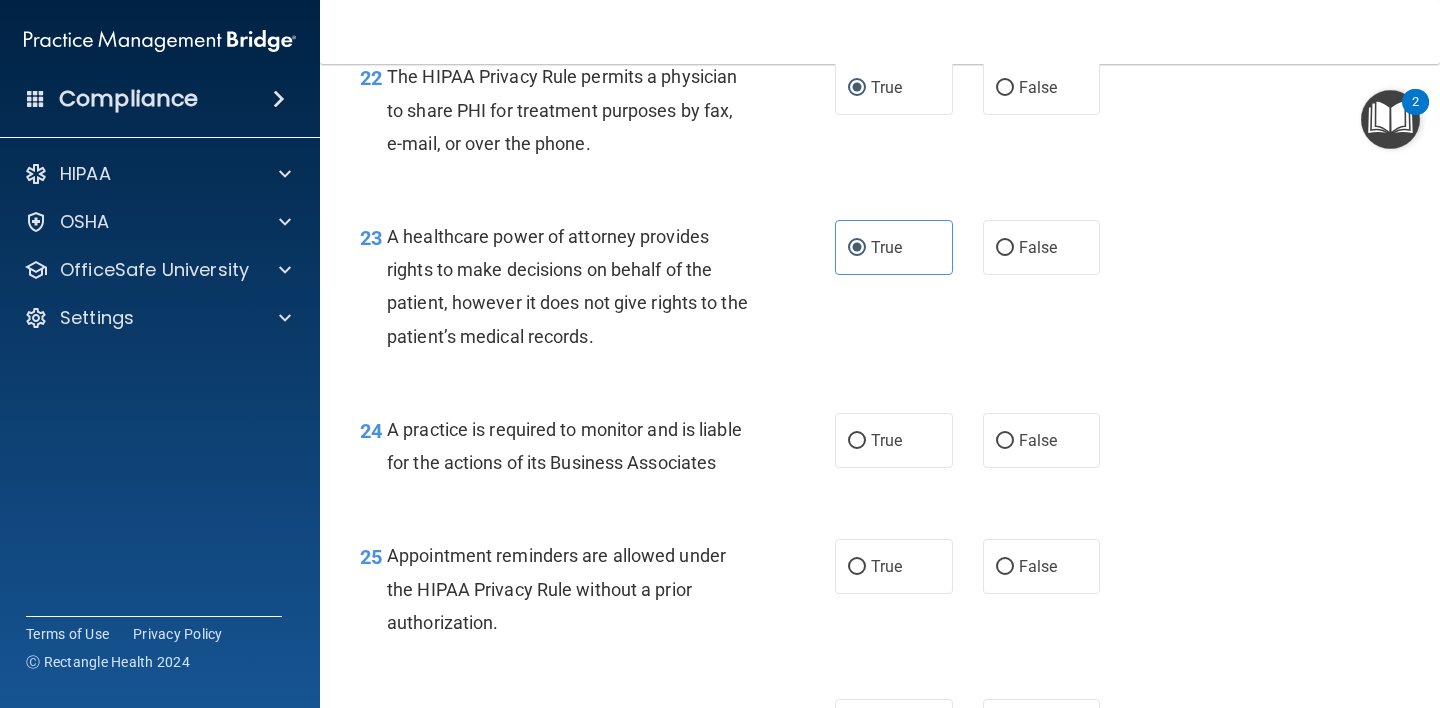 click on "24       A practice is required to monitor and is liable for the actions of its Business Associates                 True           False" at bounding box center (880, 451) 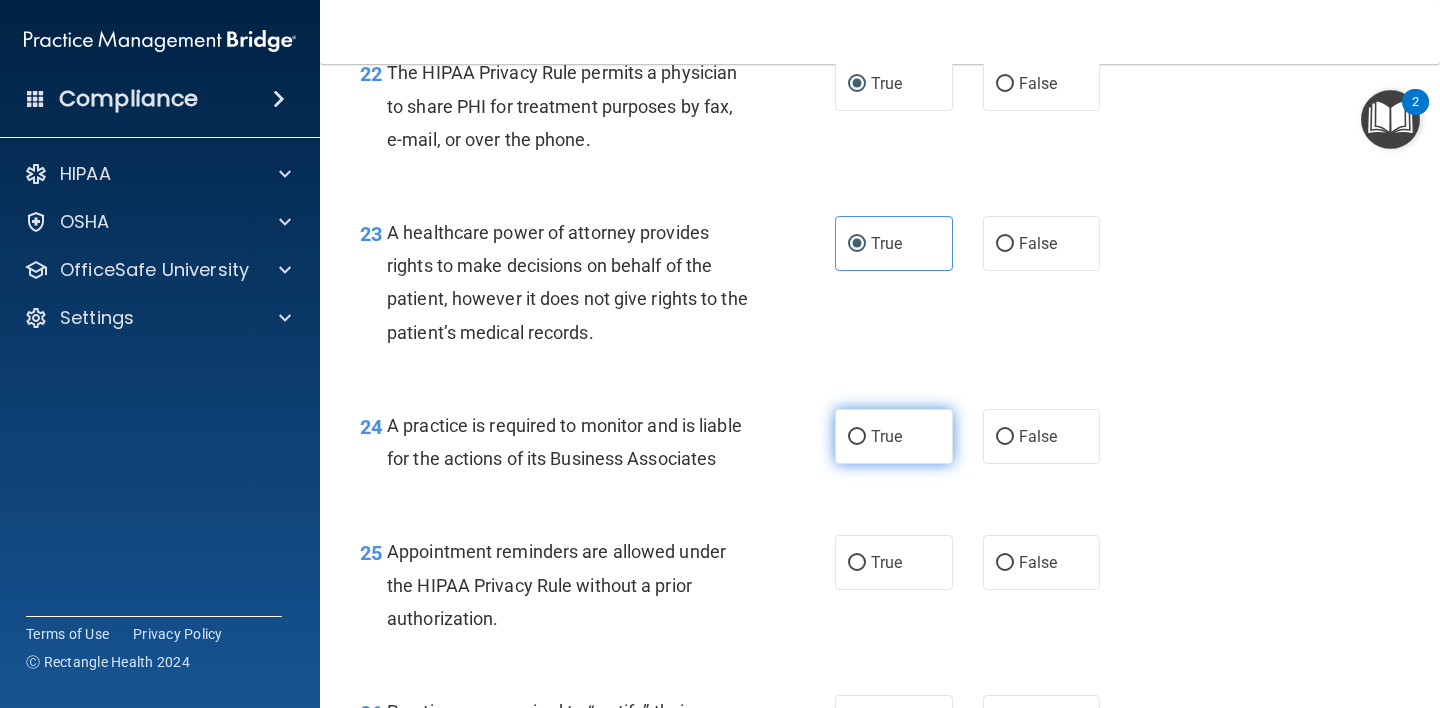 click on "True" at bounding box center [894, 436] 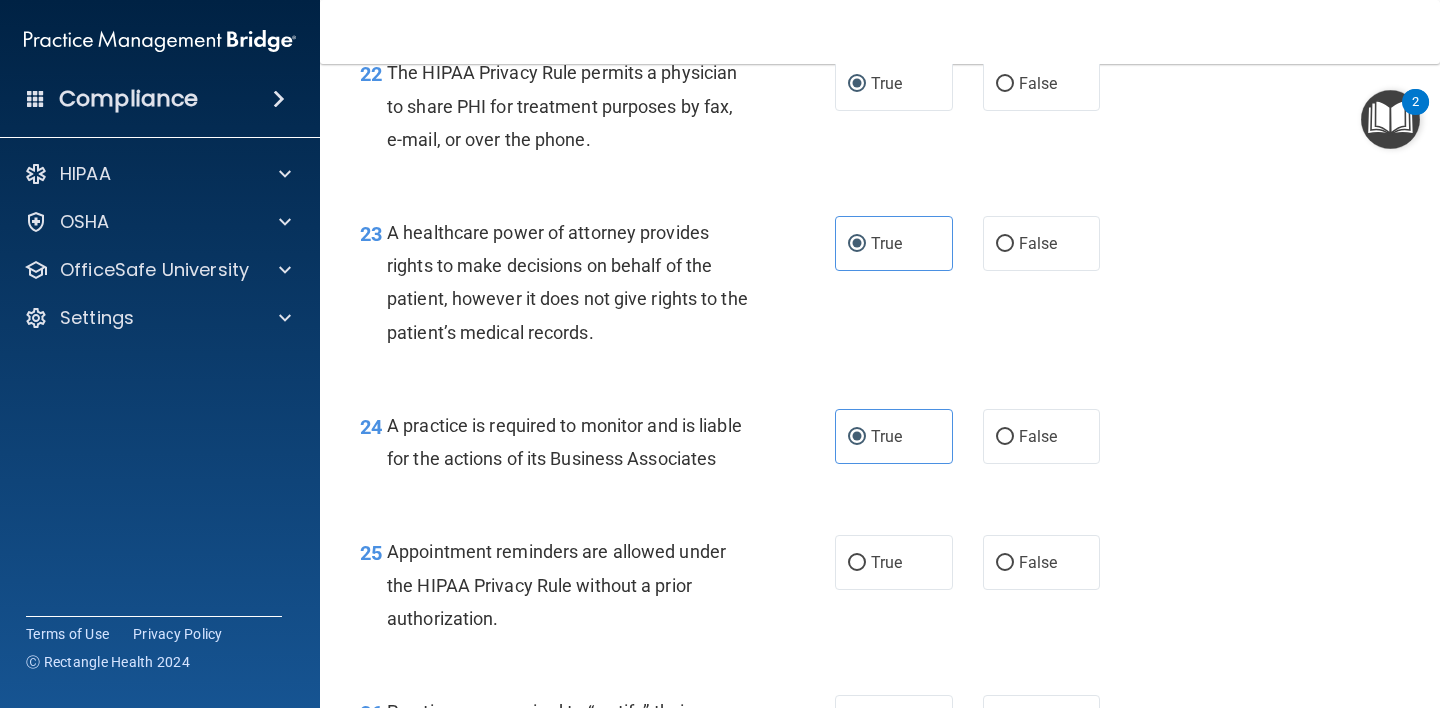 click on "25       Appointment reminders are allowed under the HIPAA Privacy Rule without a prior authorization.                 True           False" at bounding box center [880, 590] 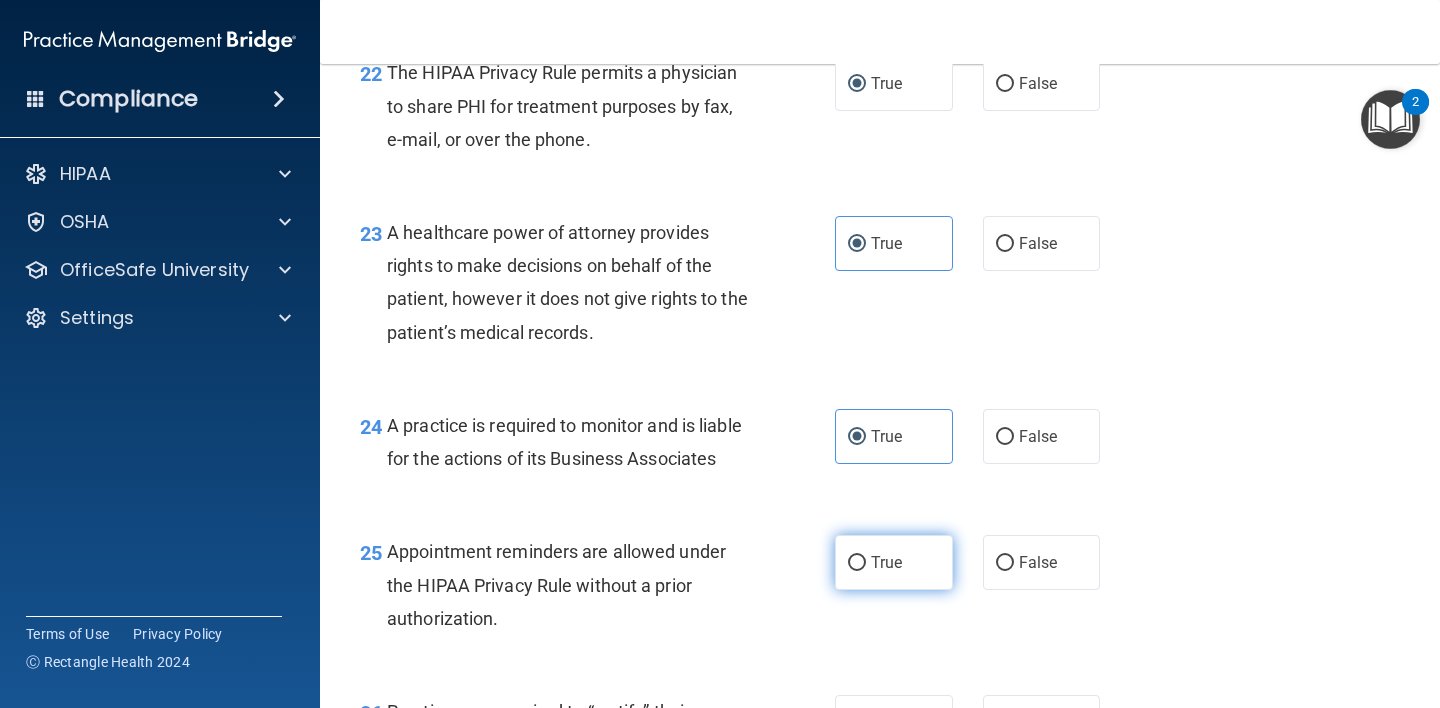 click on "True" at bounding box center [894, 562] 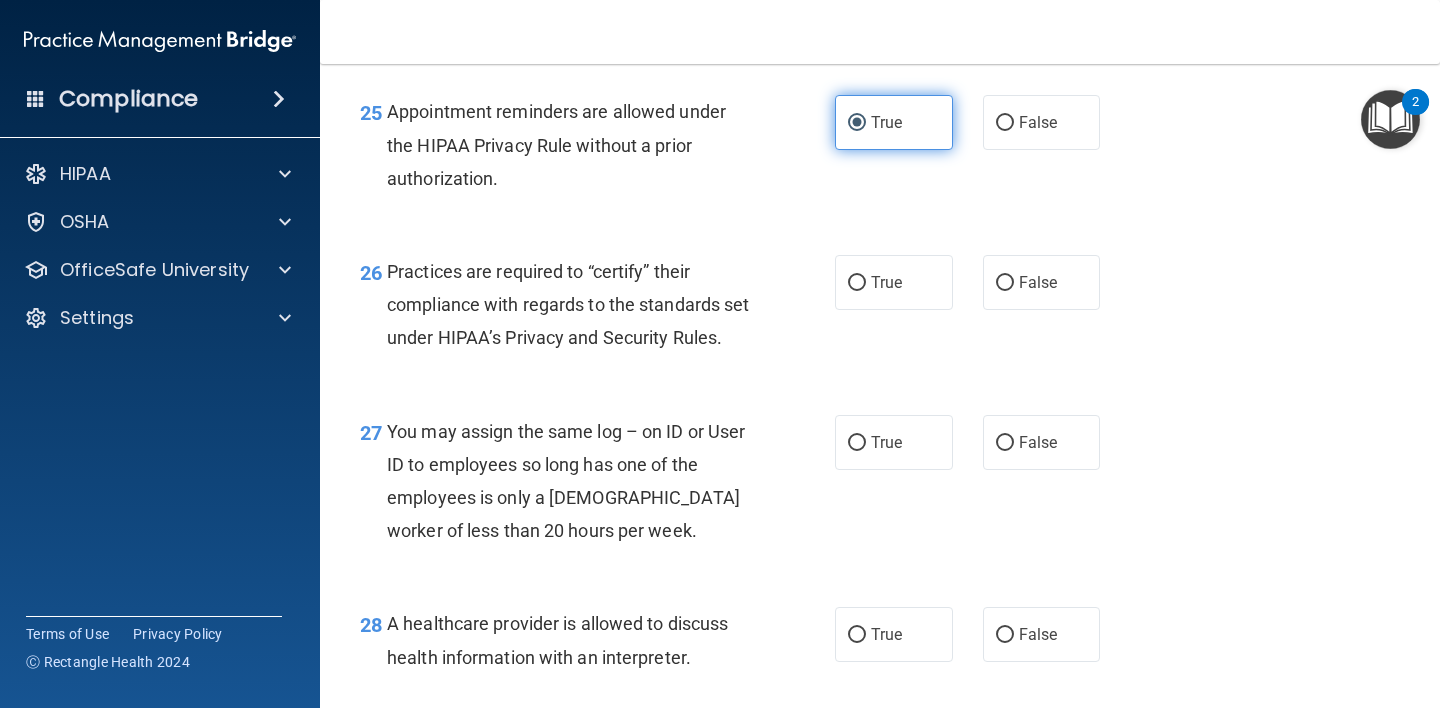 scroll, scrollTop: 4532, scrollLeft: 0, axis: vertical 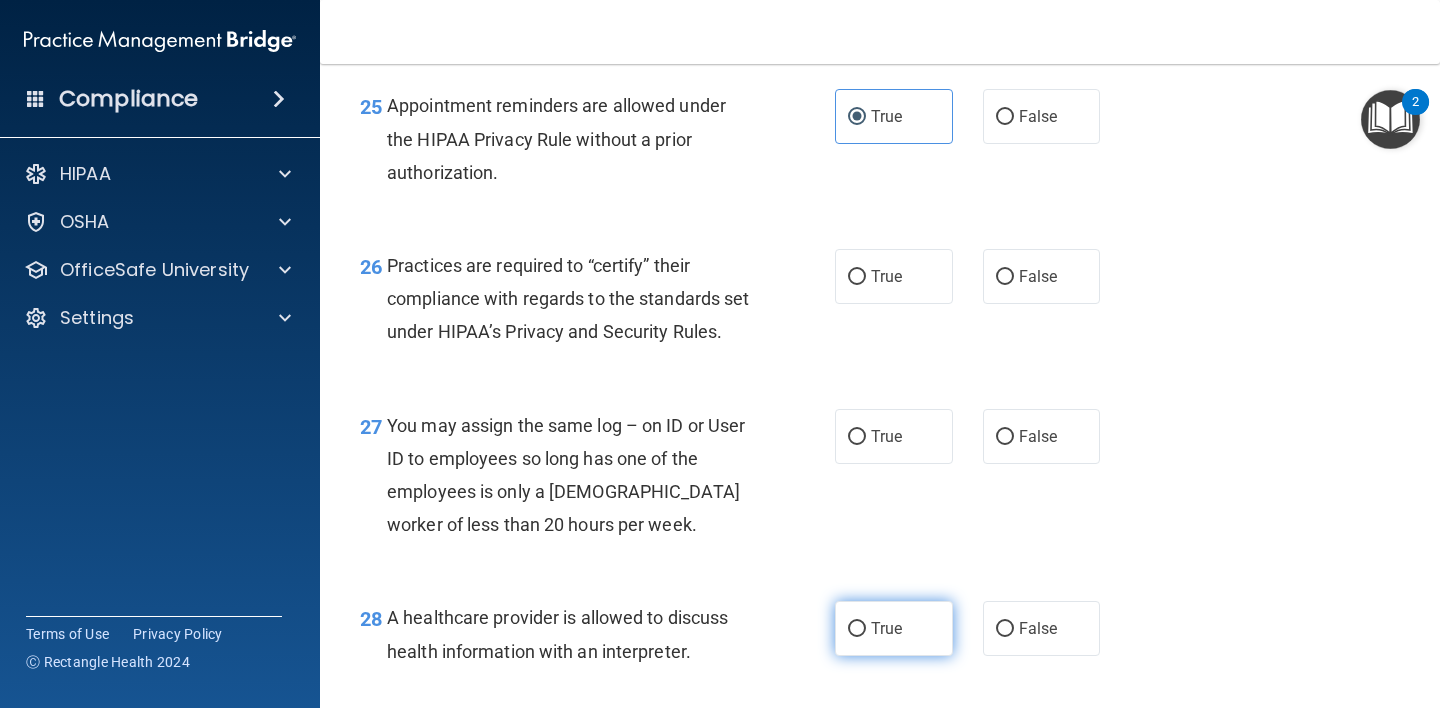 click on "True" at bounding box center (894, 628) 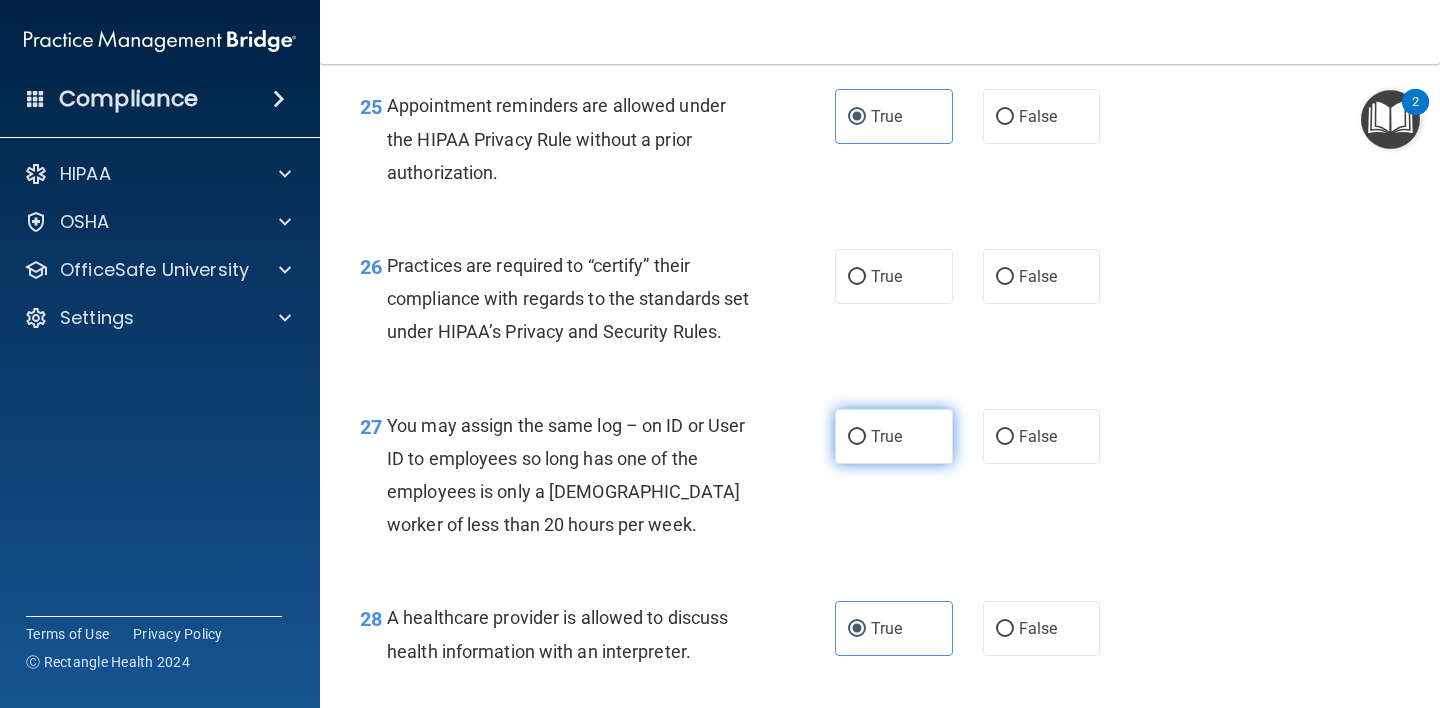 click on "True" at bounding box center (894, 436) 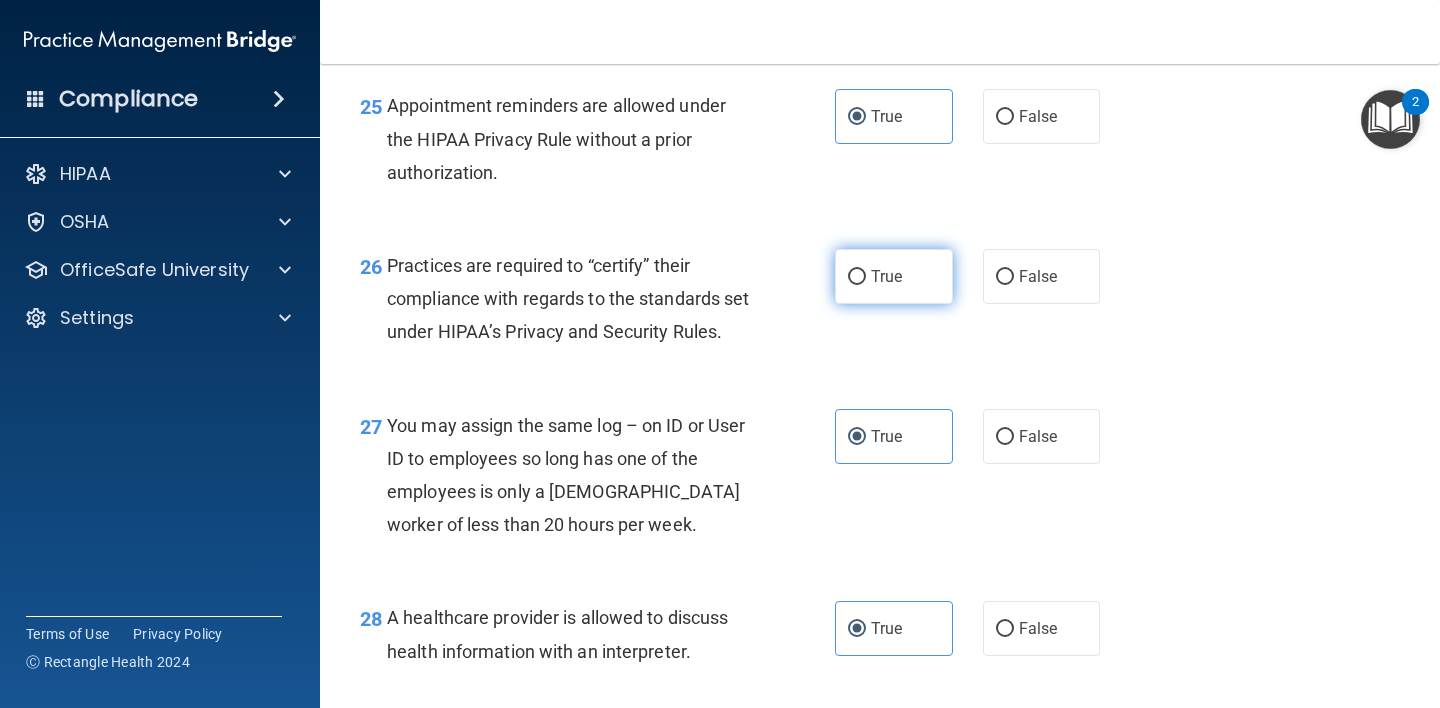 click on "True" at bounding box center (894, 276) 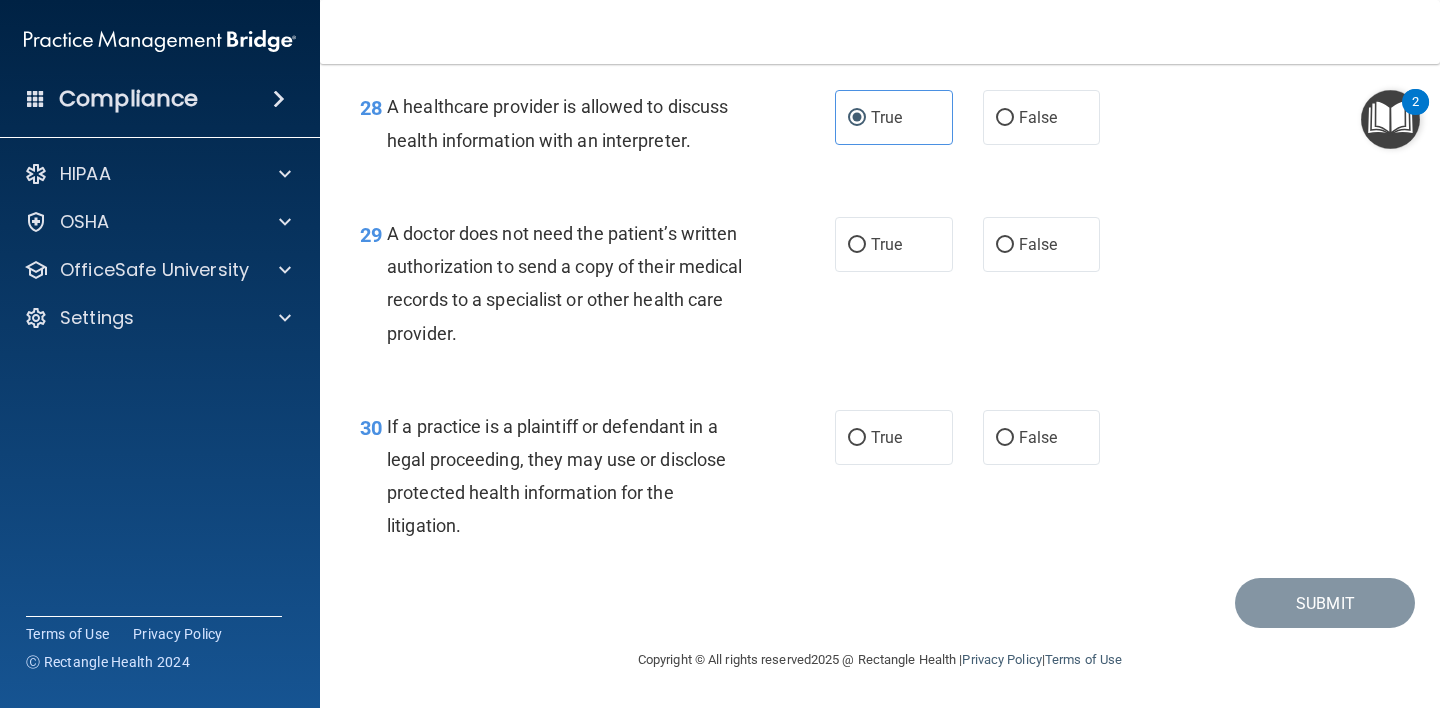 scroll, scrollTop: 5071, scrollLeft: 0, axis: vertical 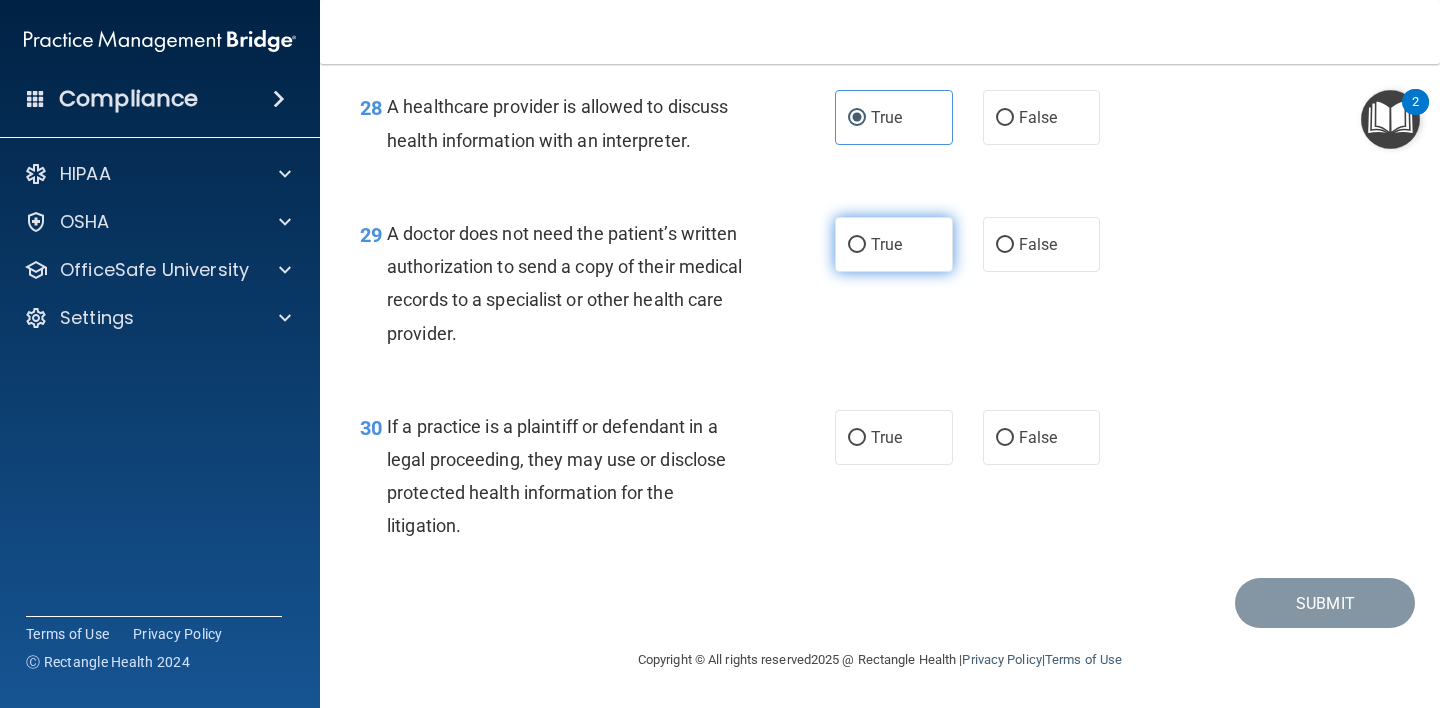 click on "True" at bounding box center [886, 244] 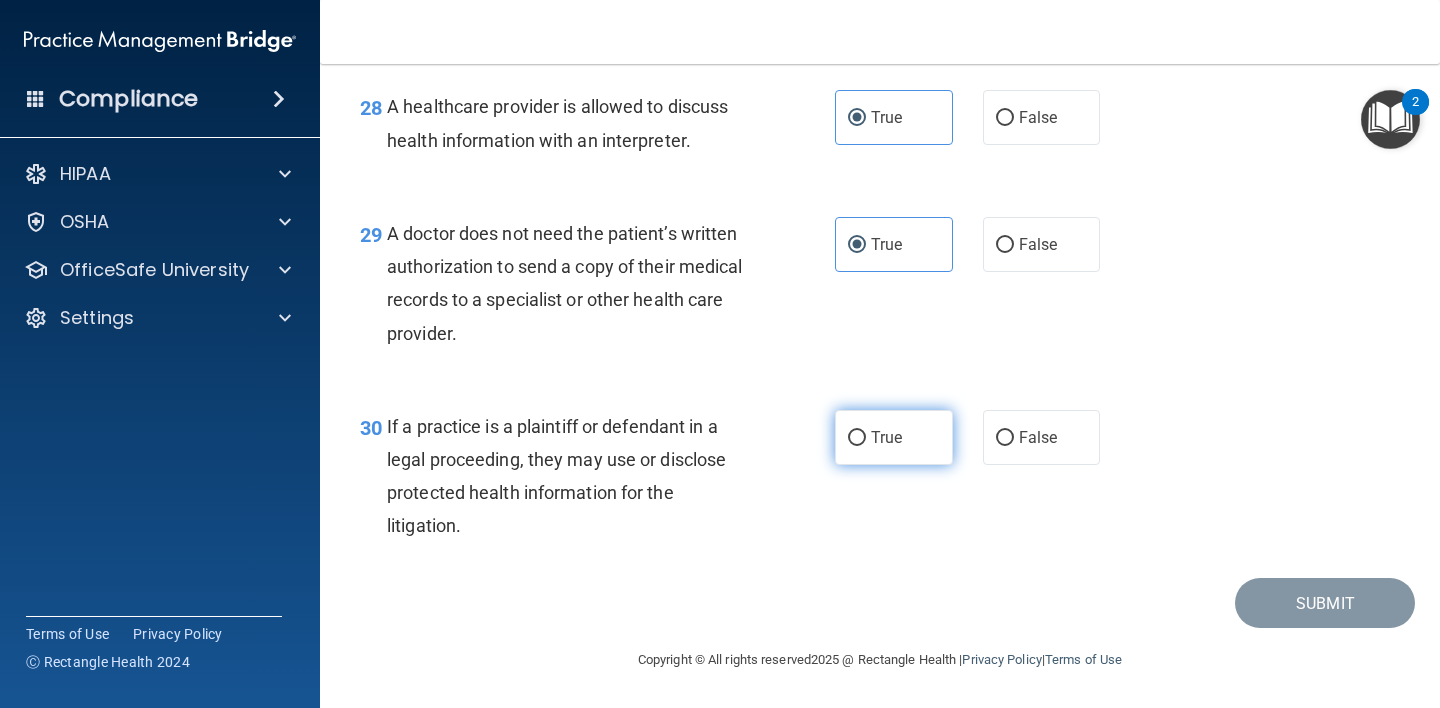 click on "True" at bounding box center [894, 437] 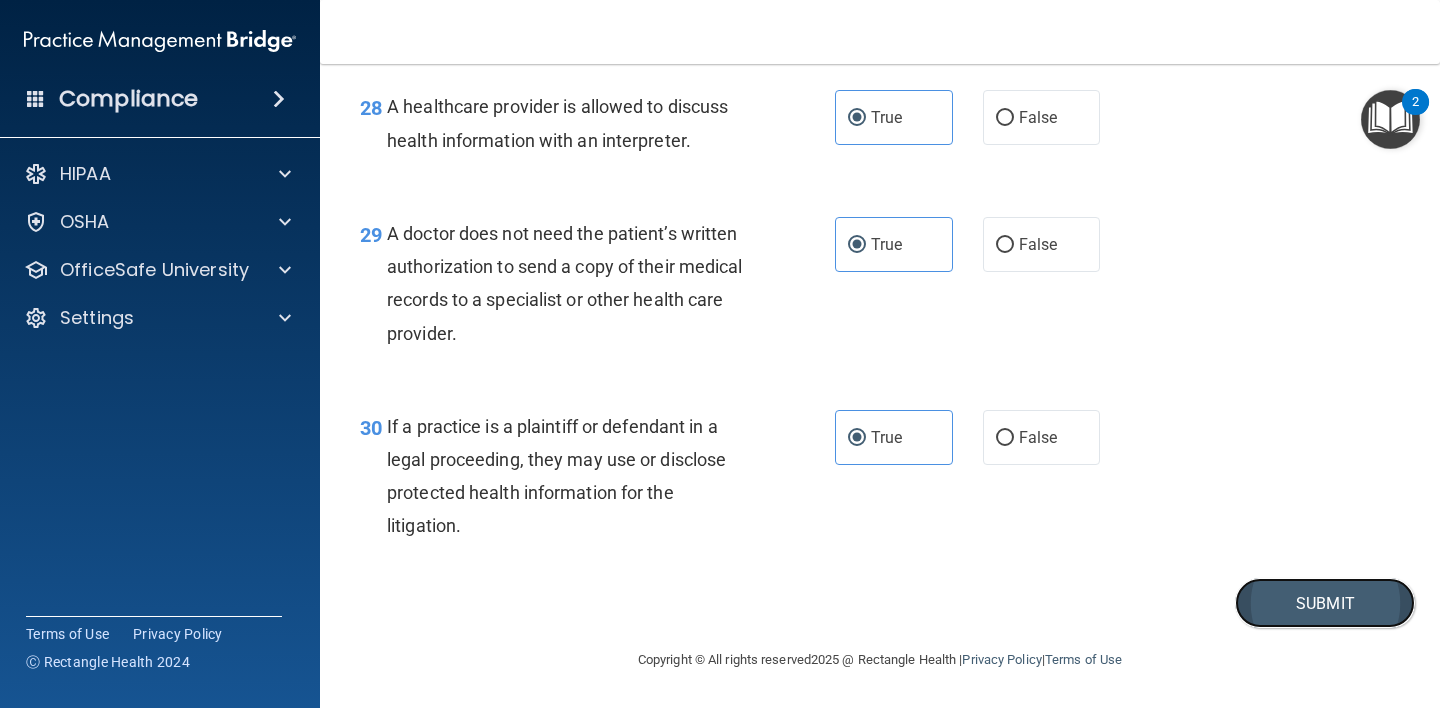 click on "Submit" at bounding box center (1325, 603) 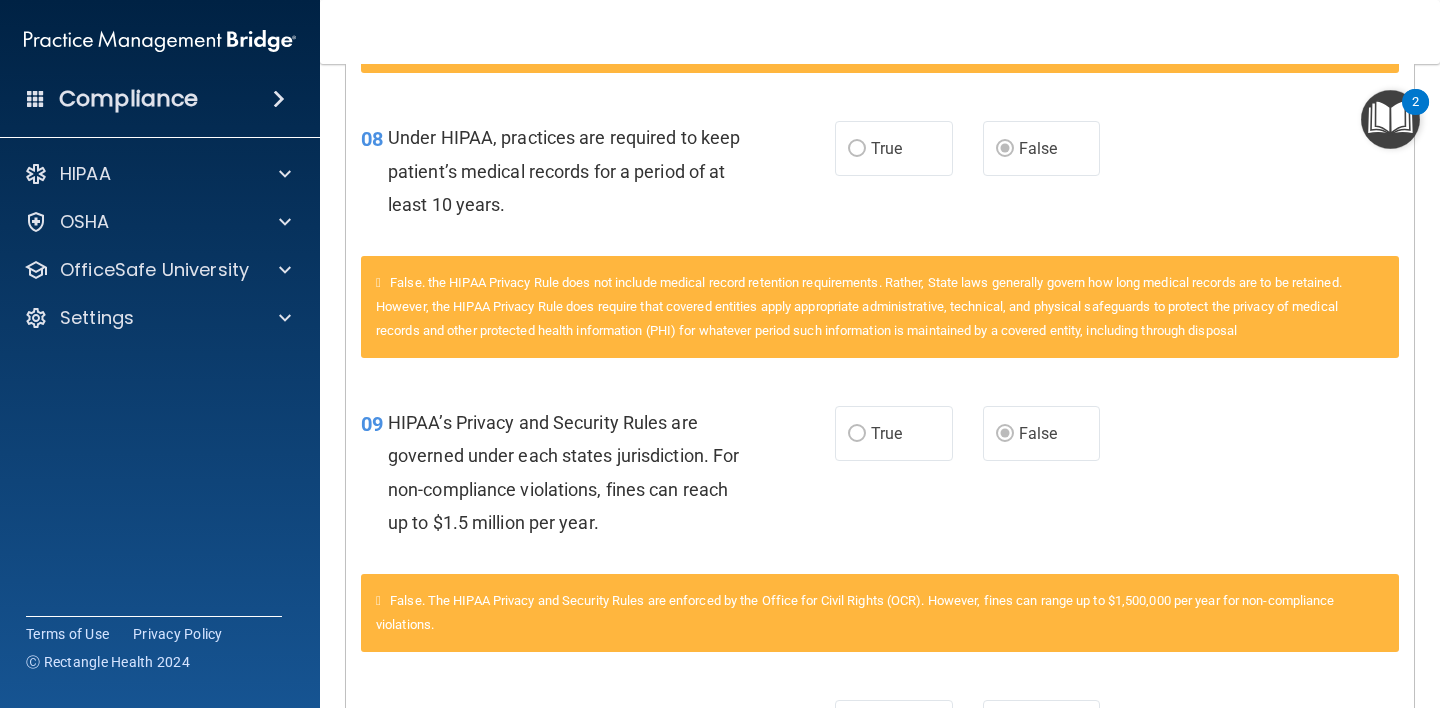 scroll, scrollTop: 0, scrollLeft: 0, axis: both 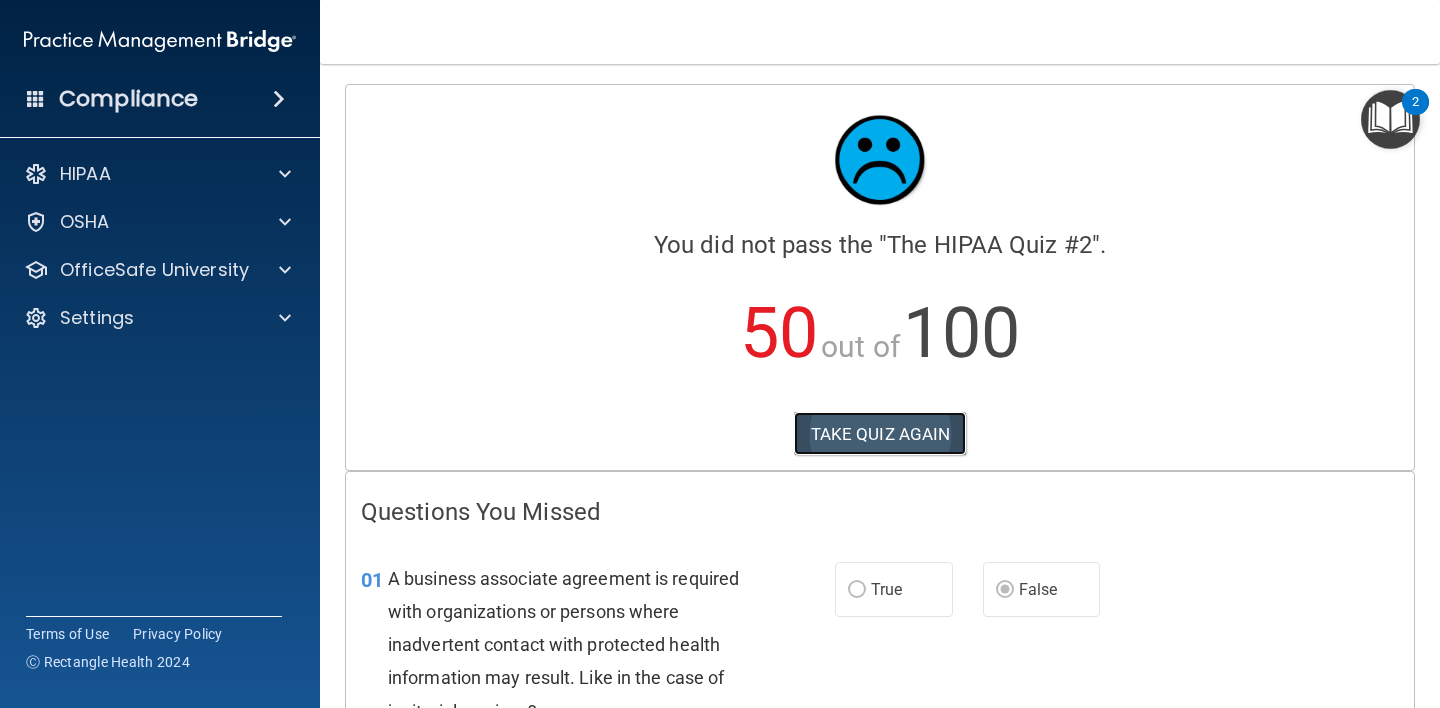 click on "TAKE QUIZ AGAIN" at bounding box center [880, 434] 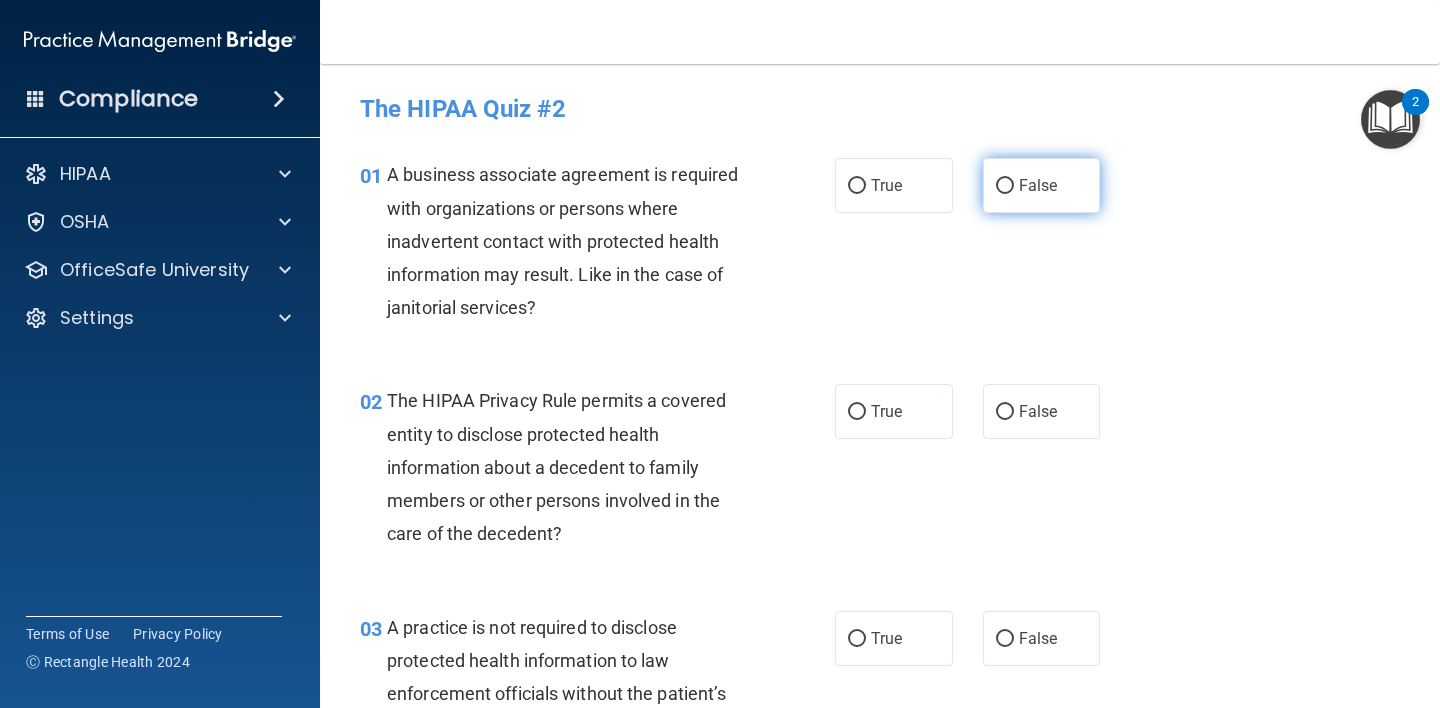 click on "False" at bounding box center [1042, 185] 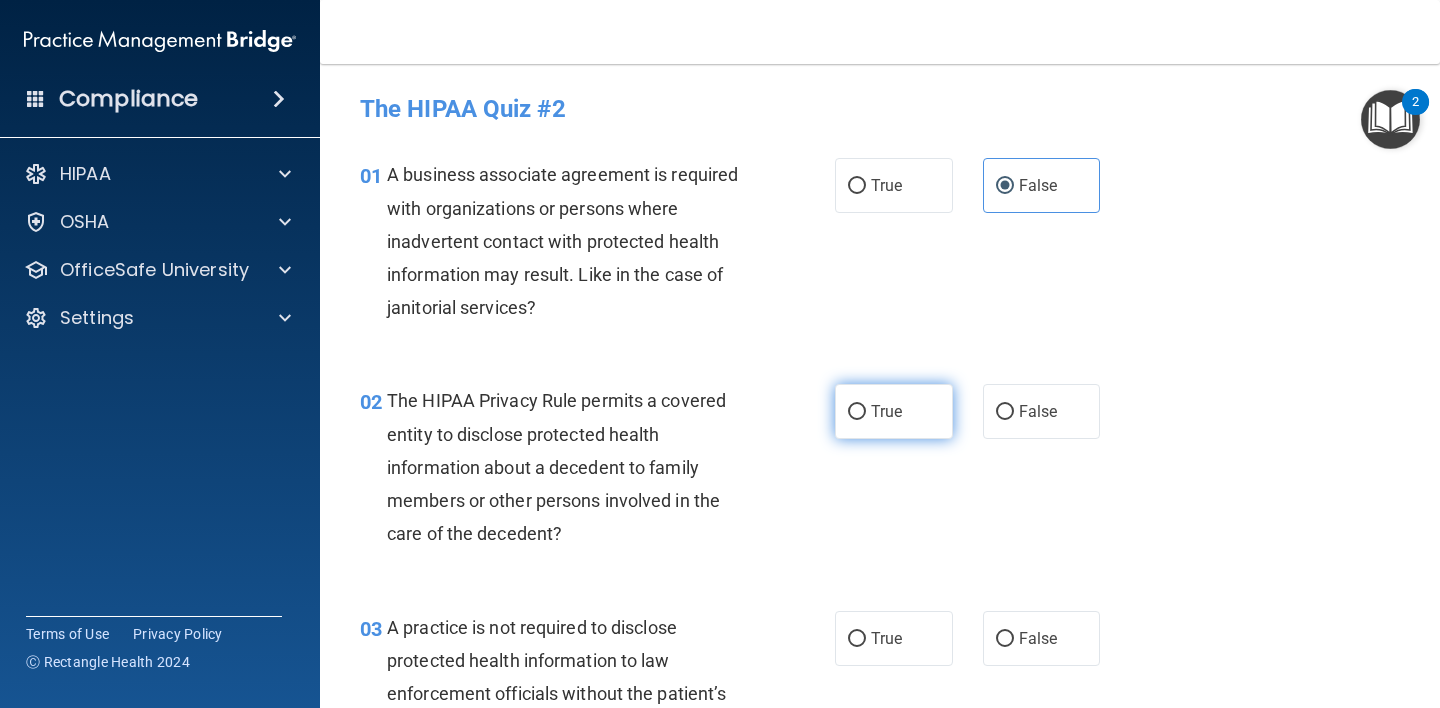 click on "True" at bounding box center [894, 411] 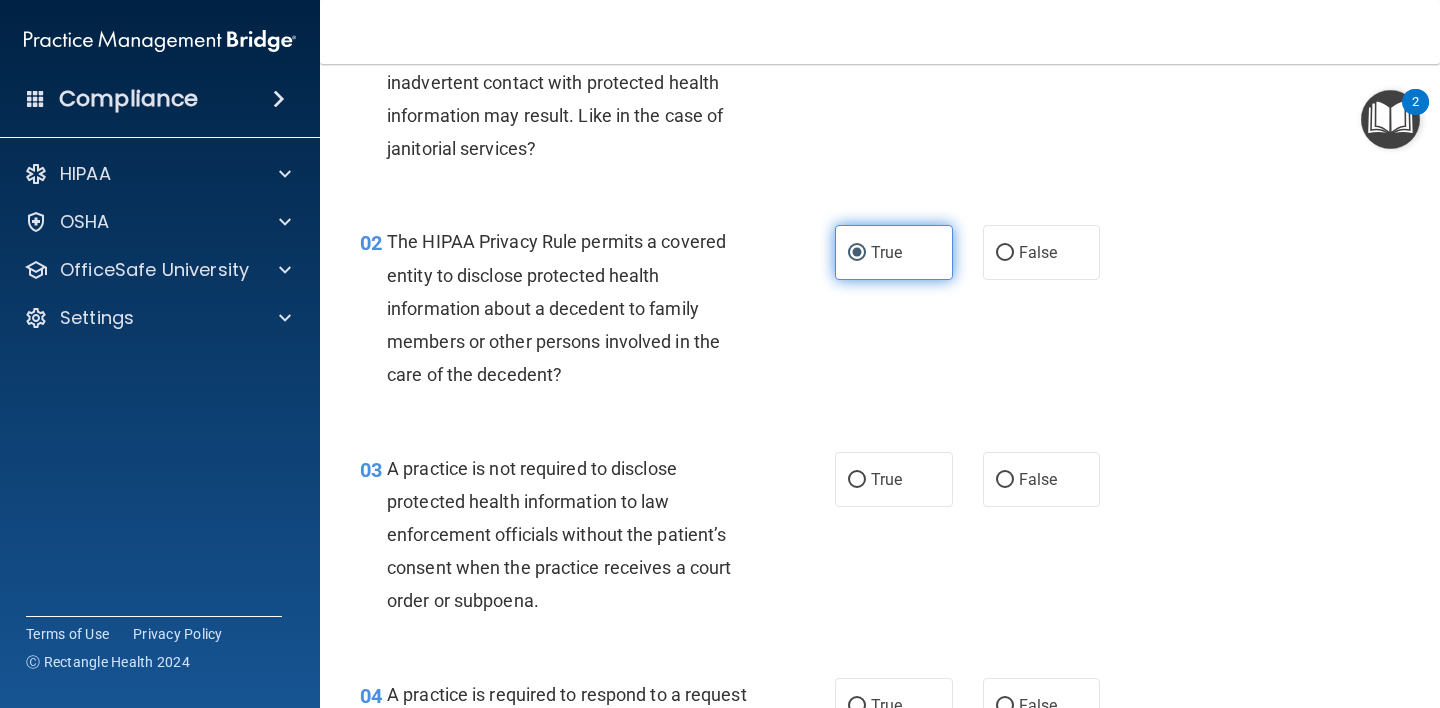 scroll, scrollTop: 177, scrollLeft: 0, axis: vertical 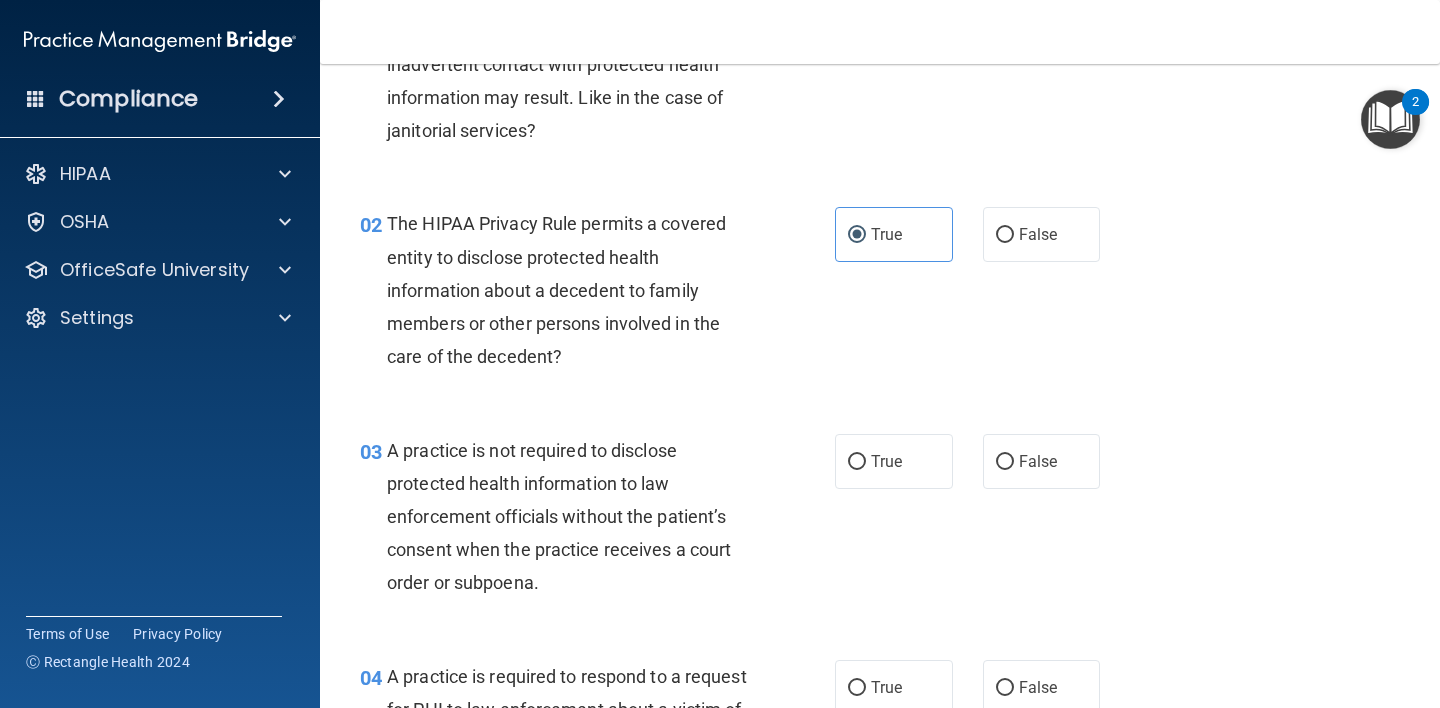 click on "03       A practice is not required to disclose protected health information to law enforcement officials without the patient’s consent when the practice receives  a court order or subpoena.                 True           False" at bounding box center (880, 522) 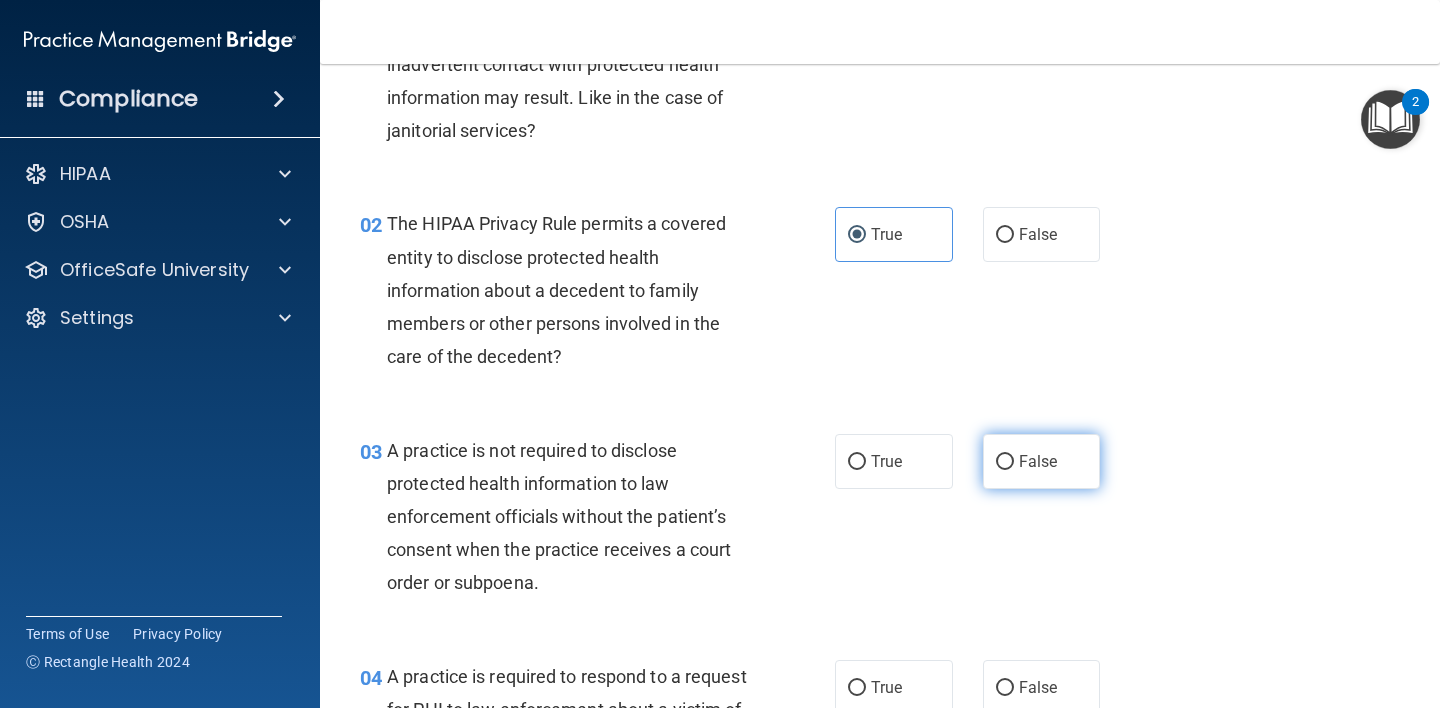 click on "False" at bounding box center (1038, 461) 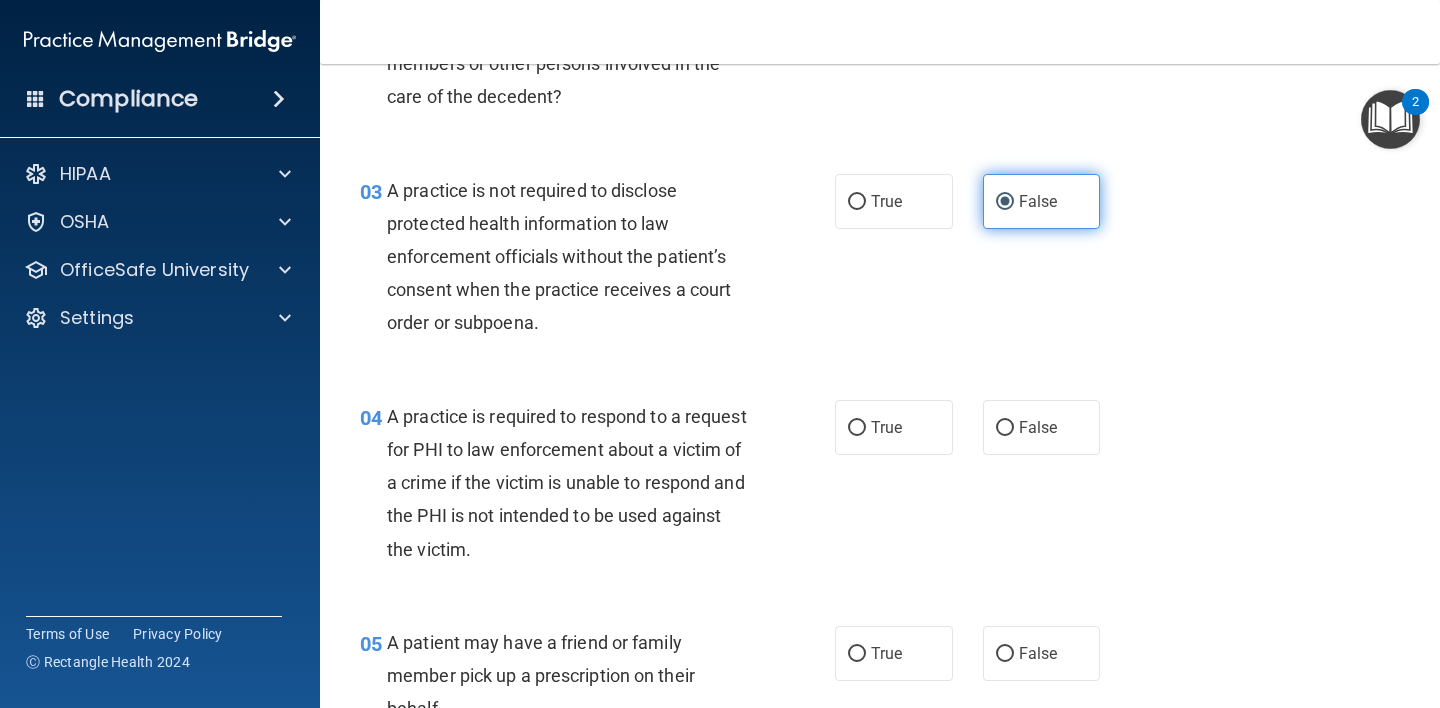 scroll, scrollTop: 499, scrollLeft: 0, axis: vertical 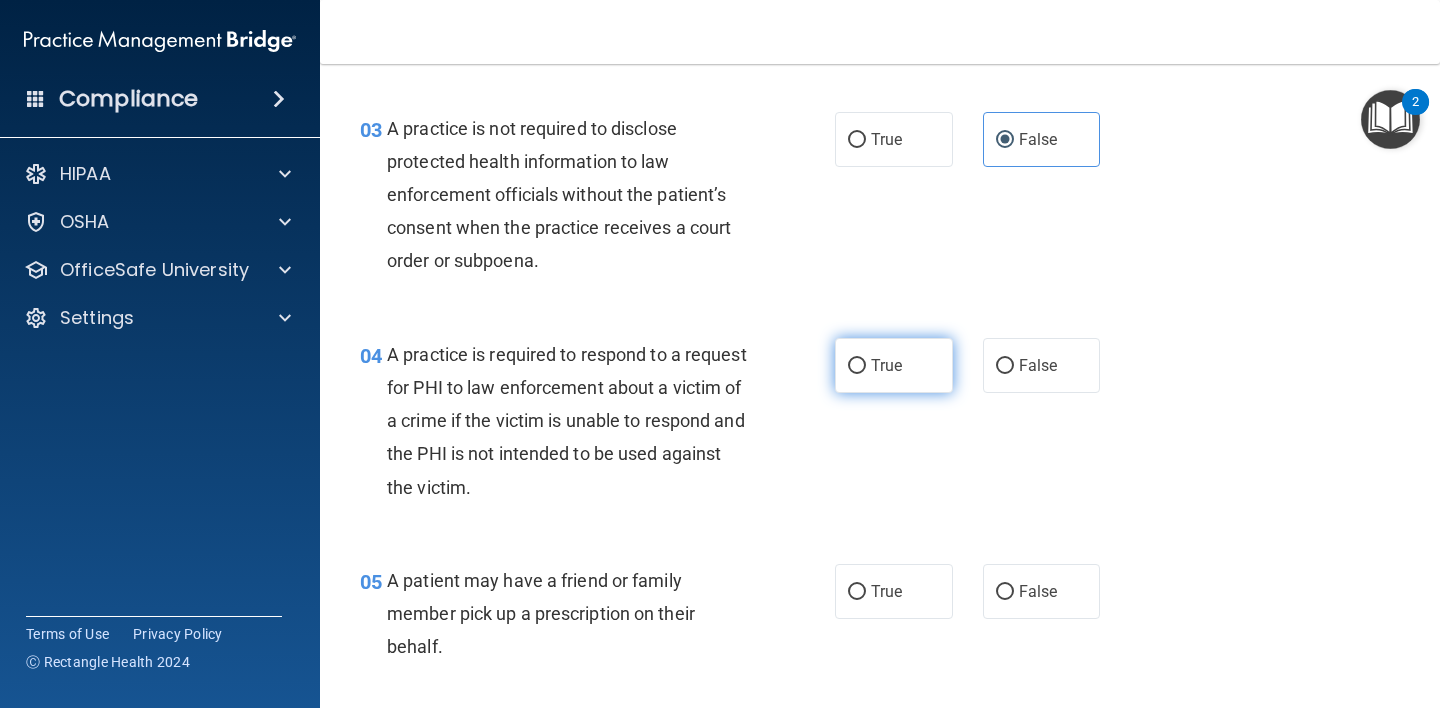 click on "True" at bounding box center (894, 365) 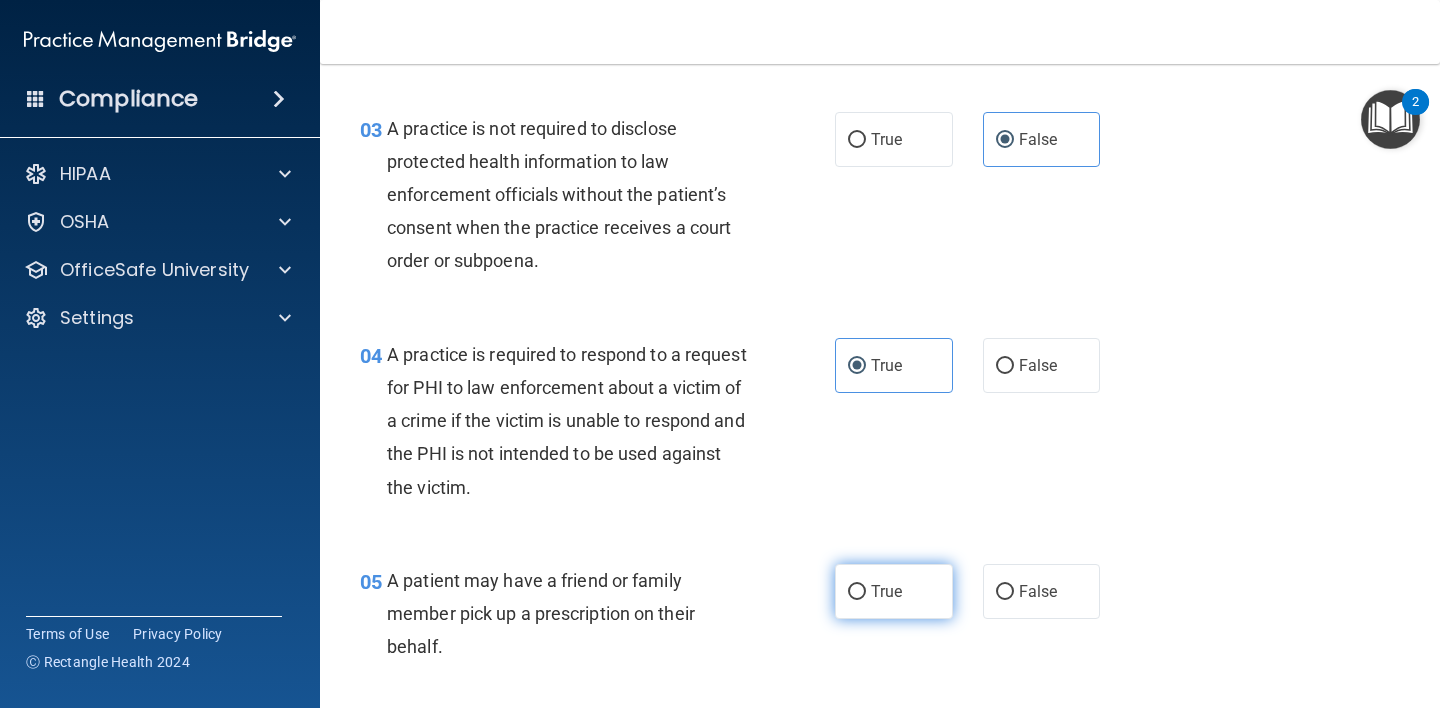 click on "True" at bounding box center [886, 591] 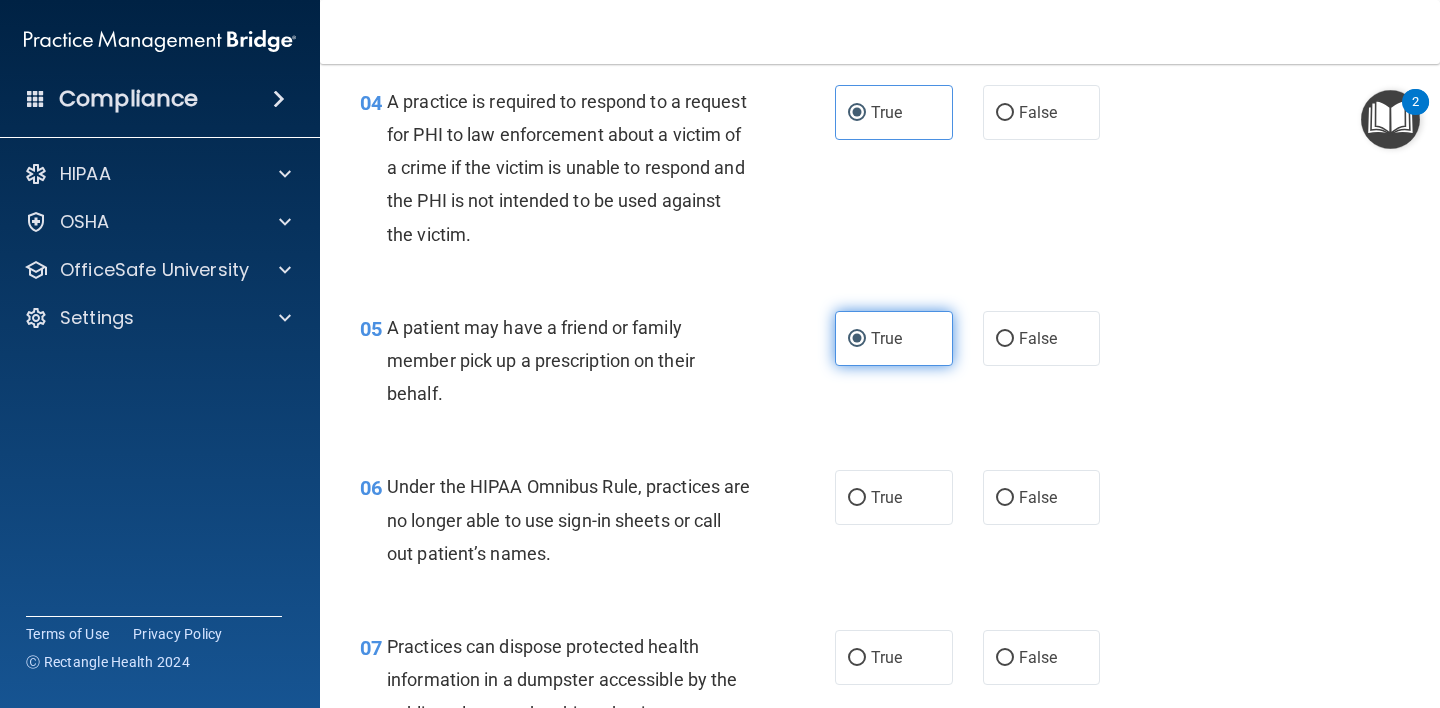 scroll, scrollTop: 759, scrollLeft: 0, axis: vertical 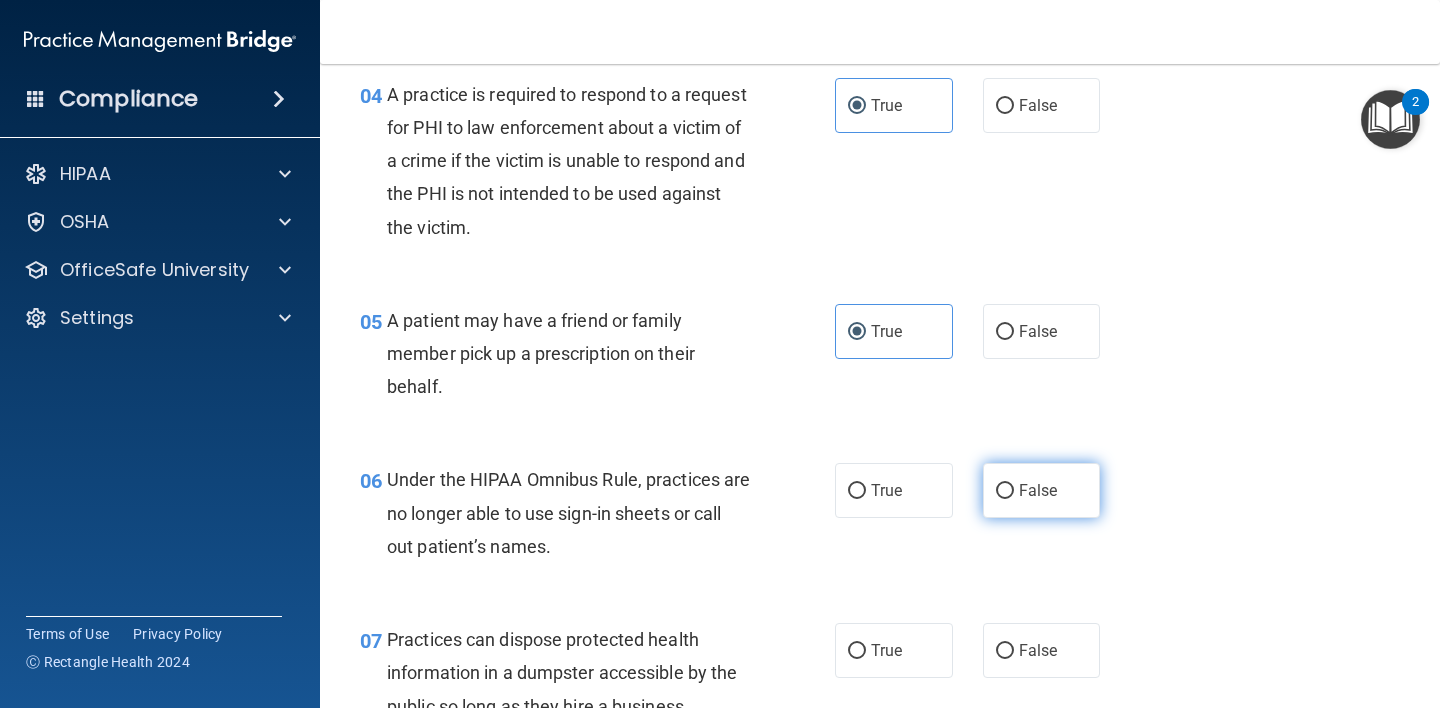 click on "False" at bounding box center [1042, 490] 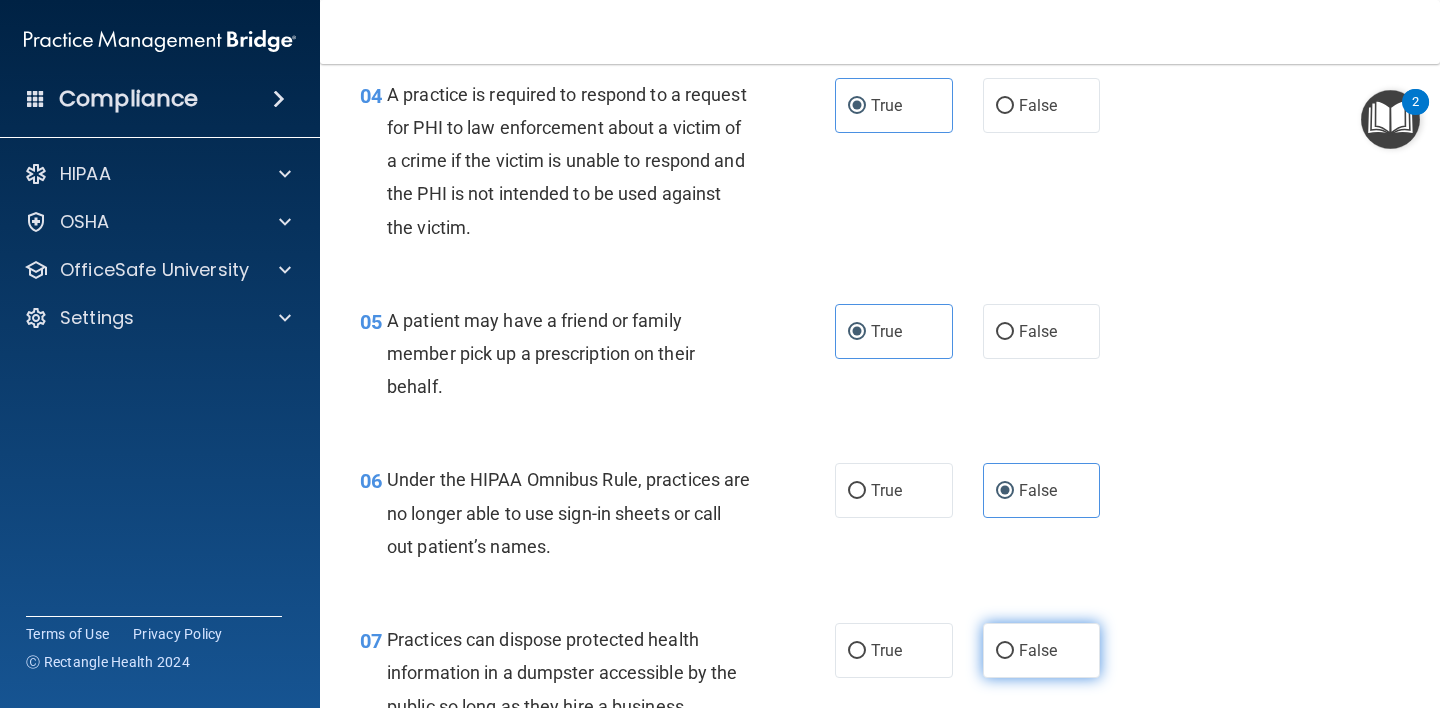 click on "False" at bounding box center [1038, 650] 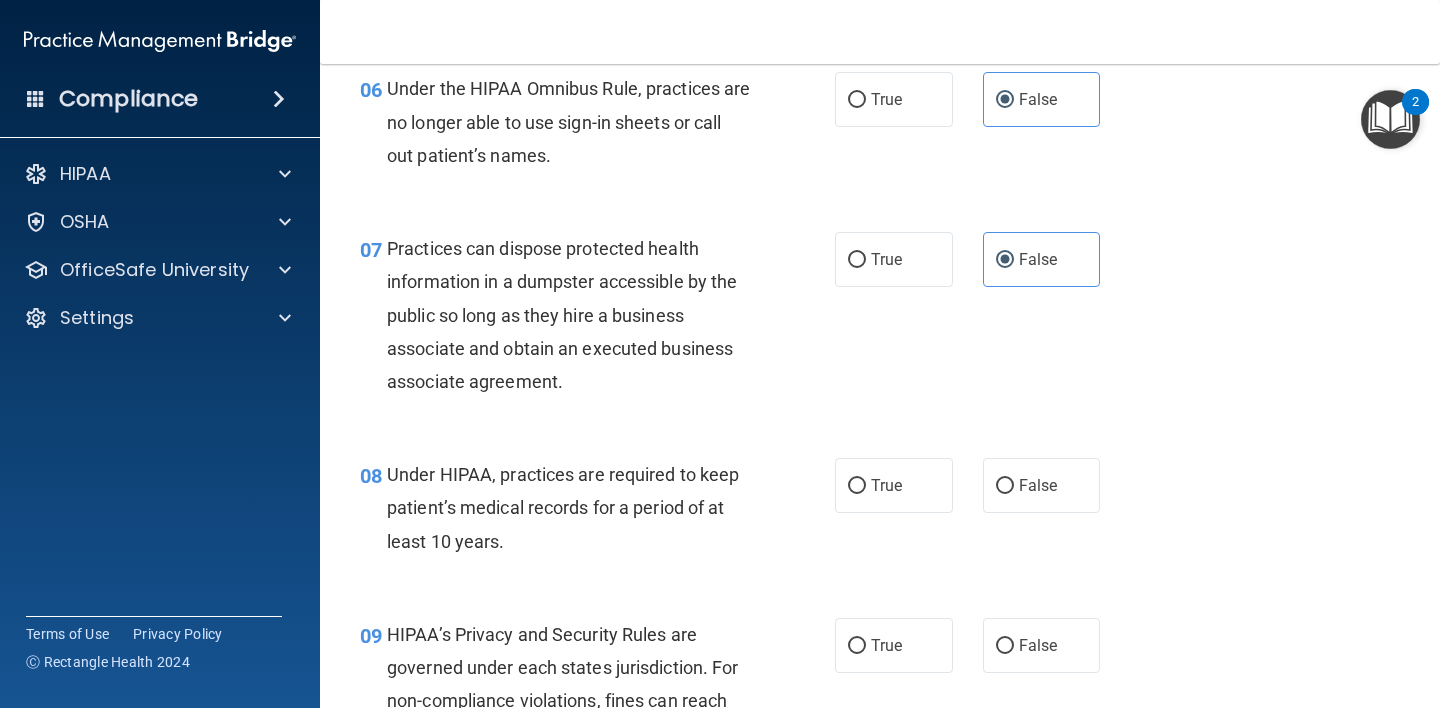 scroll, scrollTop: 1201, scrollLeft: 0, axis: vertical 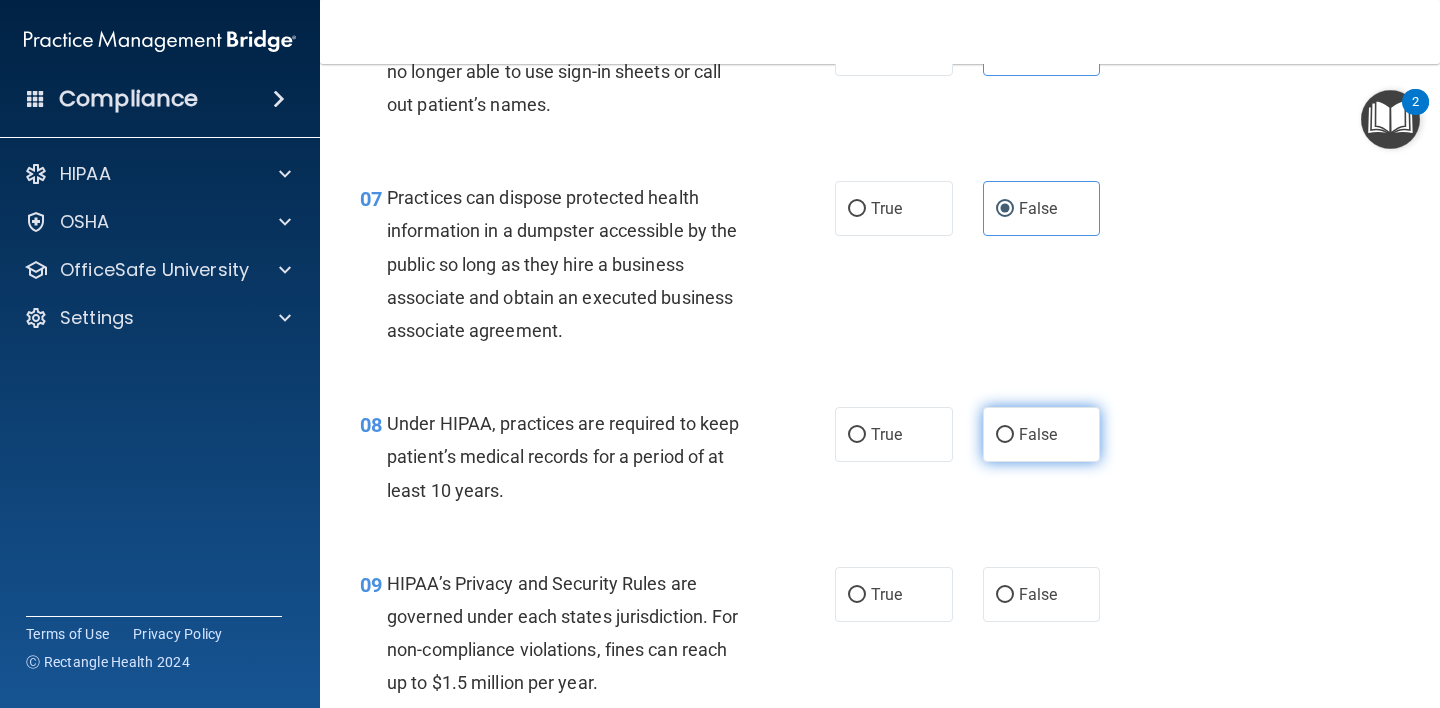 click on "False" at bounding box center (1042, 434) 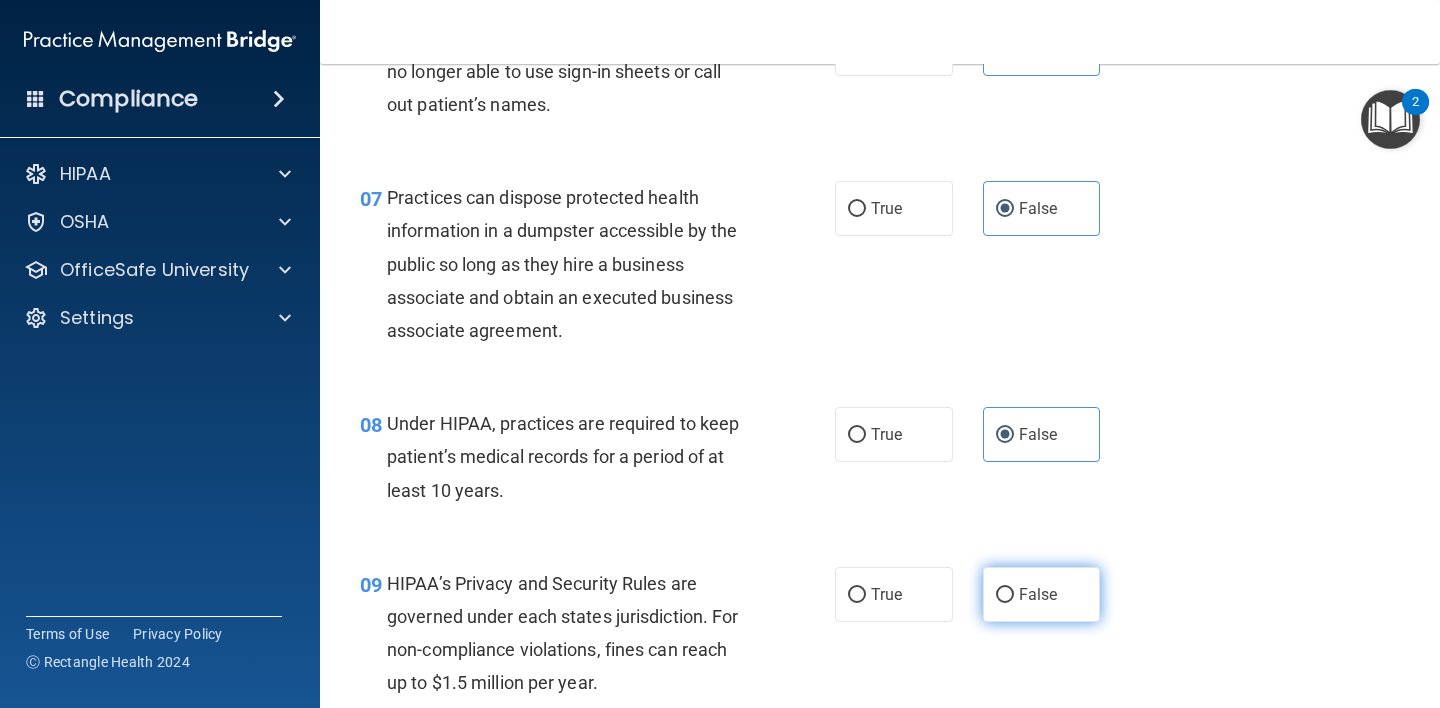 click on "False" at bounding box center (1042, 594) 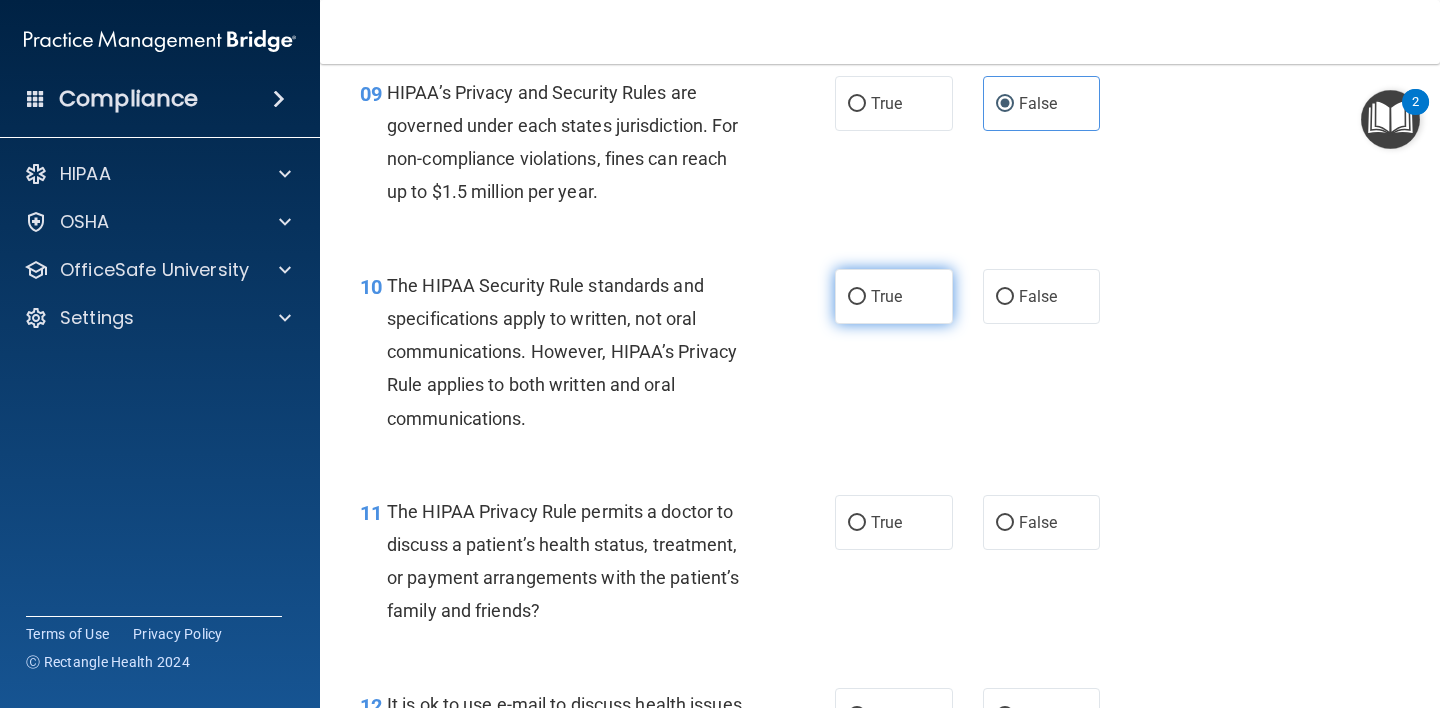 scroll, scrollTop: 1680, scrollLeft: 0, axis: vertical 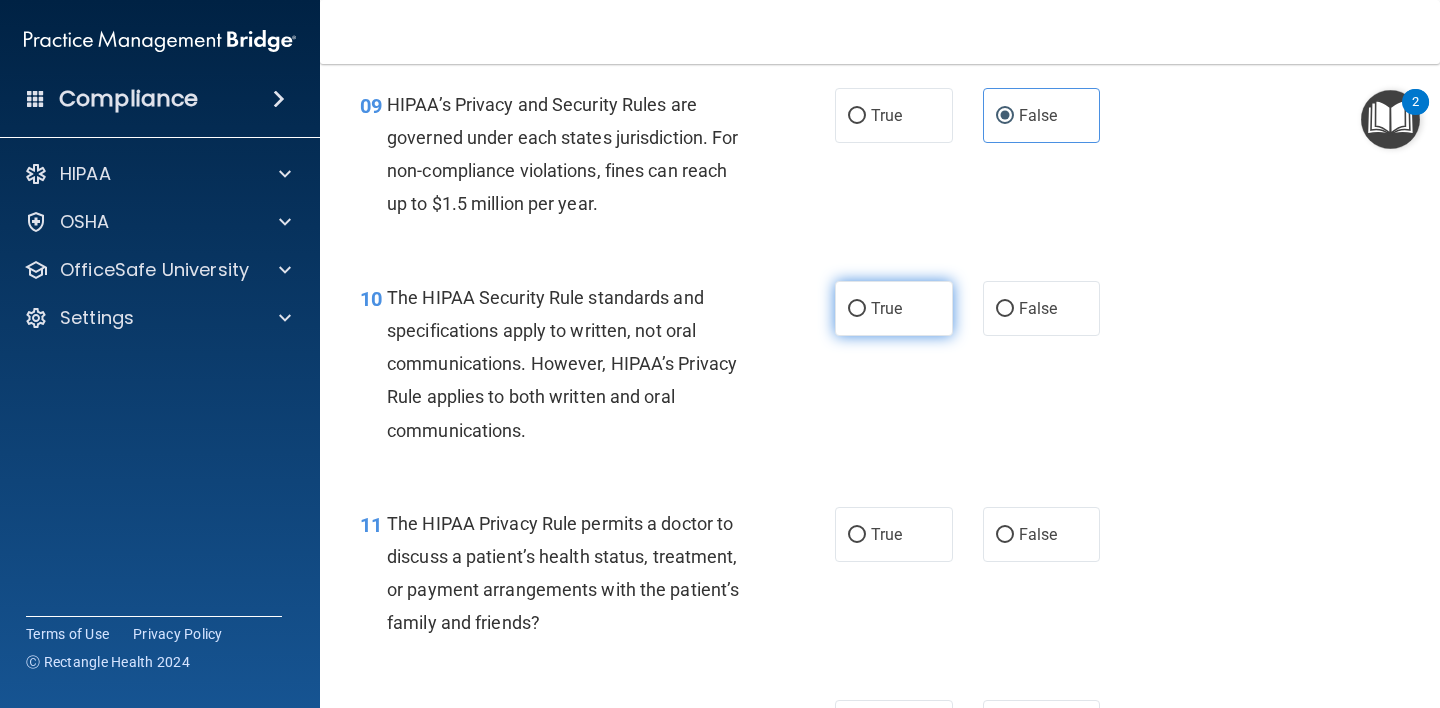 click on "True" at bounding box center [894, 308] 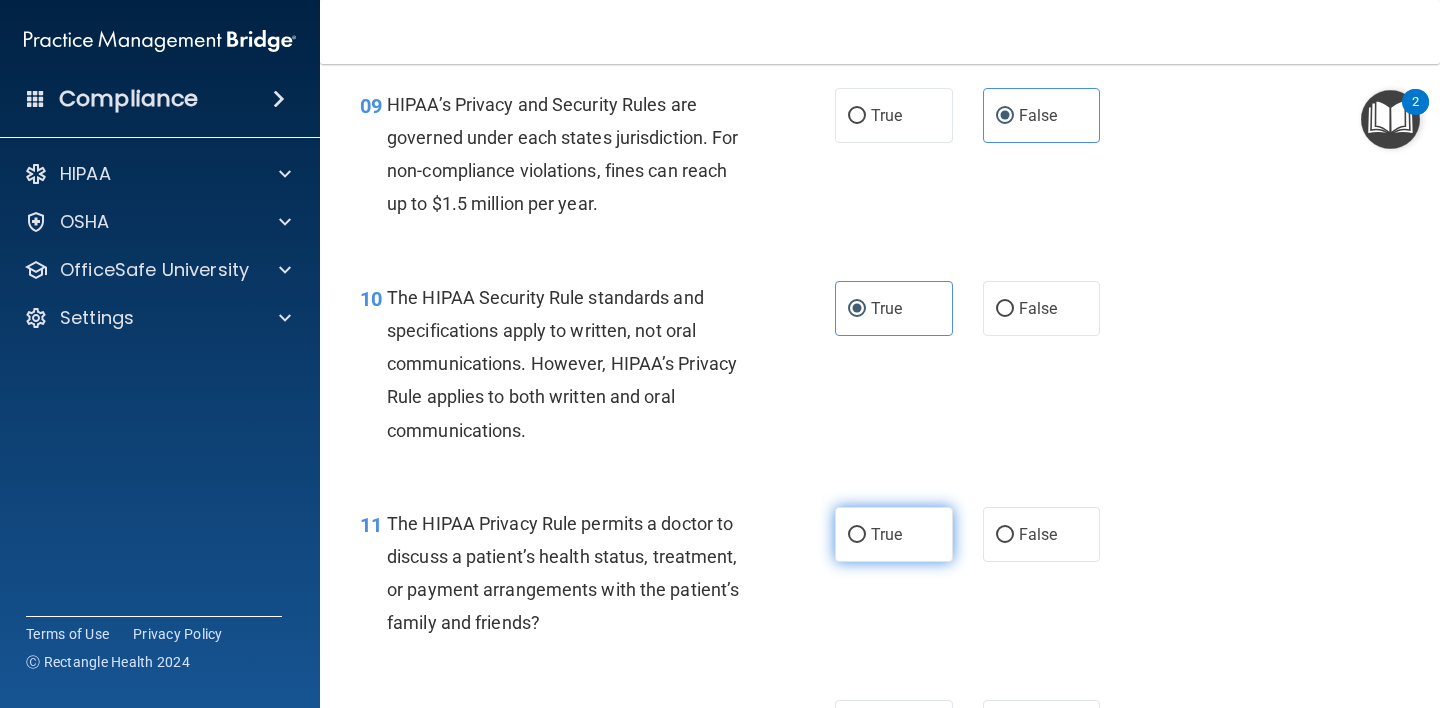 click on "True" at bounding box center [886, 534] 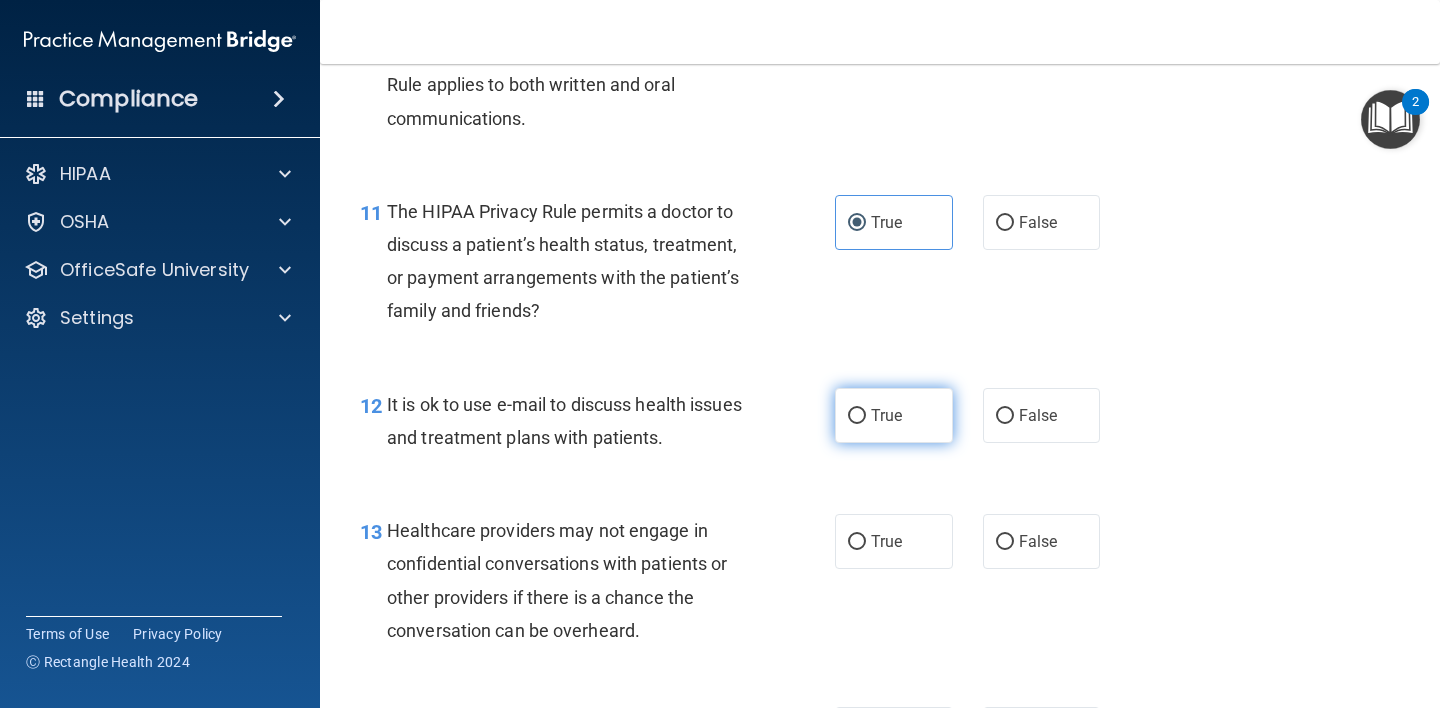scroll, scrollTop: 1995, scrollLeft: 0, axis: vertical 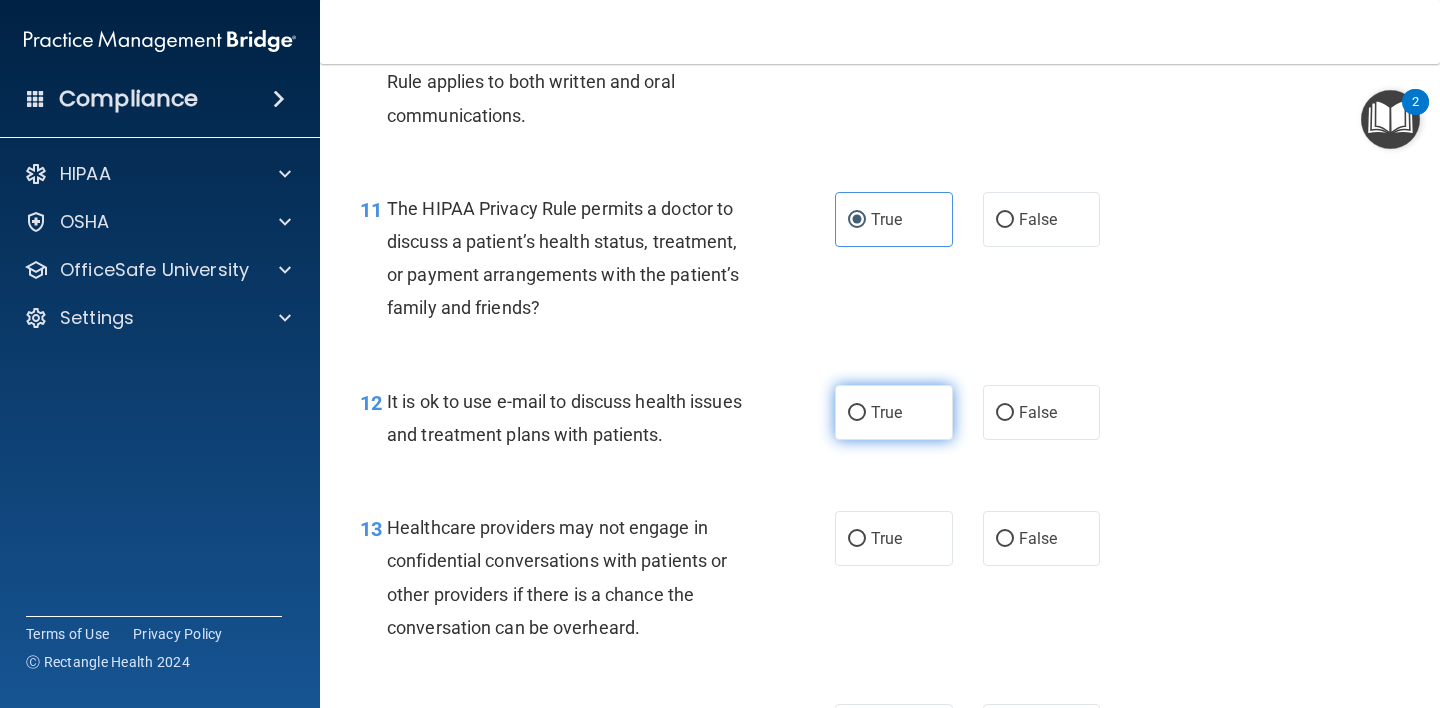 click on "True" at bounding box center [894, 412] 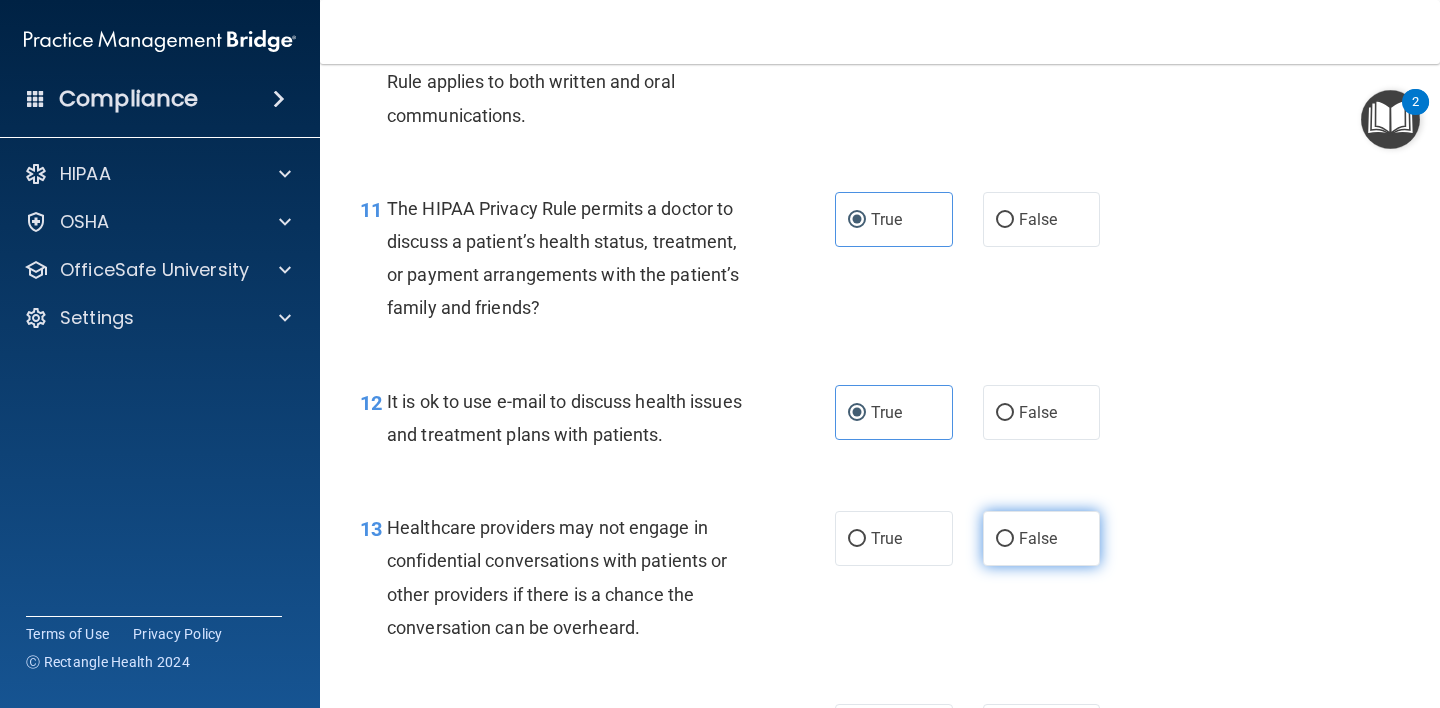 click on "False" at bounding box center (1042, 538) 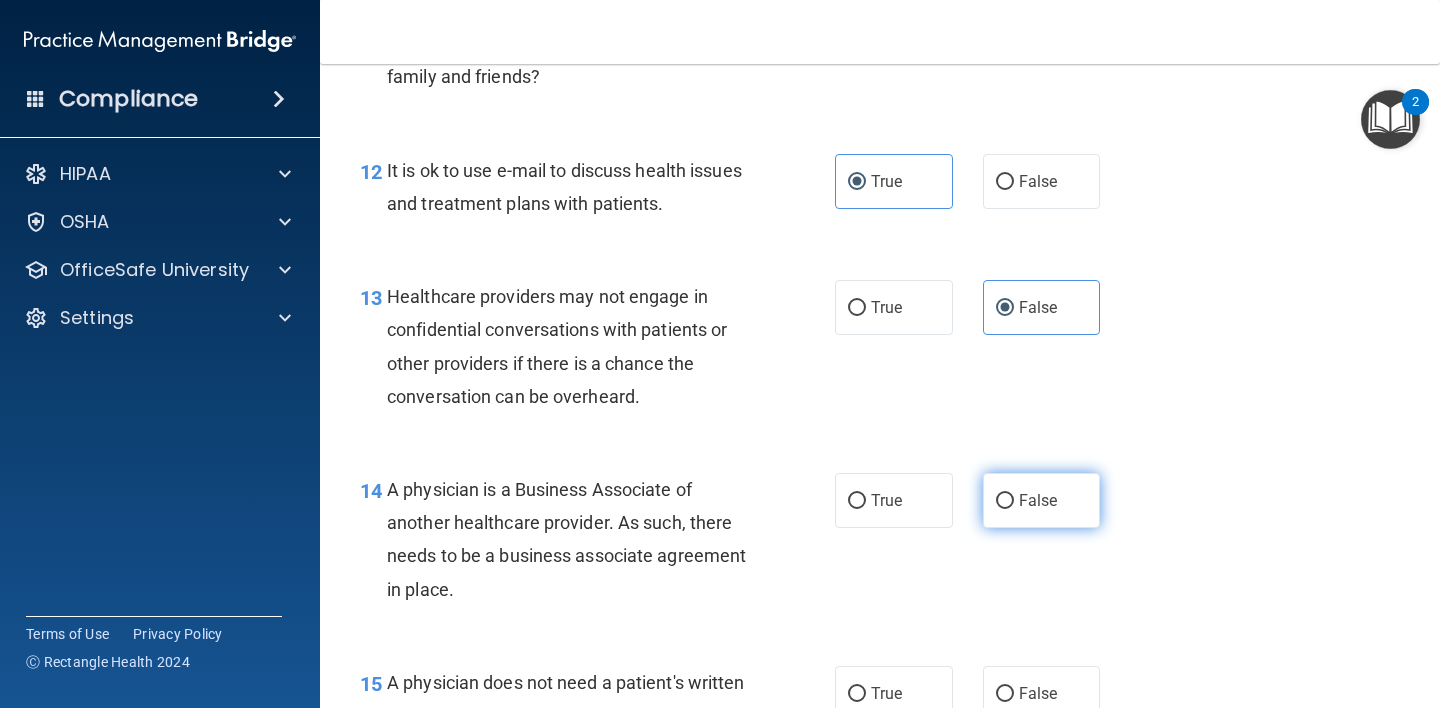 click on "False" at bounding box center (1042, 500) 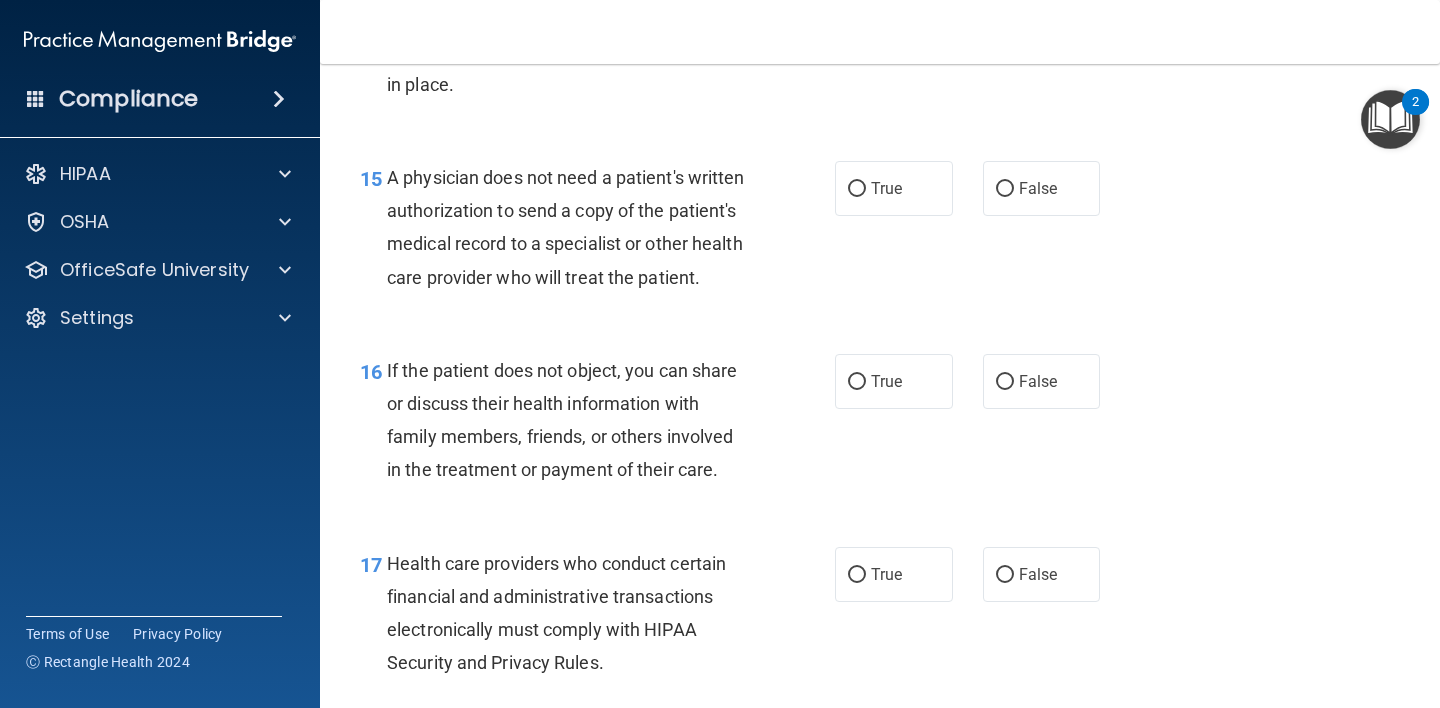 scroll, scrollTop: 2745, scrollLeft: 0, axis: vertical 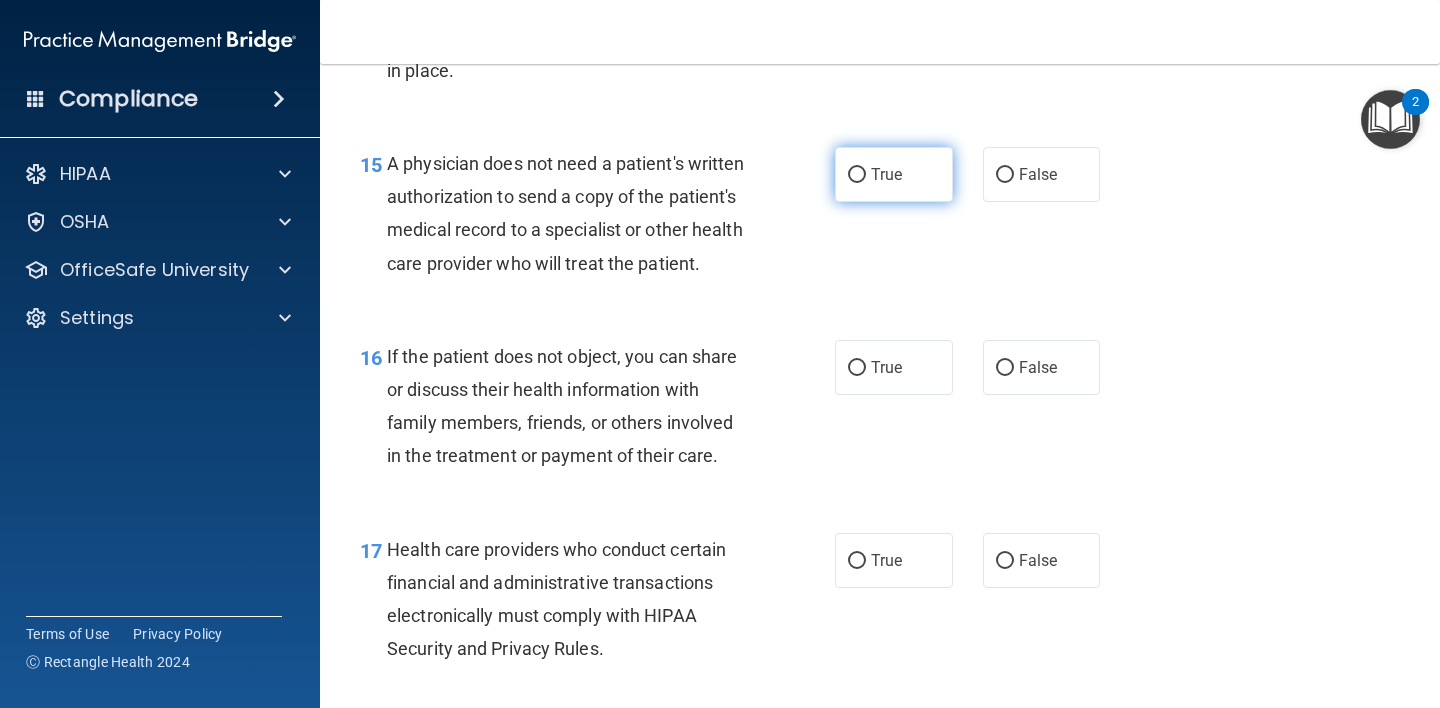 click on "True" at bounding box center (886, 174) 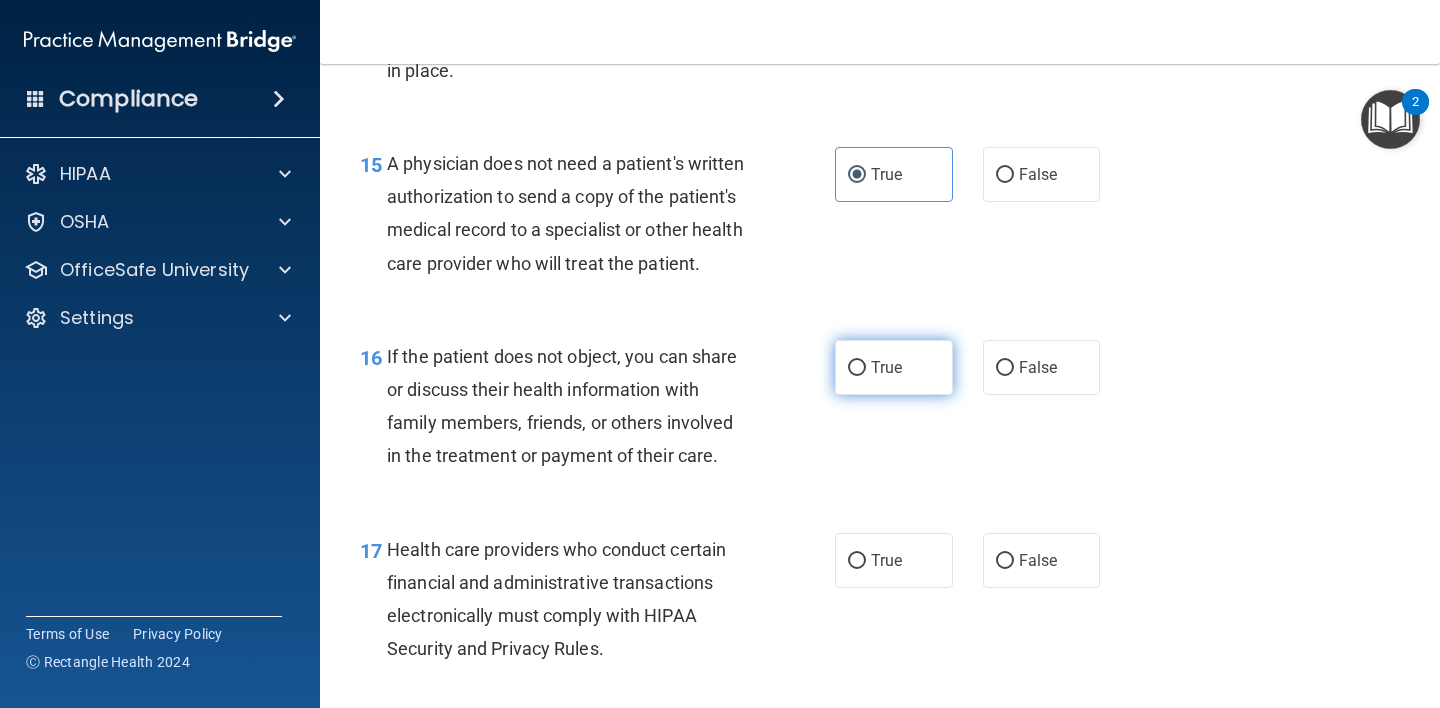 click on "True" at bounding box center [894, 367] 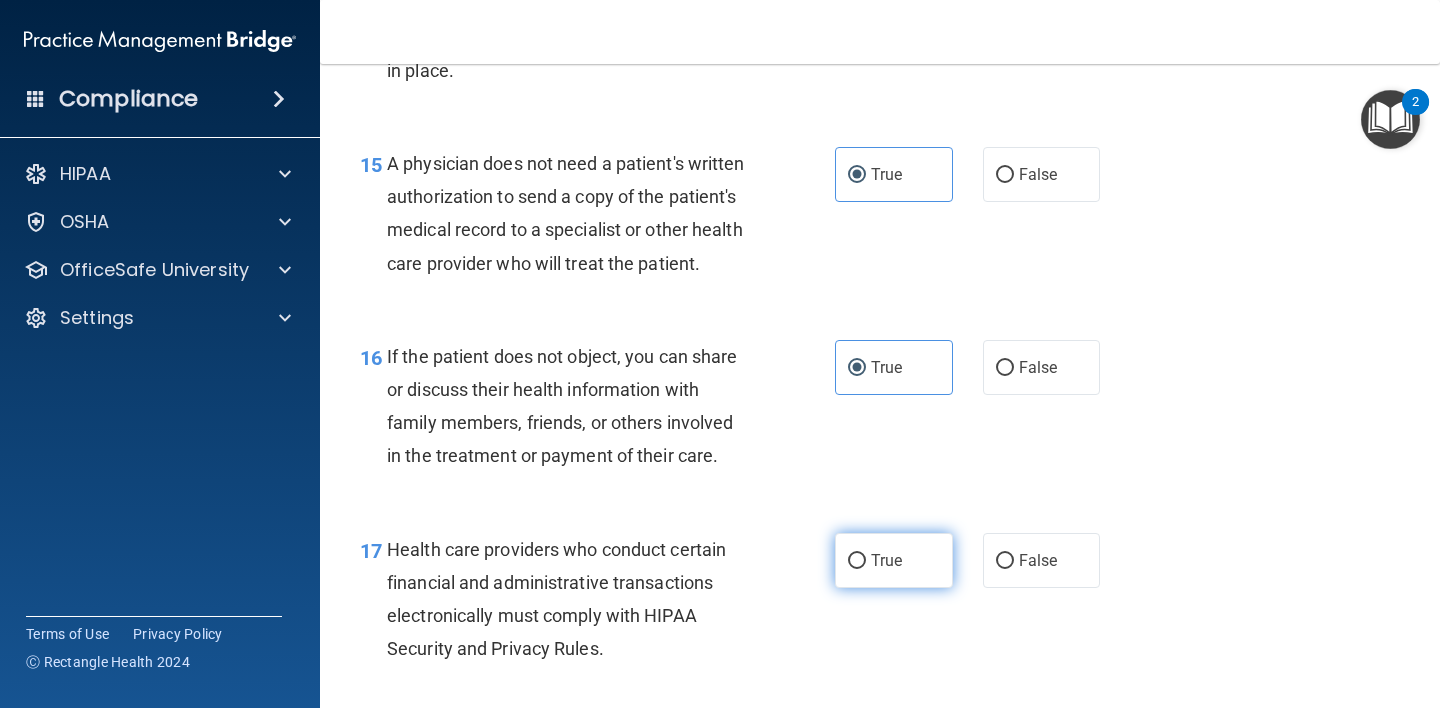 click on "True" at bounding box center (894, 560) 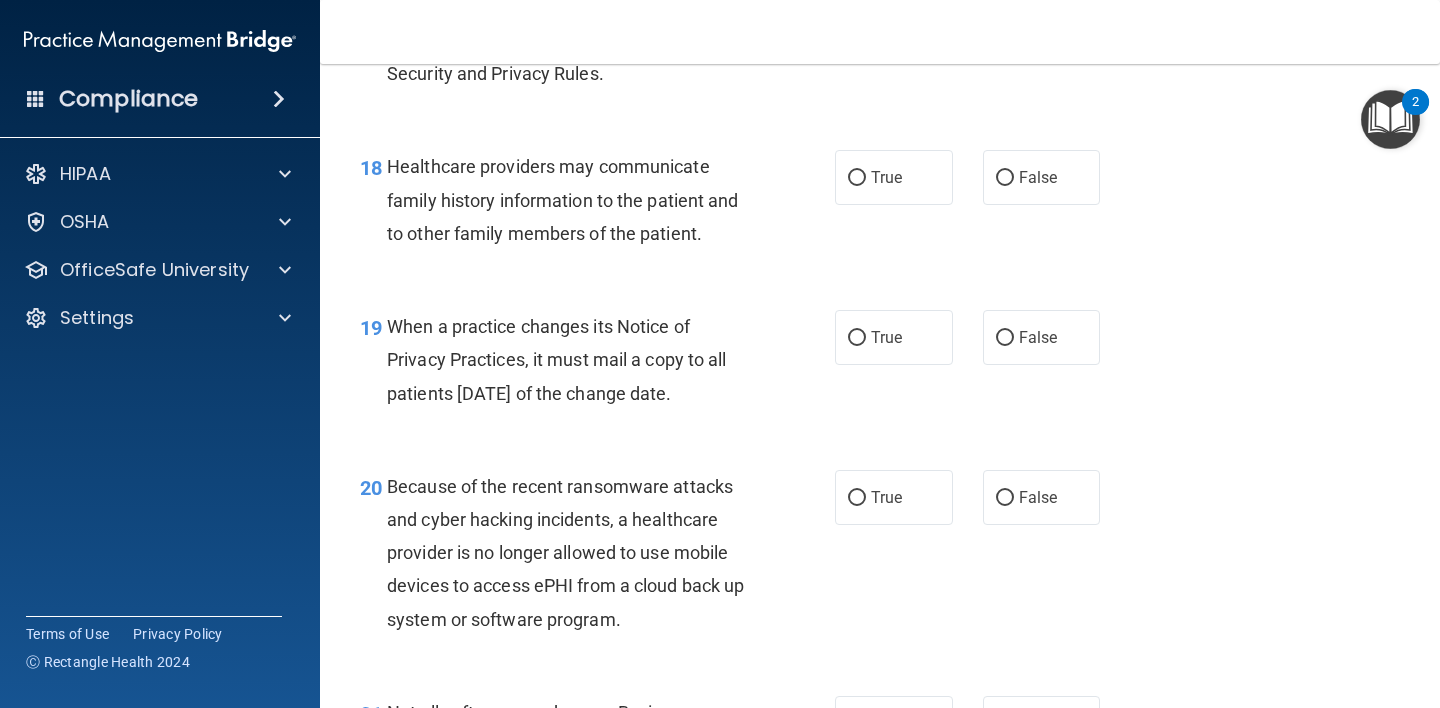 scroll, scrollTop: 3322, scrollLeft: 0, axis: vertical 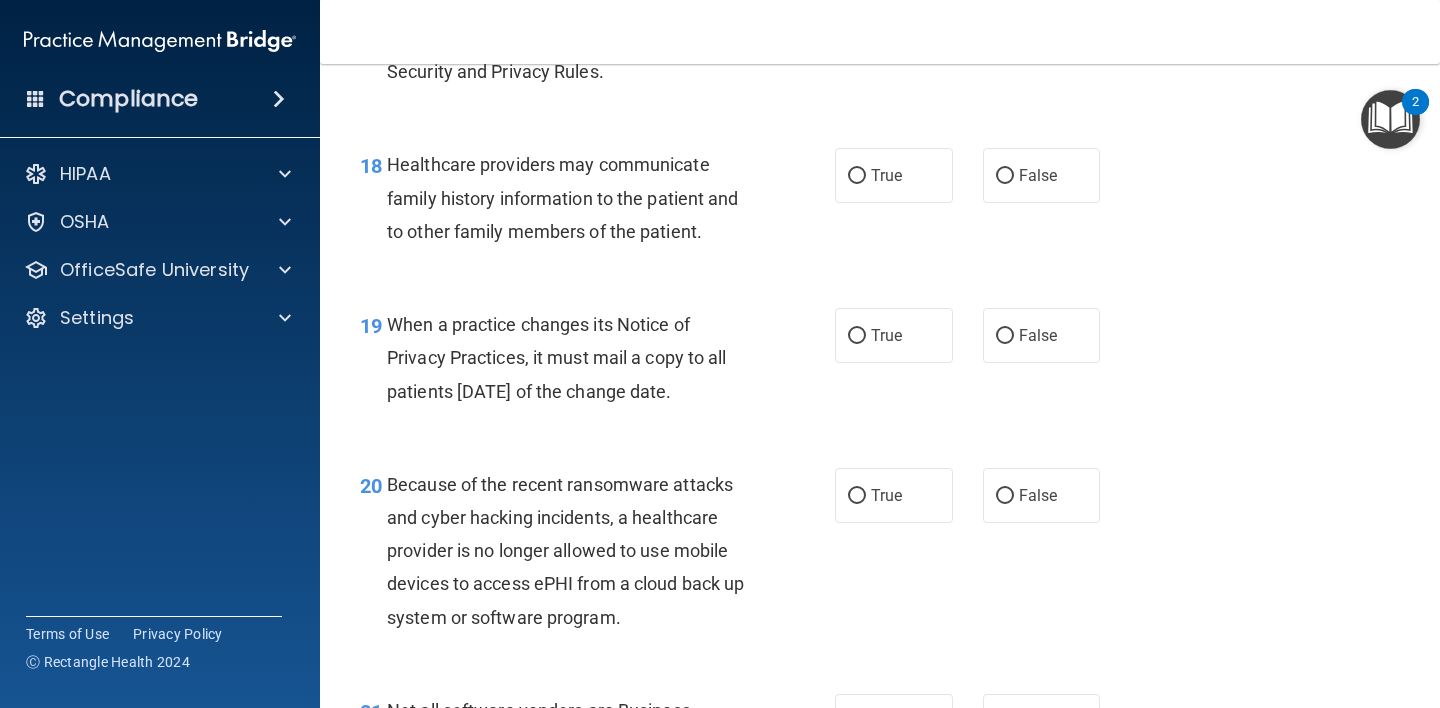 click on "18       Healthcare providers may communicate family history information to the patient and to other family members of the patient.                 True           False" at bounding box center (880, 203) 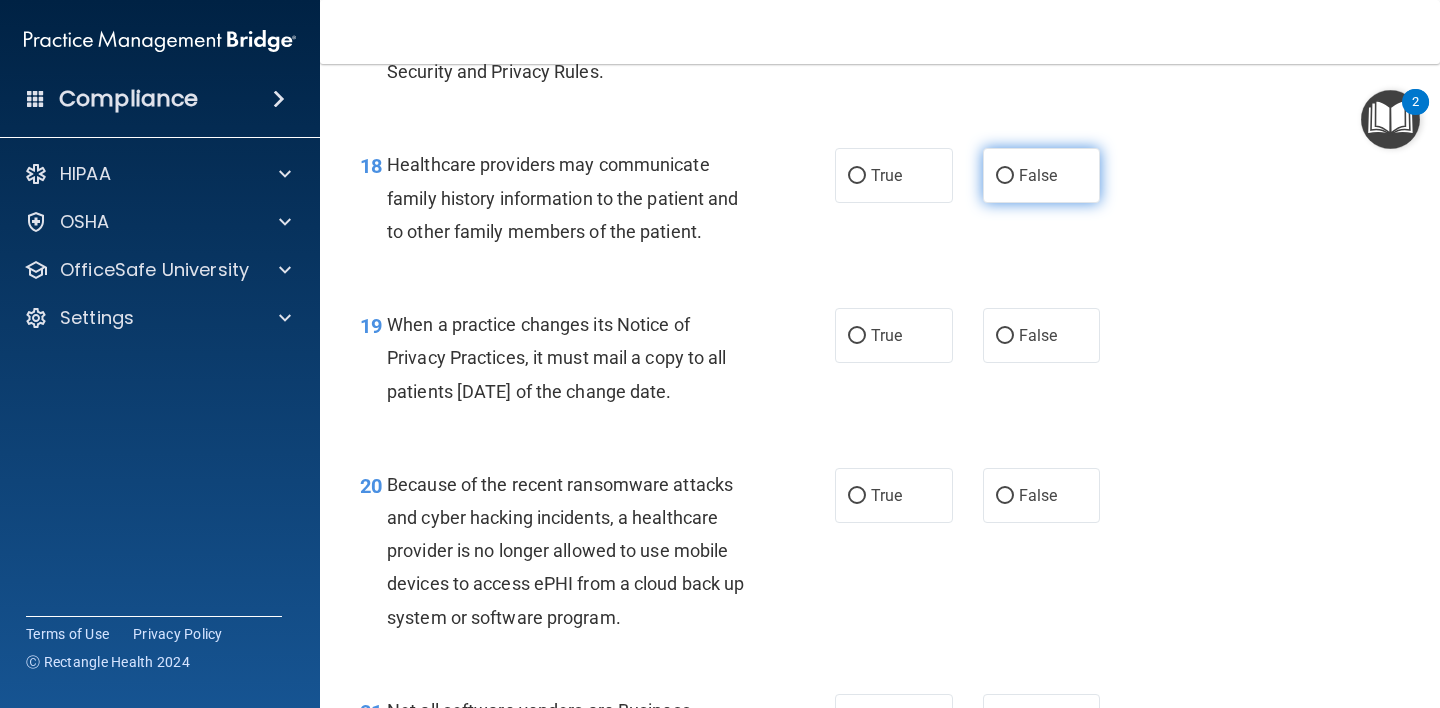 click on "False" at bounding box center [1038, 175] 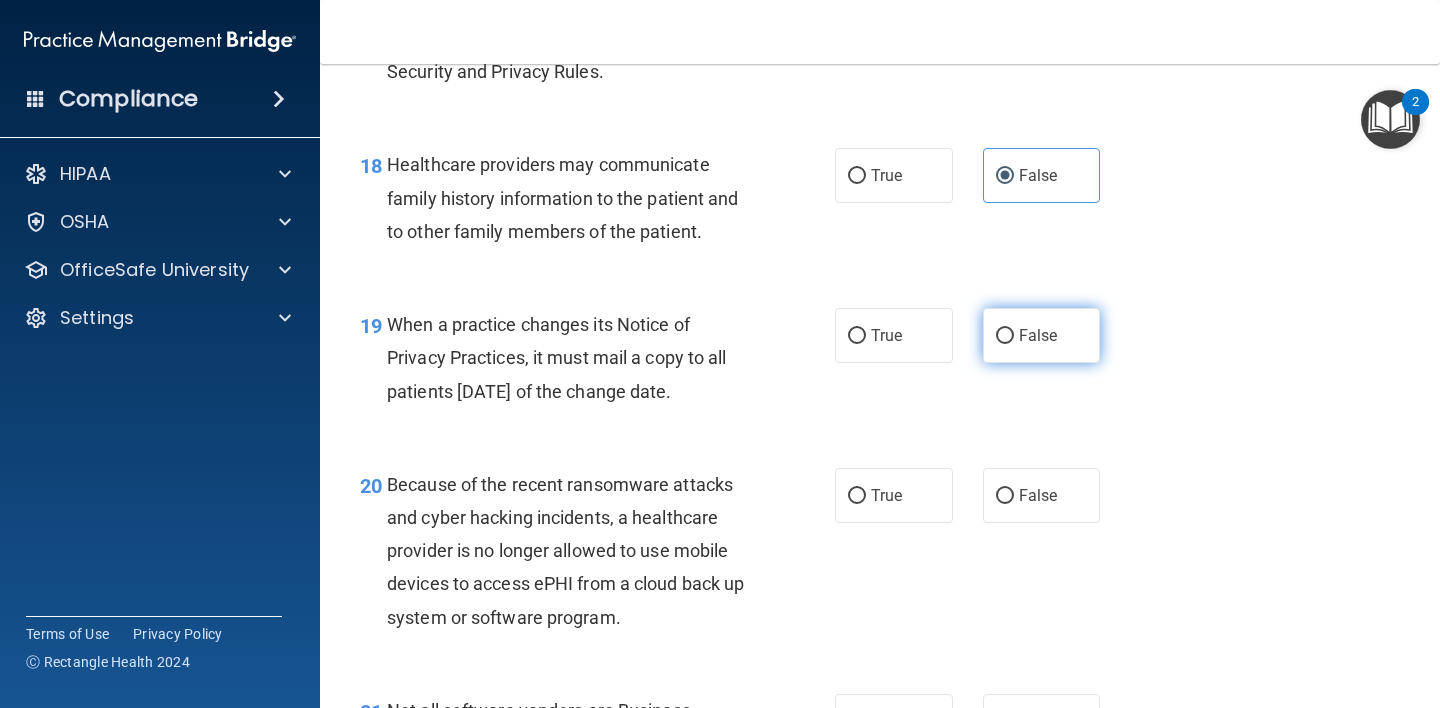 click on "False" at bounding box center [1042, 335] 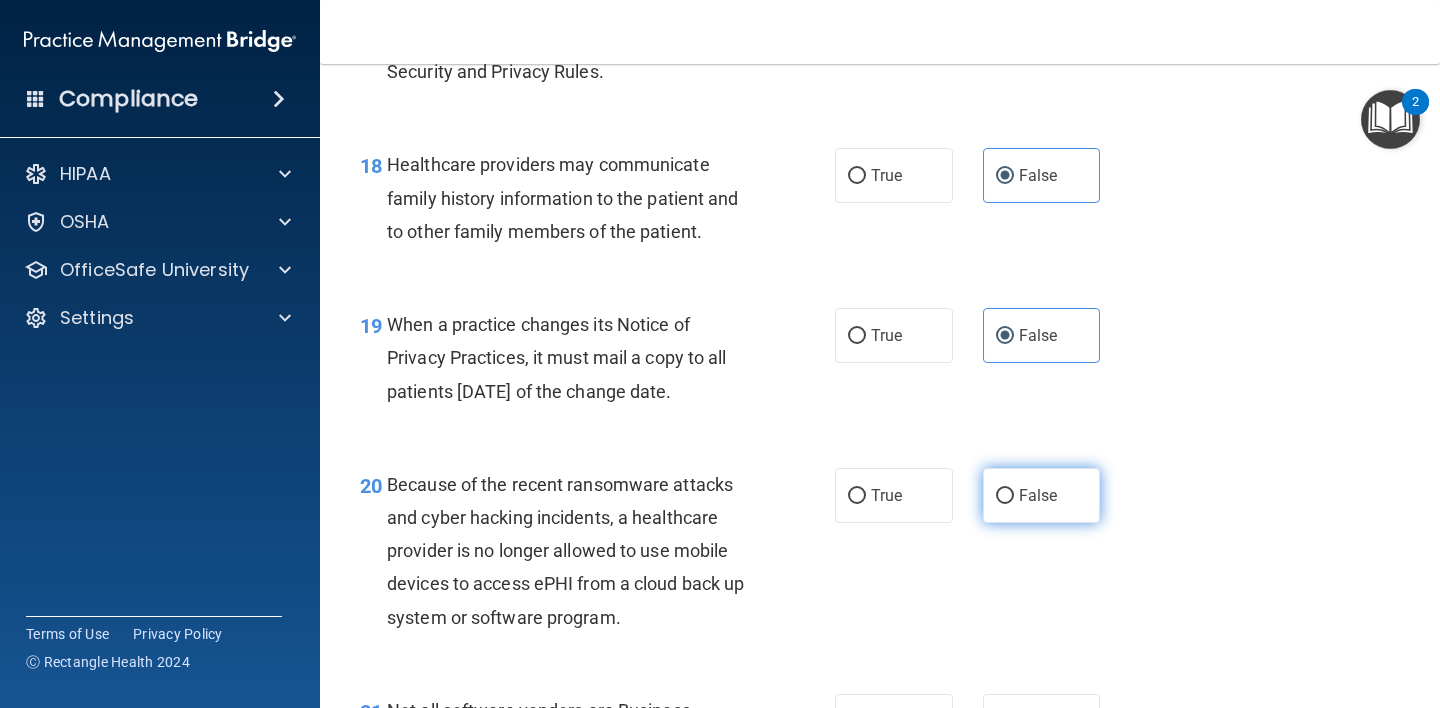 click on "False" at bounding box center (1038, 495) 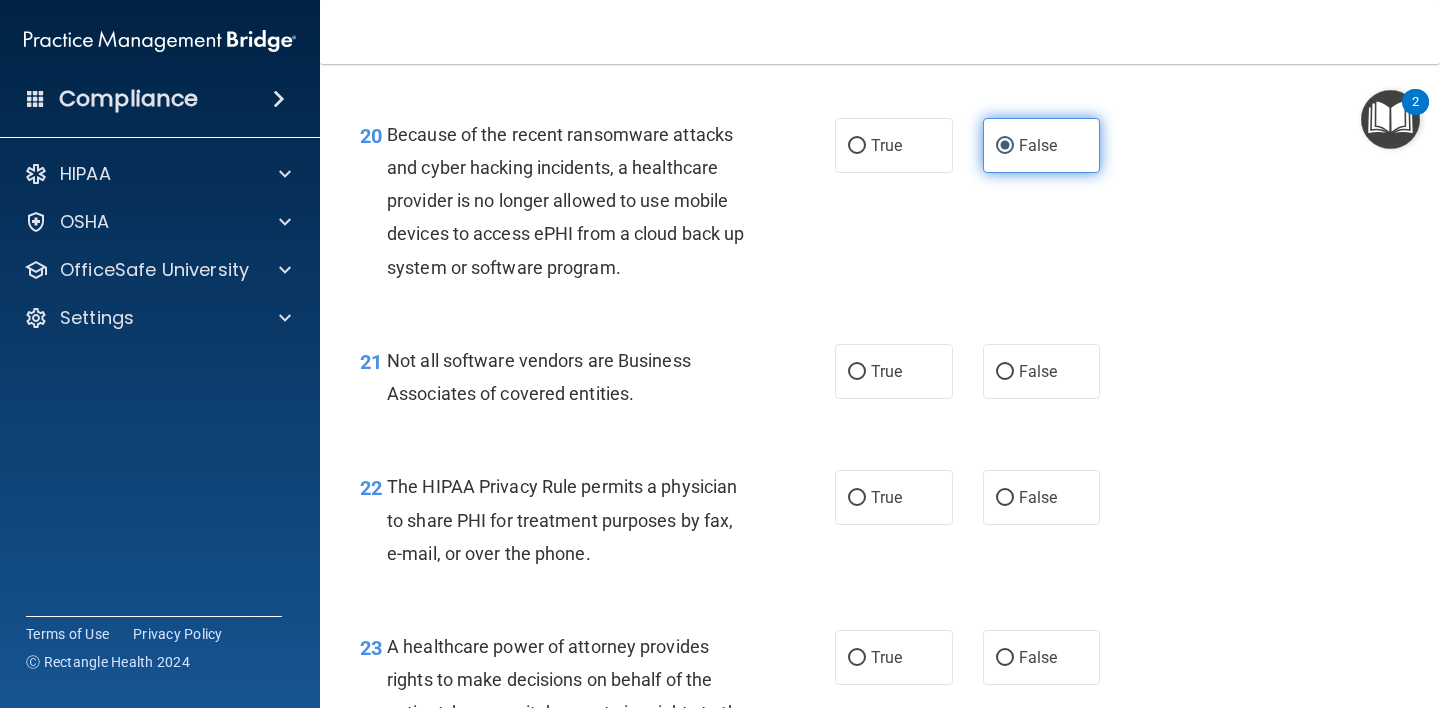 scroll, scrollTop: 3710, scrollLeft: 0, axis: vertical 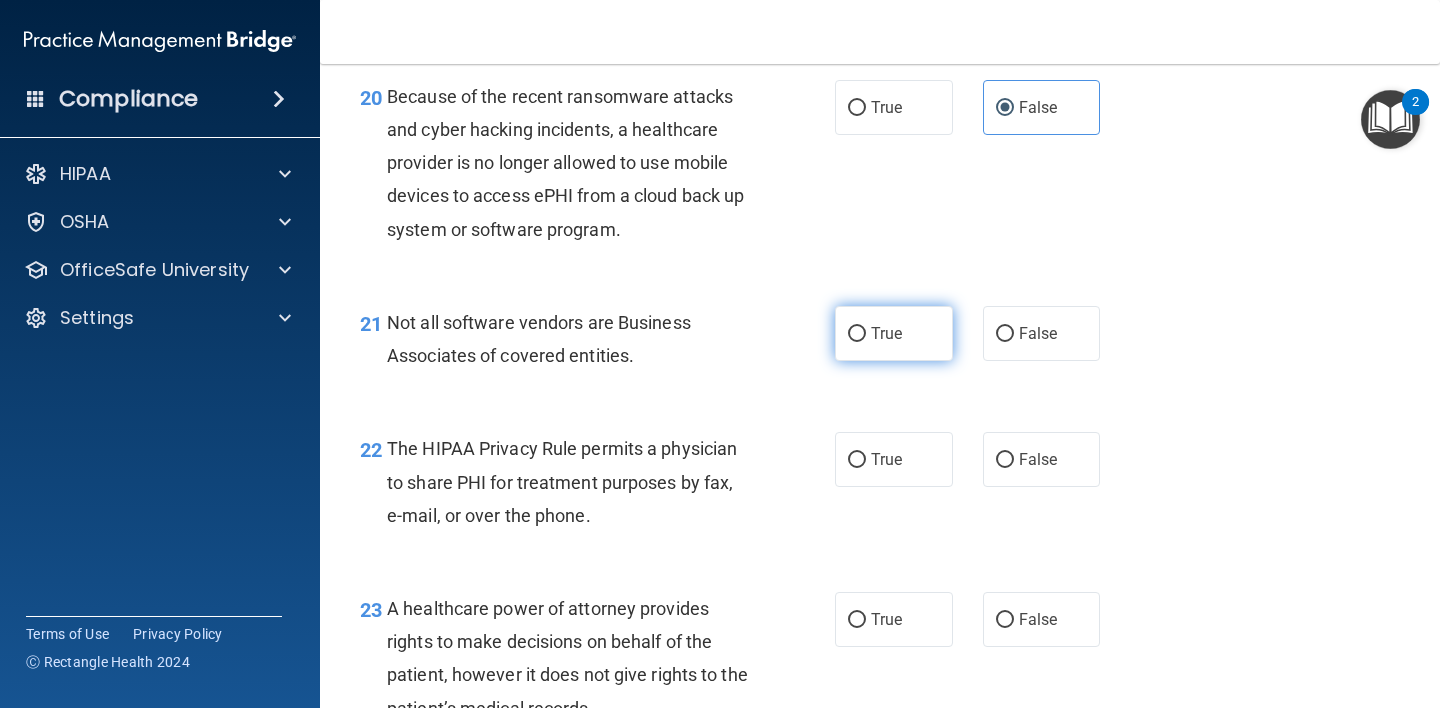 click on "True" at bounding box center [894, 333] 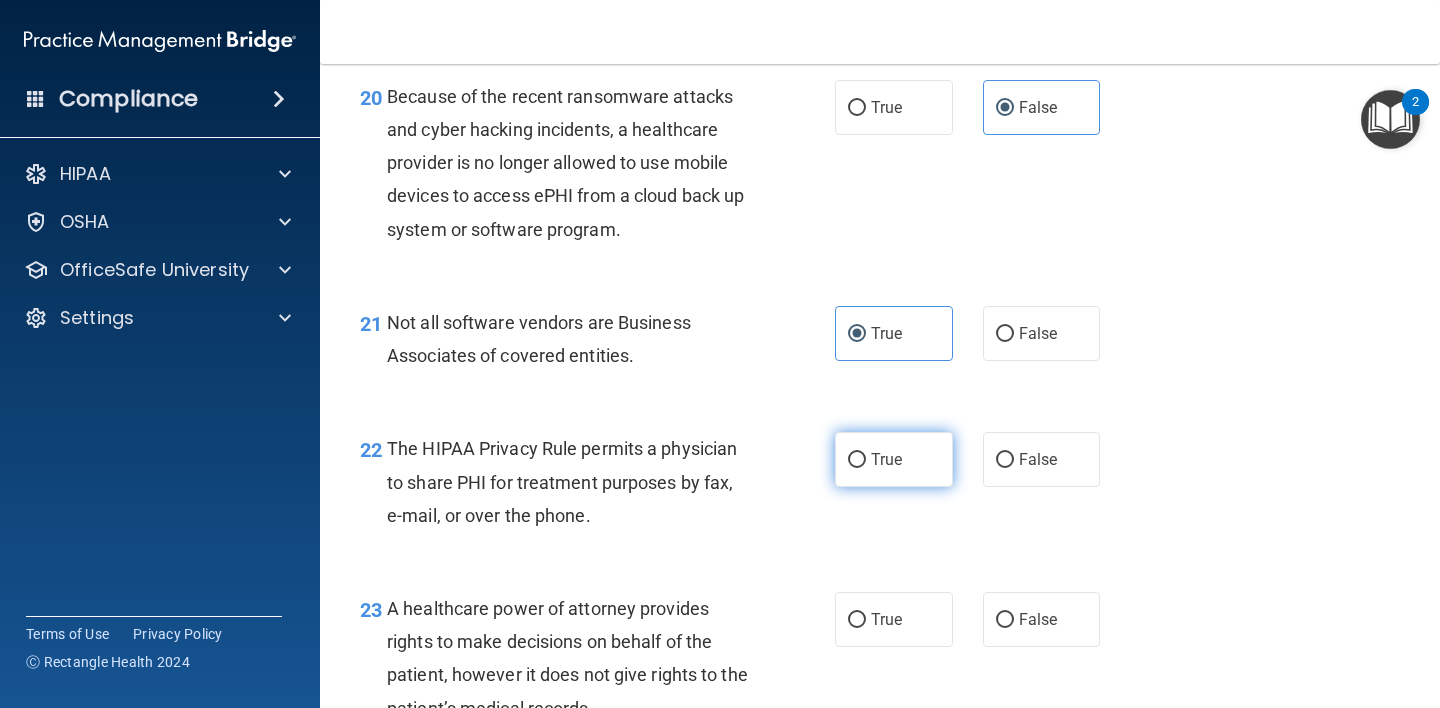 click on "True" at bounding box center [894, 459] 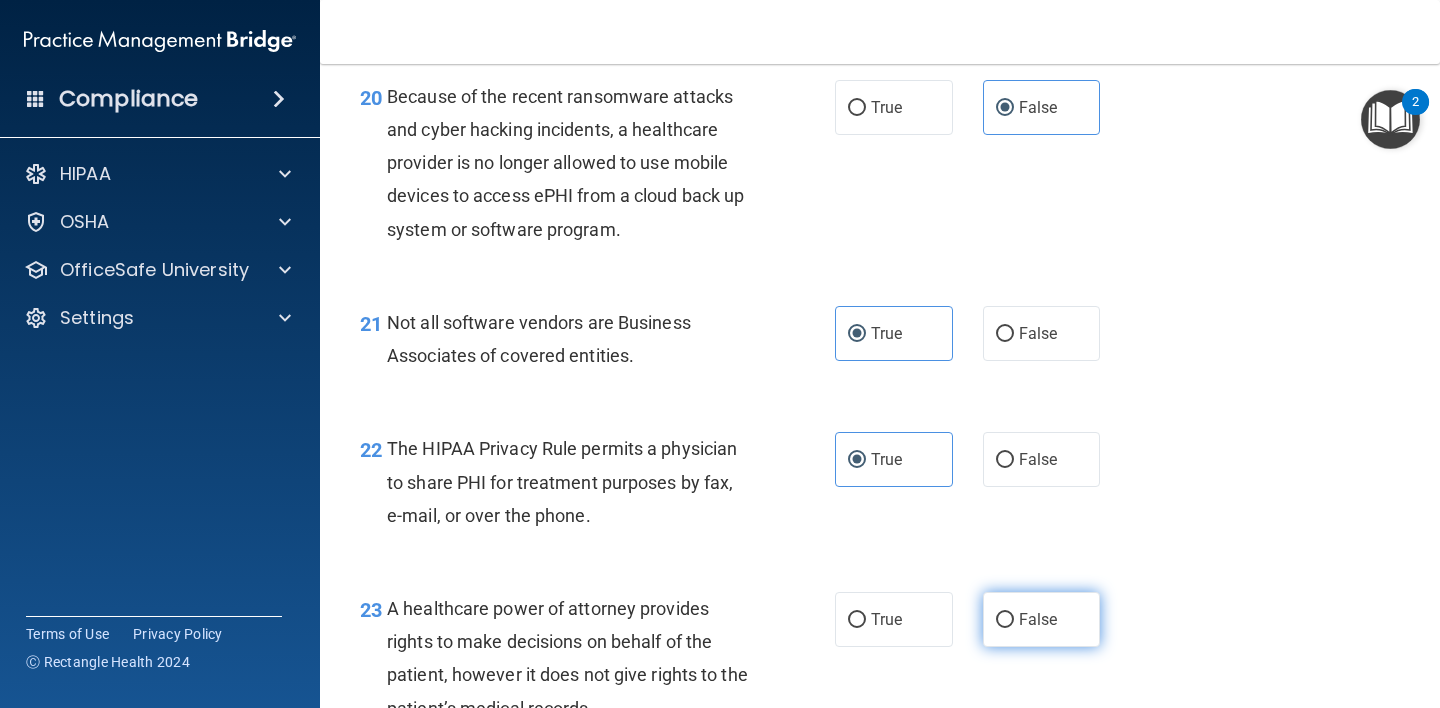 click on "False" at bounding box center [1042, 619] 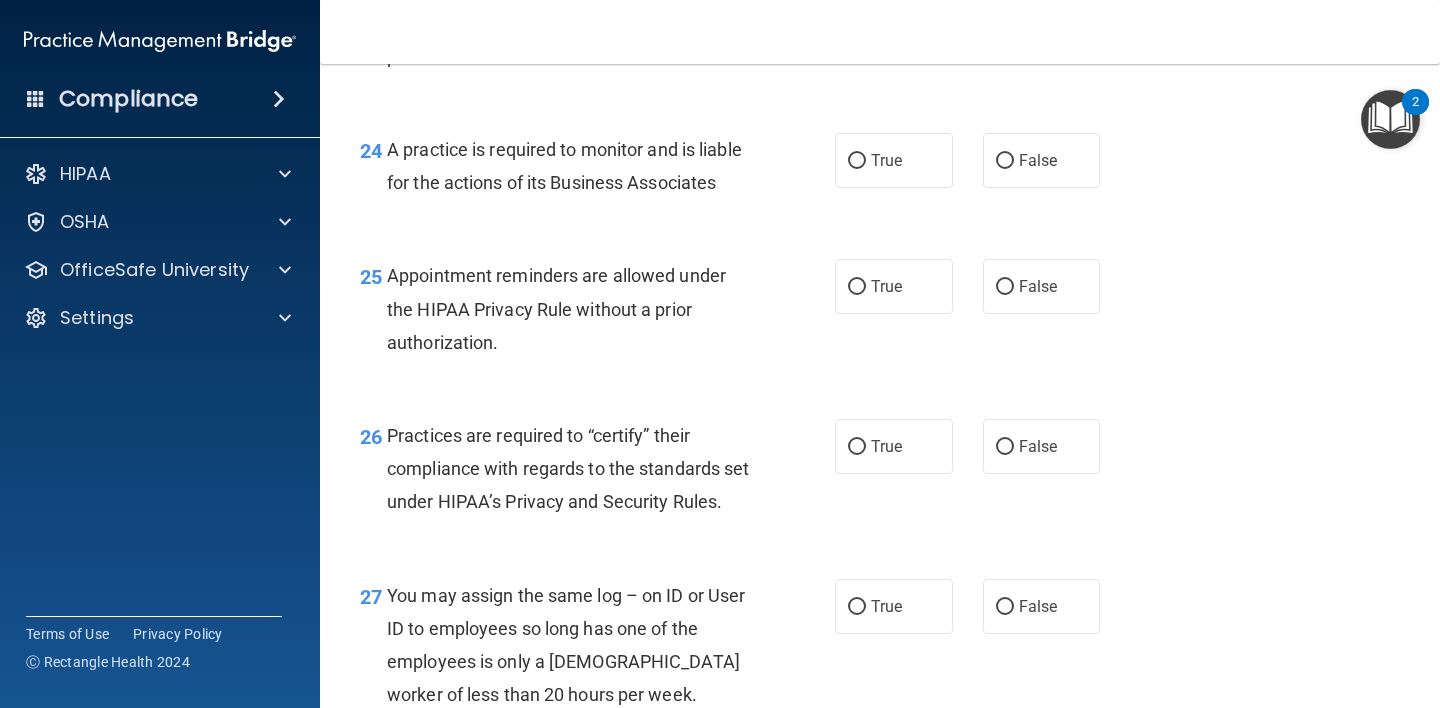 scroll, scrollTop: 4373, scrollLeft: 0, axis: vertical 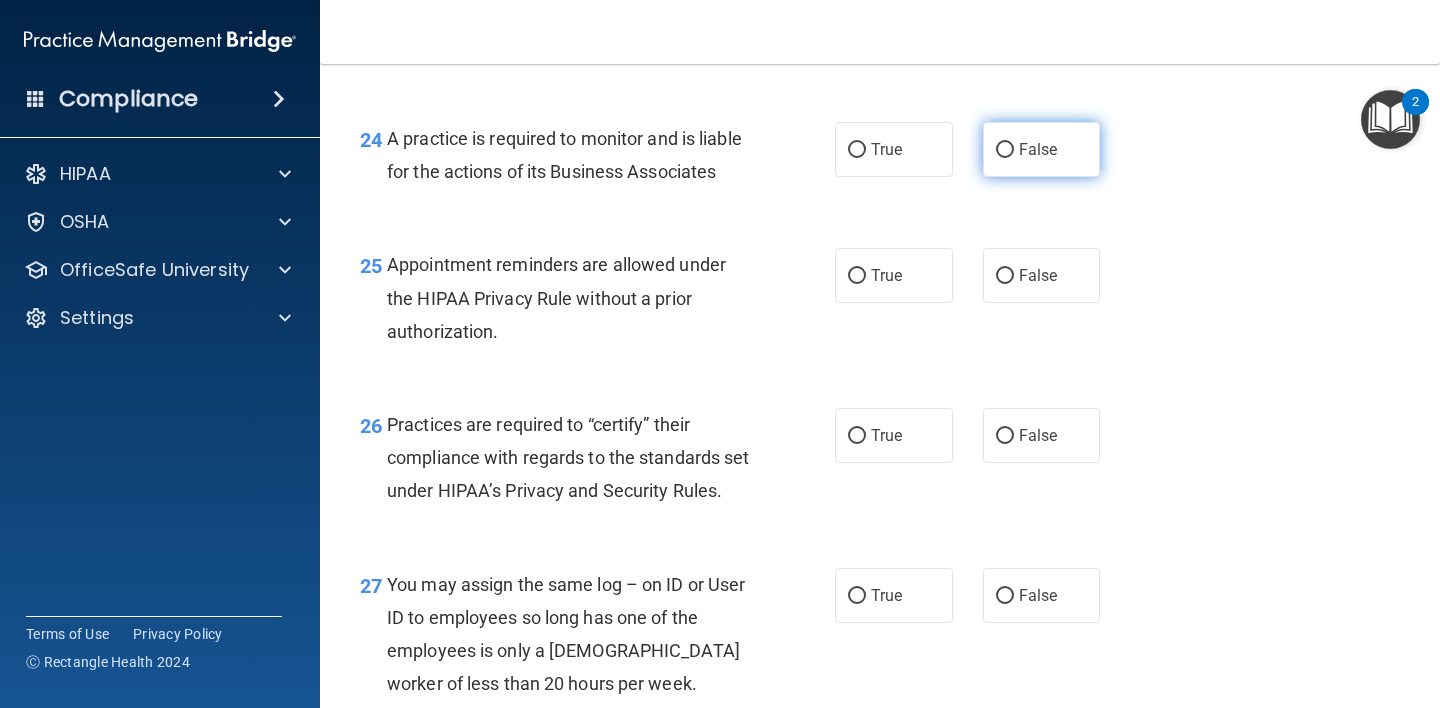 click on "False" at bounding box center [1042, 149] 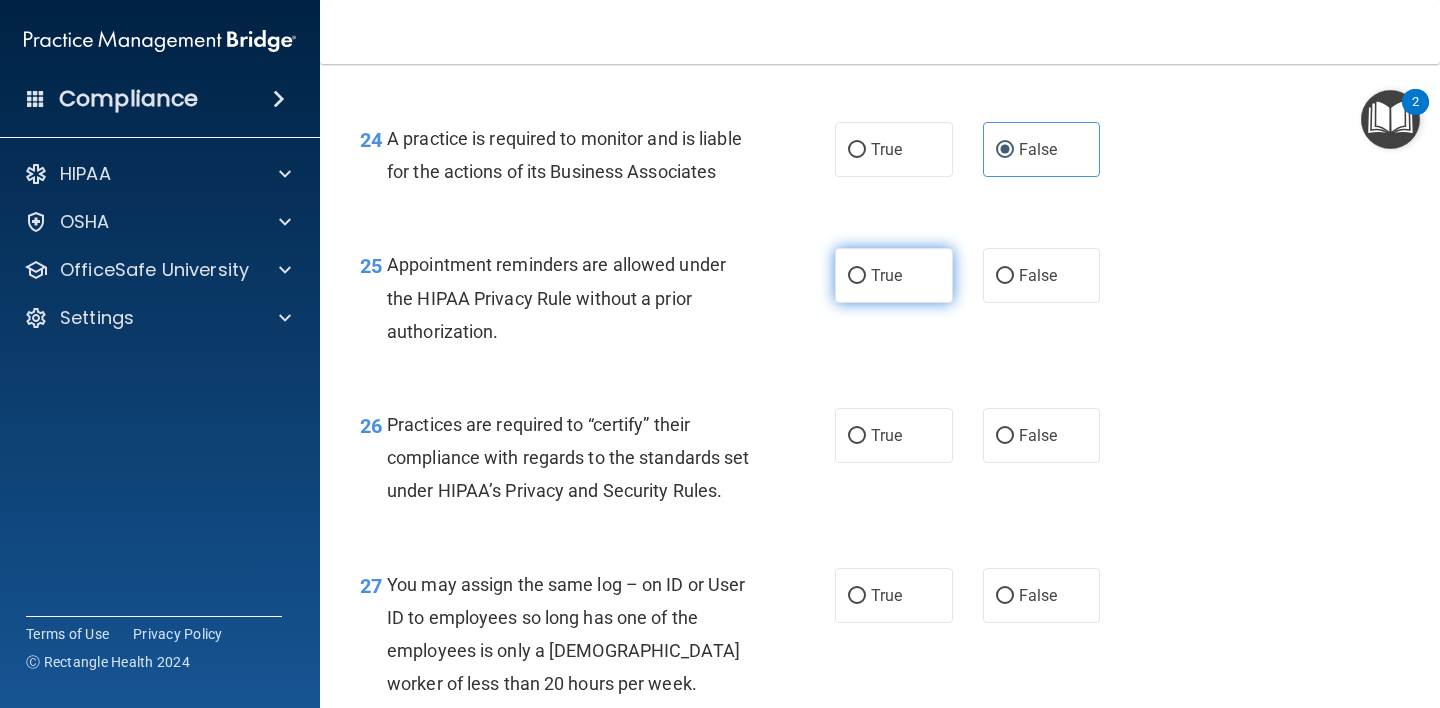 click on "True" at bounding box center [894, 275] 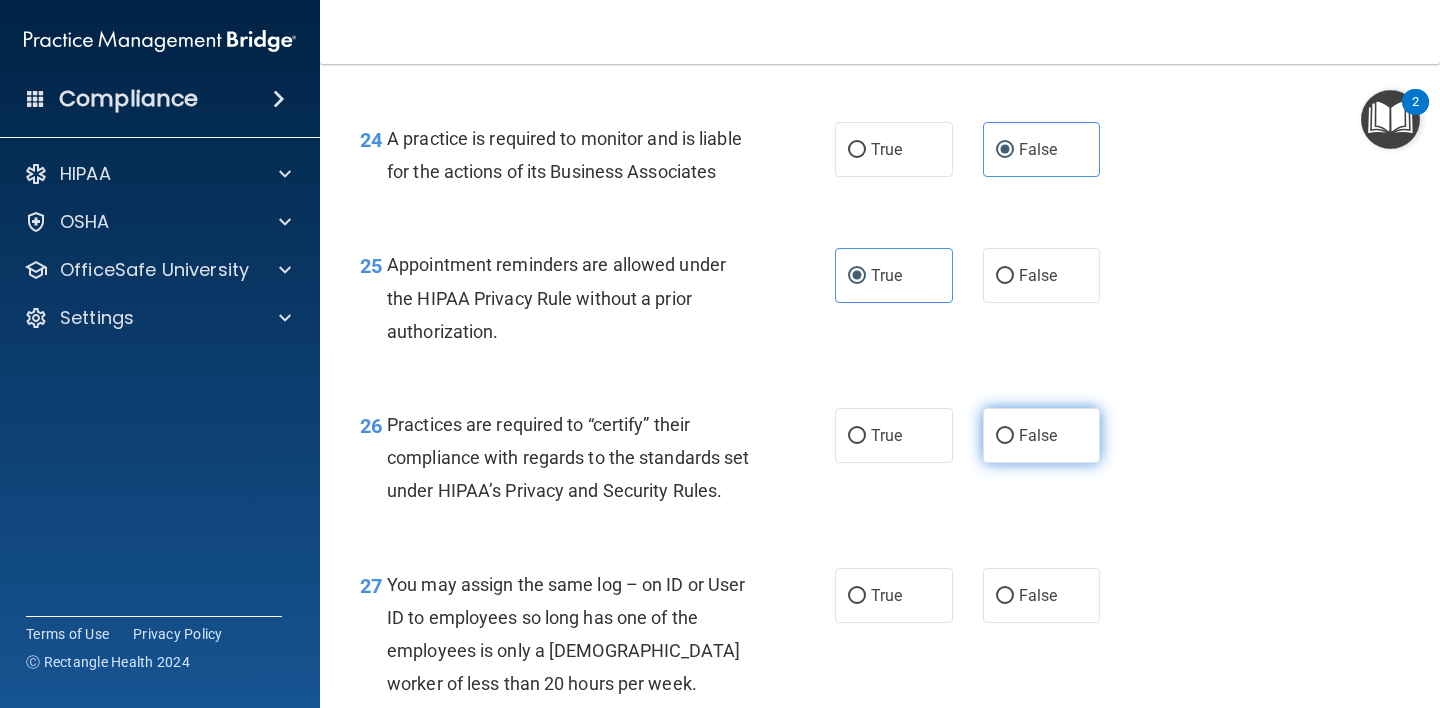 click on "False" at bounding box center (1038, 435) 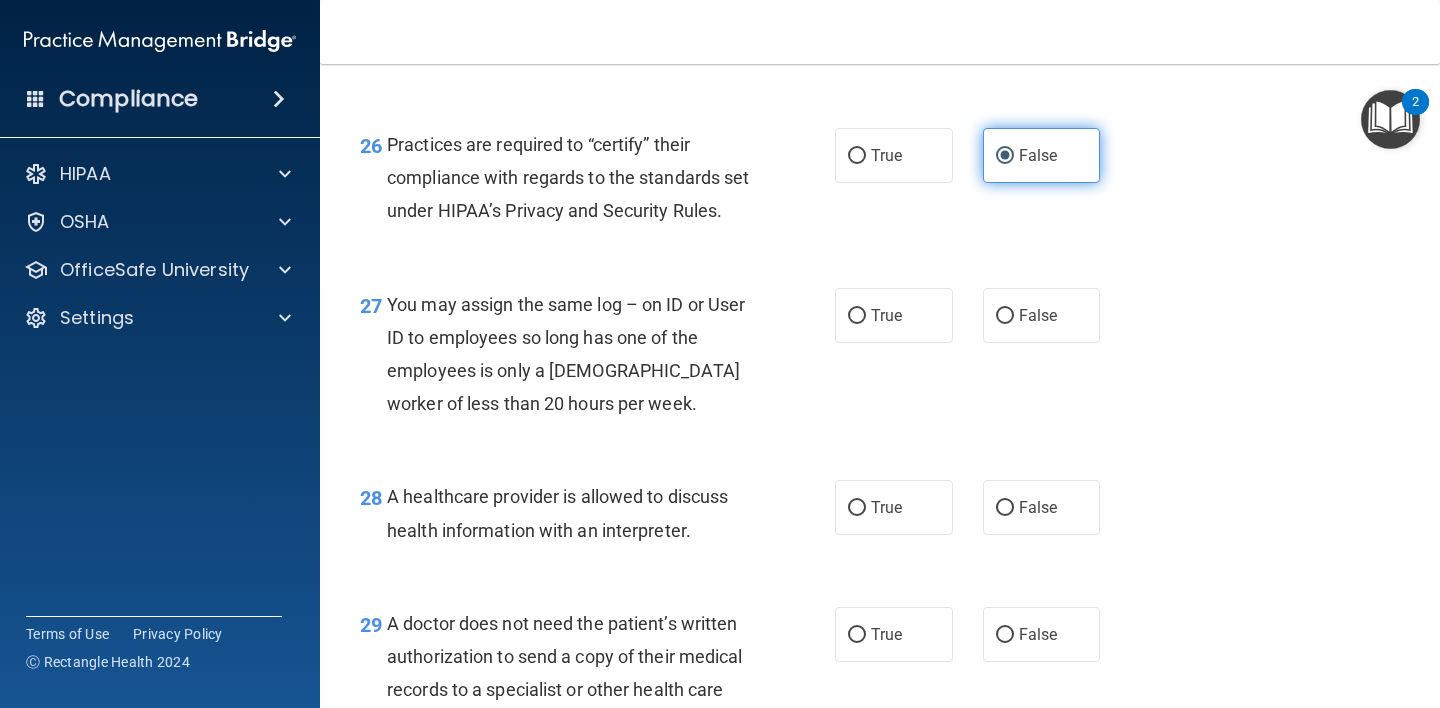 scroll, scrollTop: 4714, scrollLeft: 0, axis: vertical 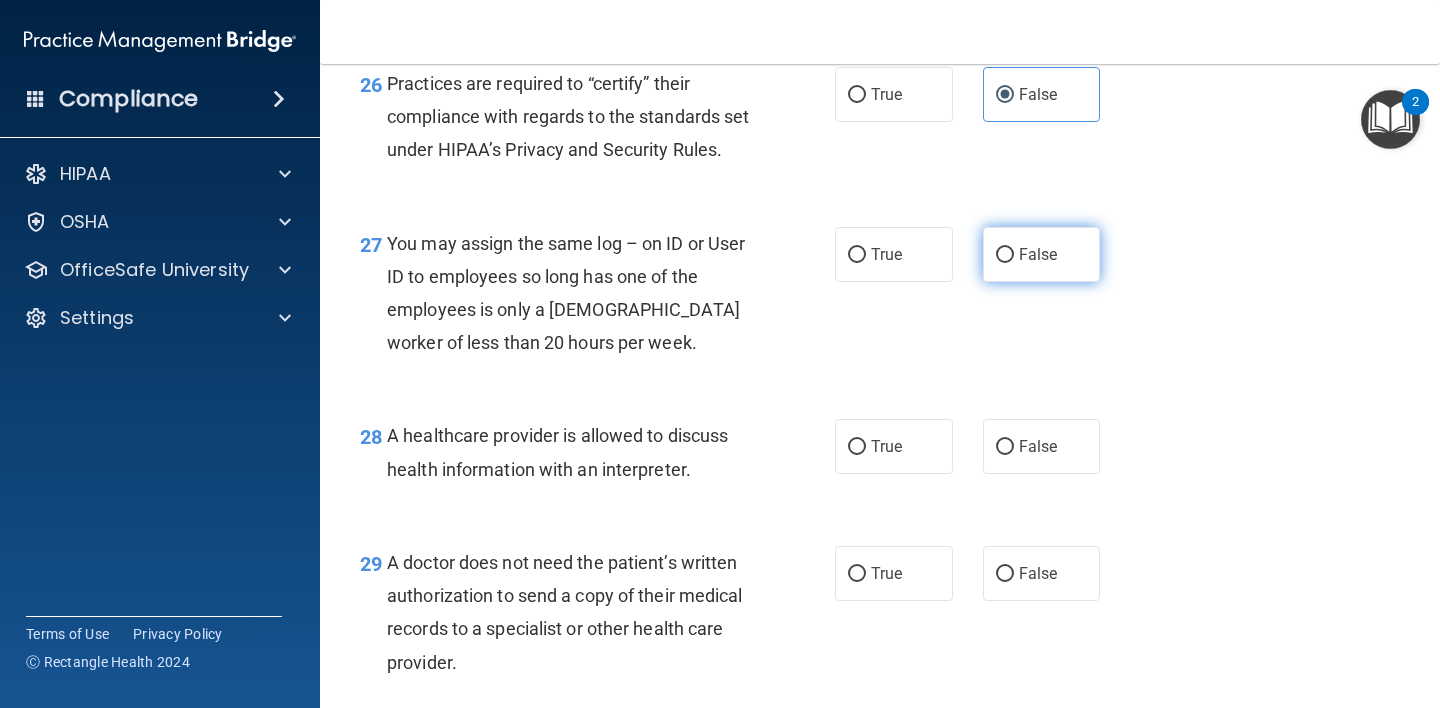 click on "False" at bounding box center (1042, 254) 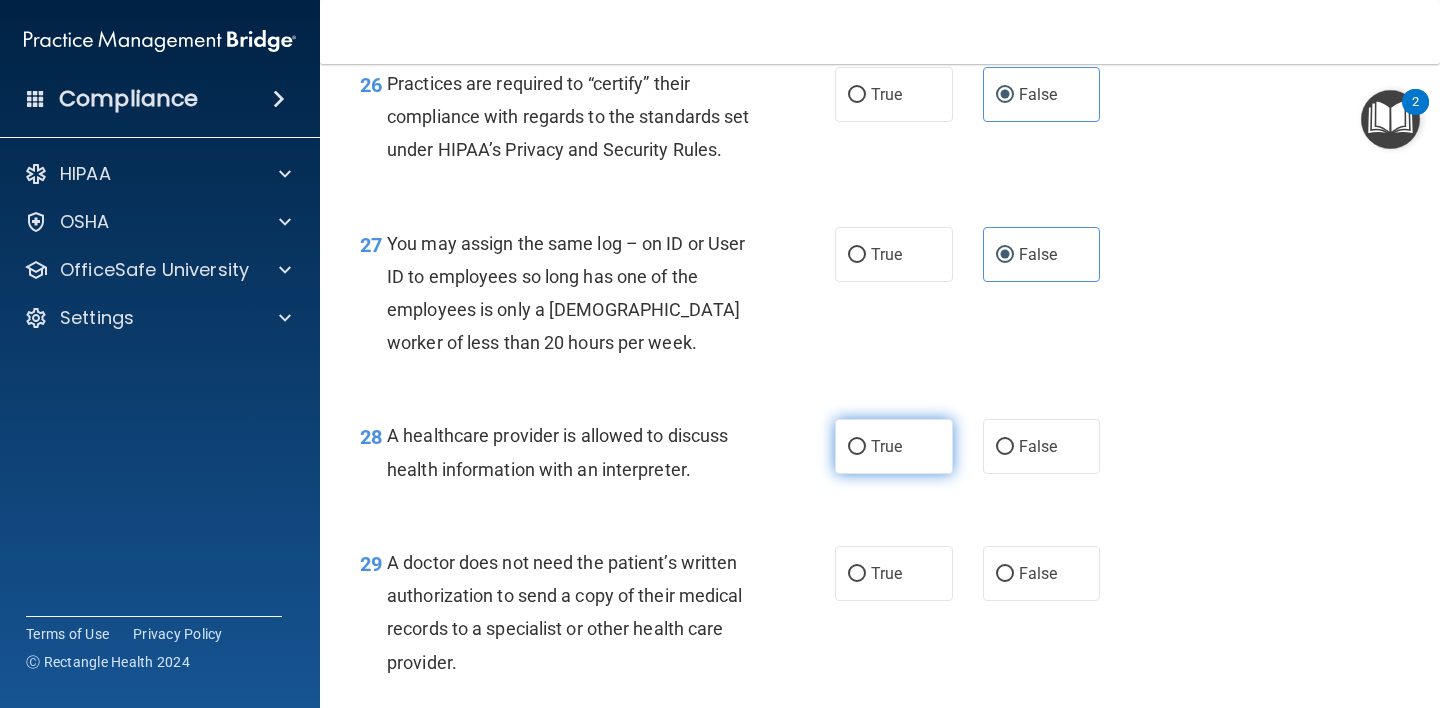 click on "True" at bounding box center [857, 447] 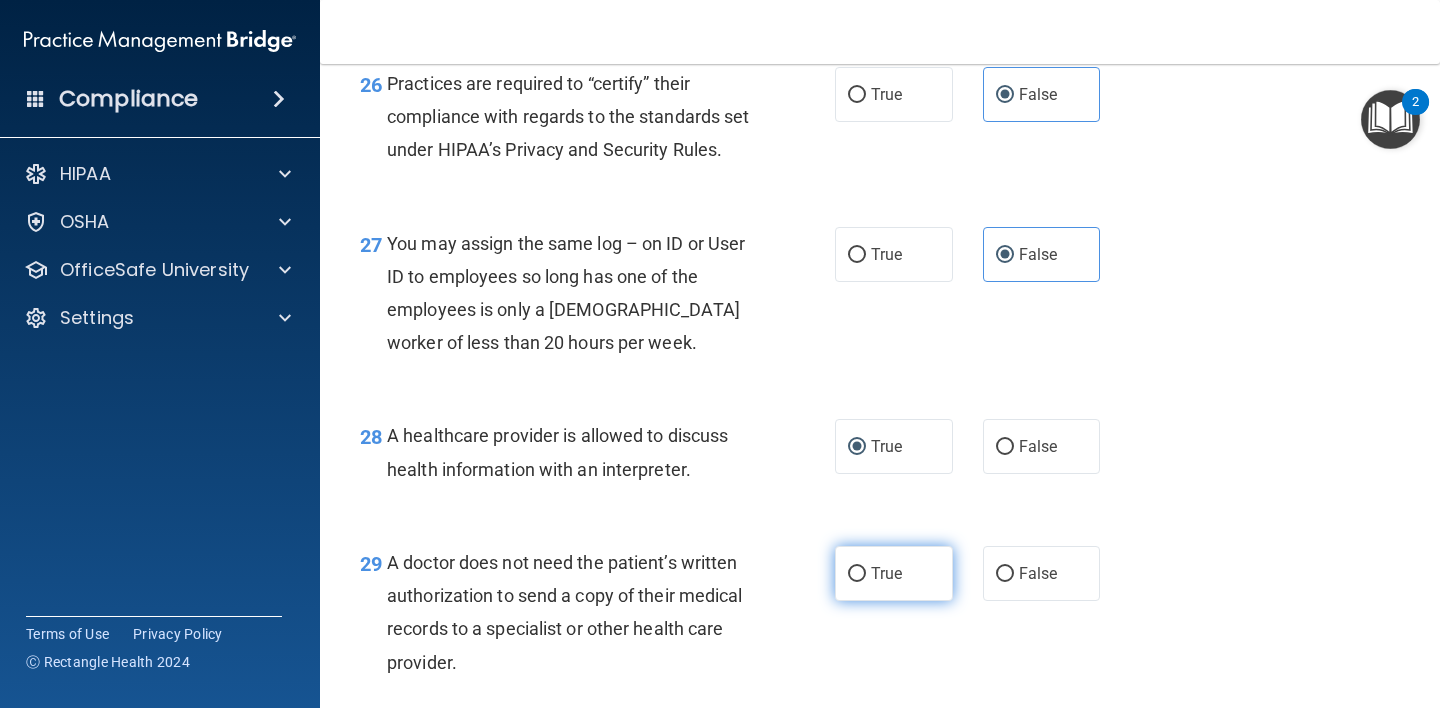 click on "True" at bounding box center (886, 573) 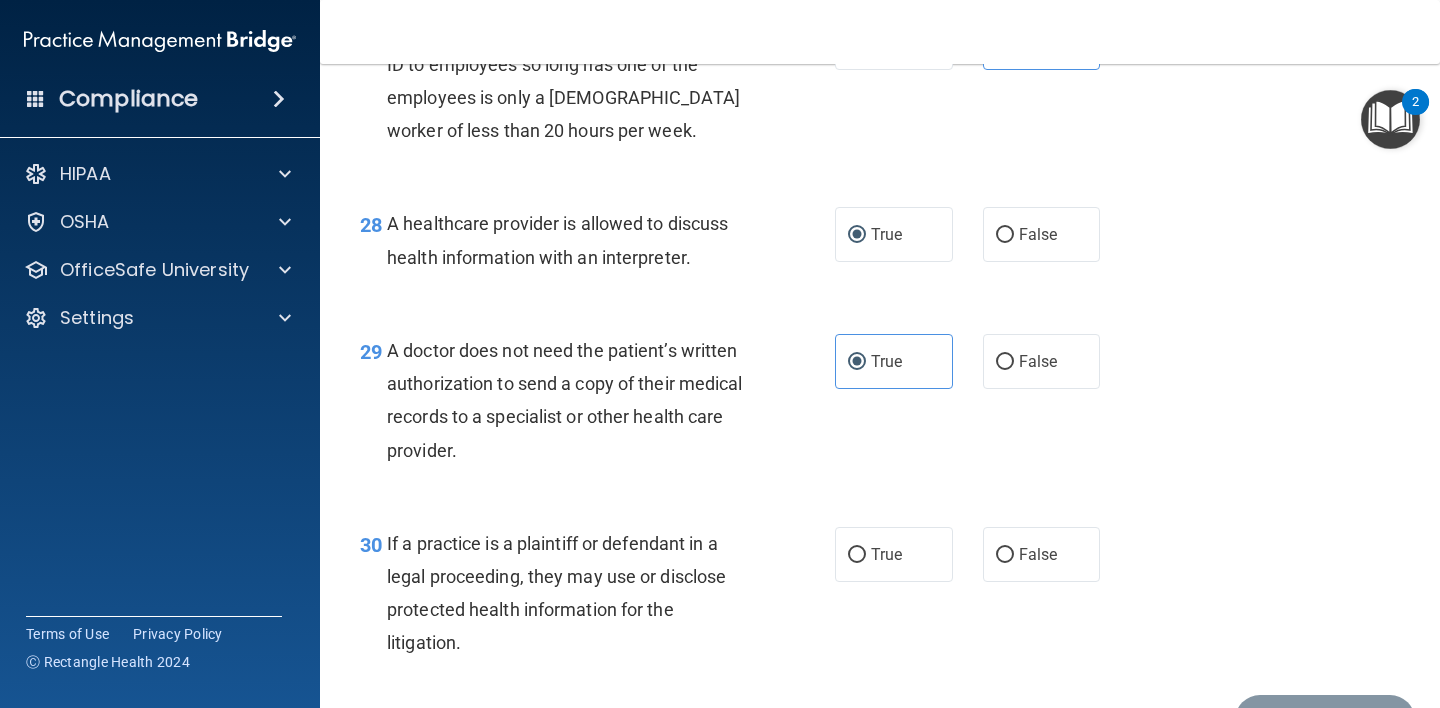 click on "30       If a practice is a plaintiff or defendant in a legal proceeding, they may use or disclose protected health information for the litigation.                 True           False" at bounding box center (880, 598) 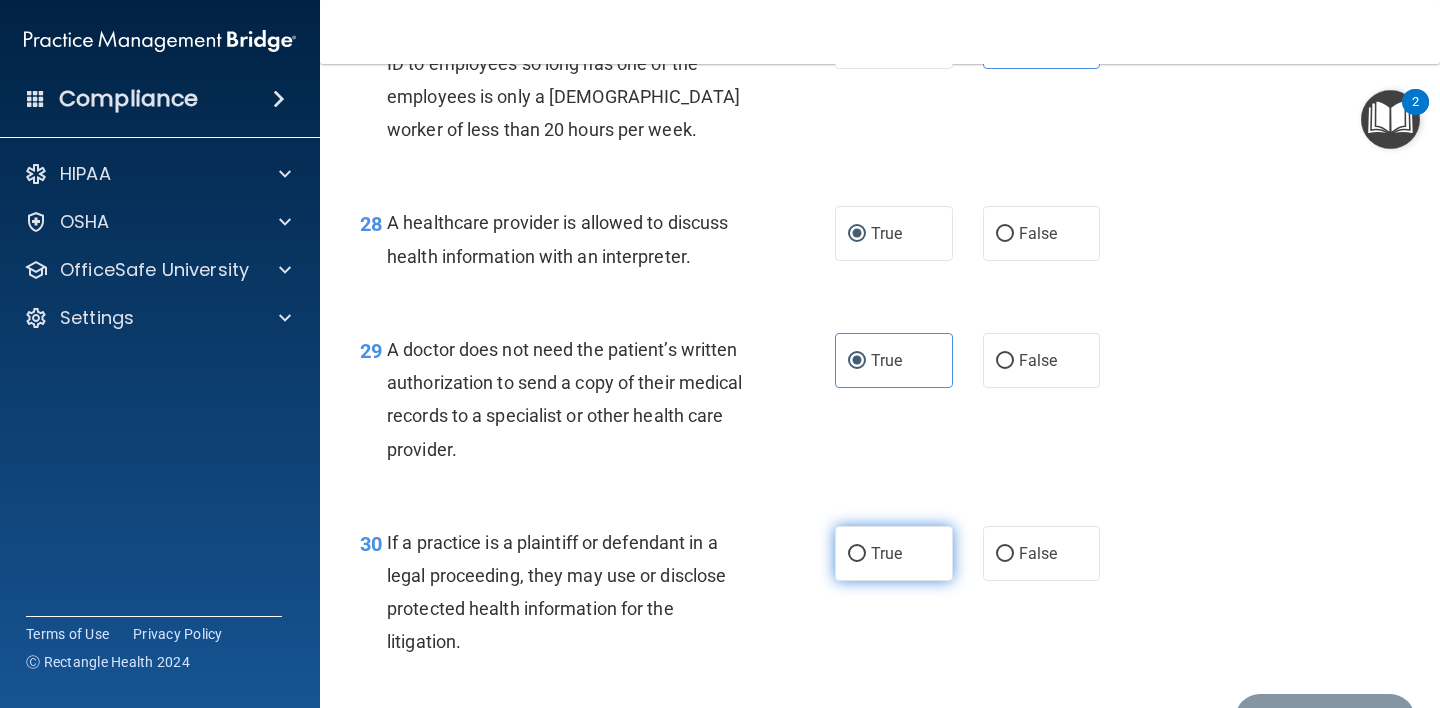 click on "True" at bounding box center (886, 553) 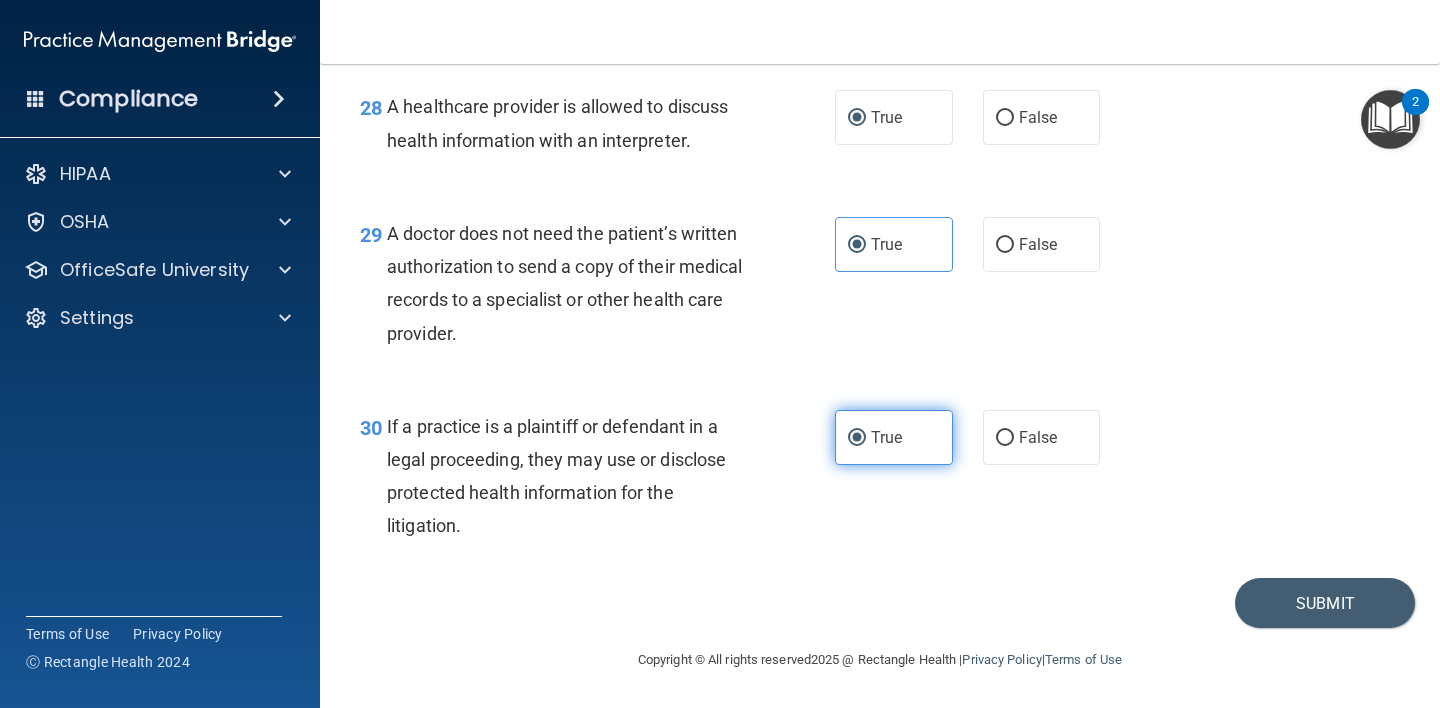 scroll, scrollTop: 5077, scrollLeft: 0, axis: vertical 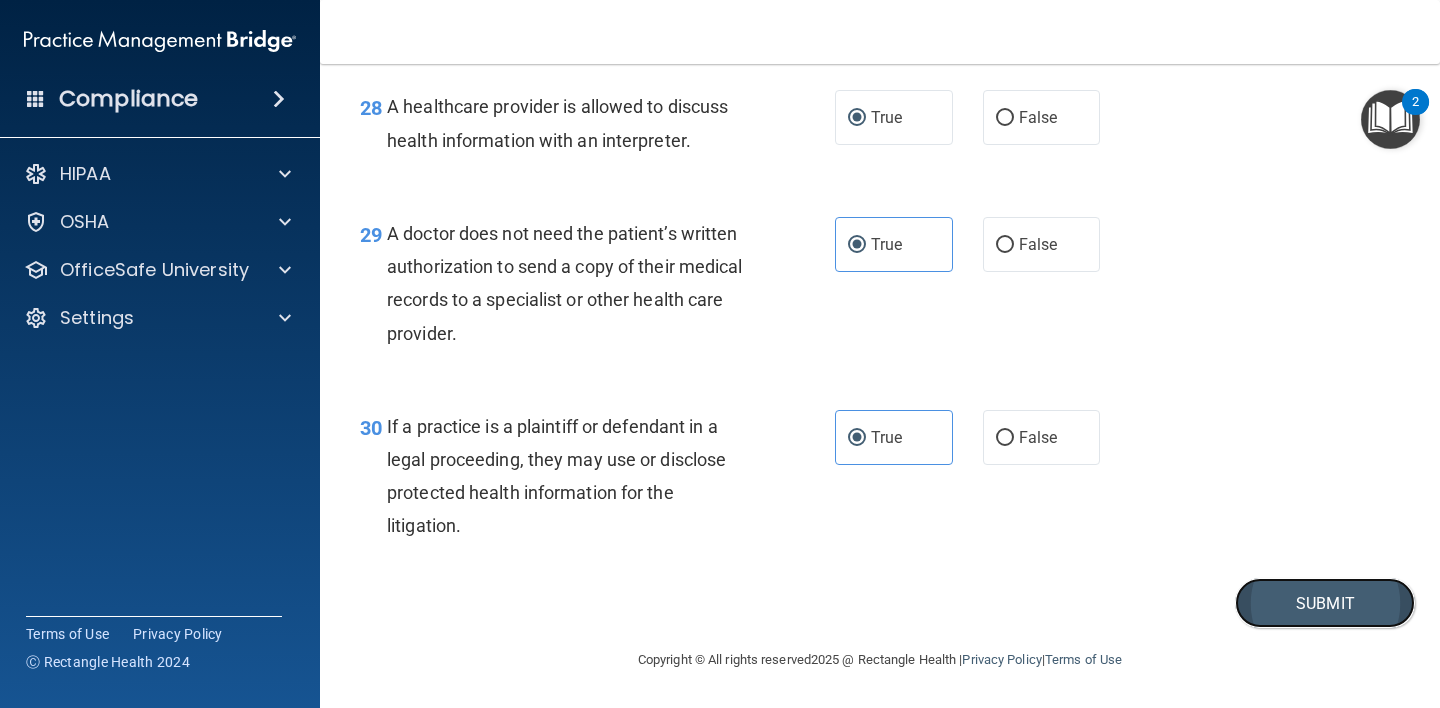 click on "Submit" at bounding box center (1325, 603) 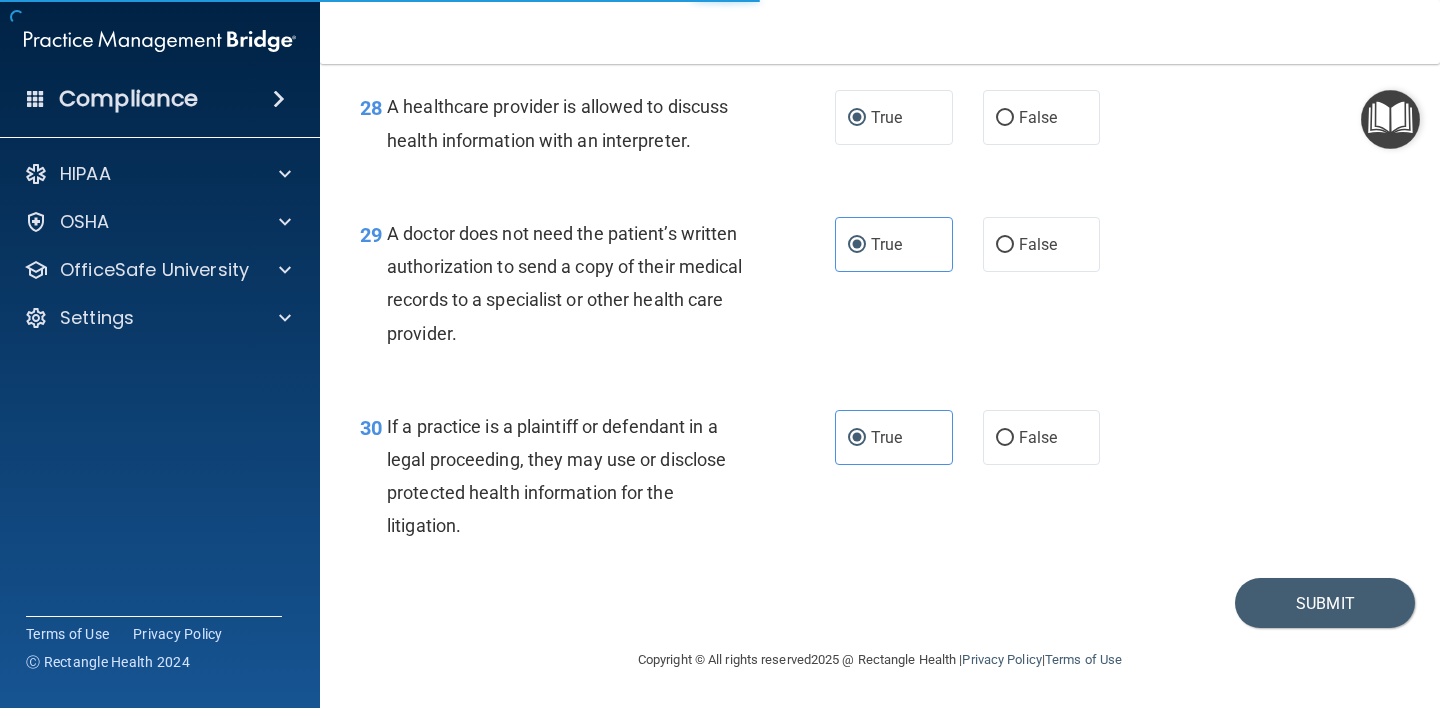 scroll, scrollTop: 0, scrollLeft: 0, axis: both 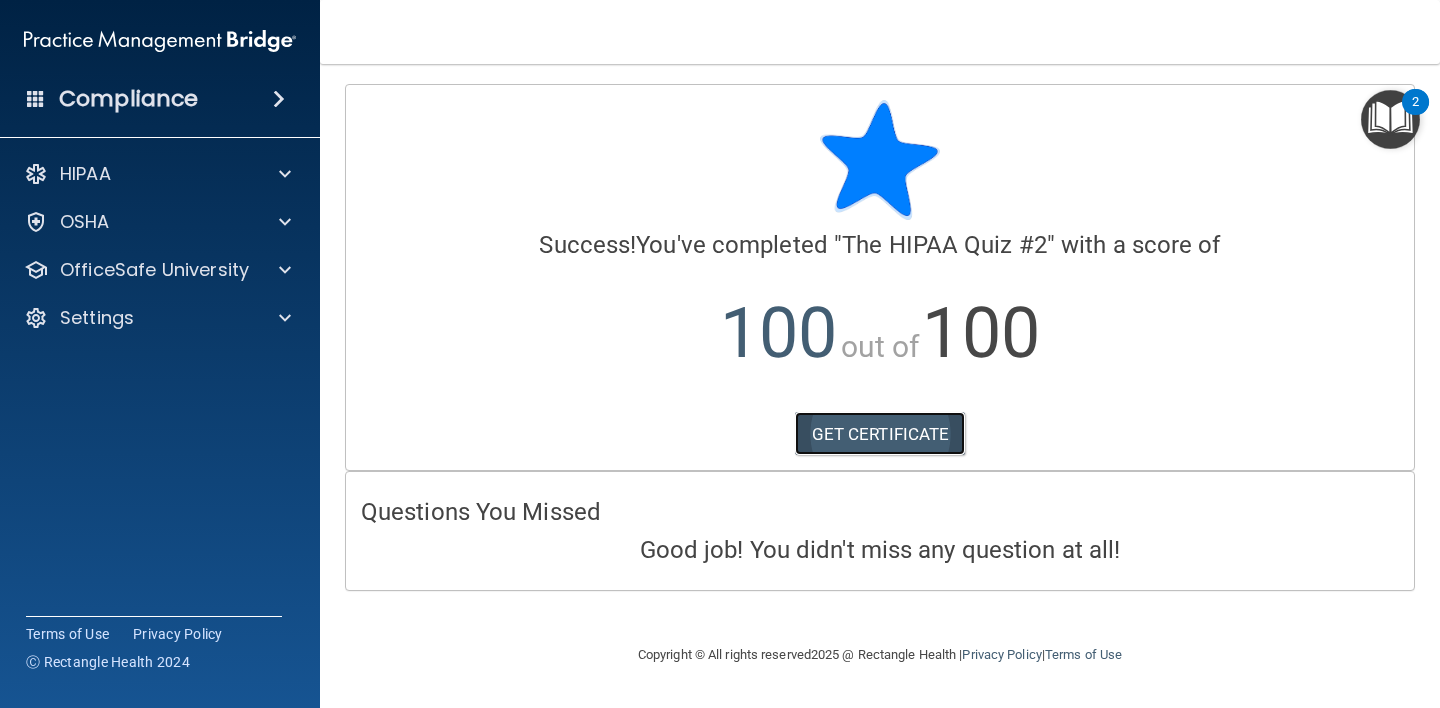 click on "GET CERTIFICATE" at bounding box center [880, 434] 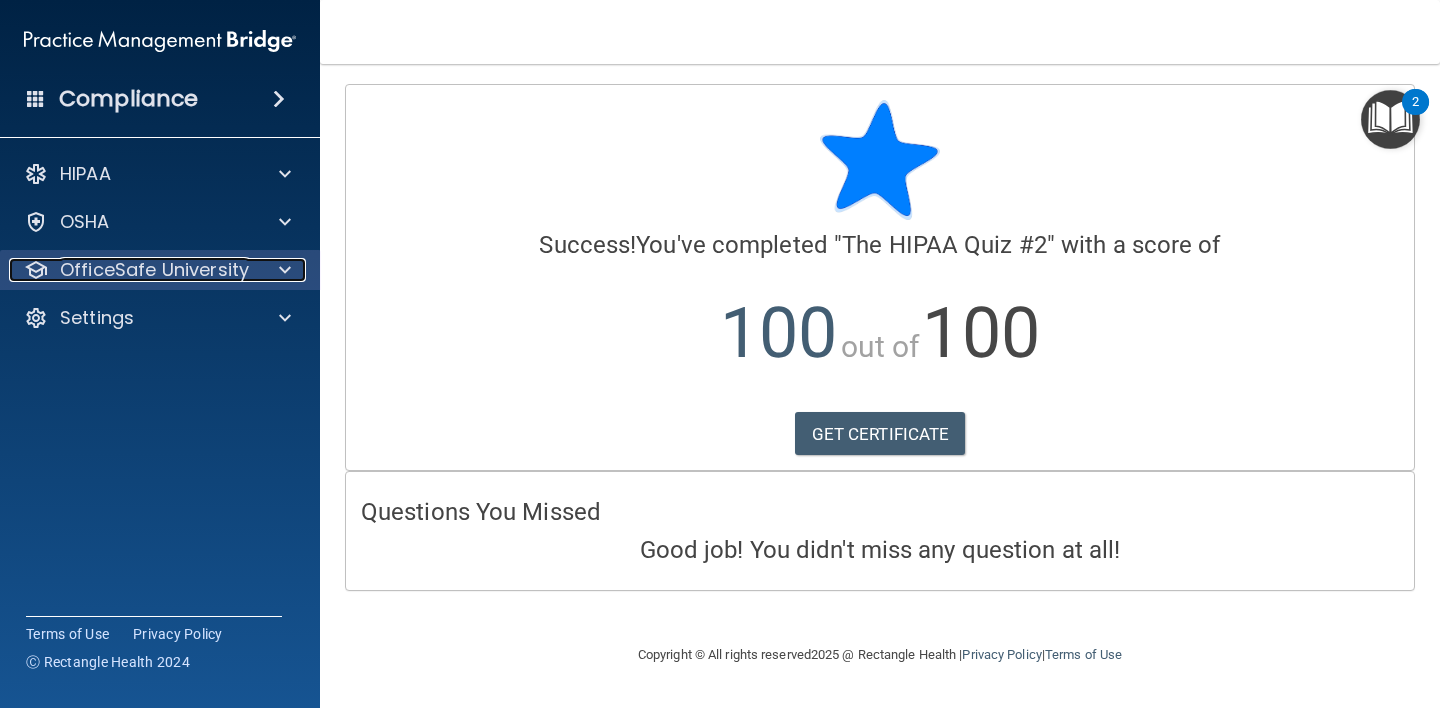 click at bounding box center [282, 270] 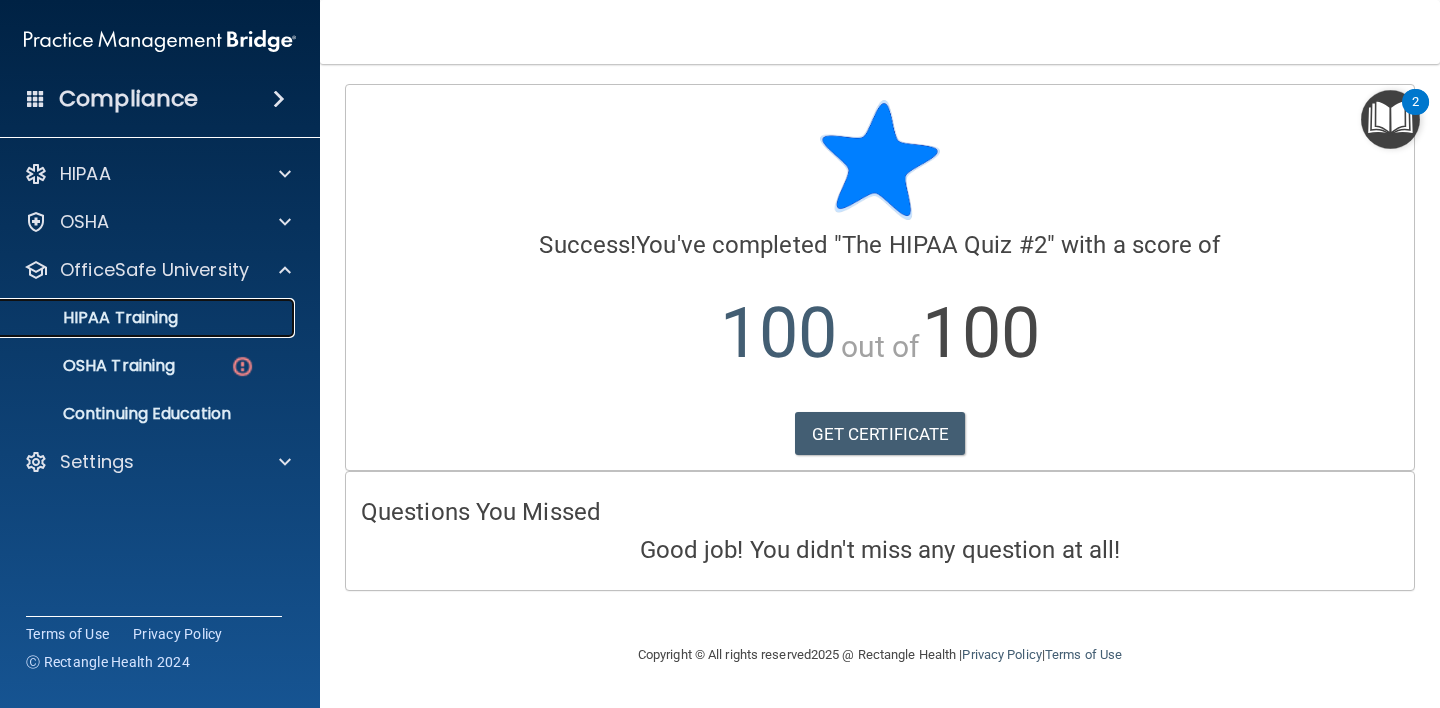 click on "HIPAA Training" at bounding box center [149, 318] 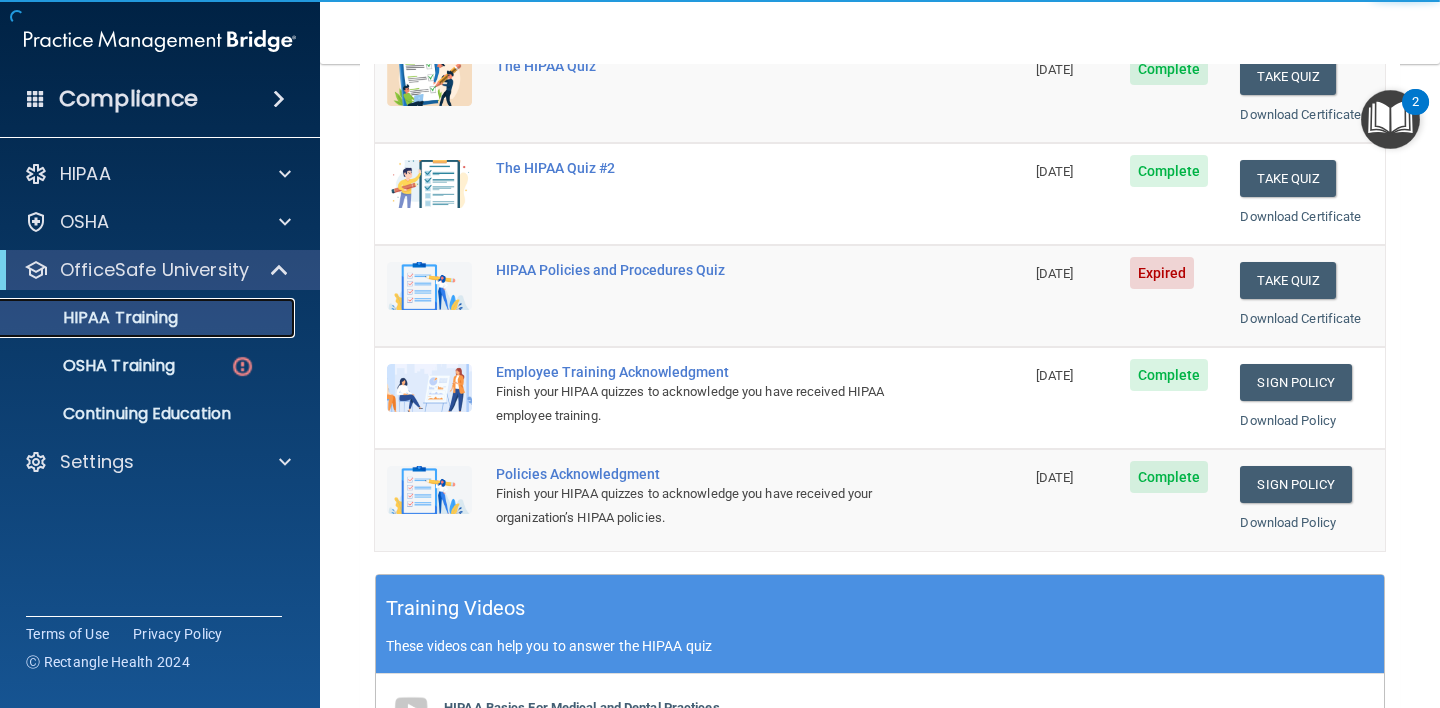 scroll, scrollTop: 314, scrollLeft: 0, axis: vertical 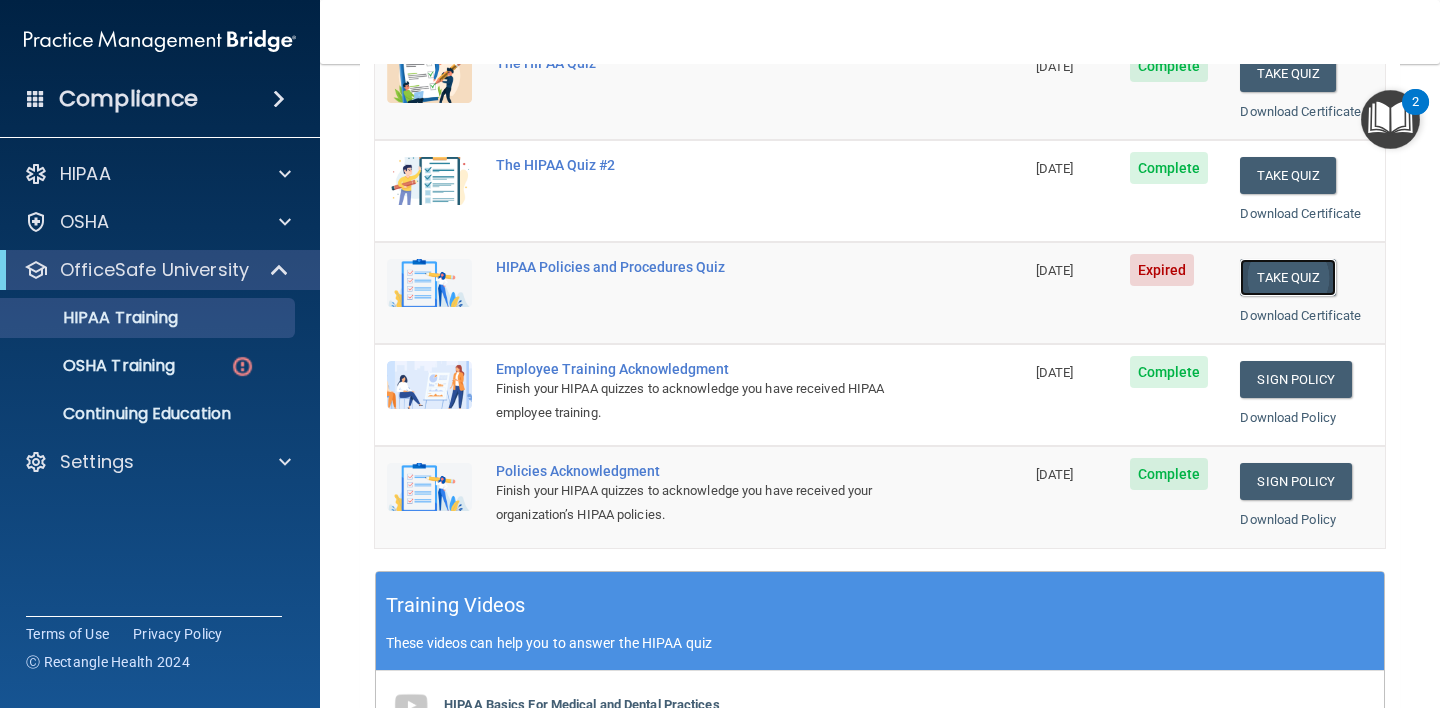 click on "Take Quiz" at bounding box center [1288, 277] 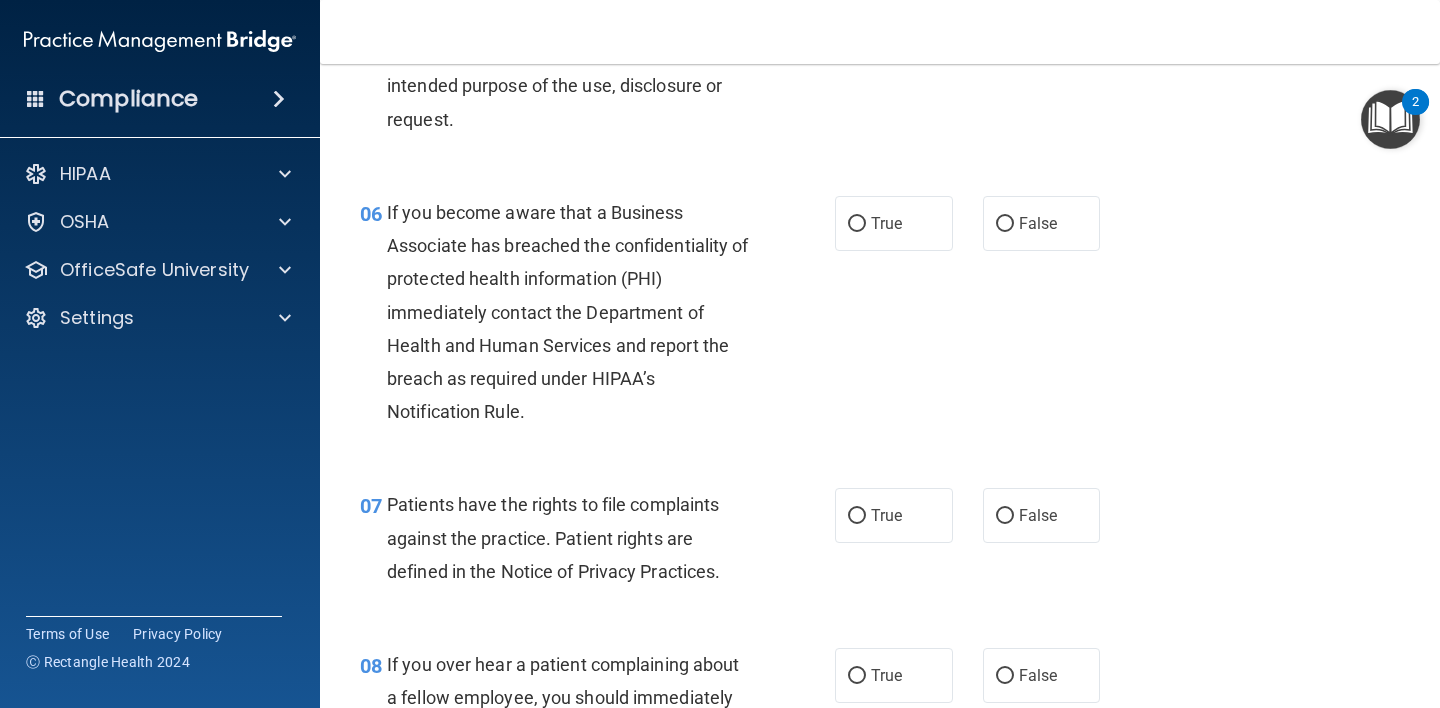 scroll, scrollTop: 0, scrollLeft: 0, axis: both 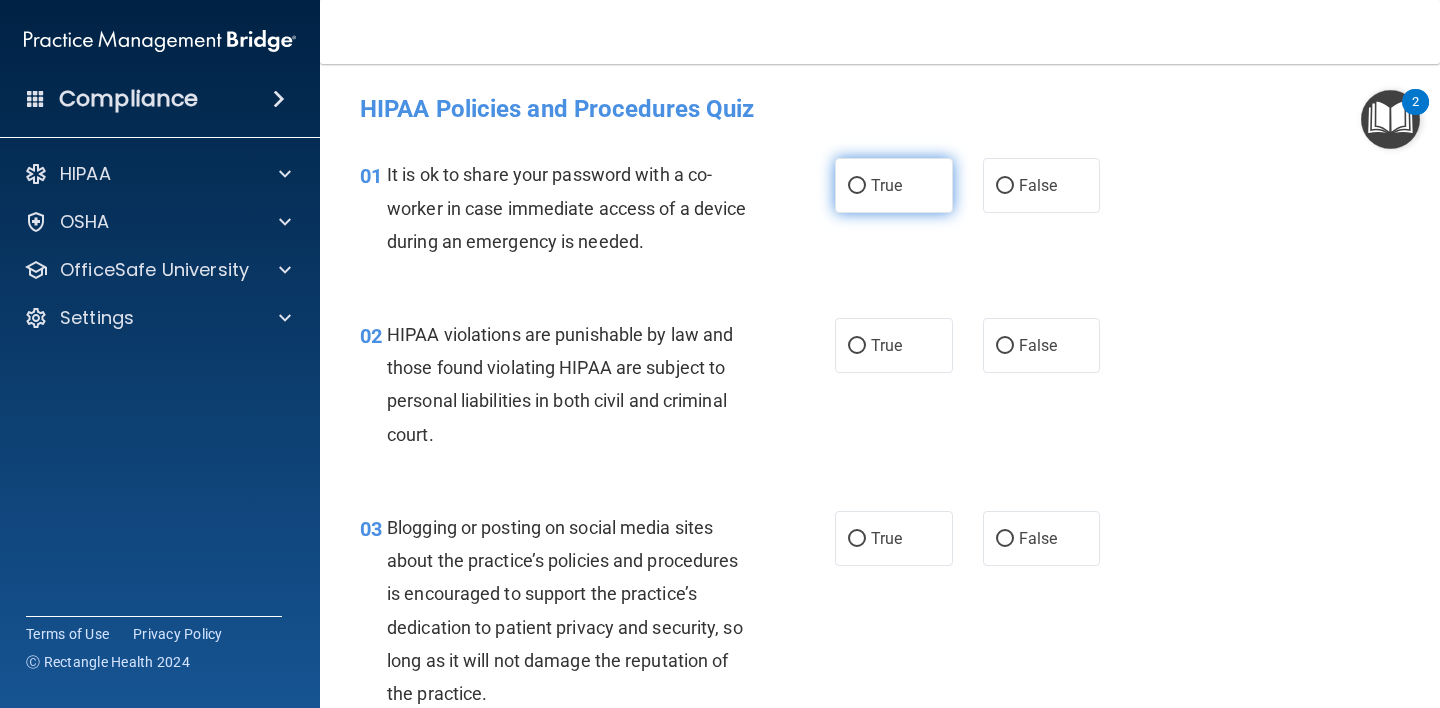 click on "True" at bounding box center [857, 186] 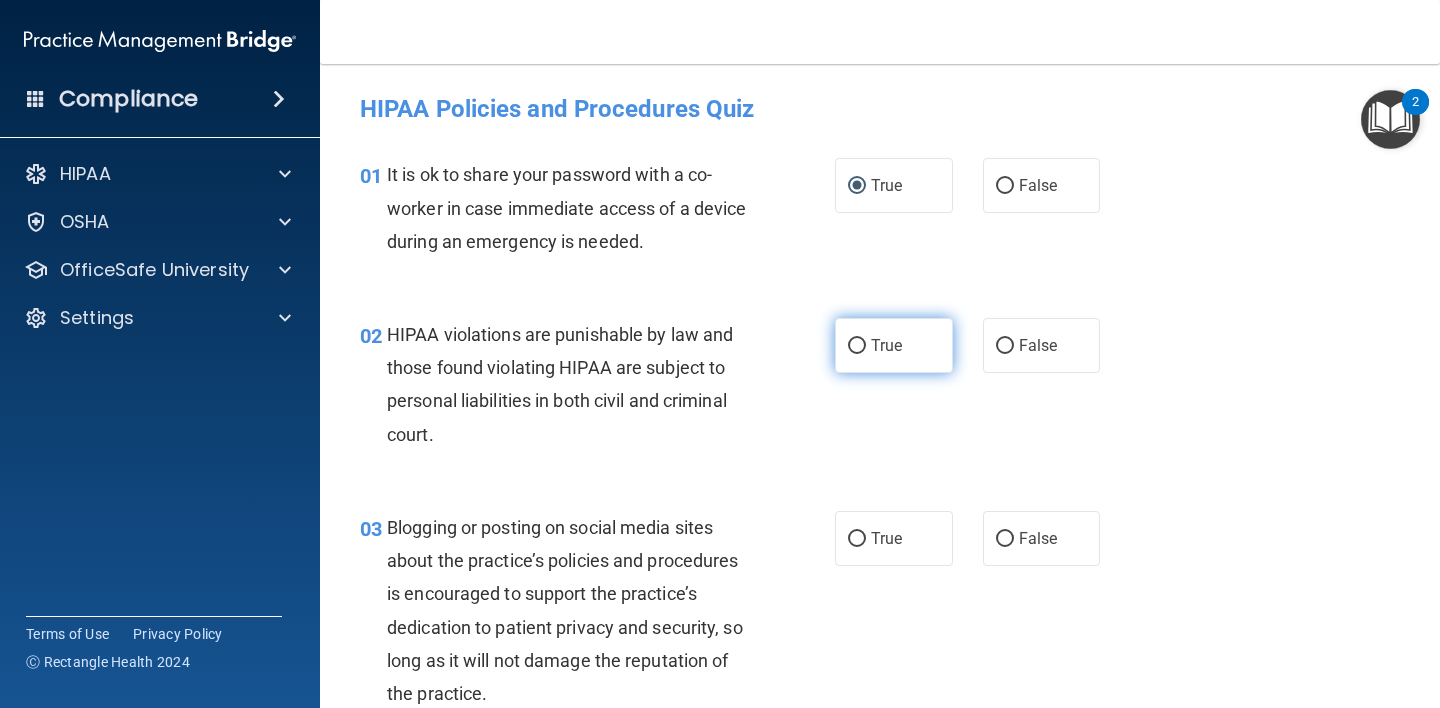 click on "True" at bounding box center (886, 345) 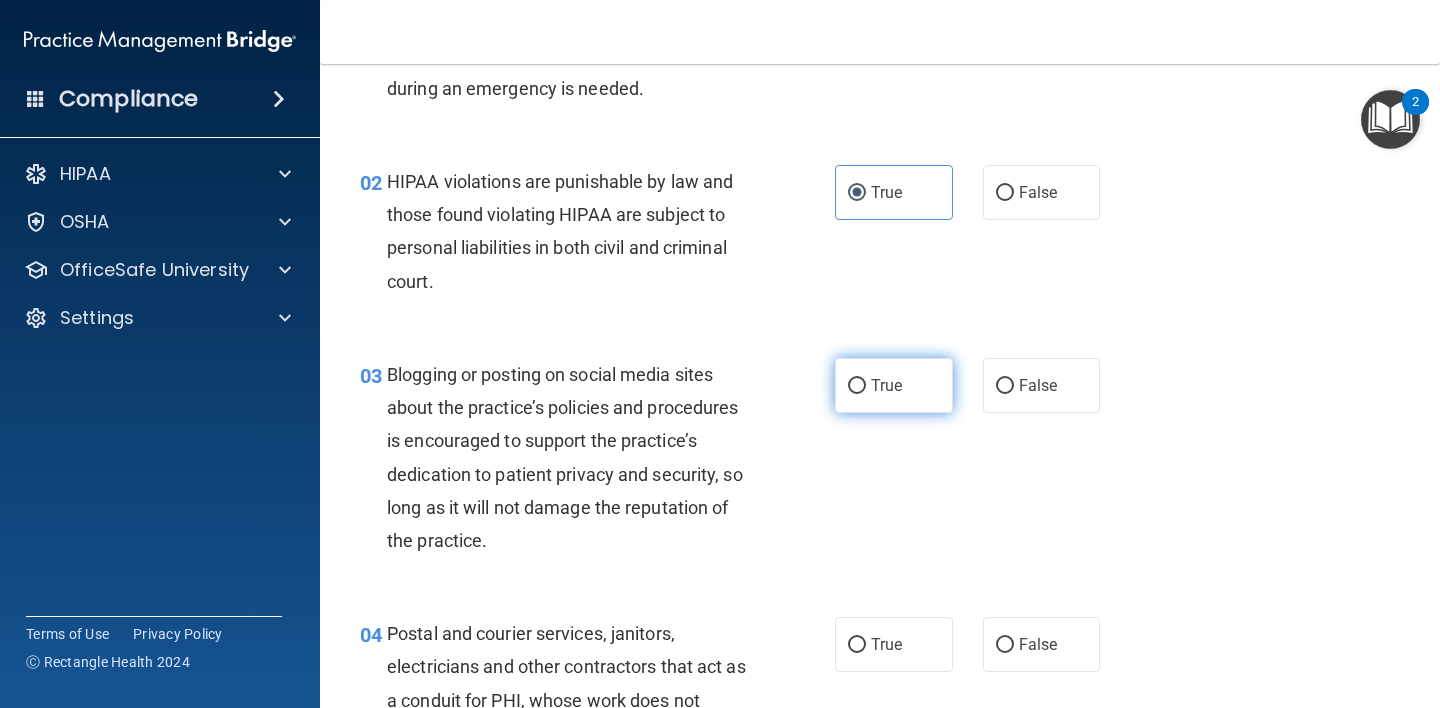 click on "True" at bounding box center [886, 385] 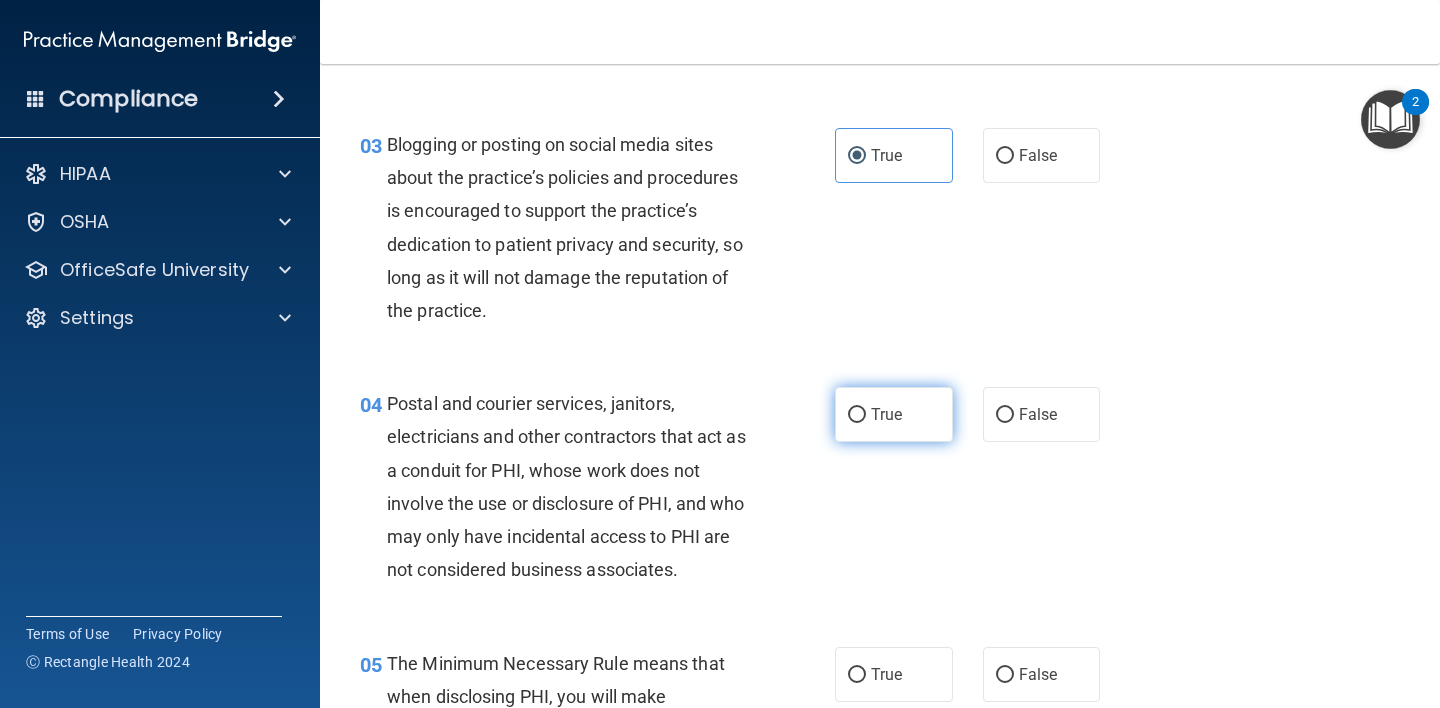 click on "True" at bounding box center (894, 414) 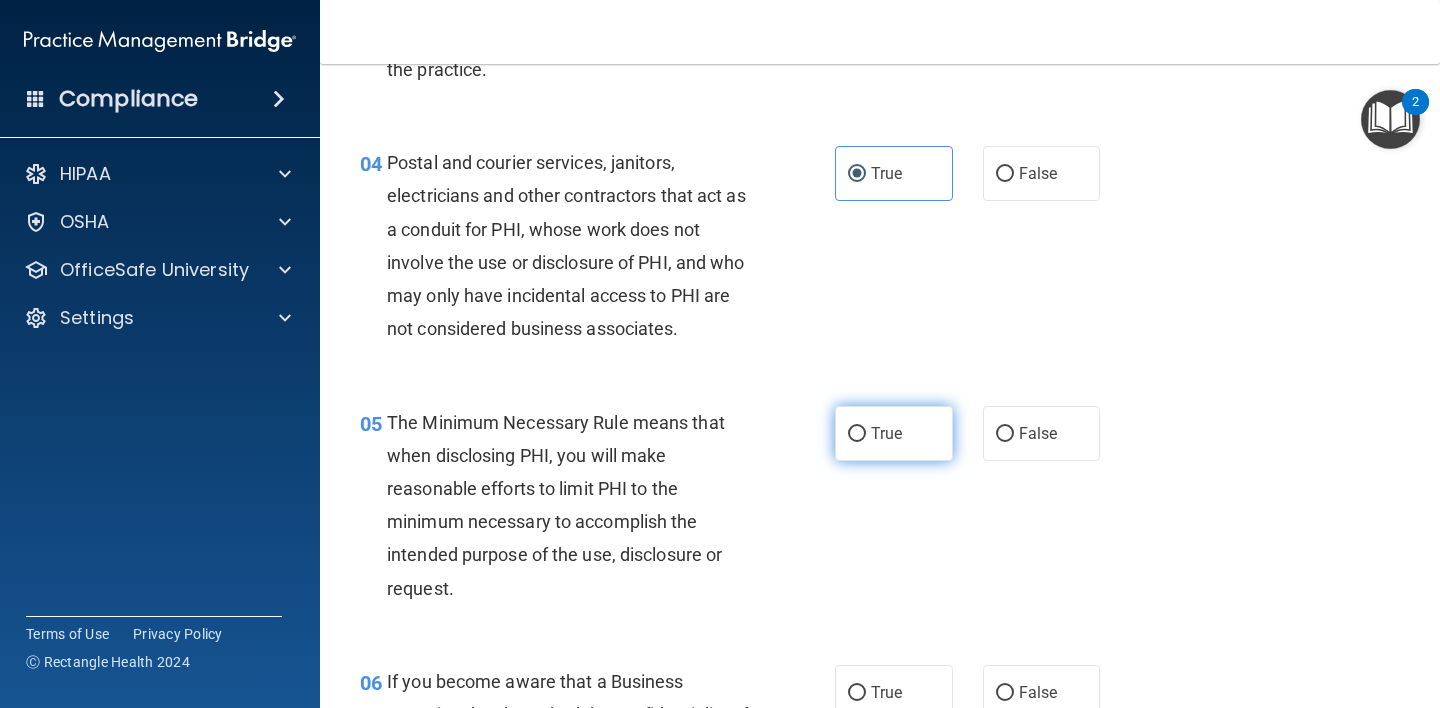 click on "True" at bounding box center [894, 433] 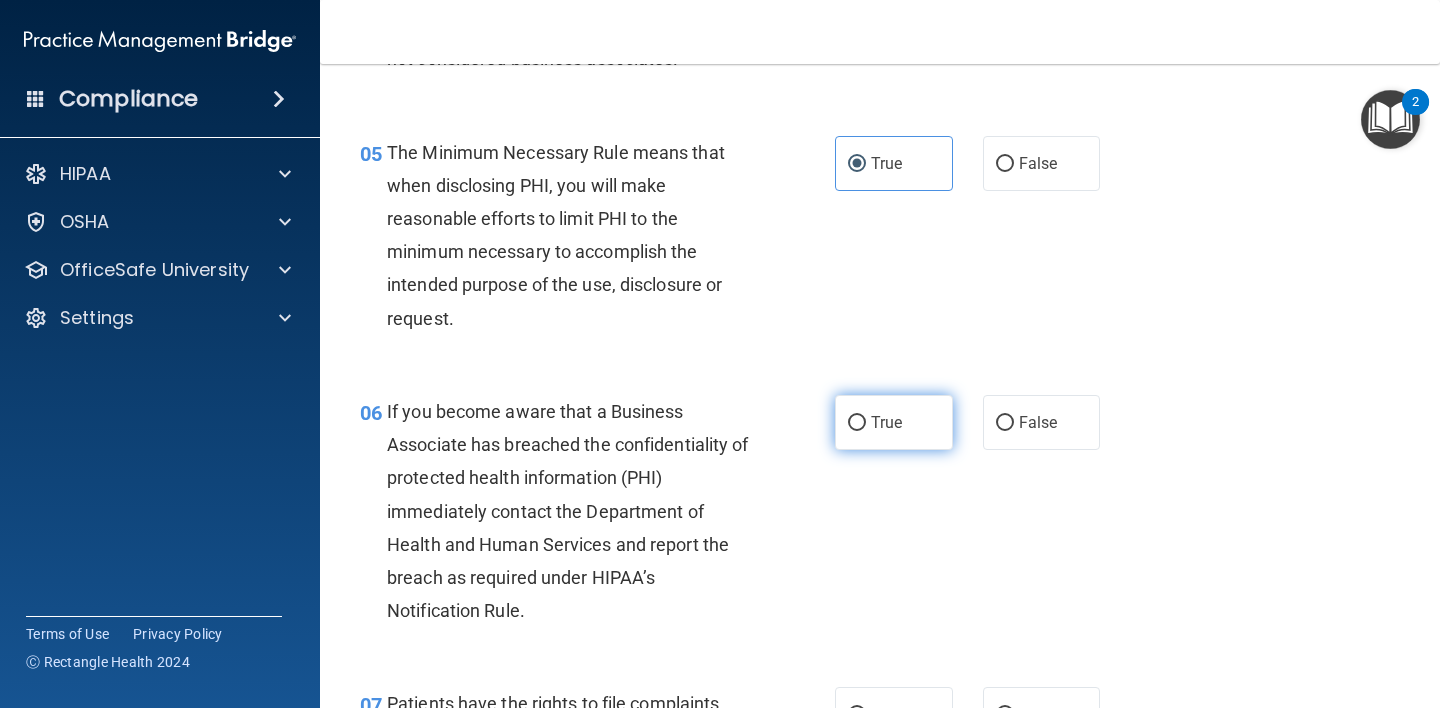 click on "True" at bounding box center [886, 422] 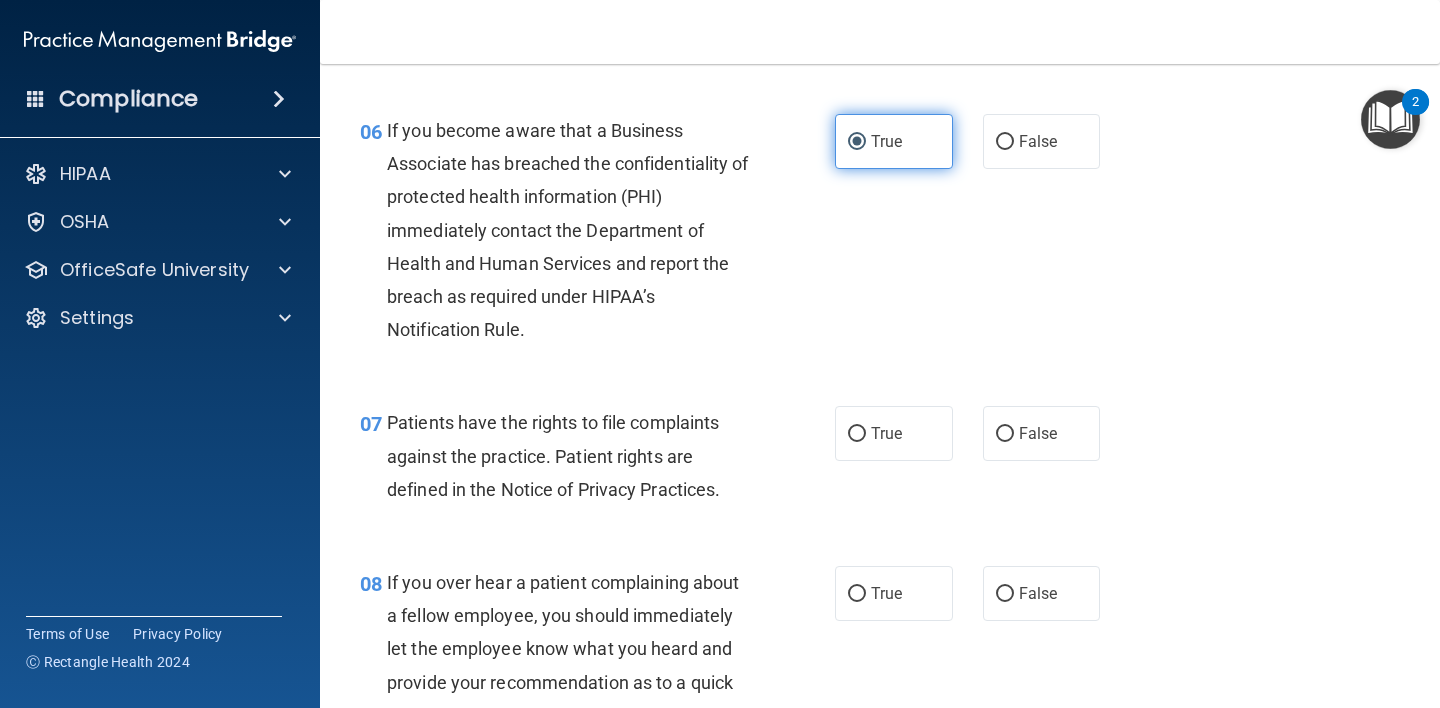 scroll, scrollTop: 1177, scrollLeft: 0, axis: vertical 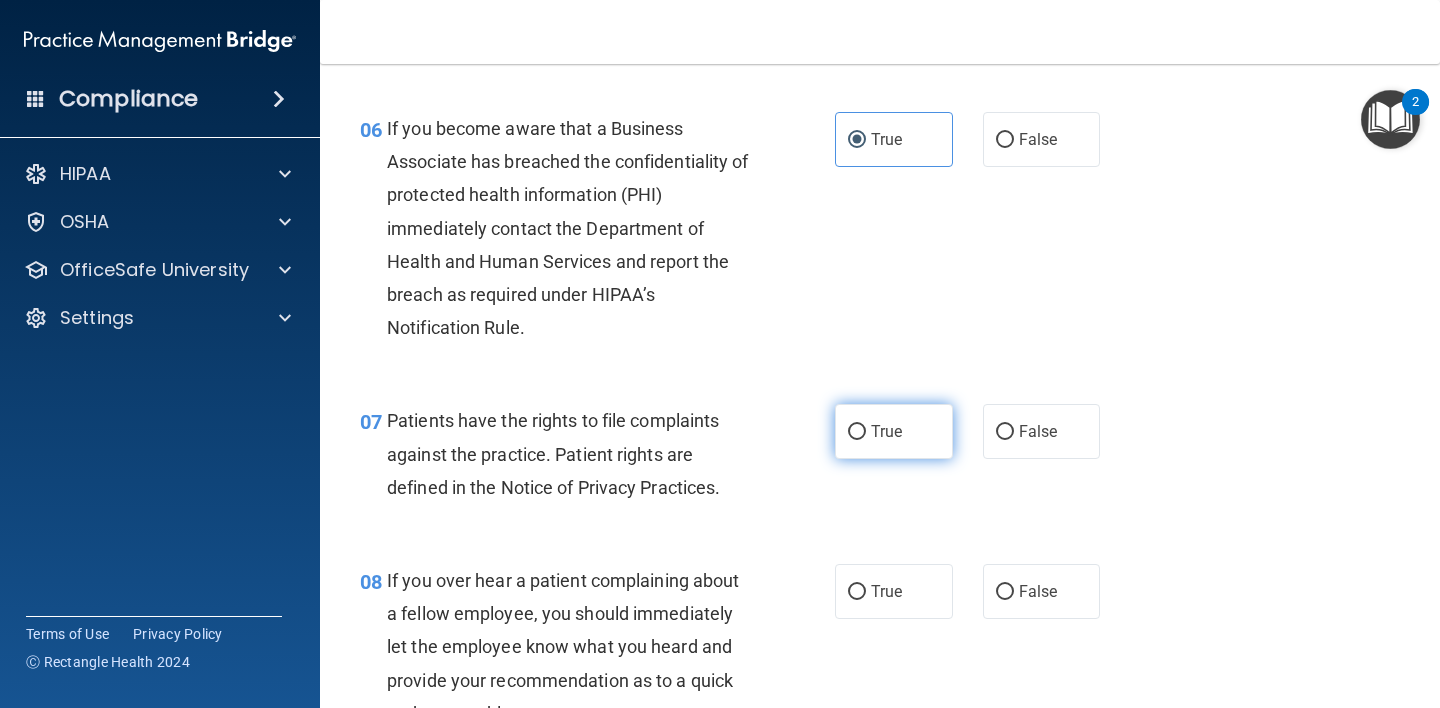 click on "True" at bounding box center (894, 431) 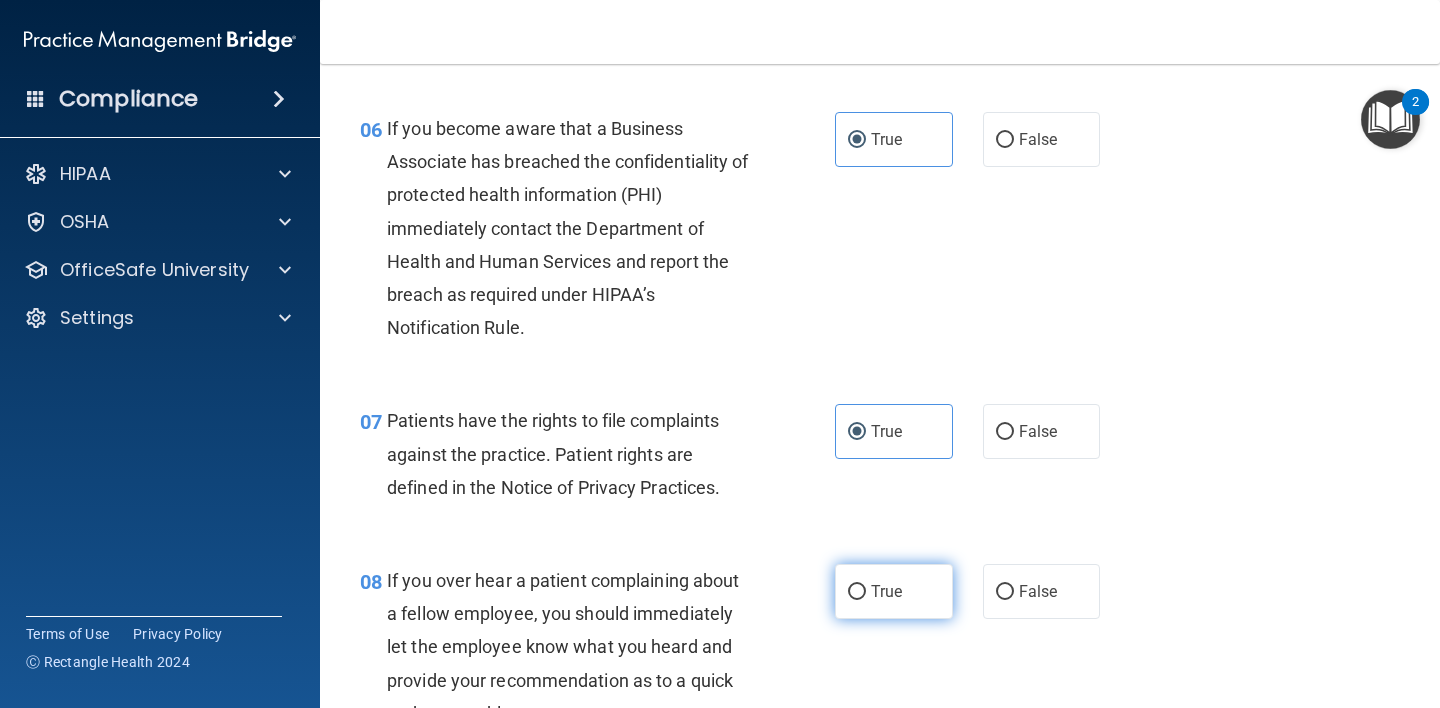 click on "True" at bounding box center [894, 591] 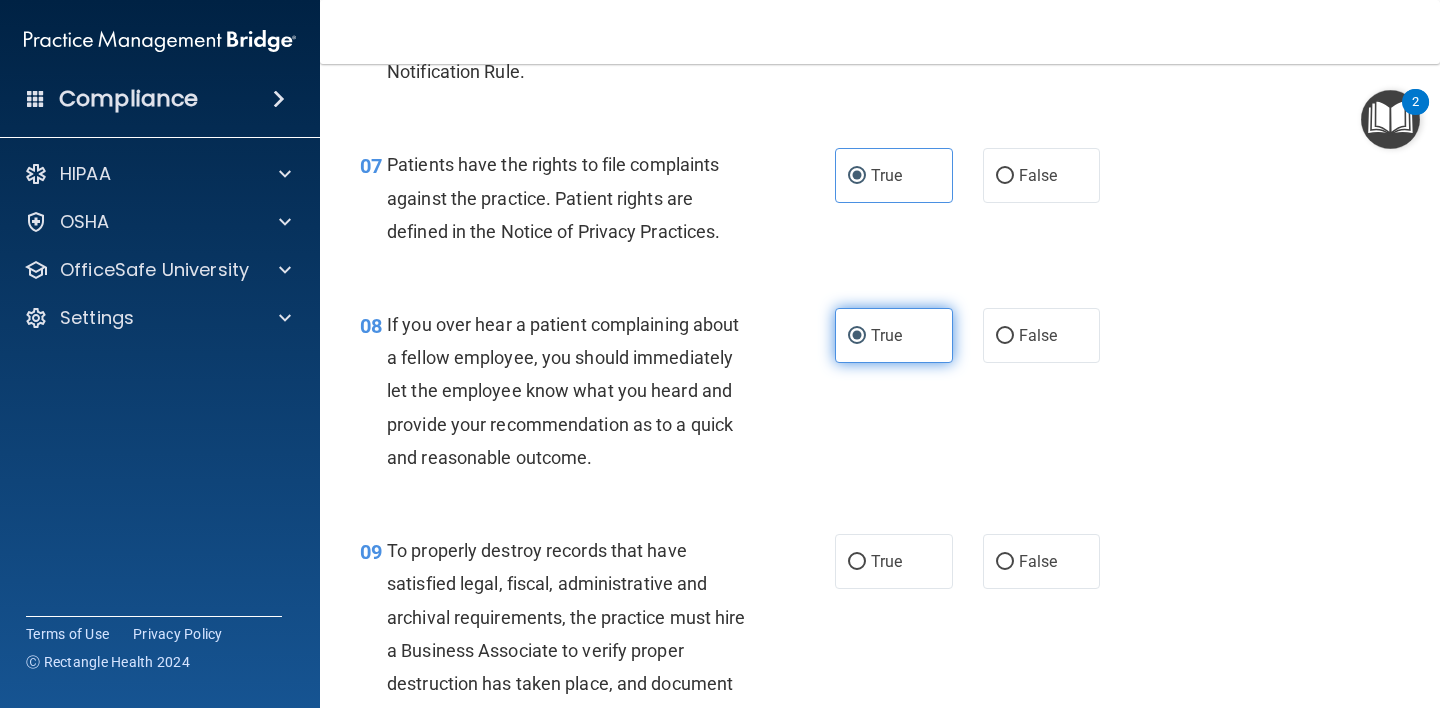 scroll, scrollTop: 1494, scrollLeft: 0, axis: vertical 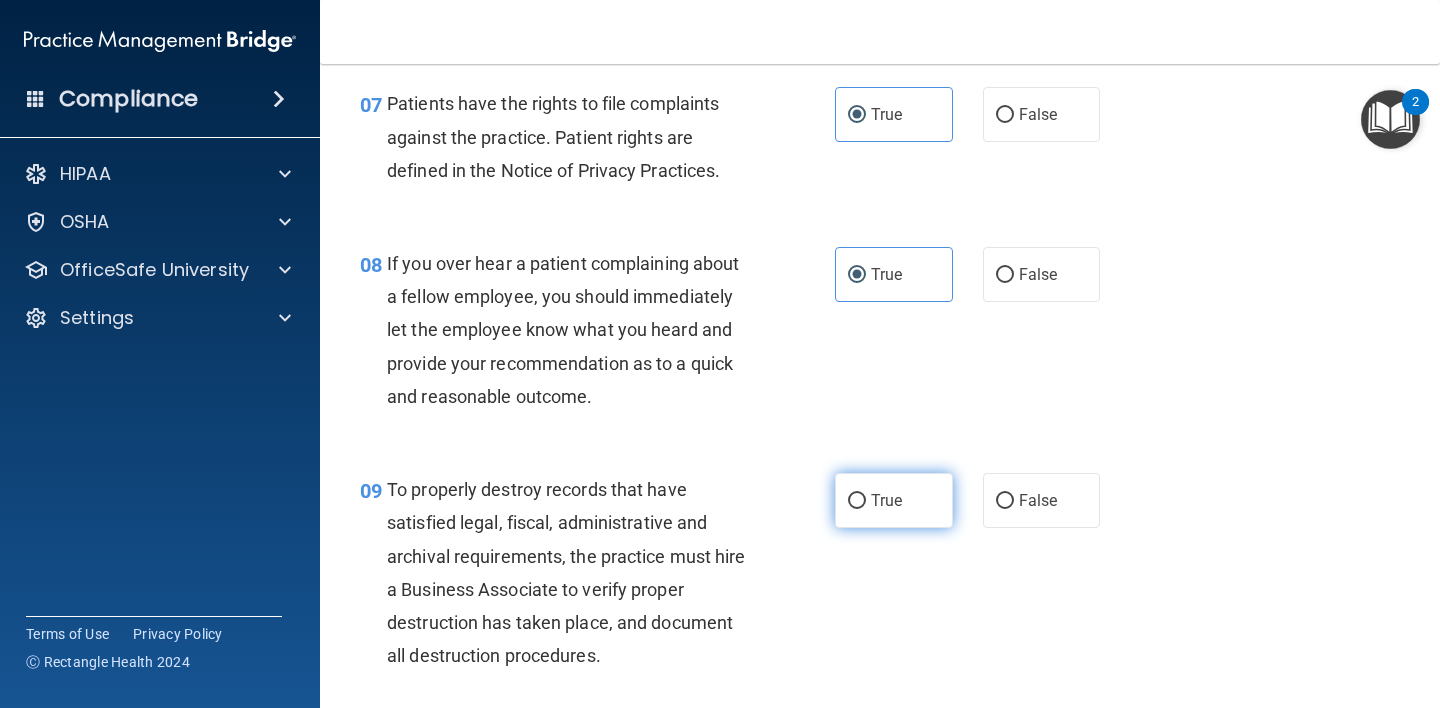 click on "True" at bounding box center (894, 500) 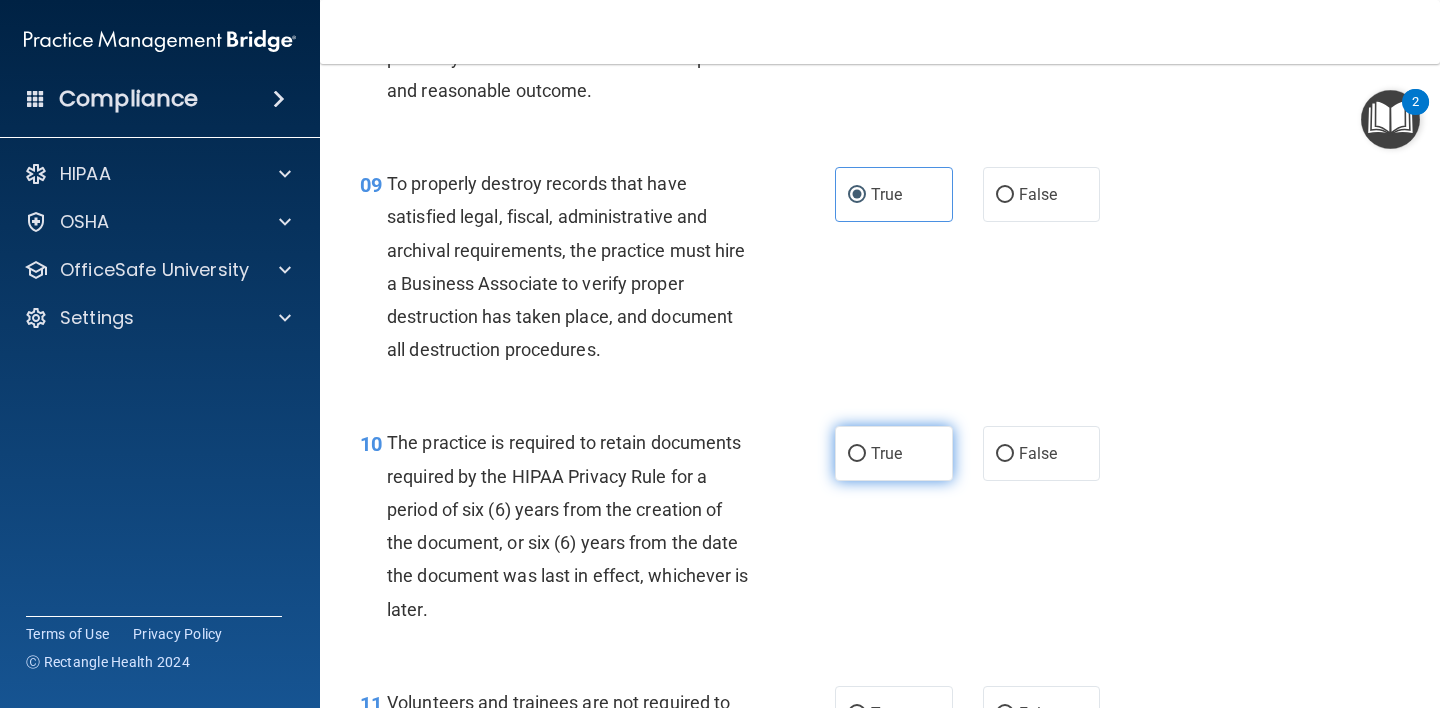 click on "True" at bounding box center (894, 453) 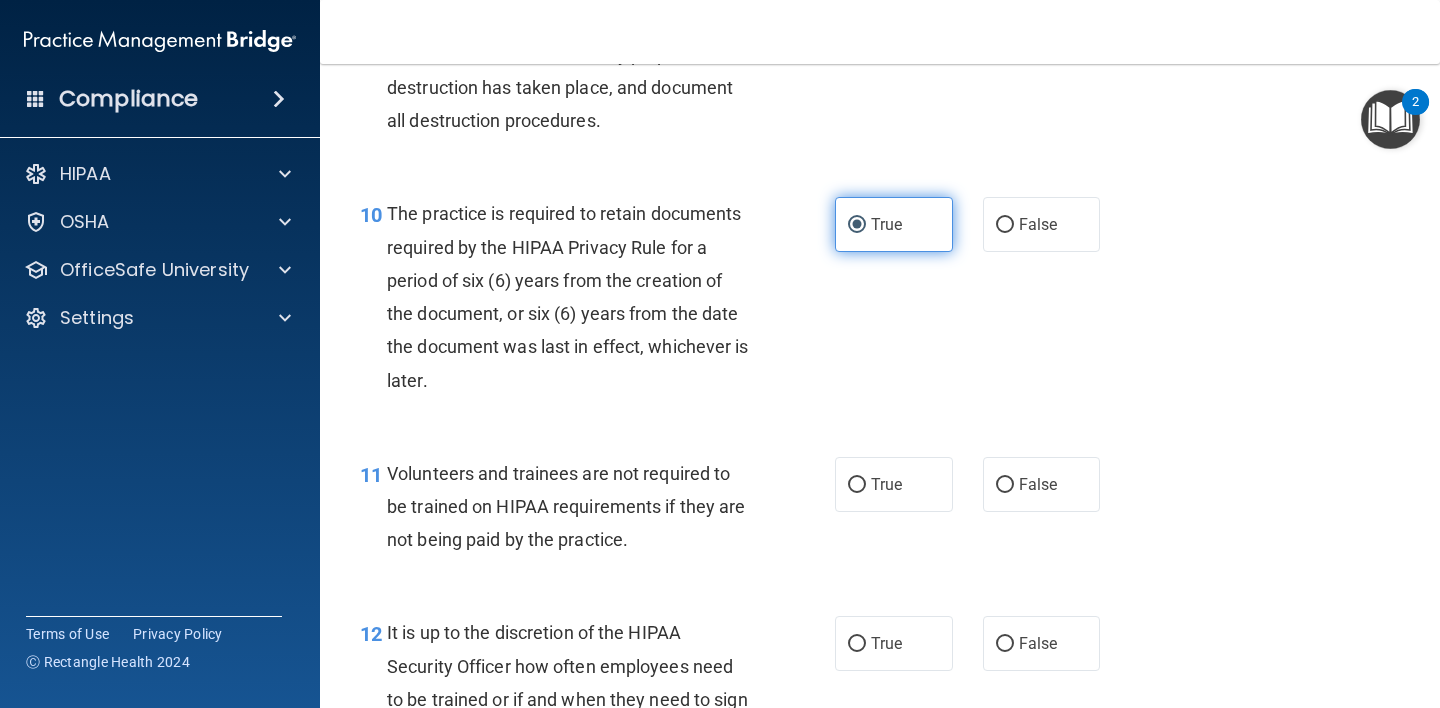 scroll, scrollTop: 2069, scrollLeft: 0, axis: vertical 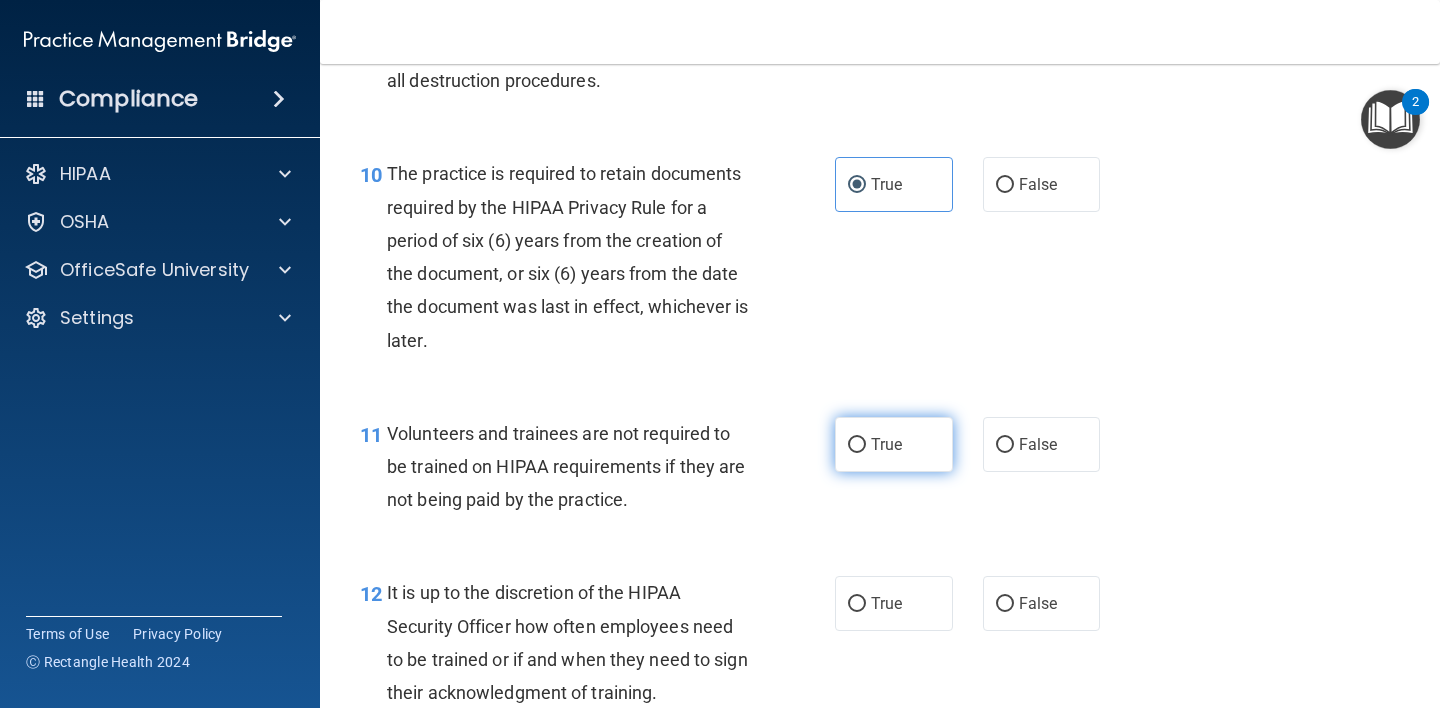 click on "True" at bounding box center (886, 444) 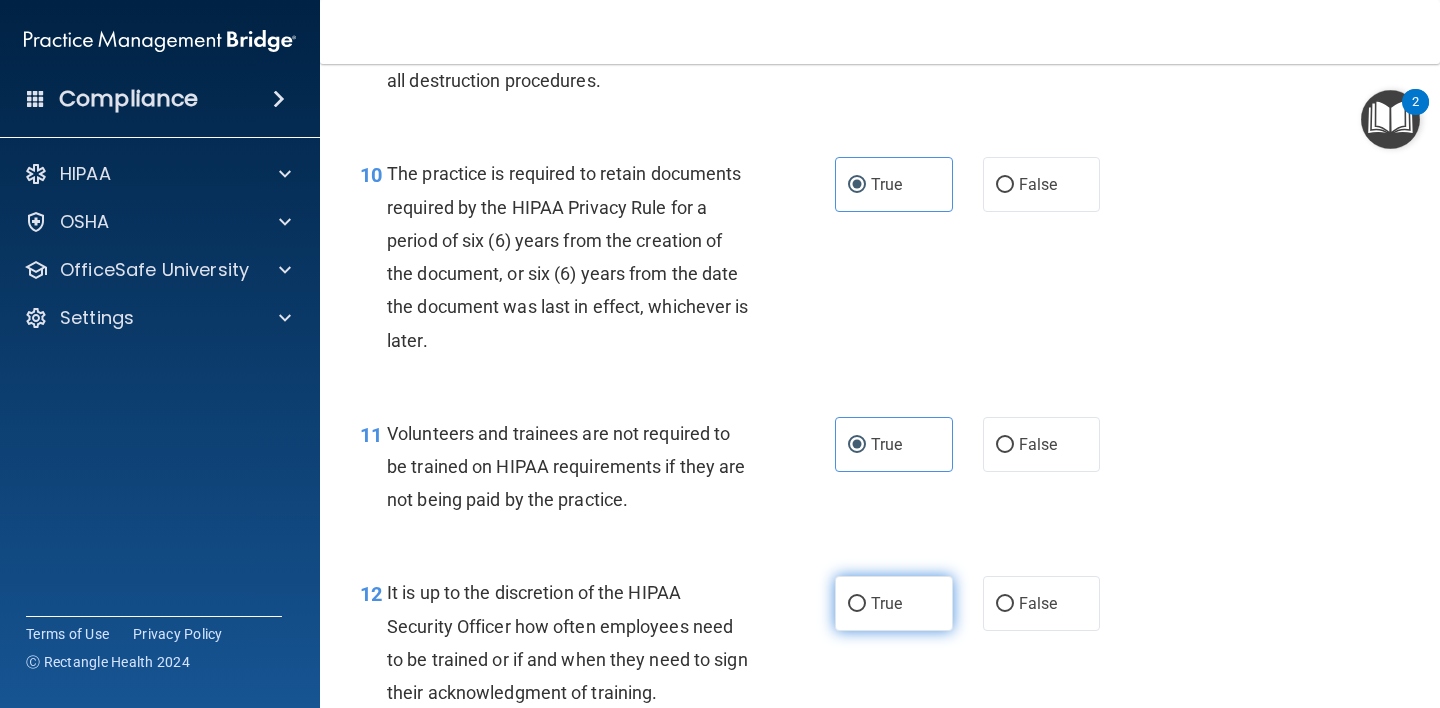 click on "True" at bounding box center (886, 603) 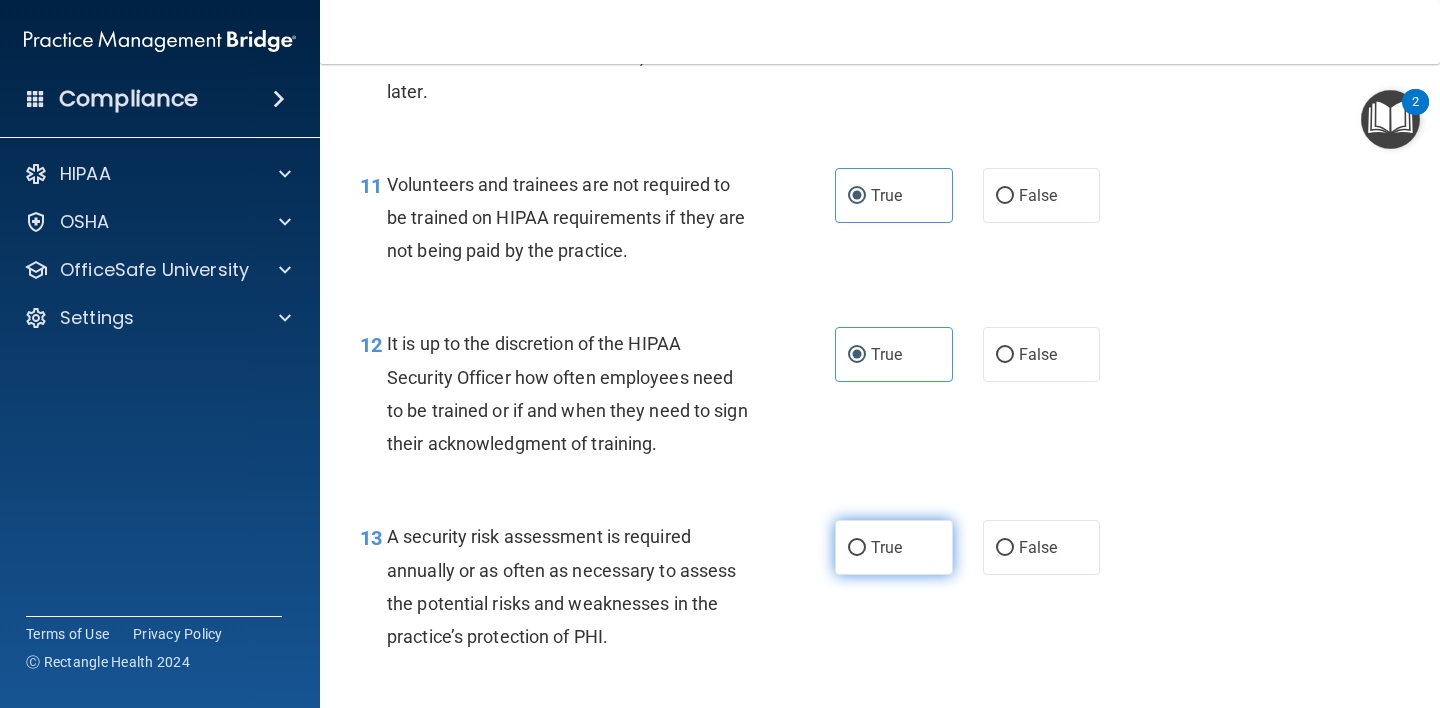 click on "True" at bounding box center [886, 547] 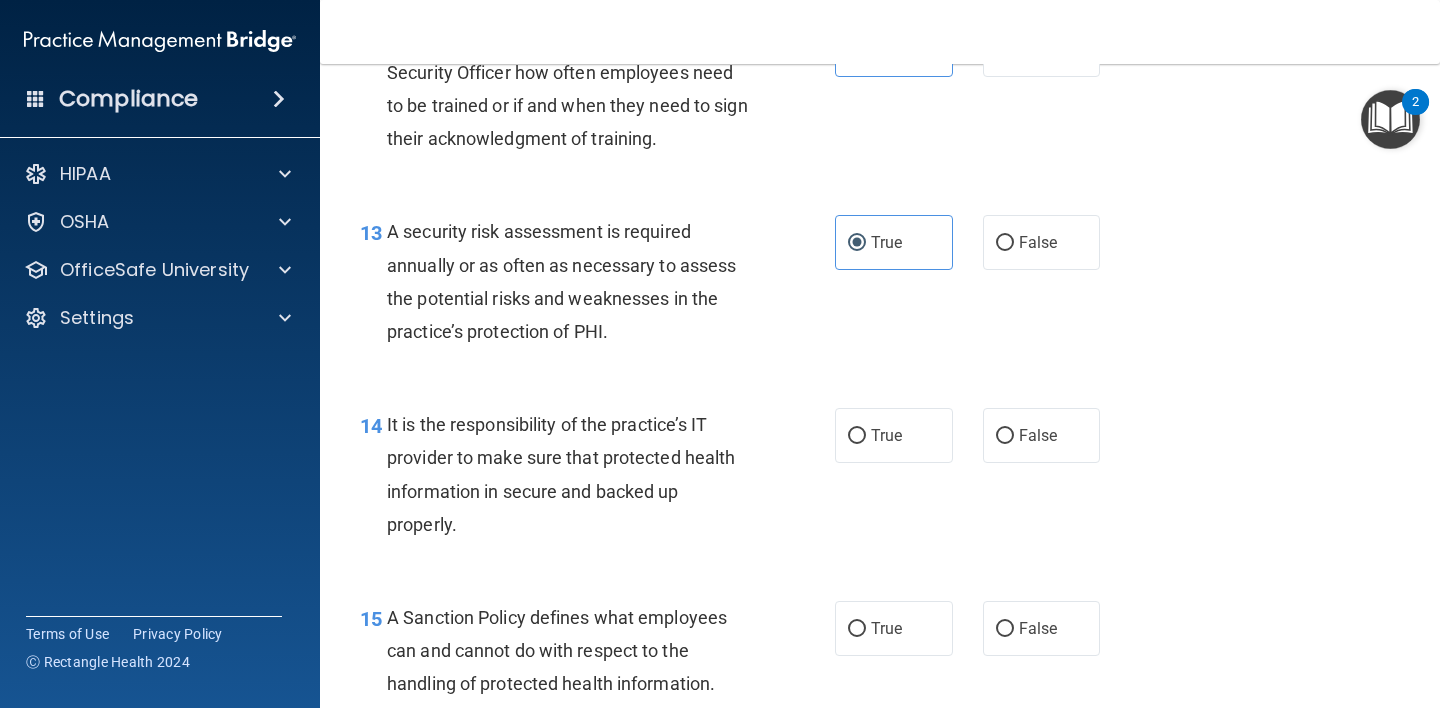 scroll, scrollTop: 2728, scrollLeft: 0, axis: vertical 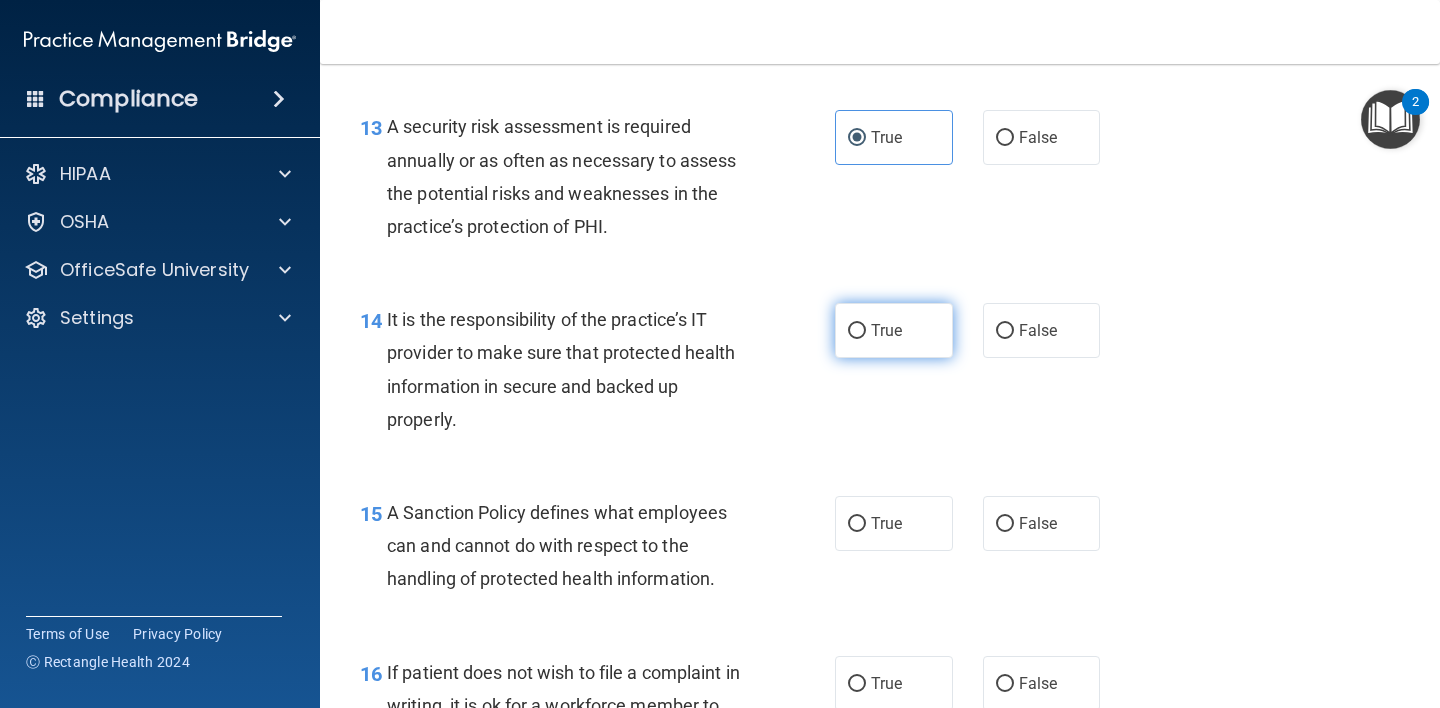 click on "True" at bounding box center [886, 330] 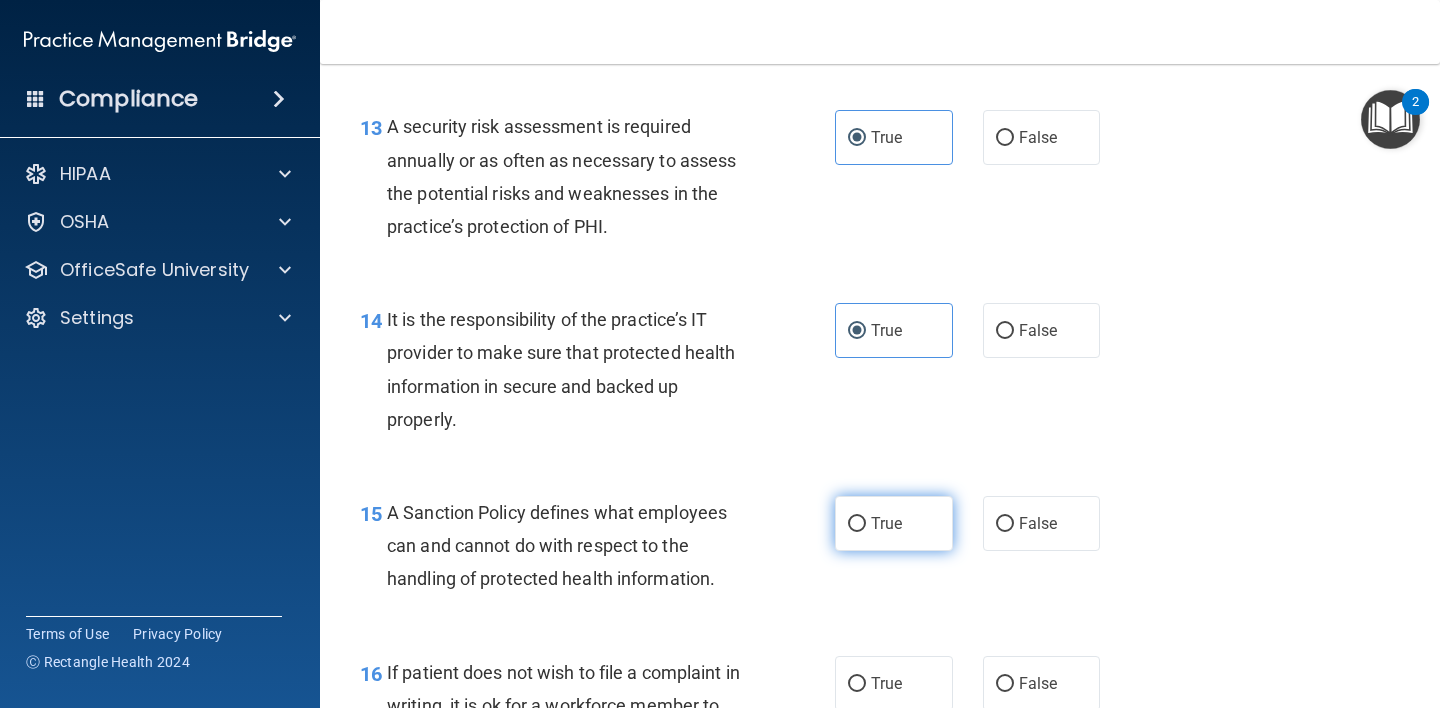 click on "True" at bounding box center [894, 523] 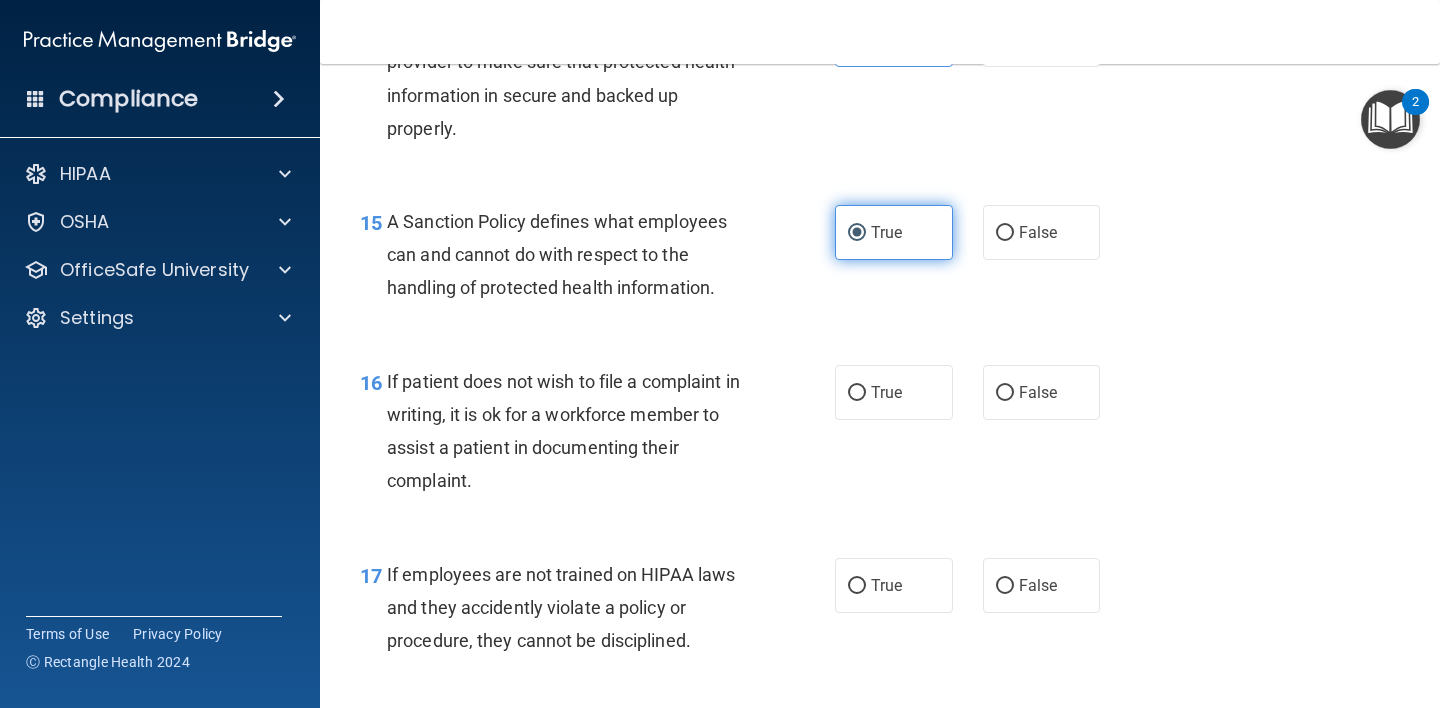 scroll, scrollTop: 3017, scrollLeft: 0, axis: vertical 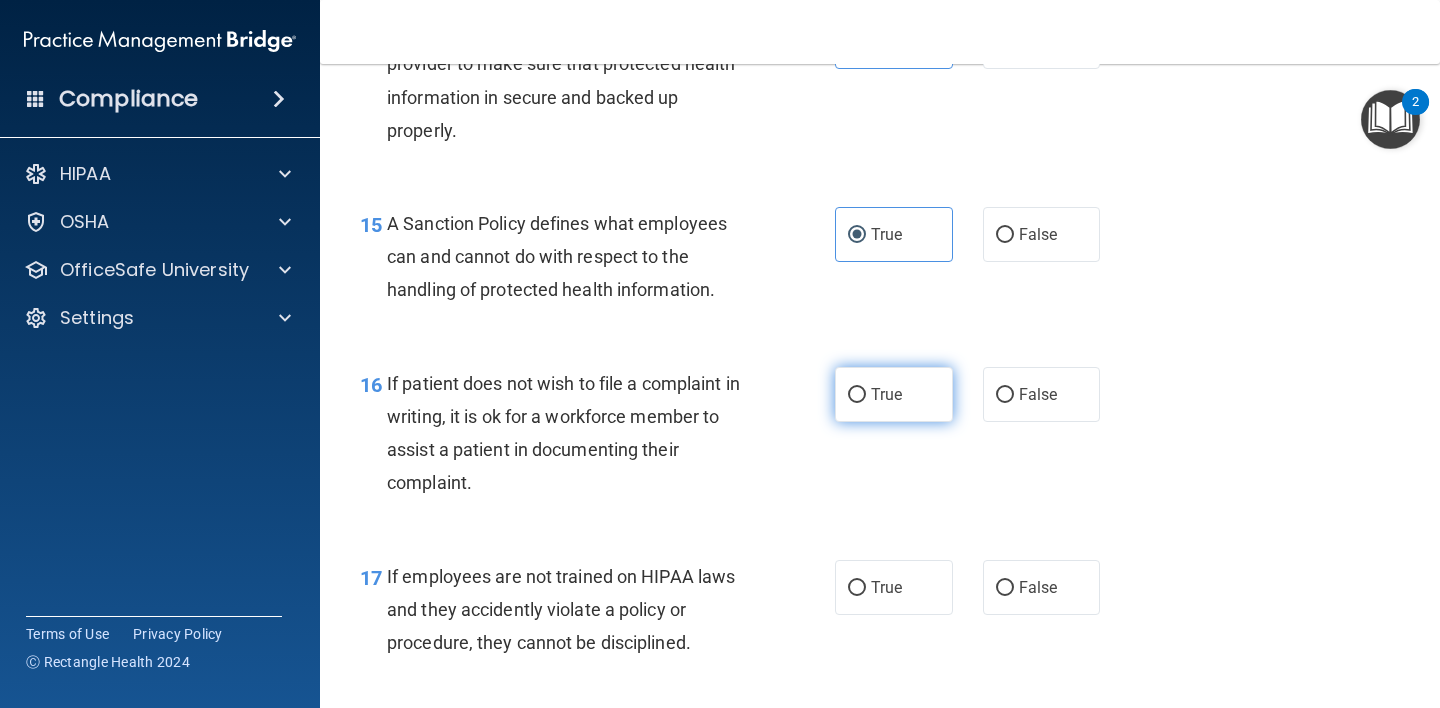 click on "True" at bounding box center (886, 394) 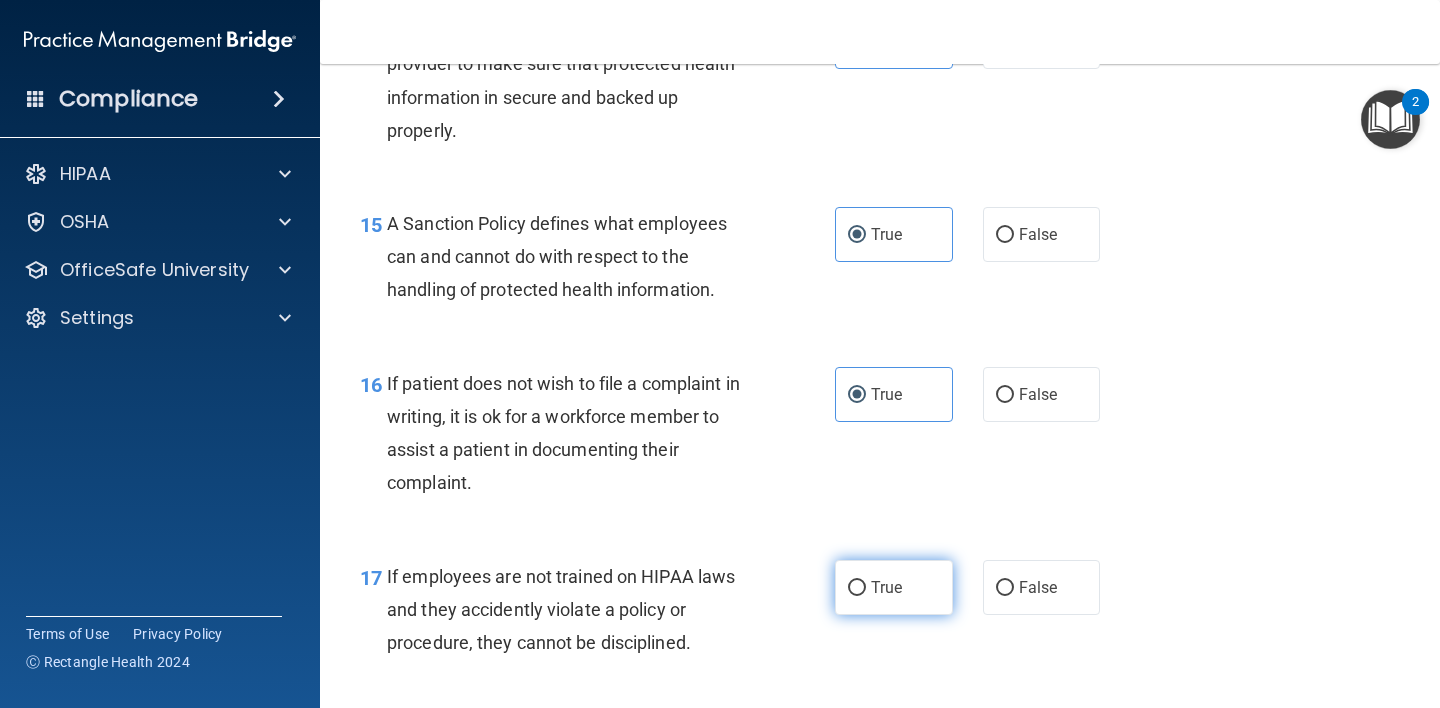 click on "True" at bounding box center (886, 587) 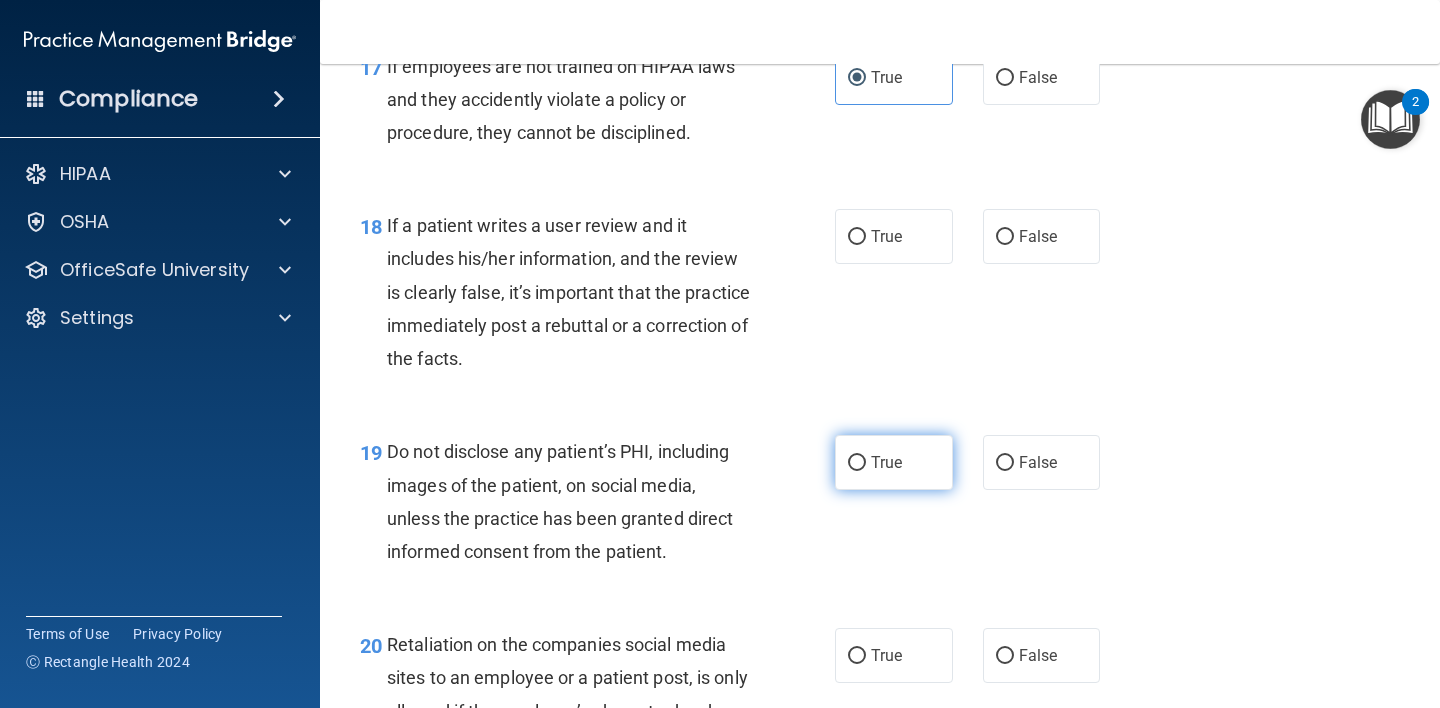 scroll, scrollTop: 3543, scrollLeft: 0, axis: vertical 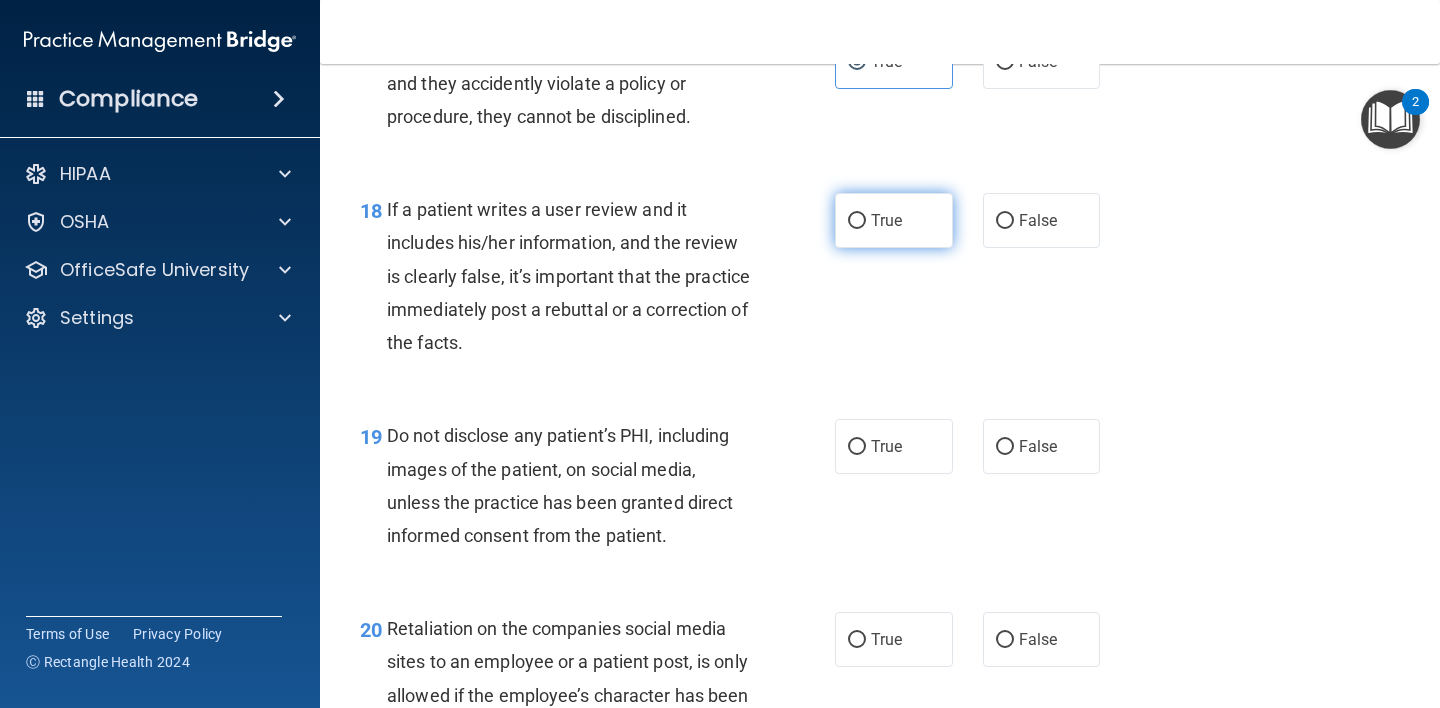 click on "True" at bounding box center [894, 220] 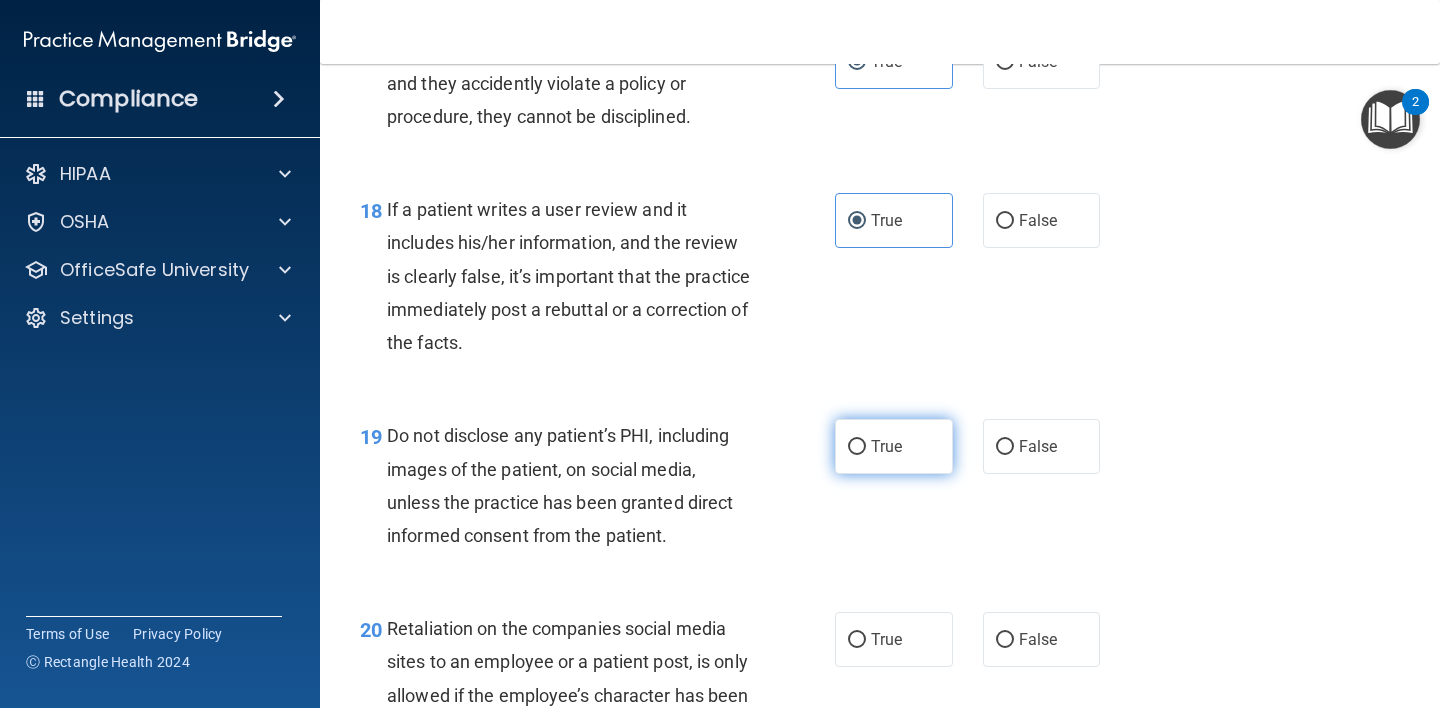 click on "True" at bounding box center (894, 446) 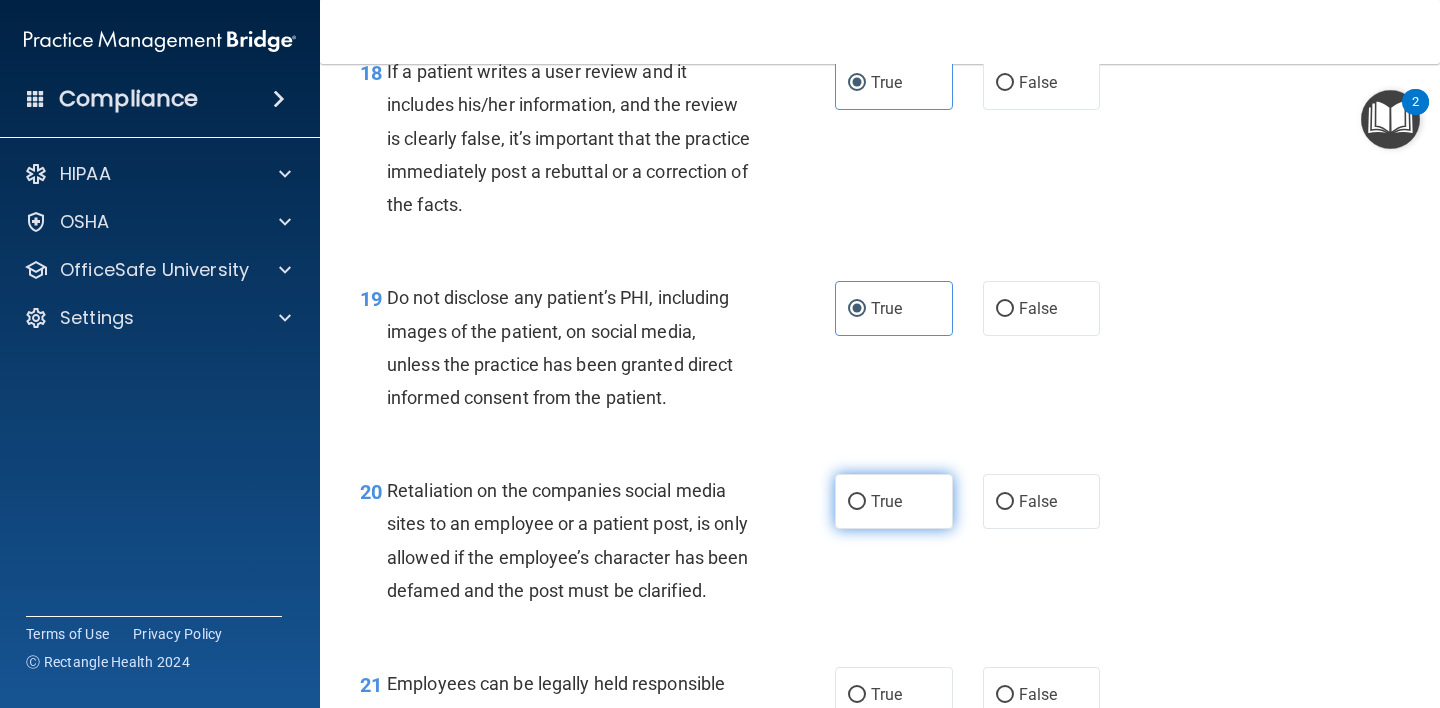 click on "True" at bounding box center [894, 501] 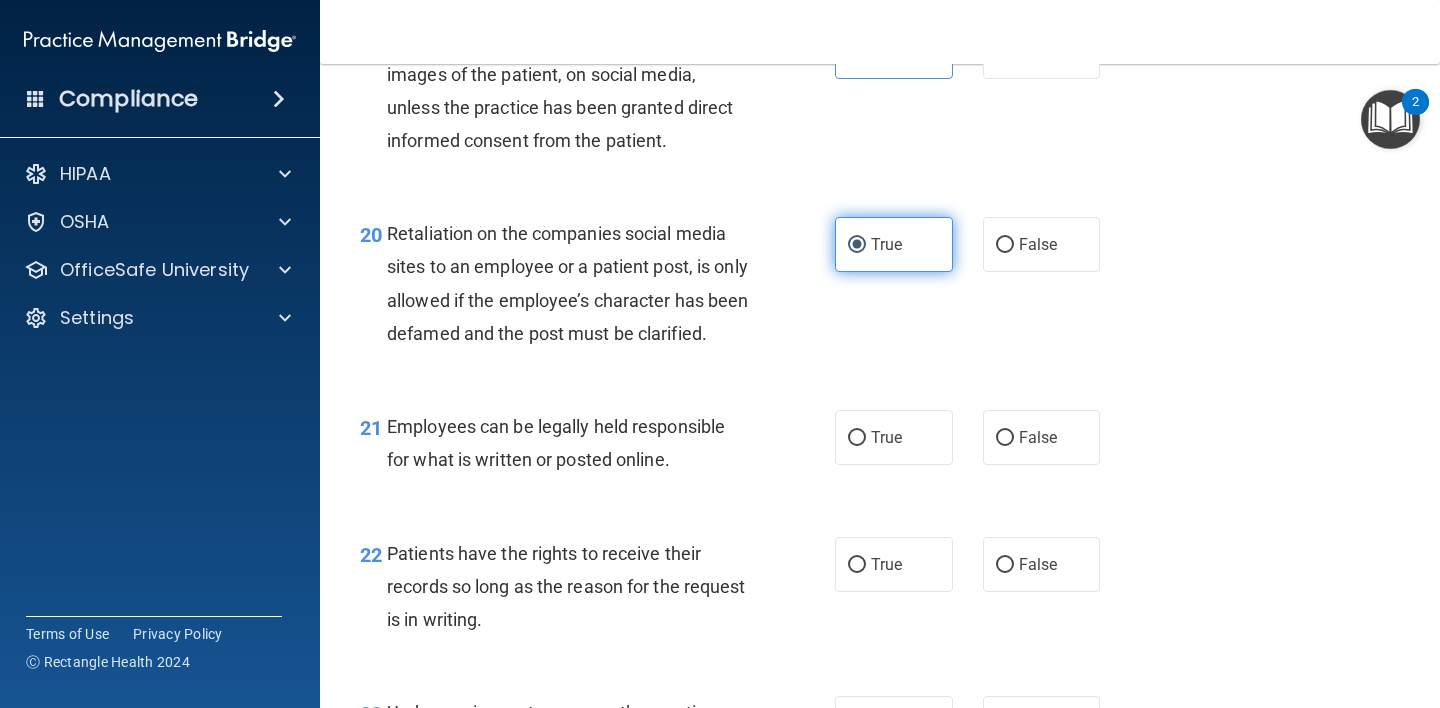 scroll, scrollTop: 3956, scrollLeft: 0, axis: vertical 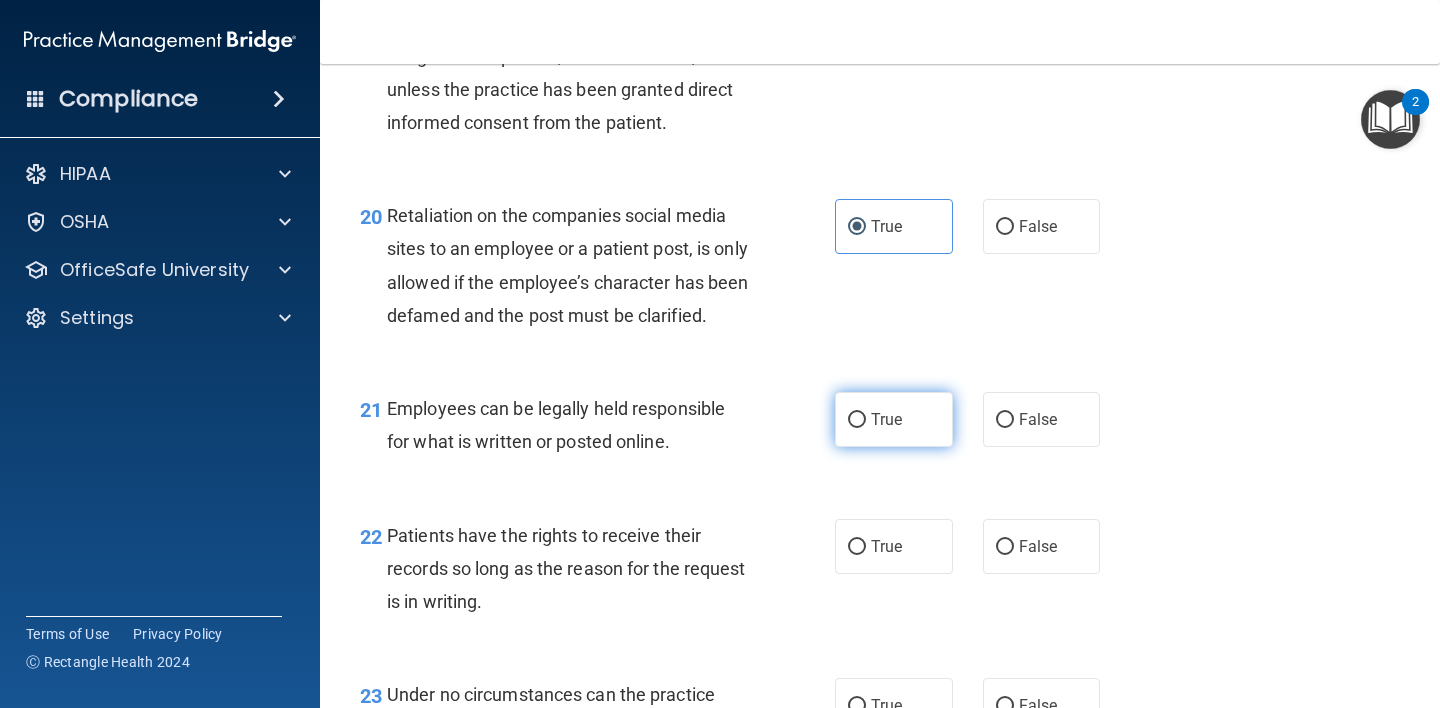 click on "True" at bounding box center [886, 419] 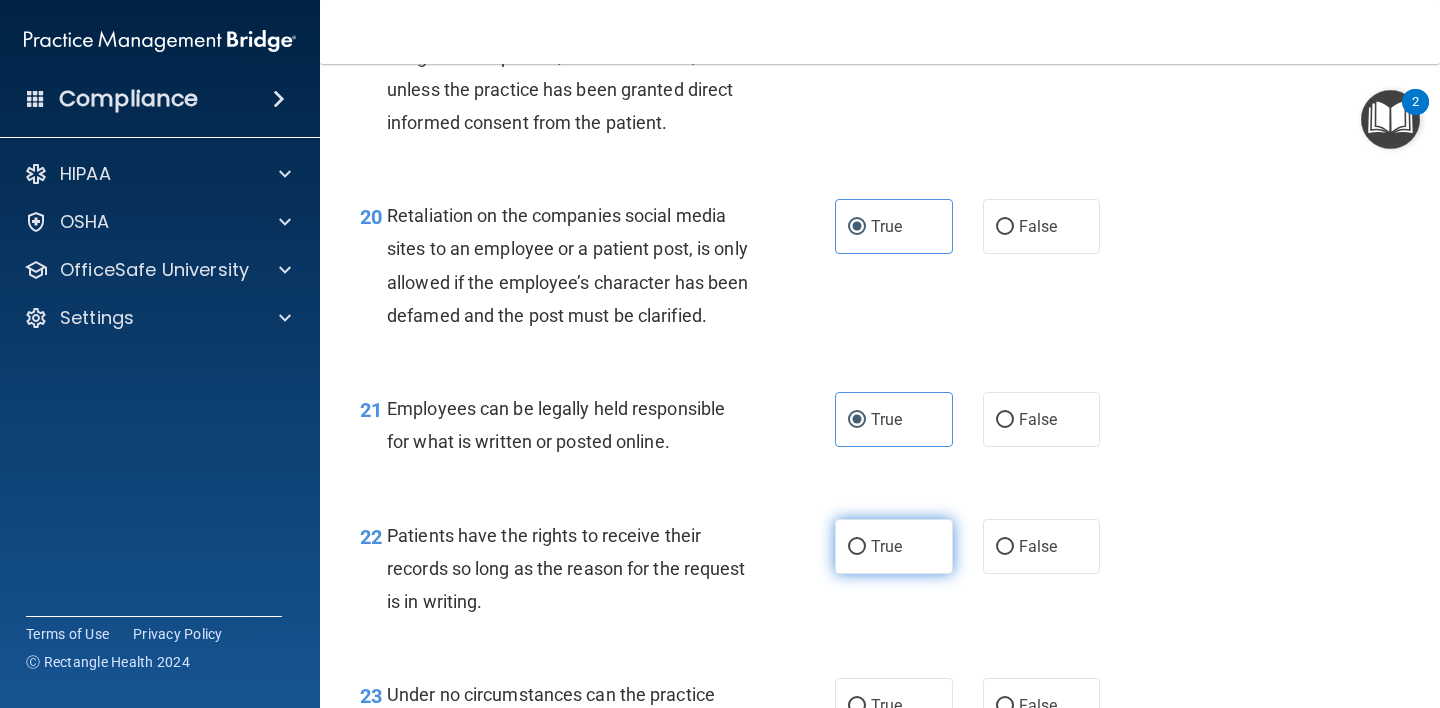 click on "True" at bounding box center [886, 546] 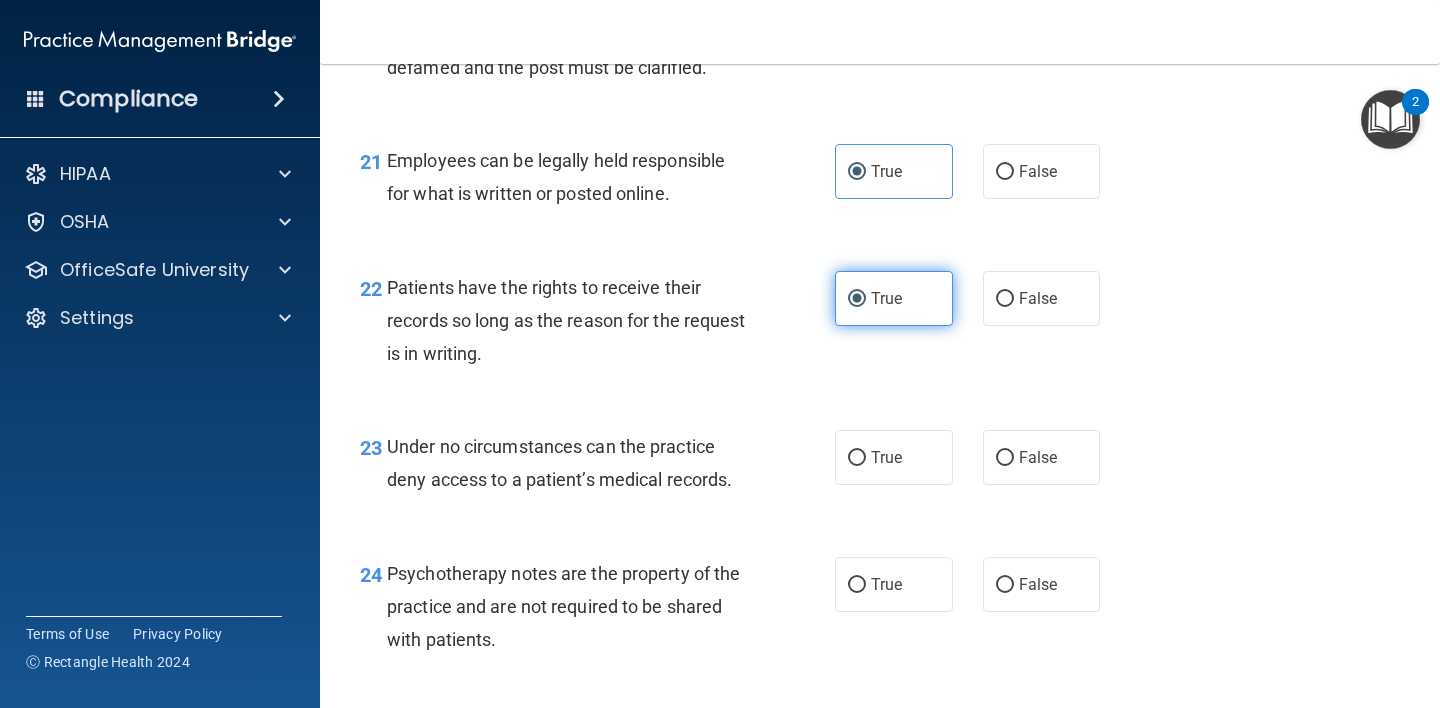 scroll, scrollTop: 4245, scrollLeft: 0, axis: vertical 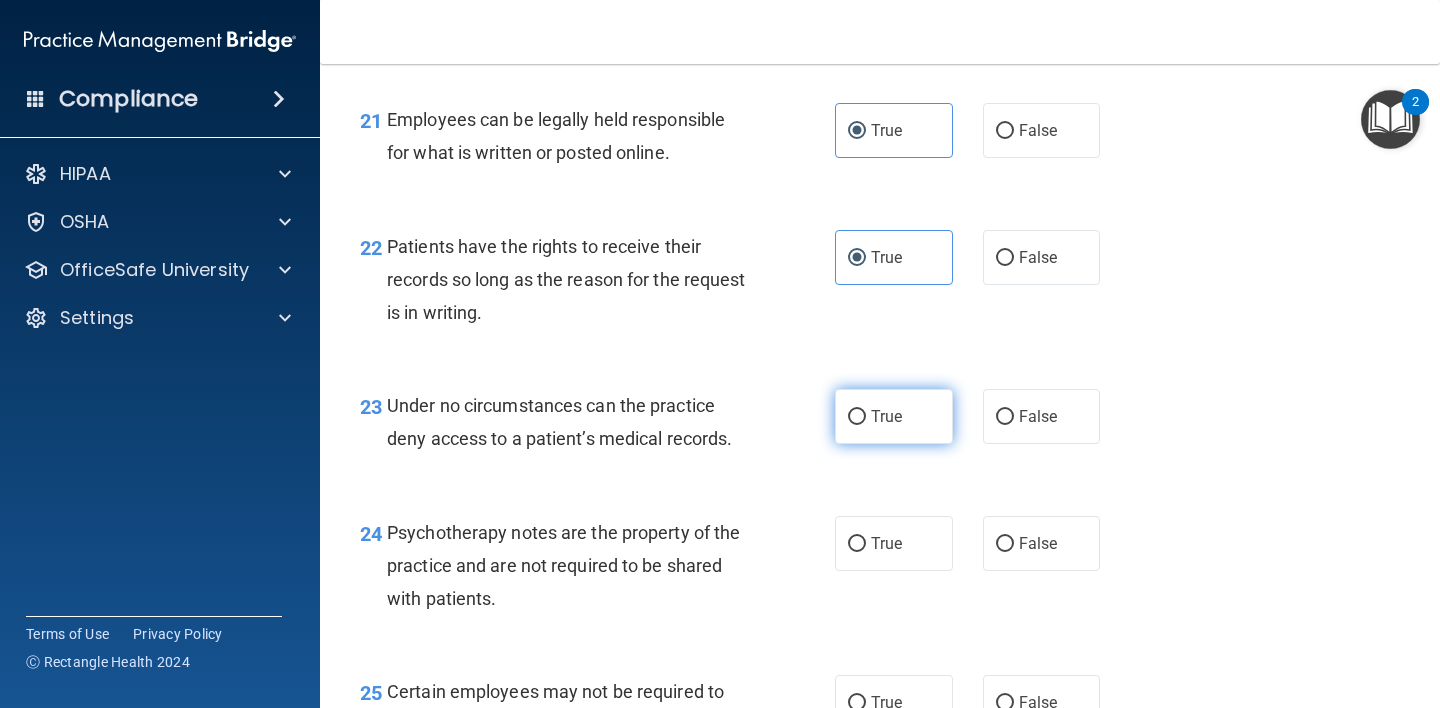 click on "True" at bounding box center (894, 416) 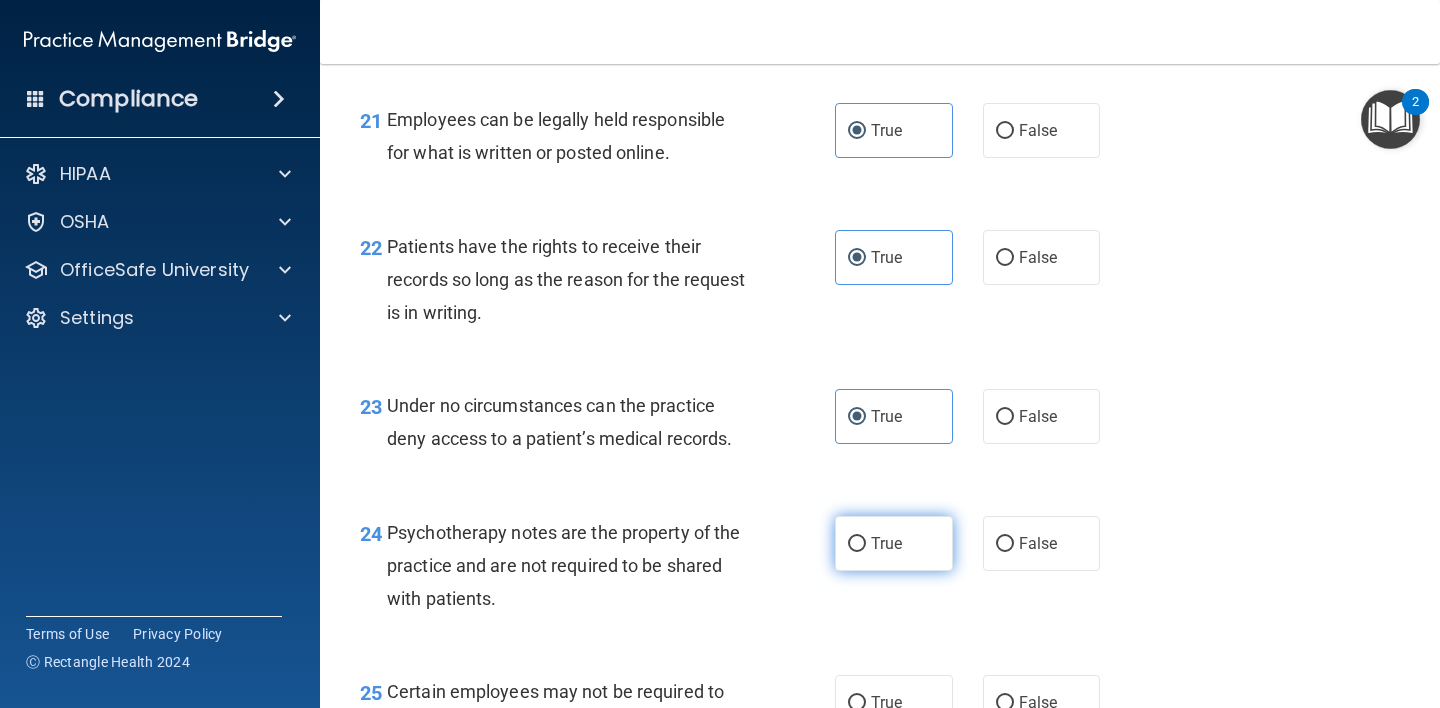 click on "True" at bounding box center (894, 543) 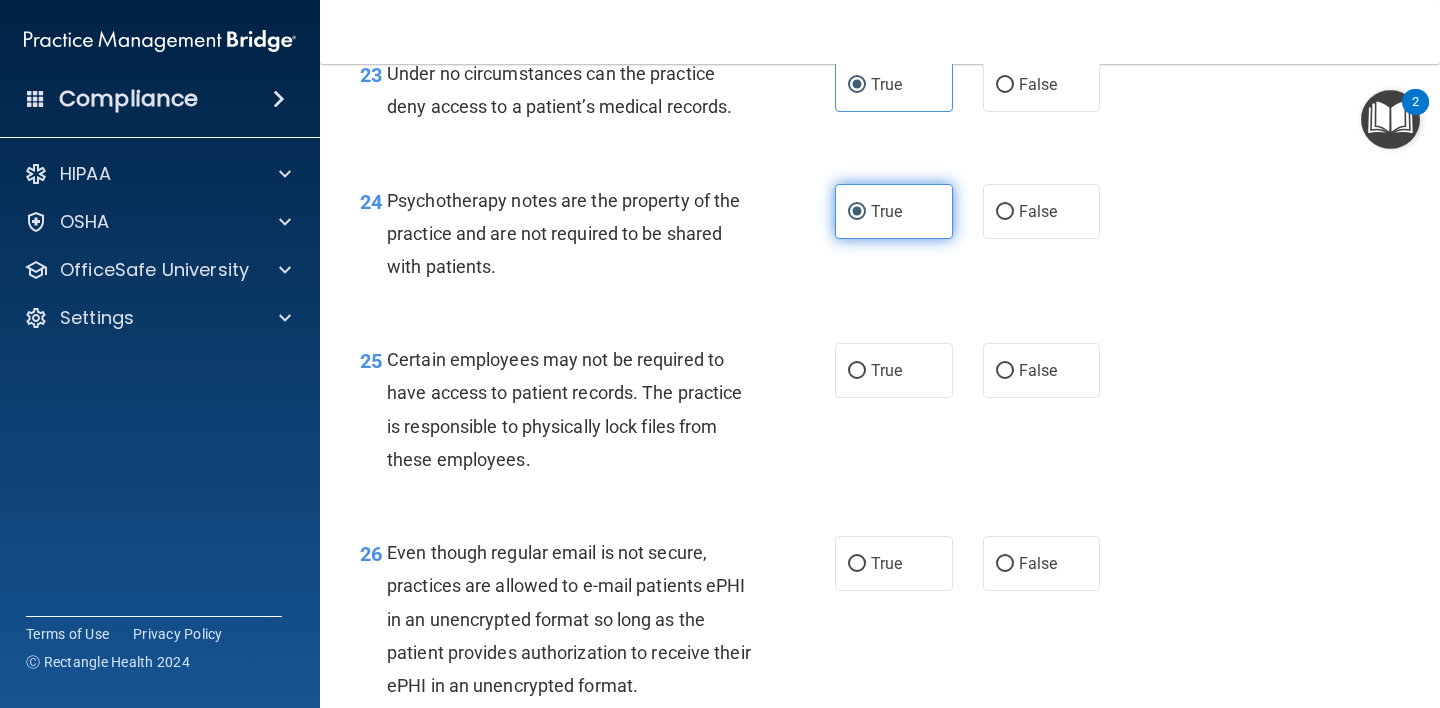scroll, scrollTop: 4666, scrollLeft: 0, axis: vertical 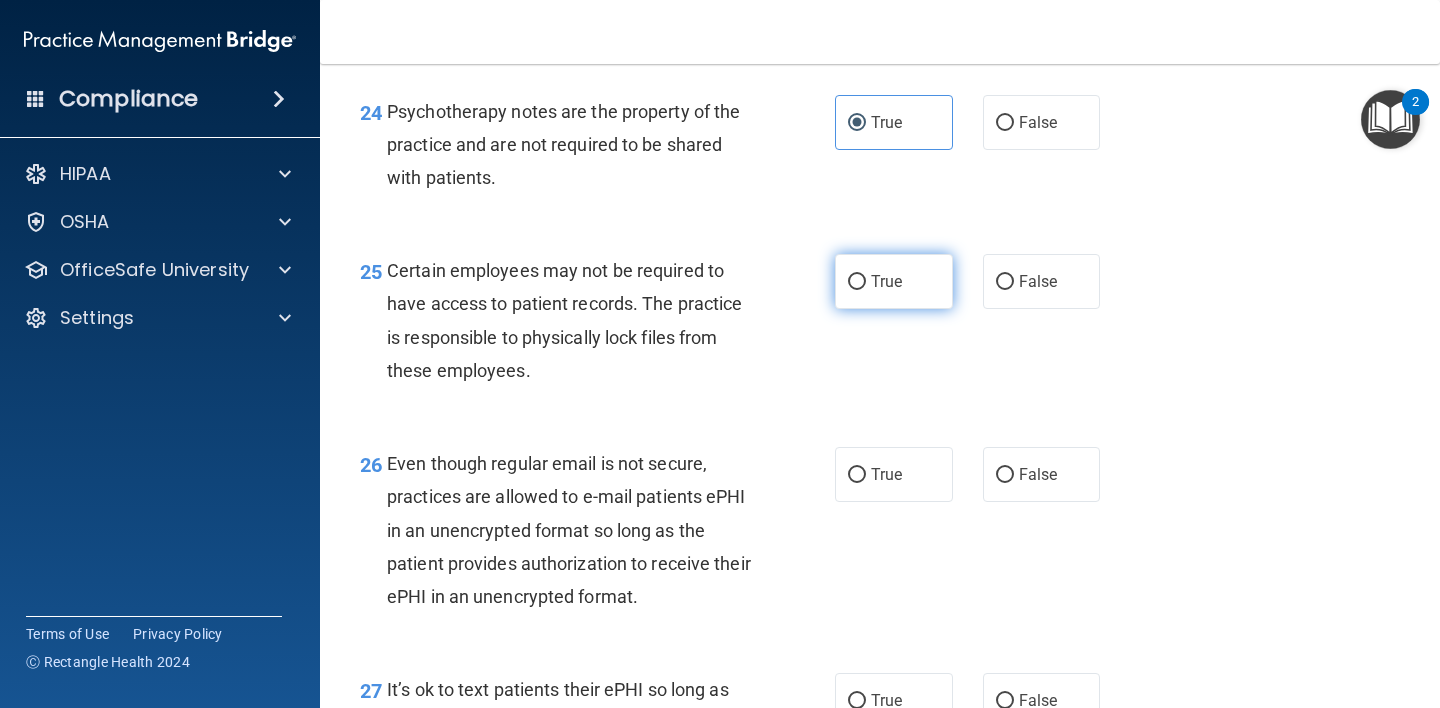 click on "True" at bounding box center [894, 281] 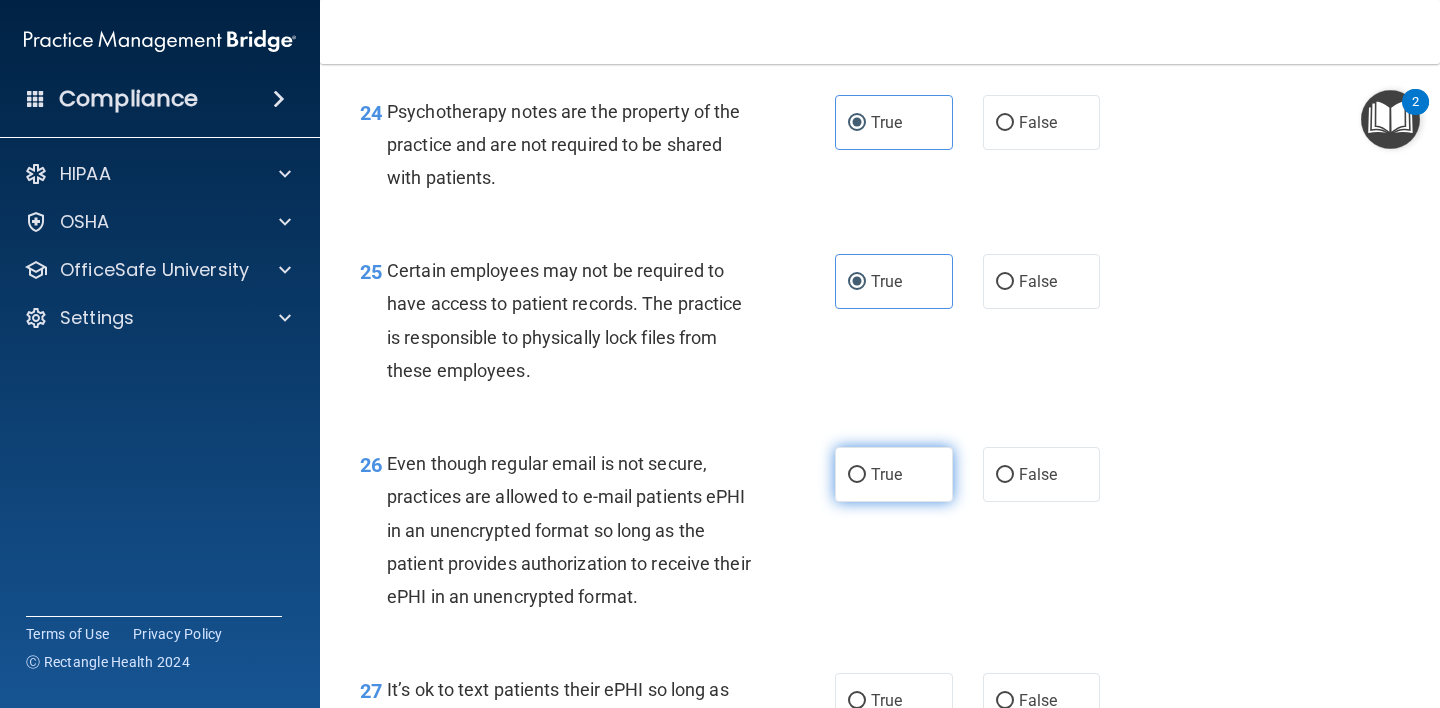 click on "True" at bounding box center (894, 474) 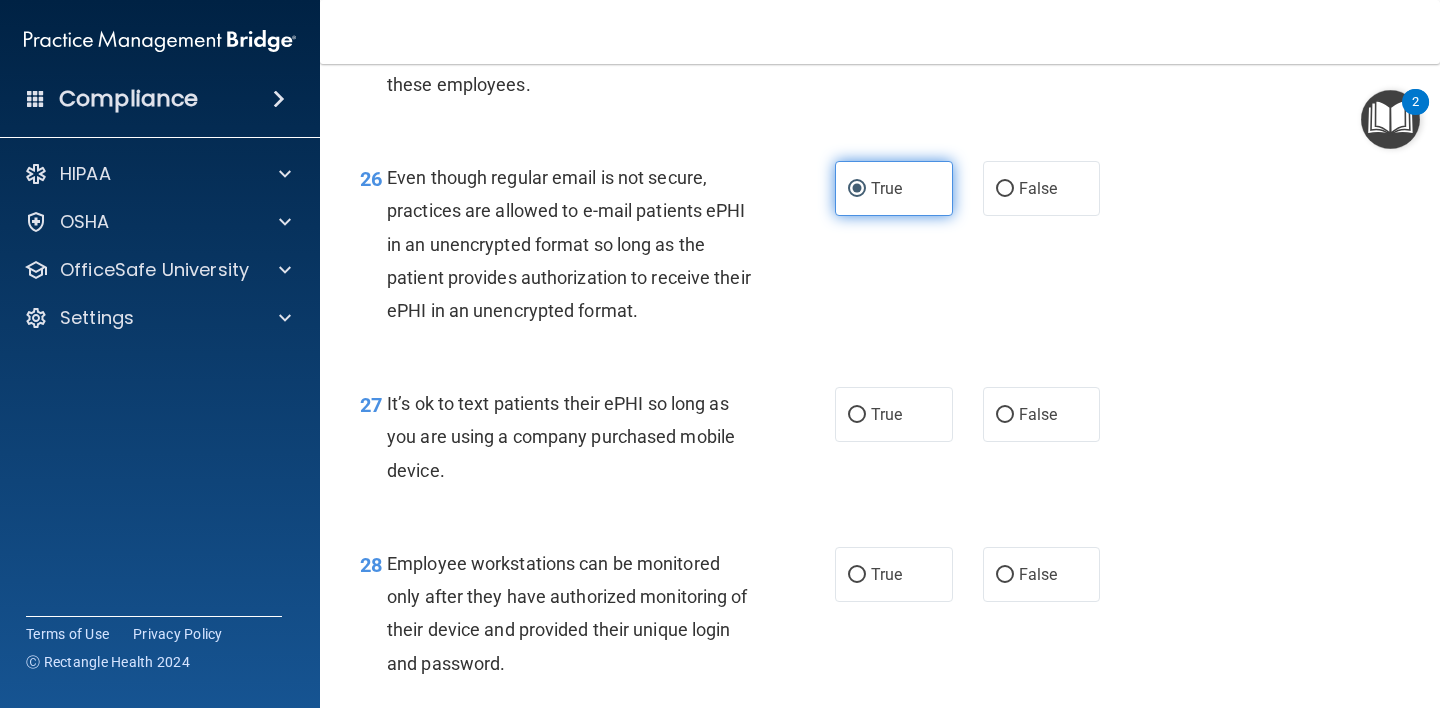 scroll, scrollTop: 4979, scrollLeft: 0, axis: vertical 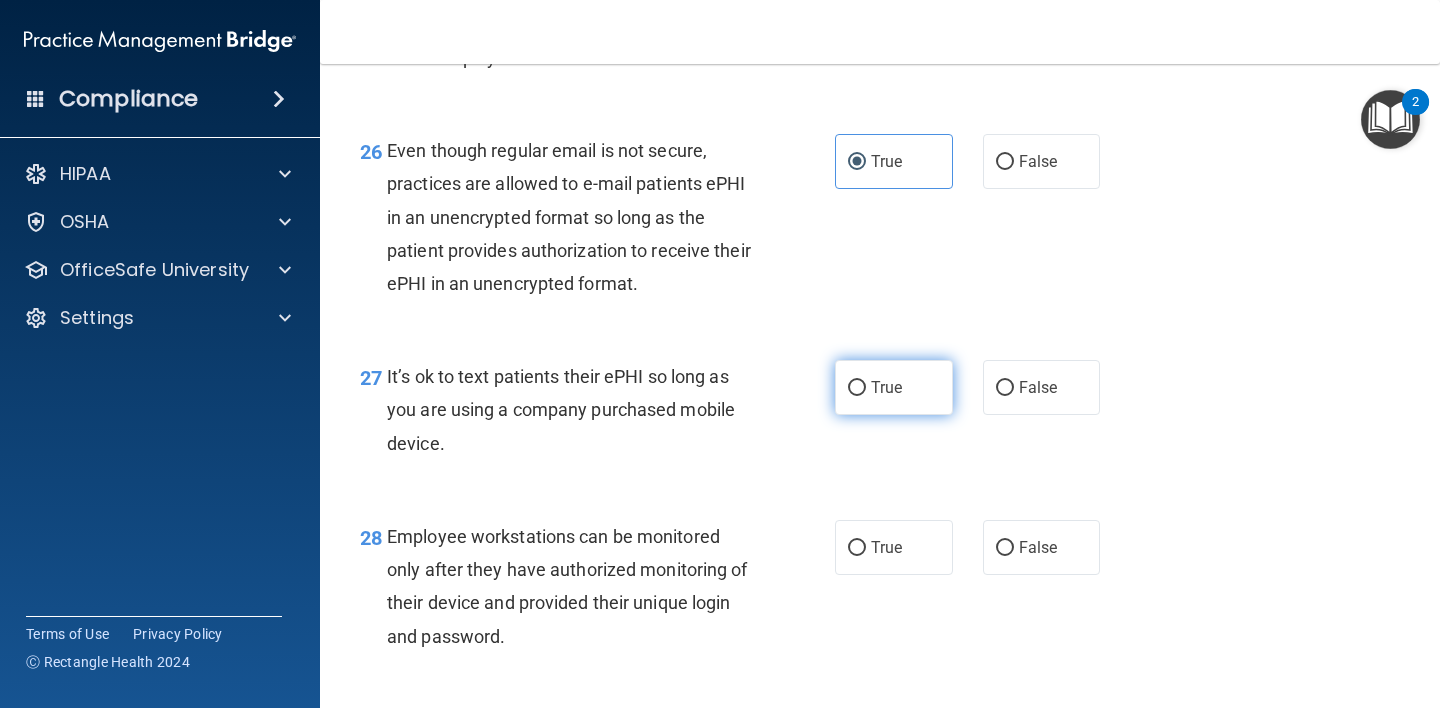 click on "True" at bounding box center (894, 387) 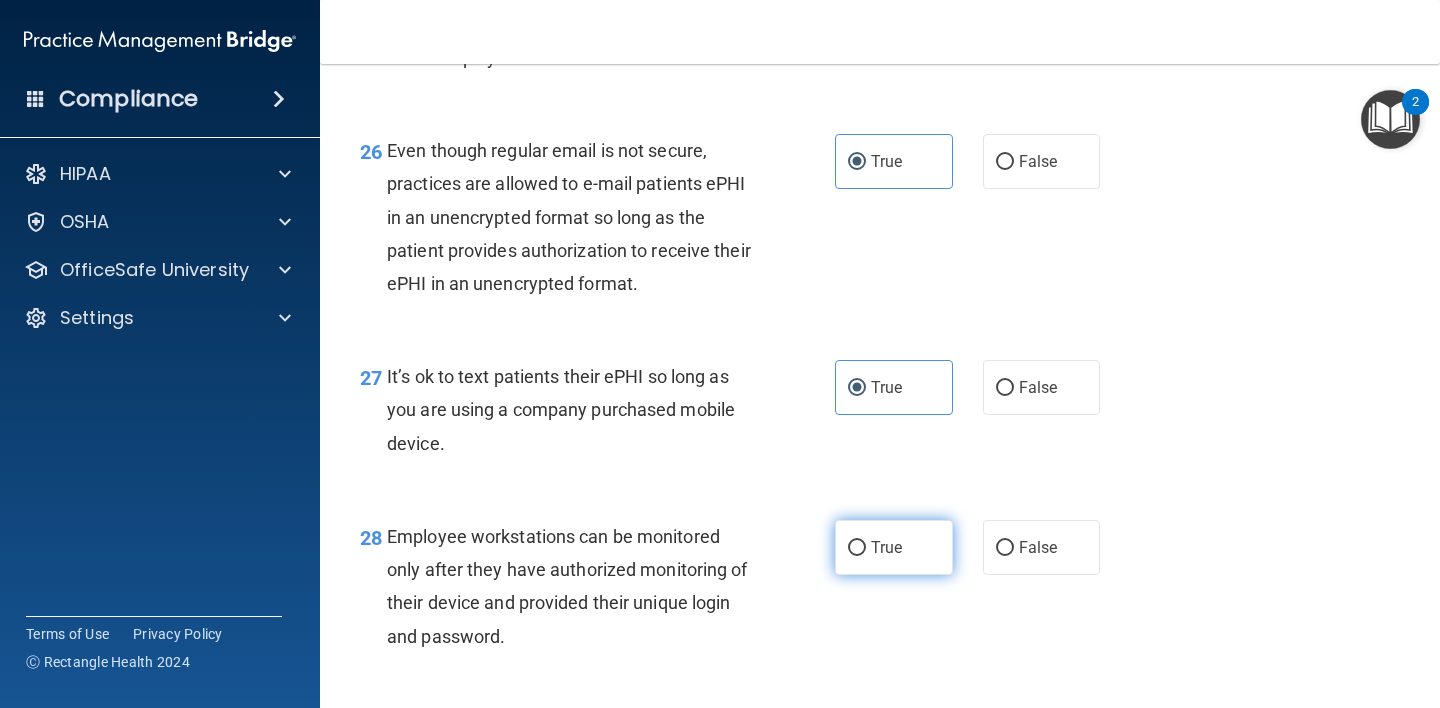 click on "True" at bounding box center (894, 547) 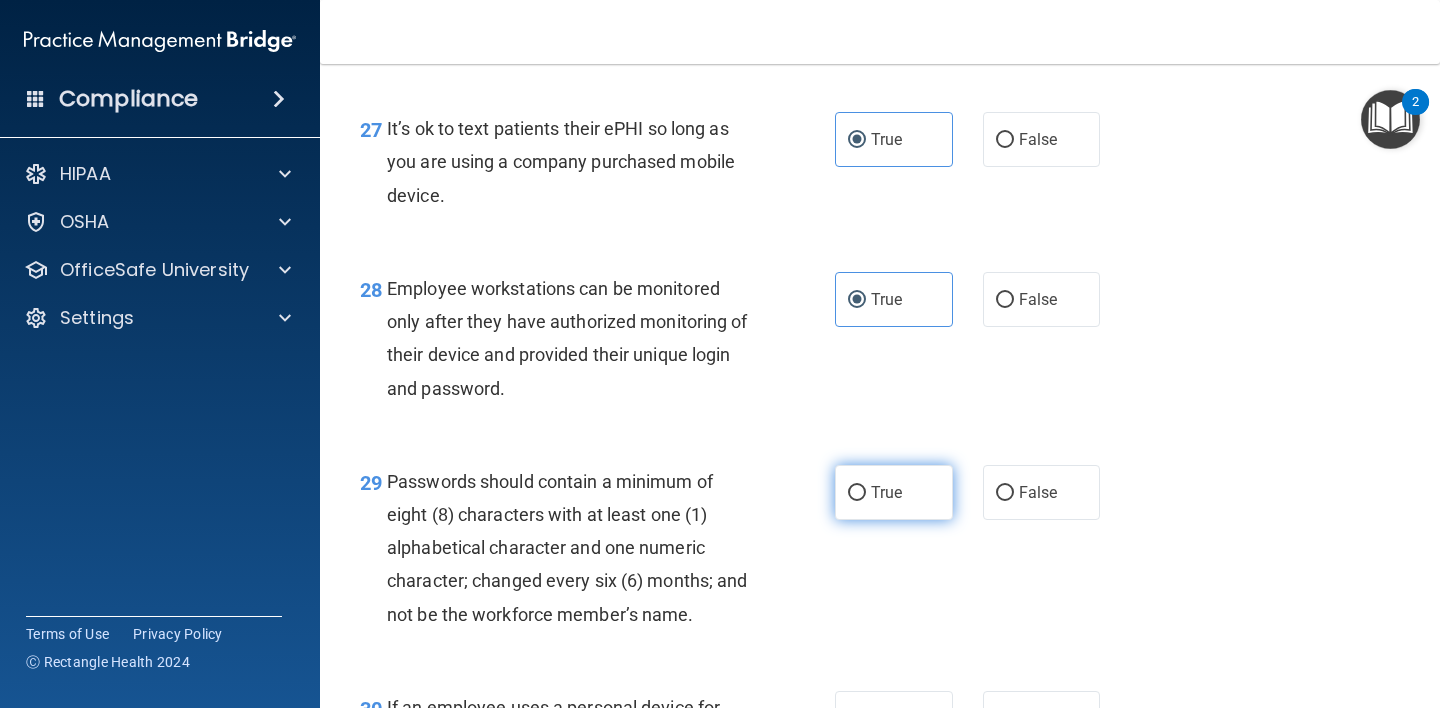 click on "True" at bounding box center (894, 492) 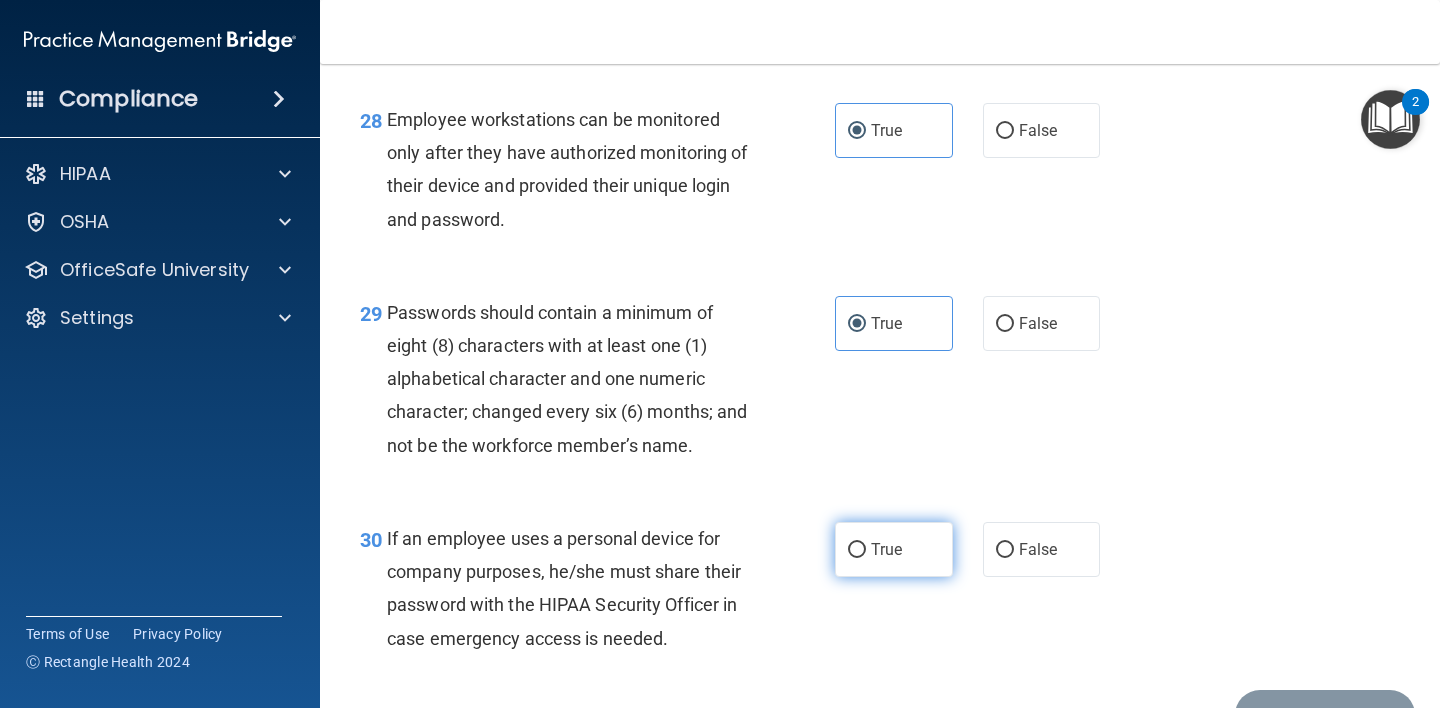 click on "True" at bounding box center (894, 549) 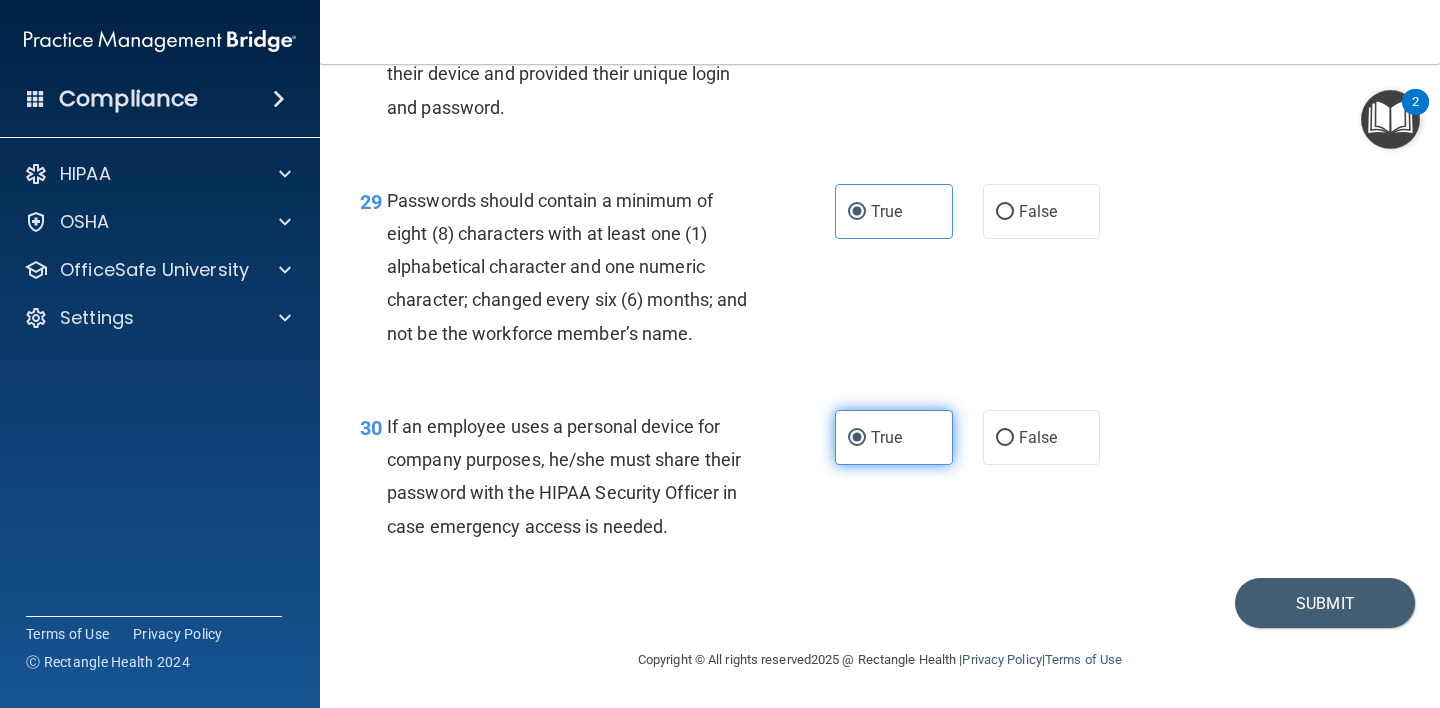 scroll, scrollTop: 5542, scrollLeft: 0, axis: vertical 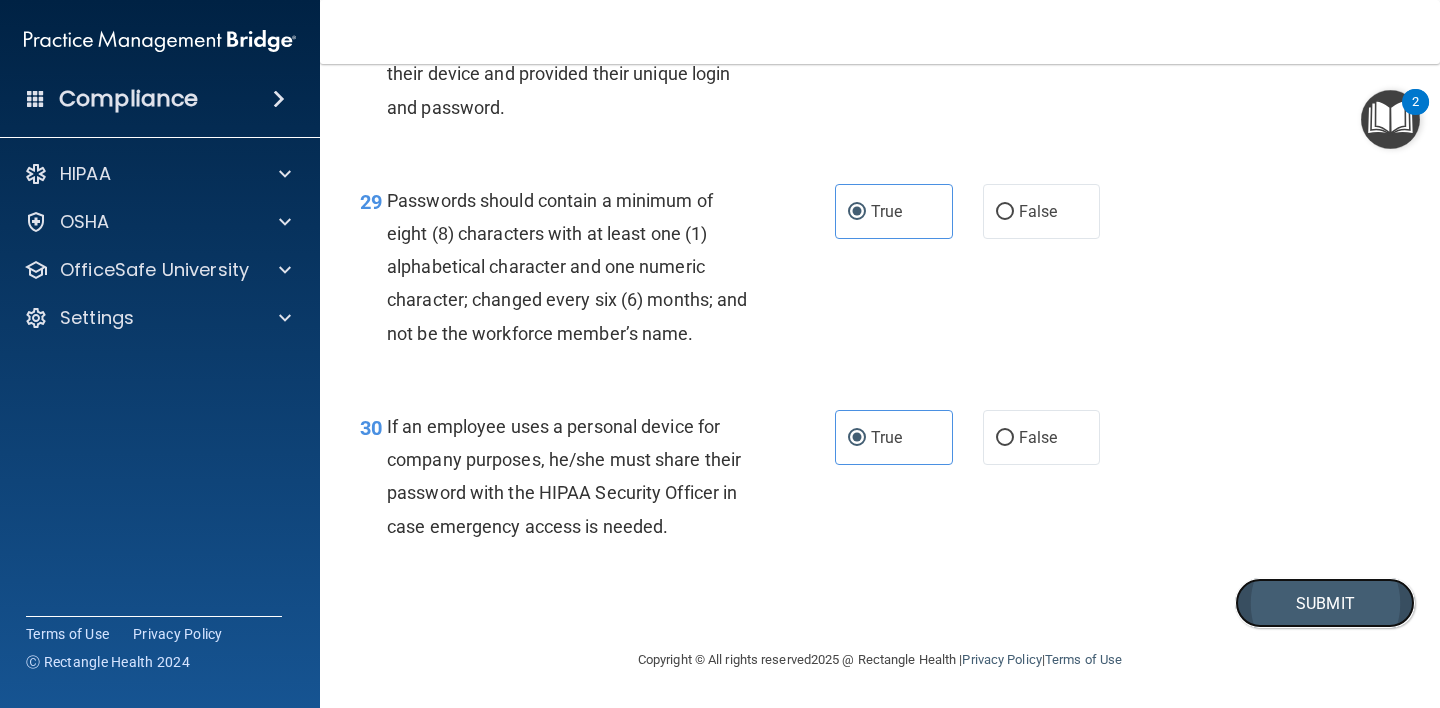 click on "Submit" at bounding box center [1325, 603] 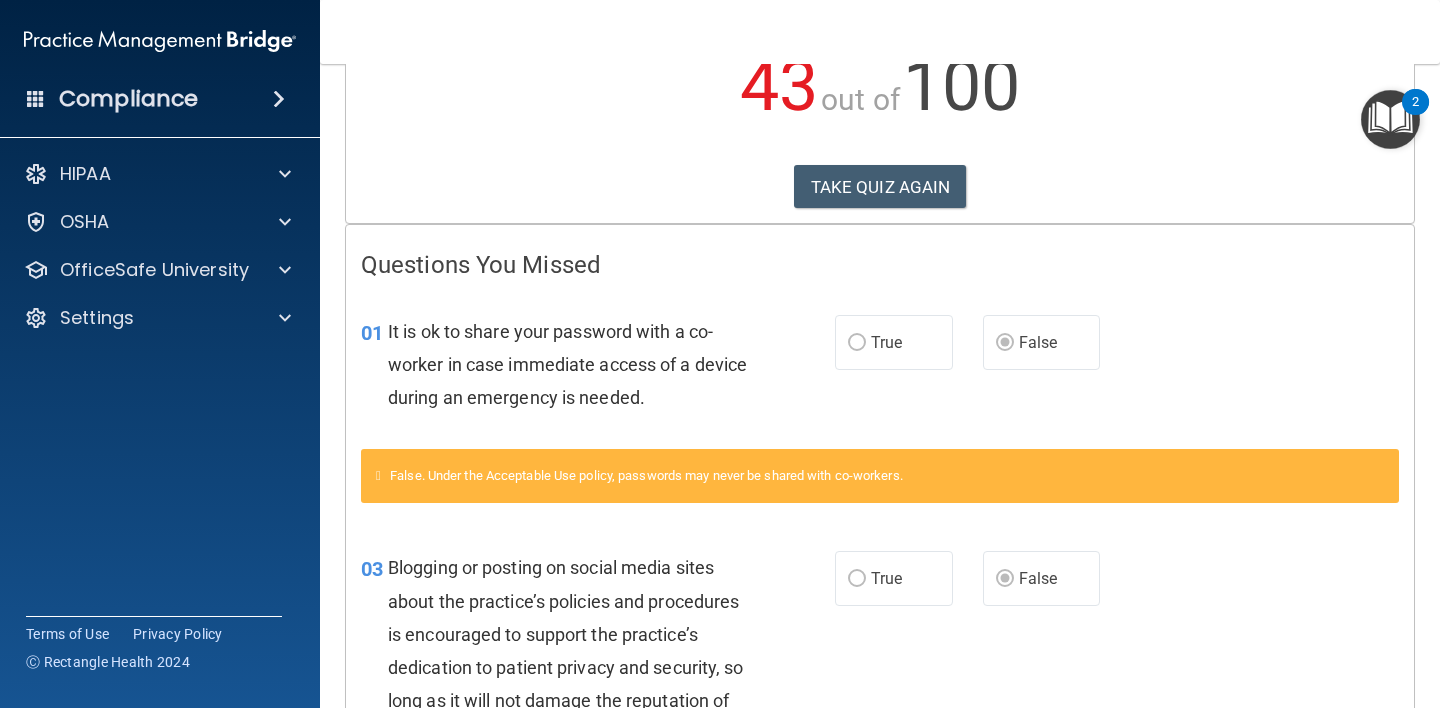 scroll, scrollTop: 0, scrollLeft: 0, axis: both 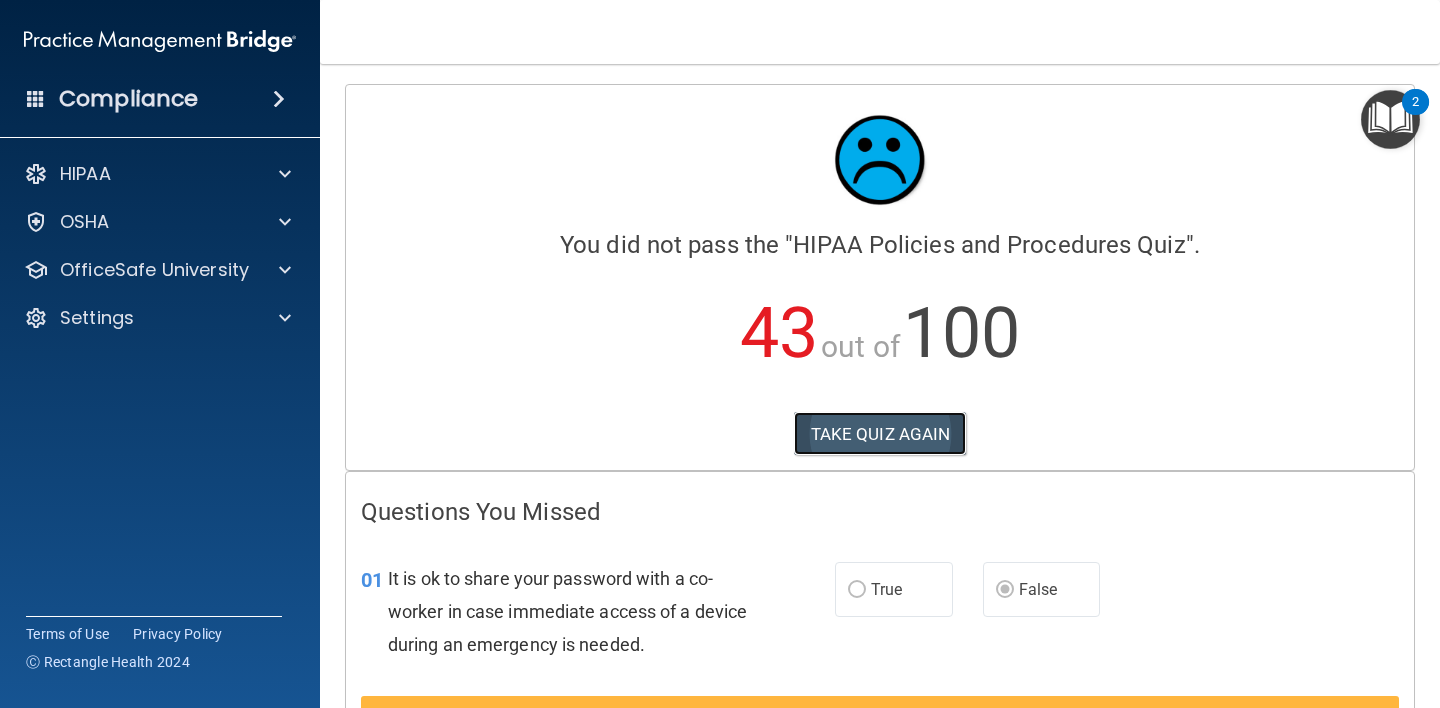 click on "TAKE QUIZ AGAIN" at bounding box center [880, 434] 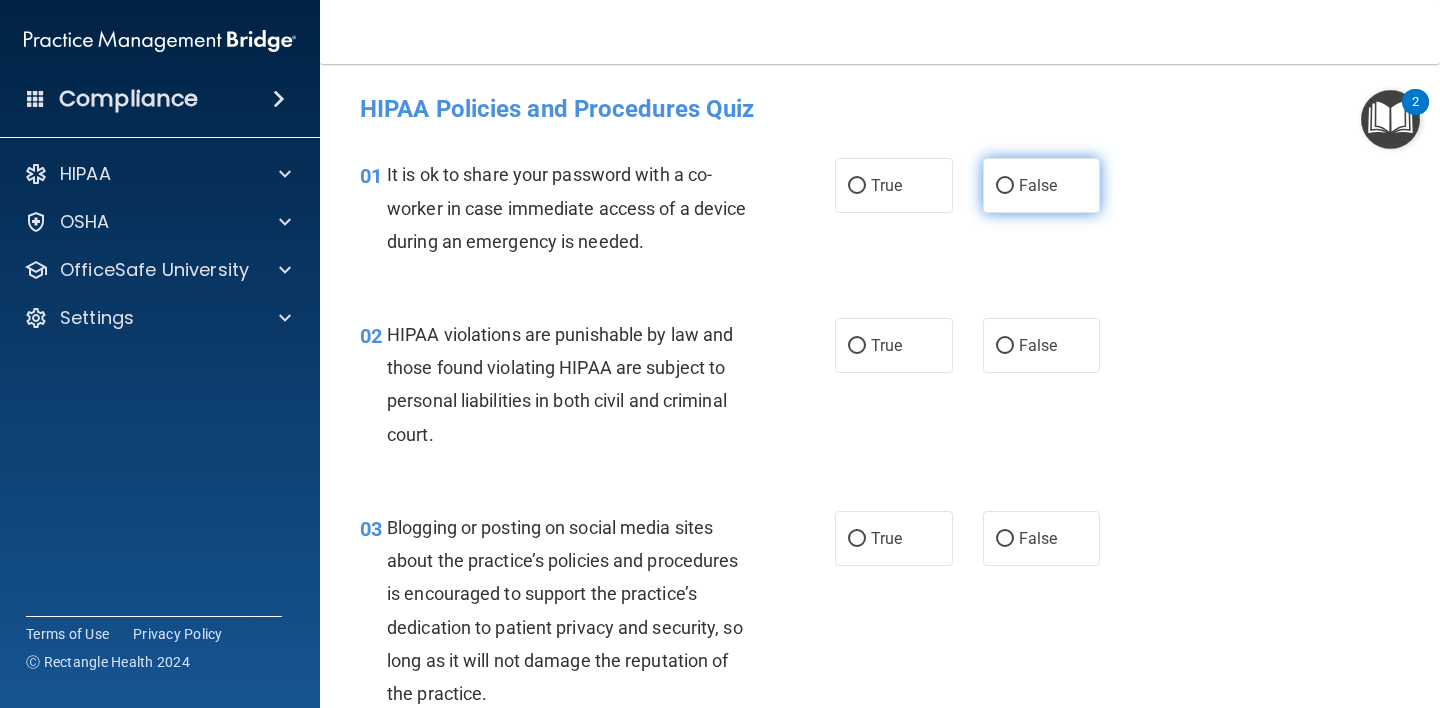 click on "False" at bounding box center [1038, 185] 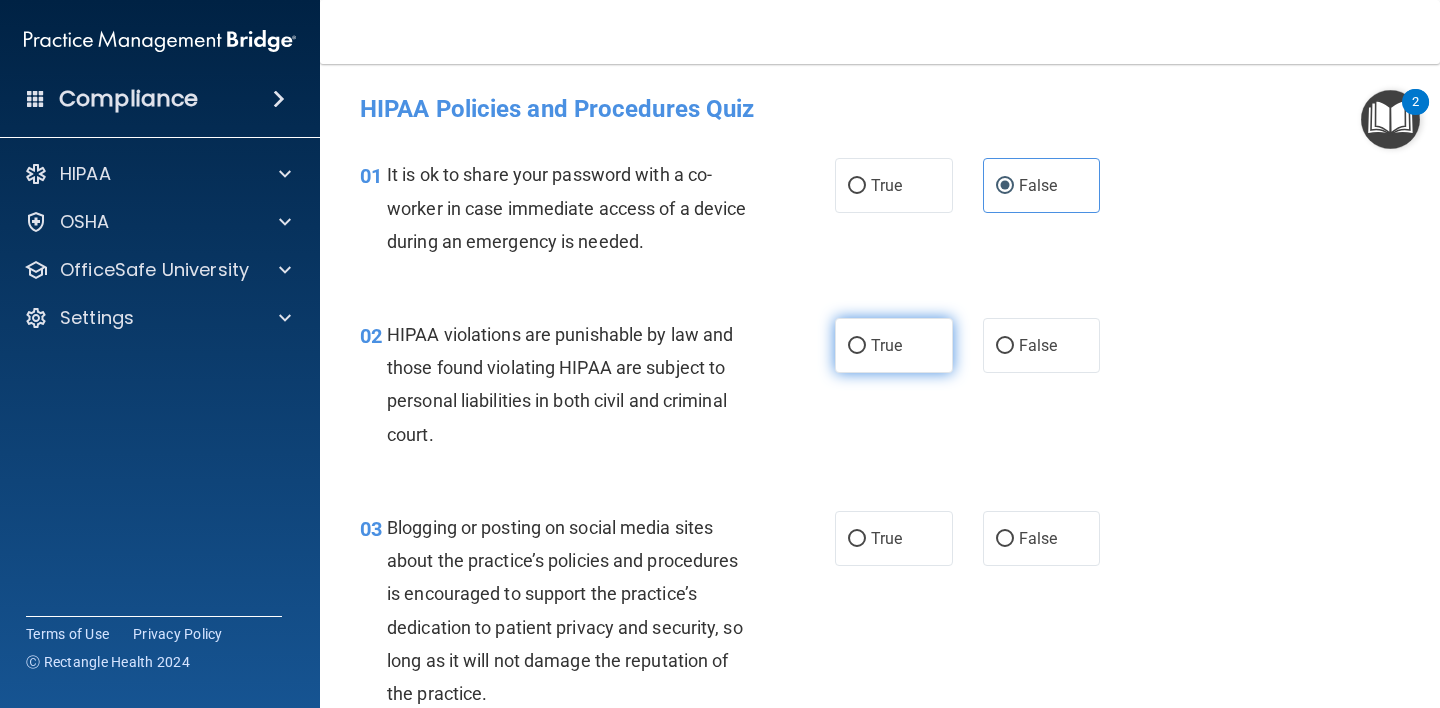 click on "True" at bounding box center (894, 345) 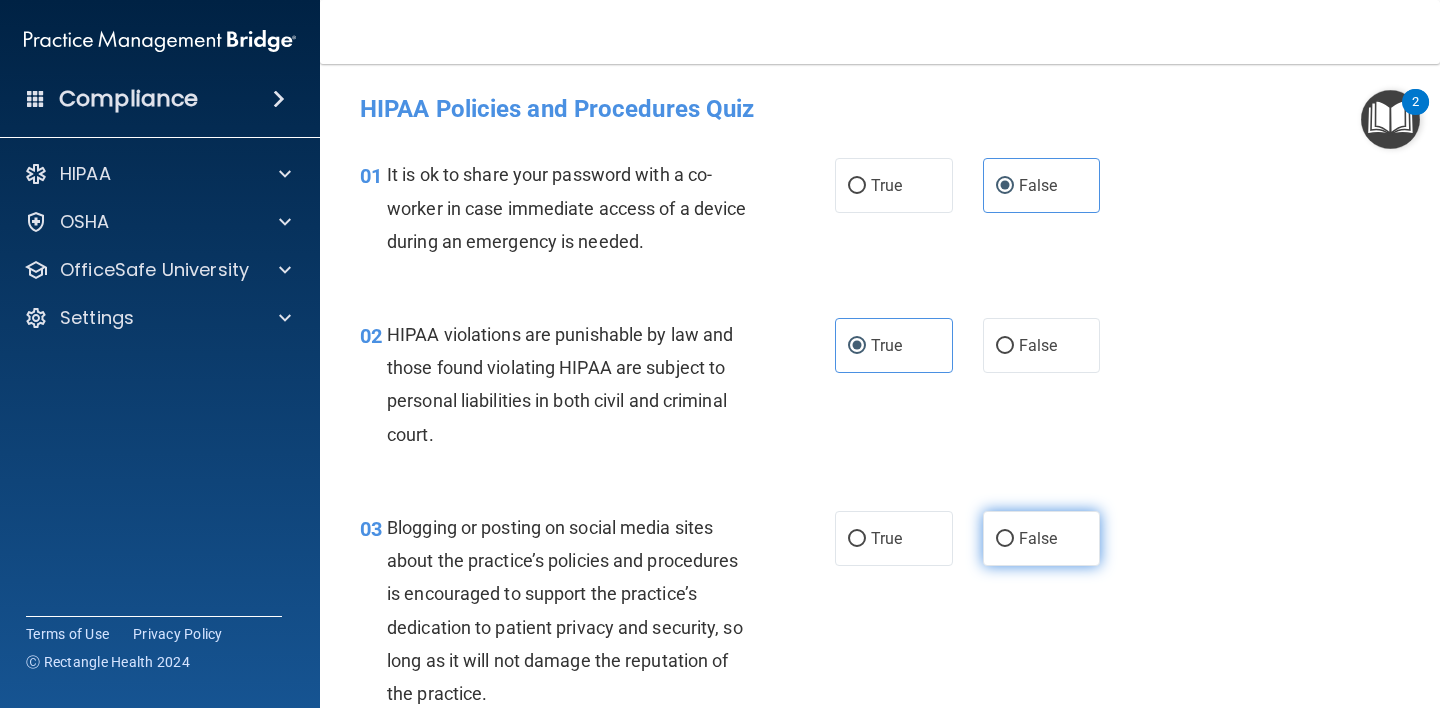 click on "False" at bounding box center [1038, 538] 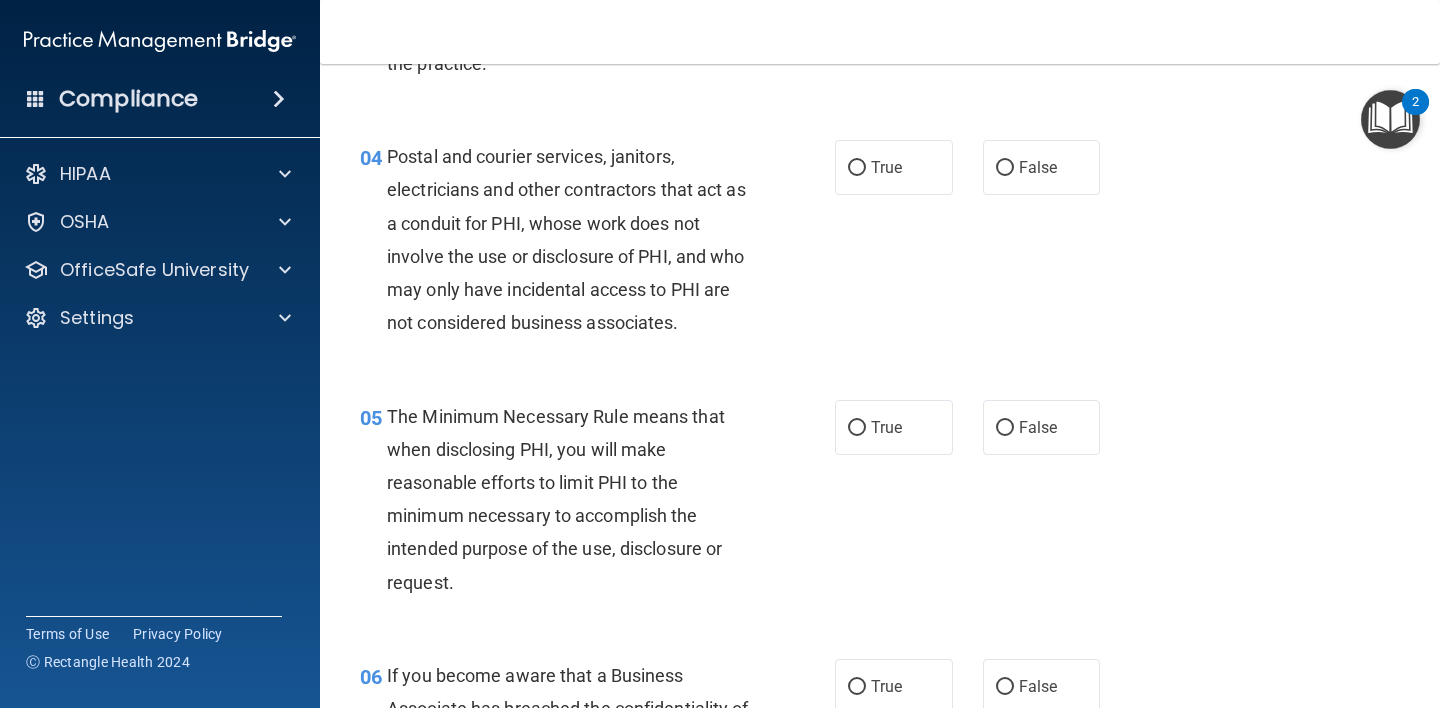 scroll, scrollTop: 643, scrollLeft: 0, axis: vertical 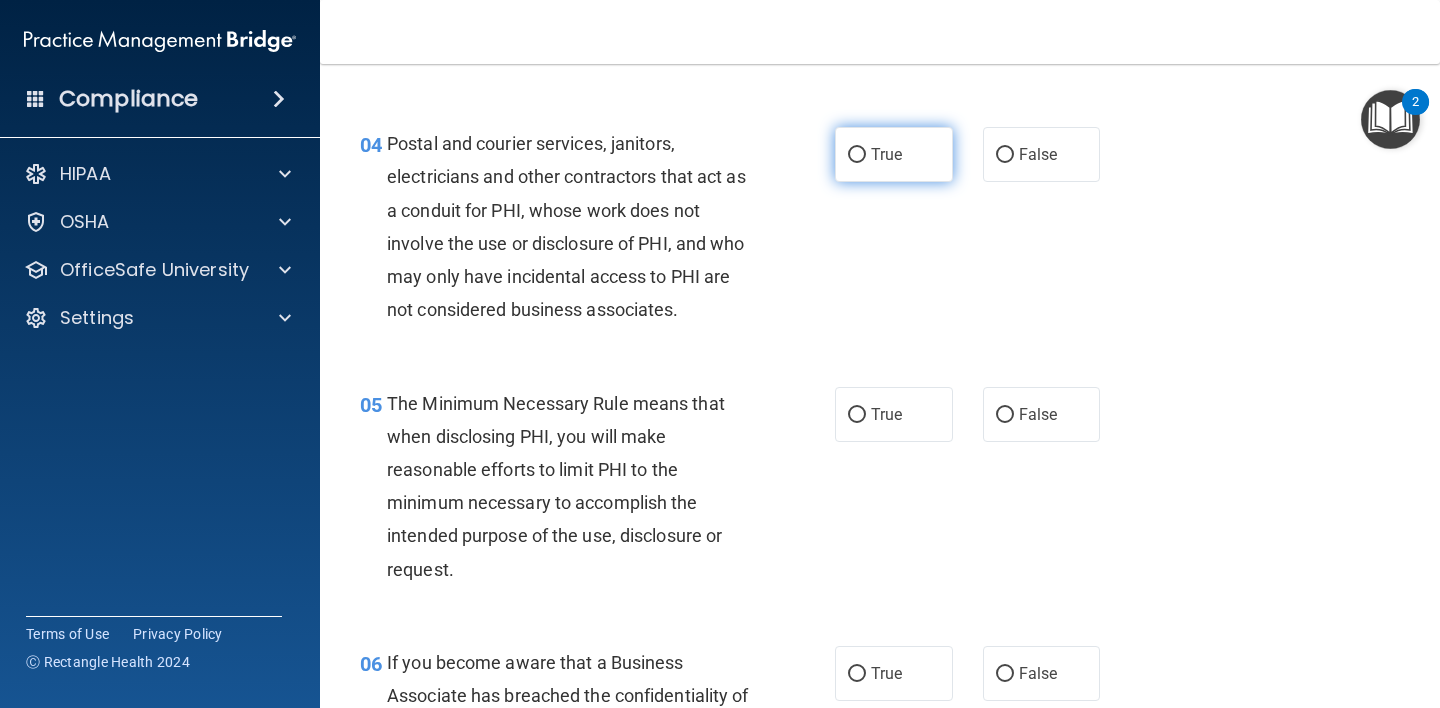 click on "True" at bounding box center [894, 154] 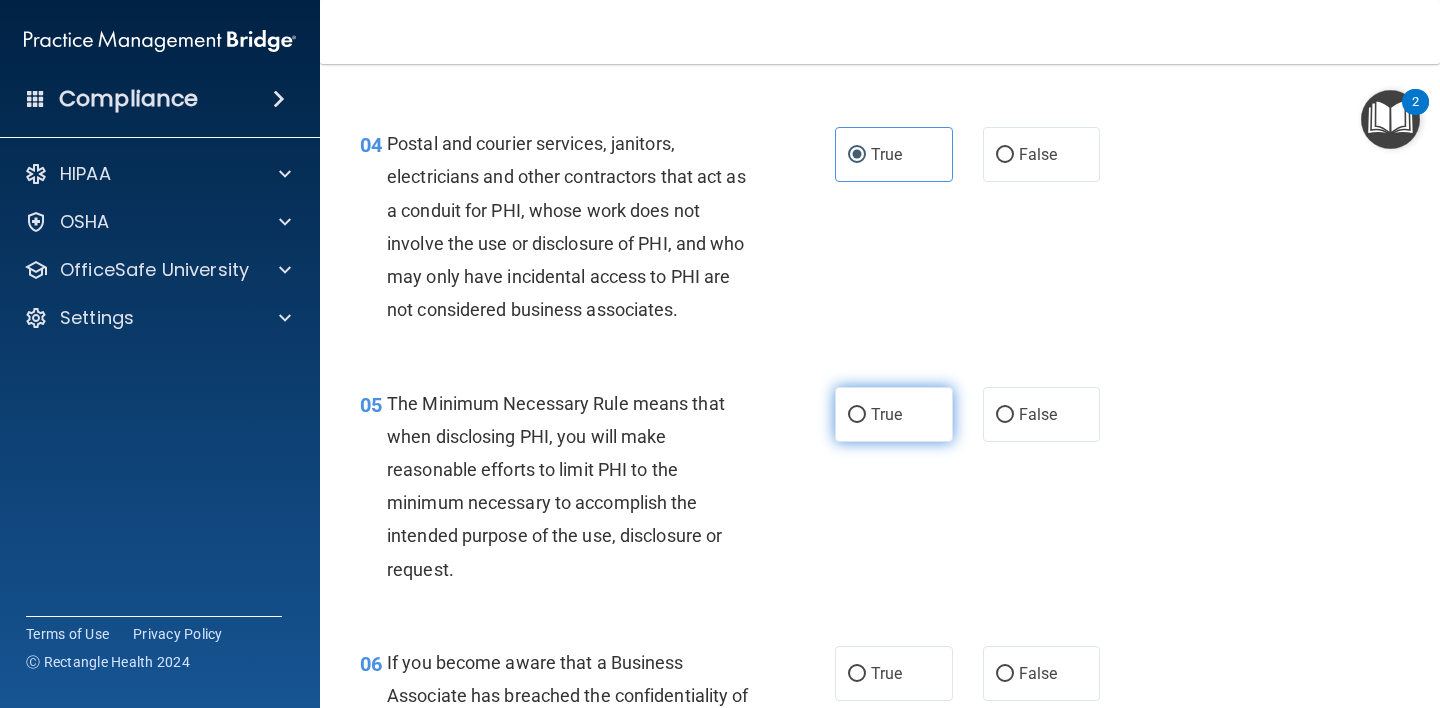 click on "True" at bounding box center (894, 414) 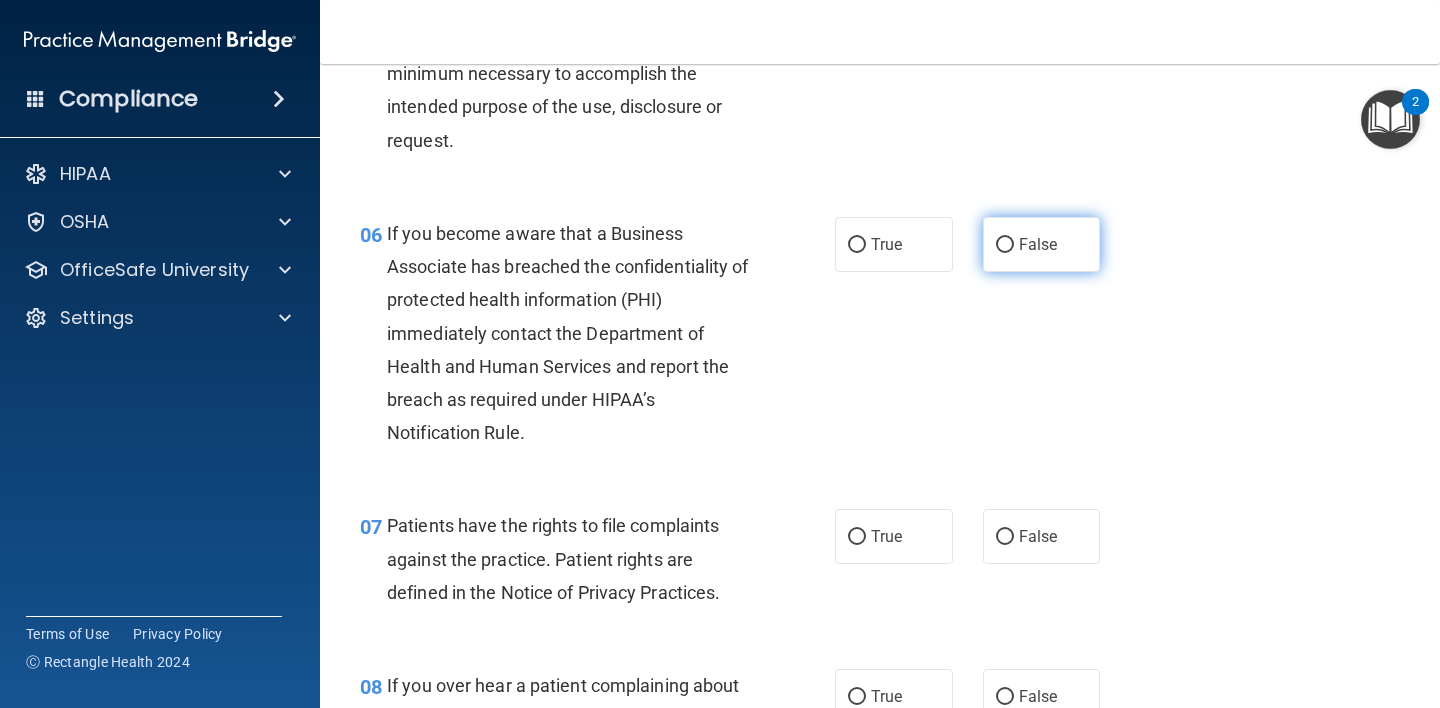 scroll, scrollTop: 1074, scrollLeft: 0, axis: vertical 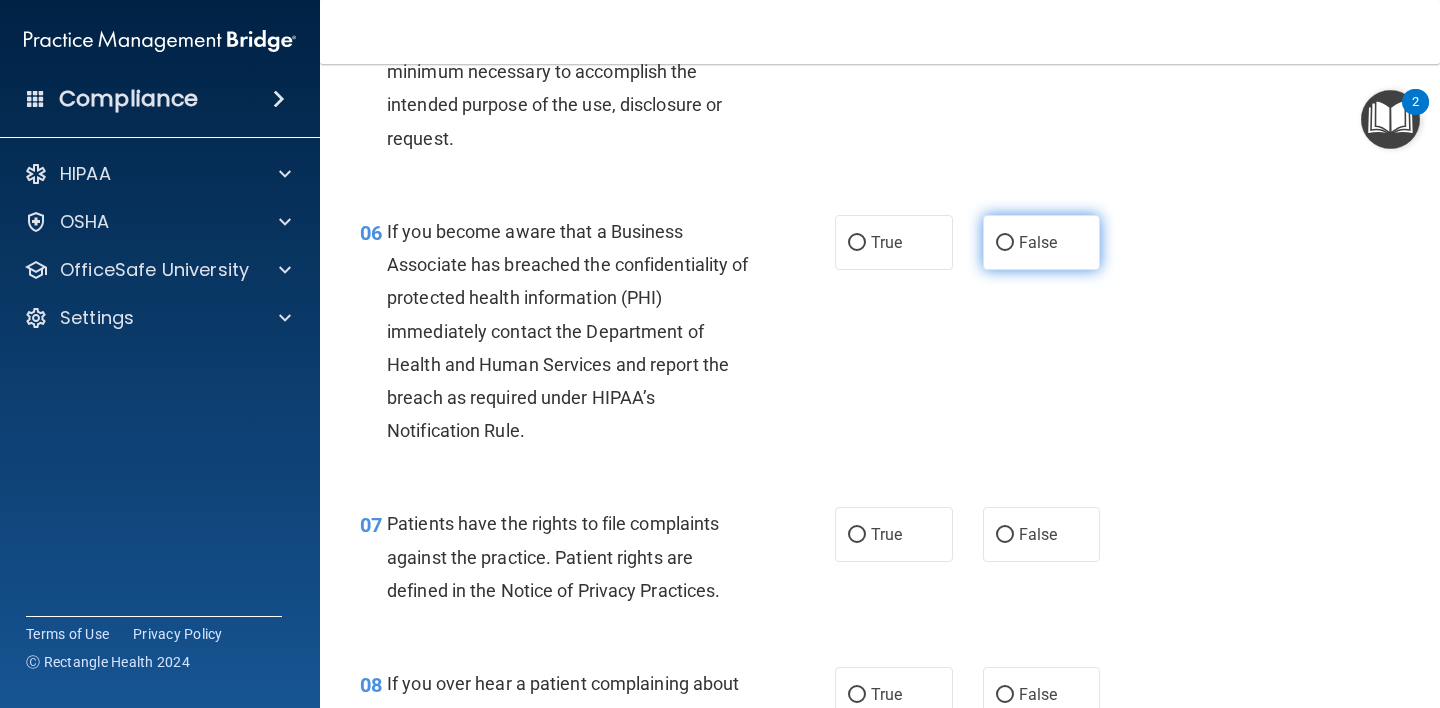 click on "False" at bounding box center [1042, 242] 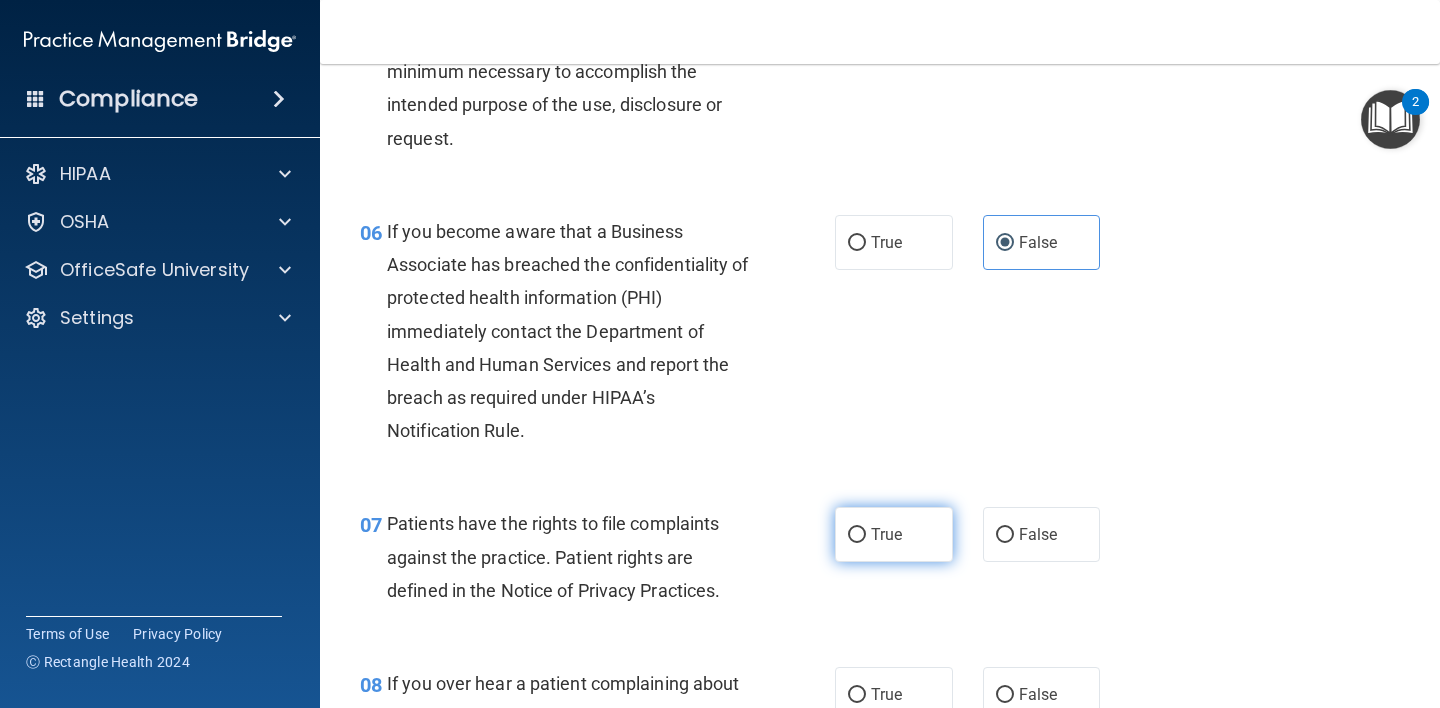 click on "True" at bounding box center [886, 534] 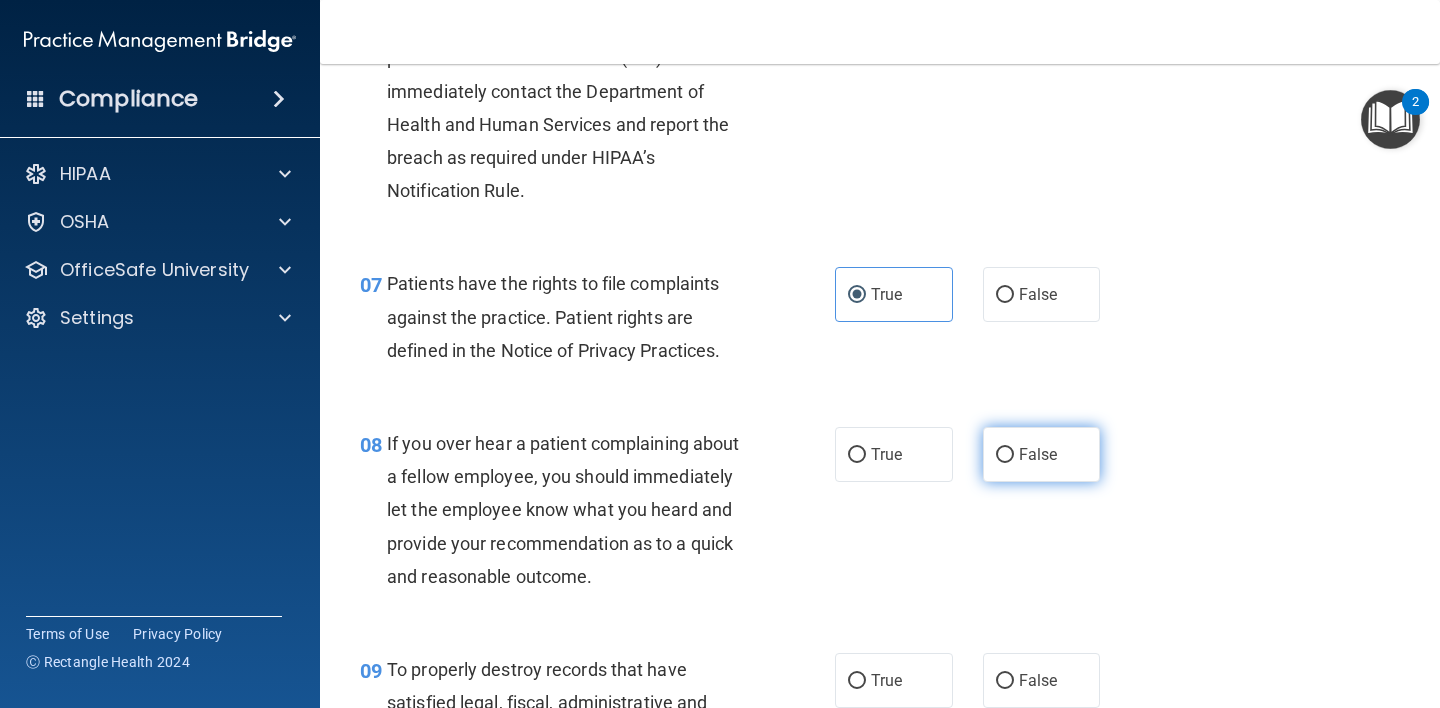 click on "False" at bounding box center [1042, 454] 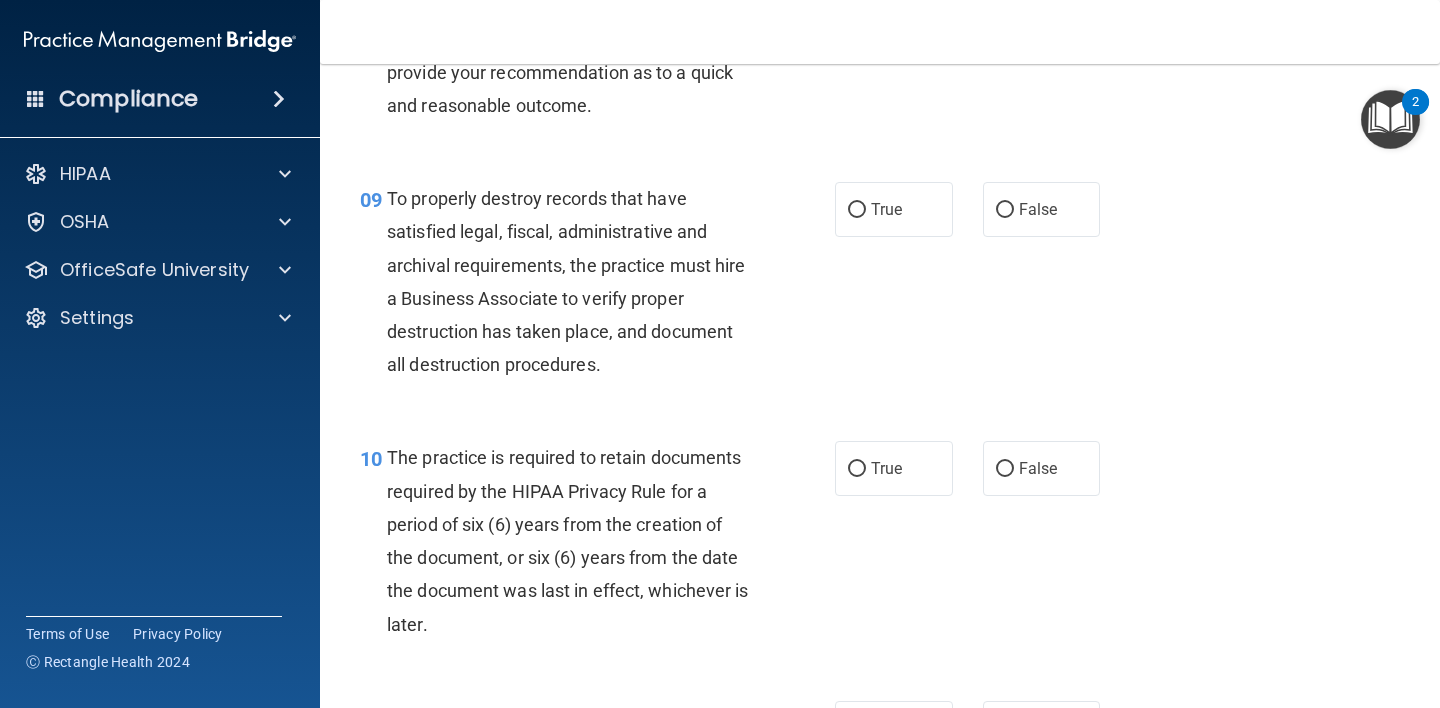scroll, scrollTop: 1792, scrollLeft: 0, axis: vertical 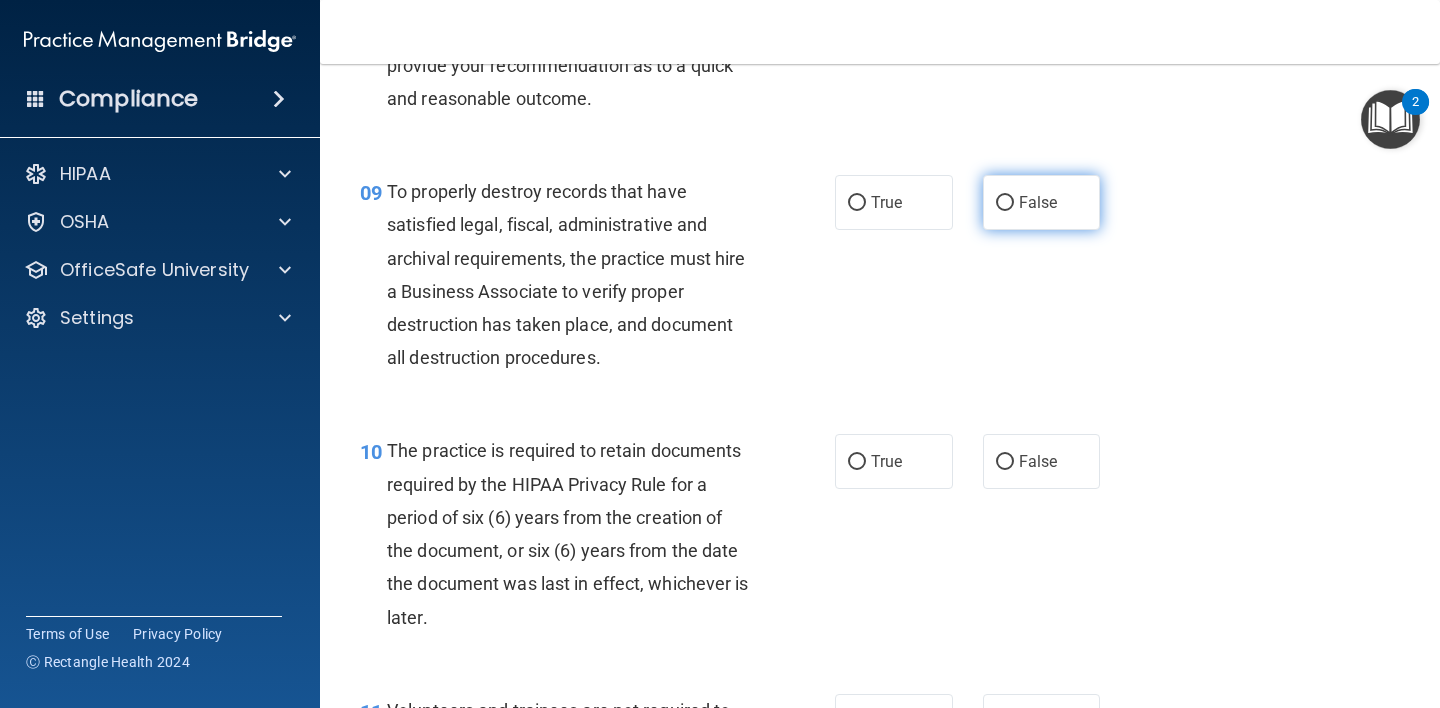 click on "False" at bounding box center [1038, 202] 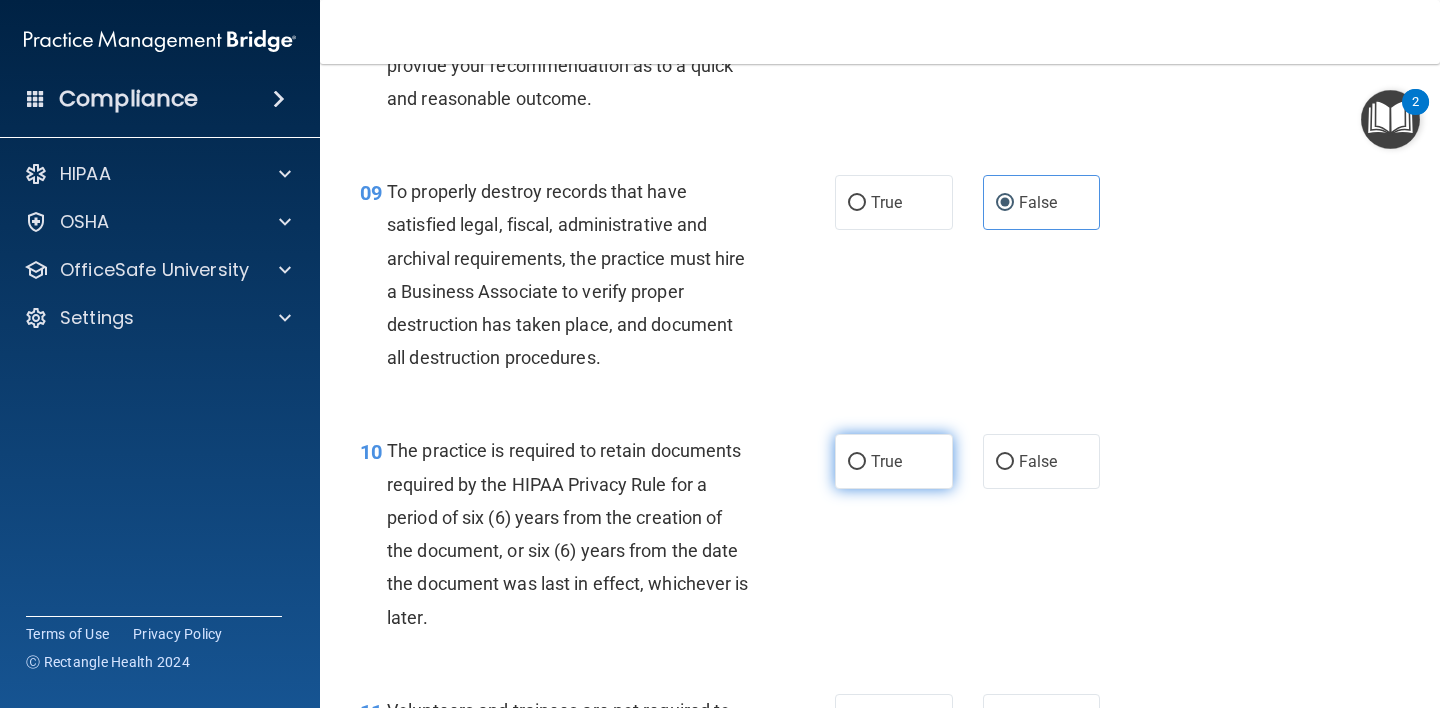 click on "True" at bounding box center (894, 461) 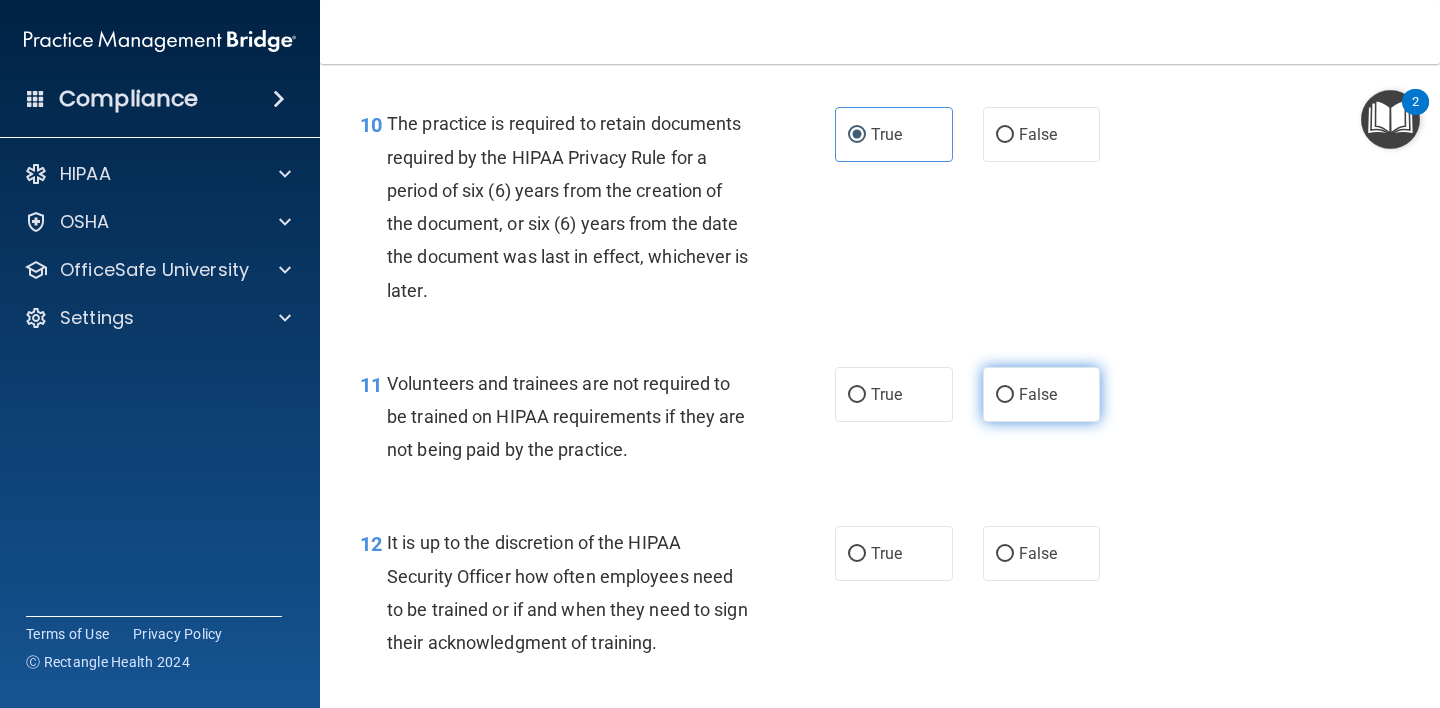 click on "False" at bounding box center [1038, 394] 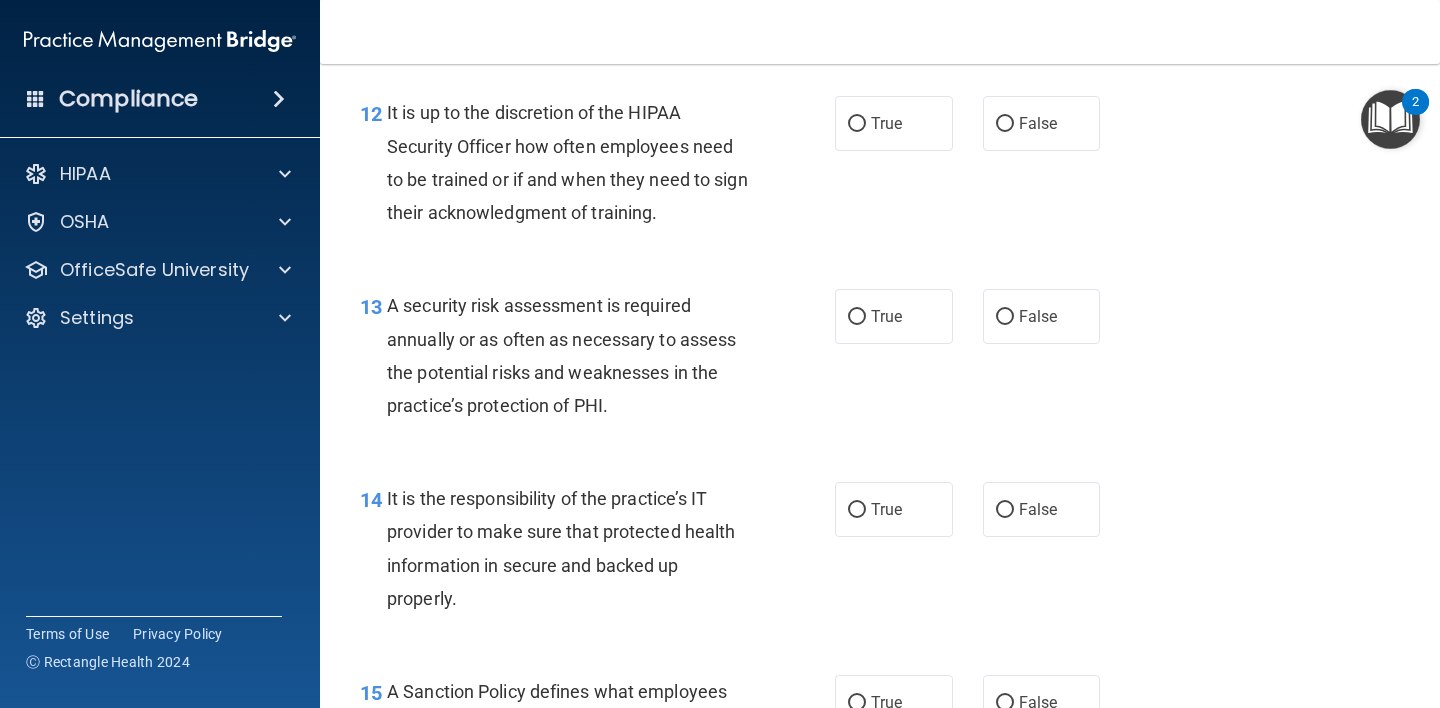 scroll, scrollTop: 2547, scrollLeft: 0, axis: vertical 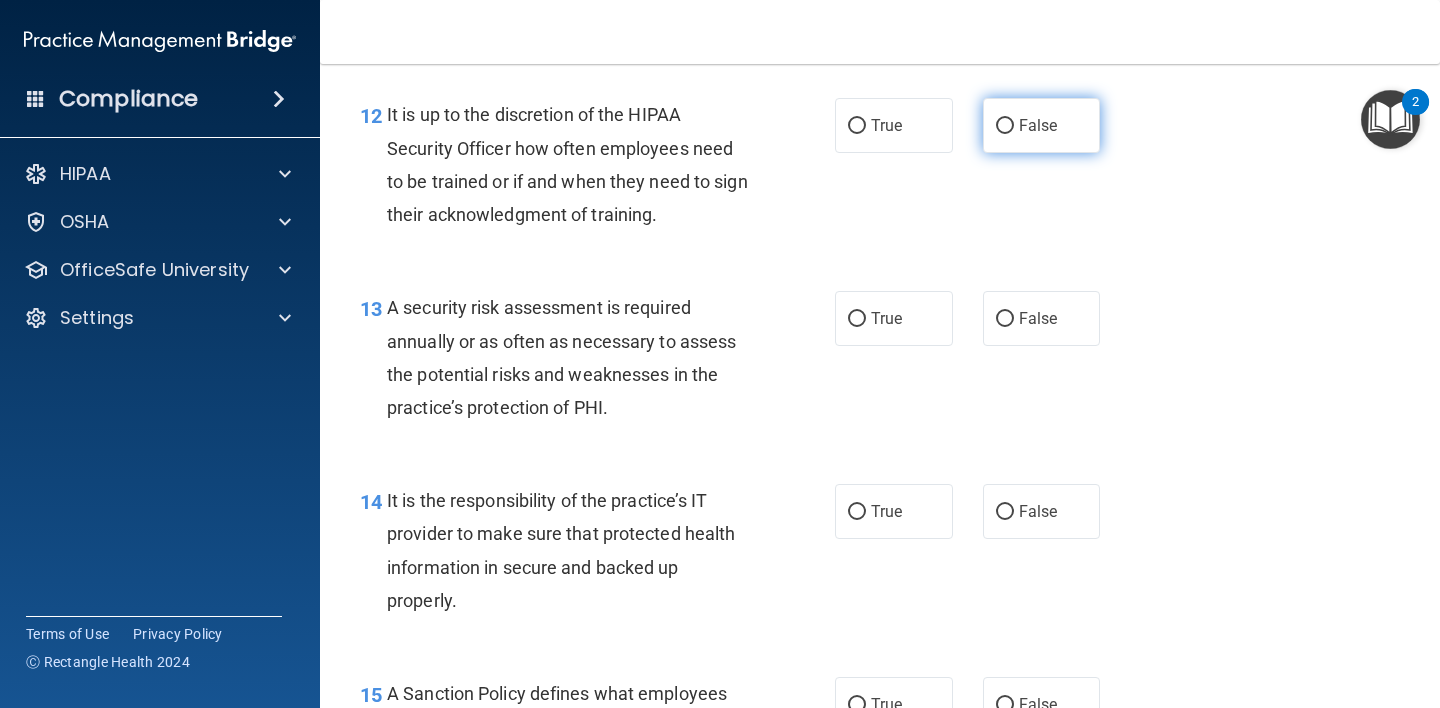 click on "False" at bounding box center (1042, 125) 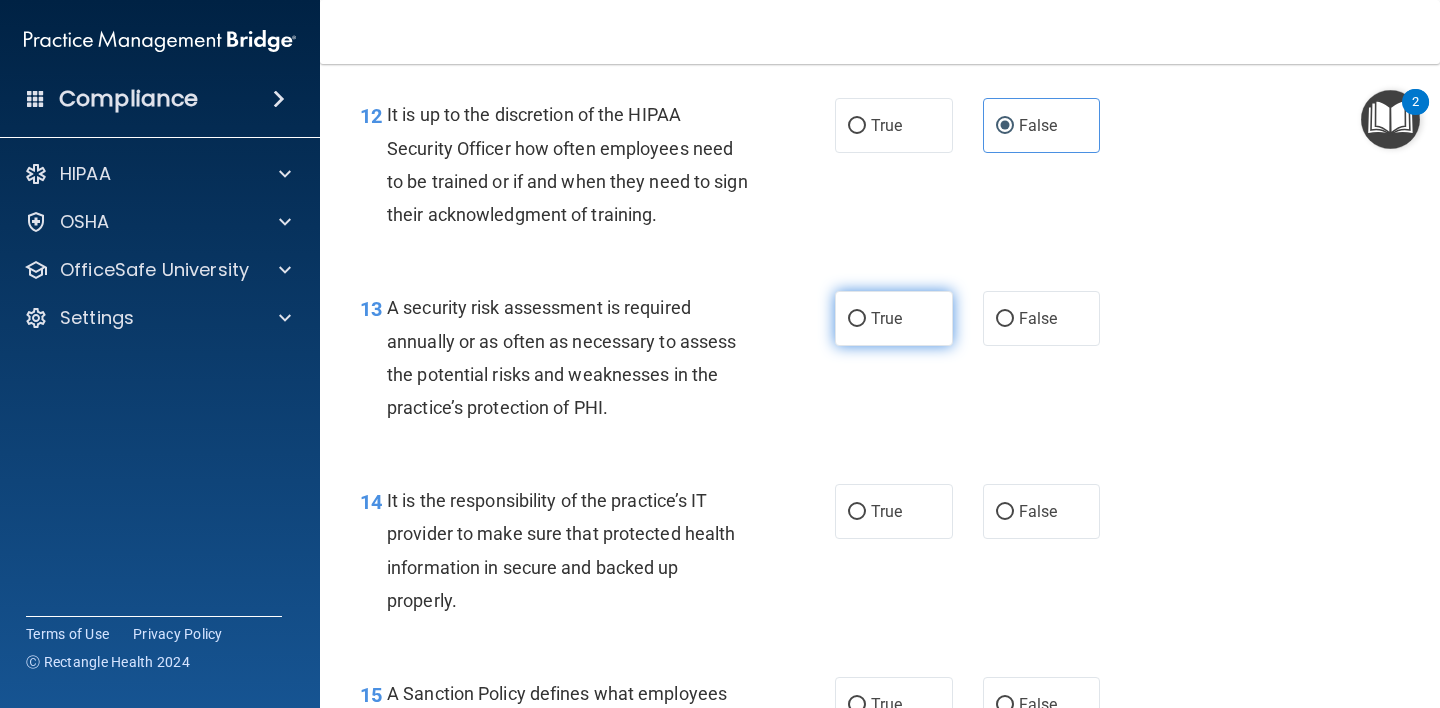 click on "True" at bounding box center [886, 318] 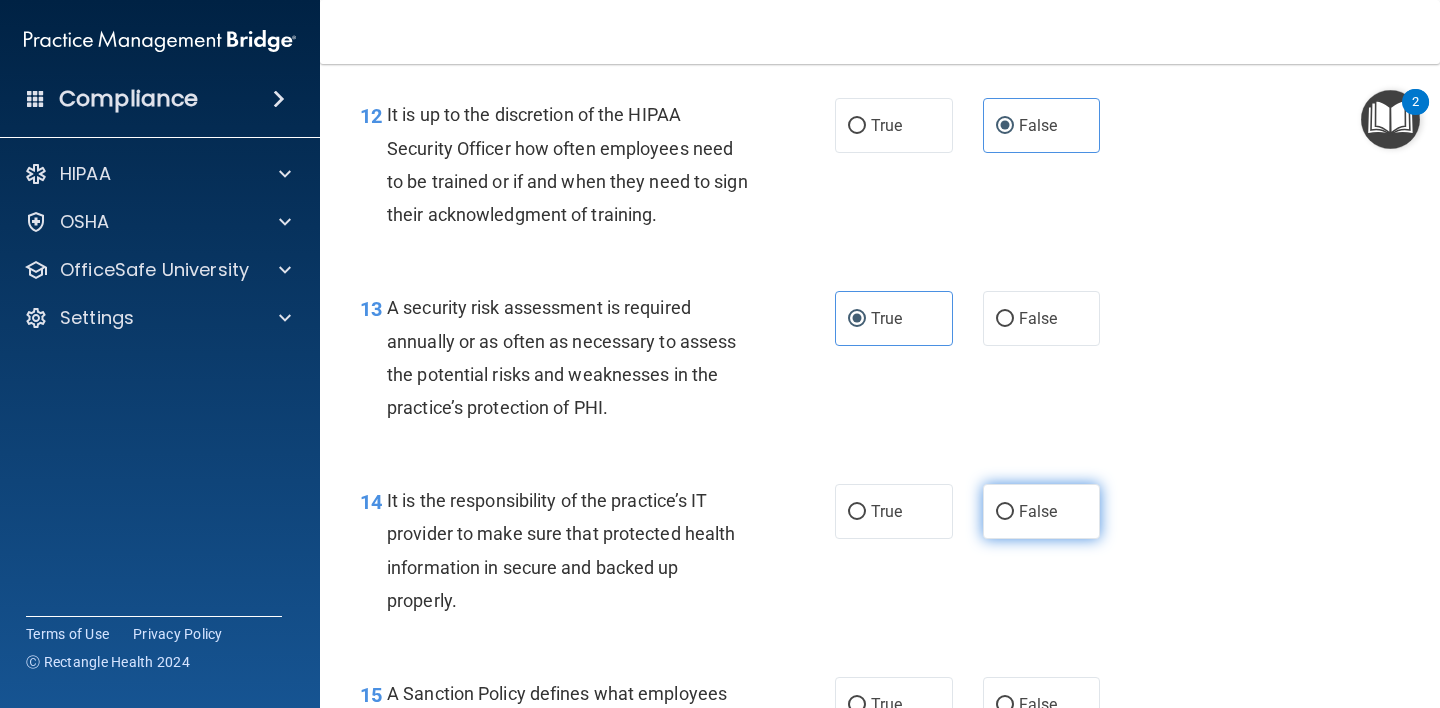 click on "False" at bounding box center [1042, 511] 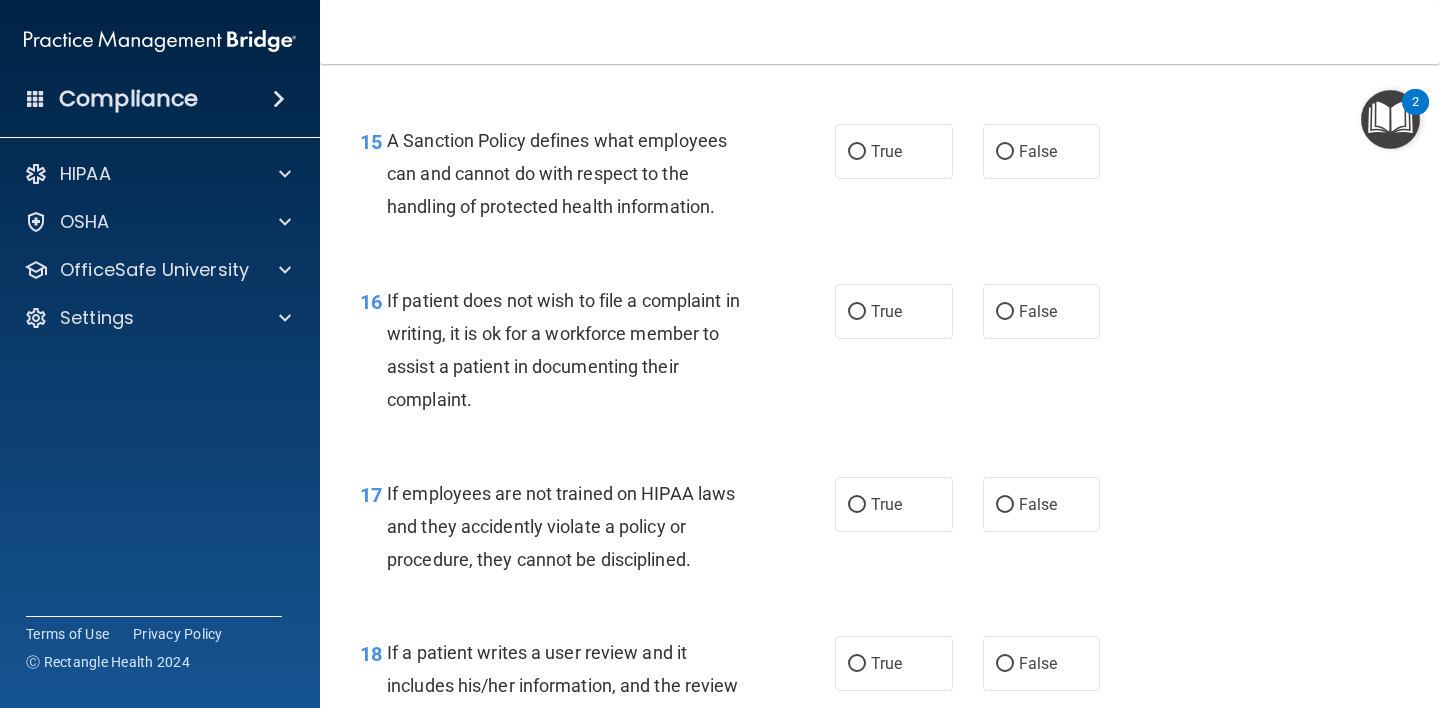 scroll, scrollTop: 3101, scrollLeft: 0, axis: vertical 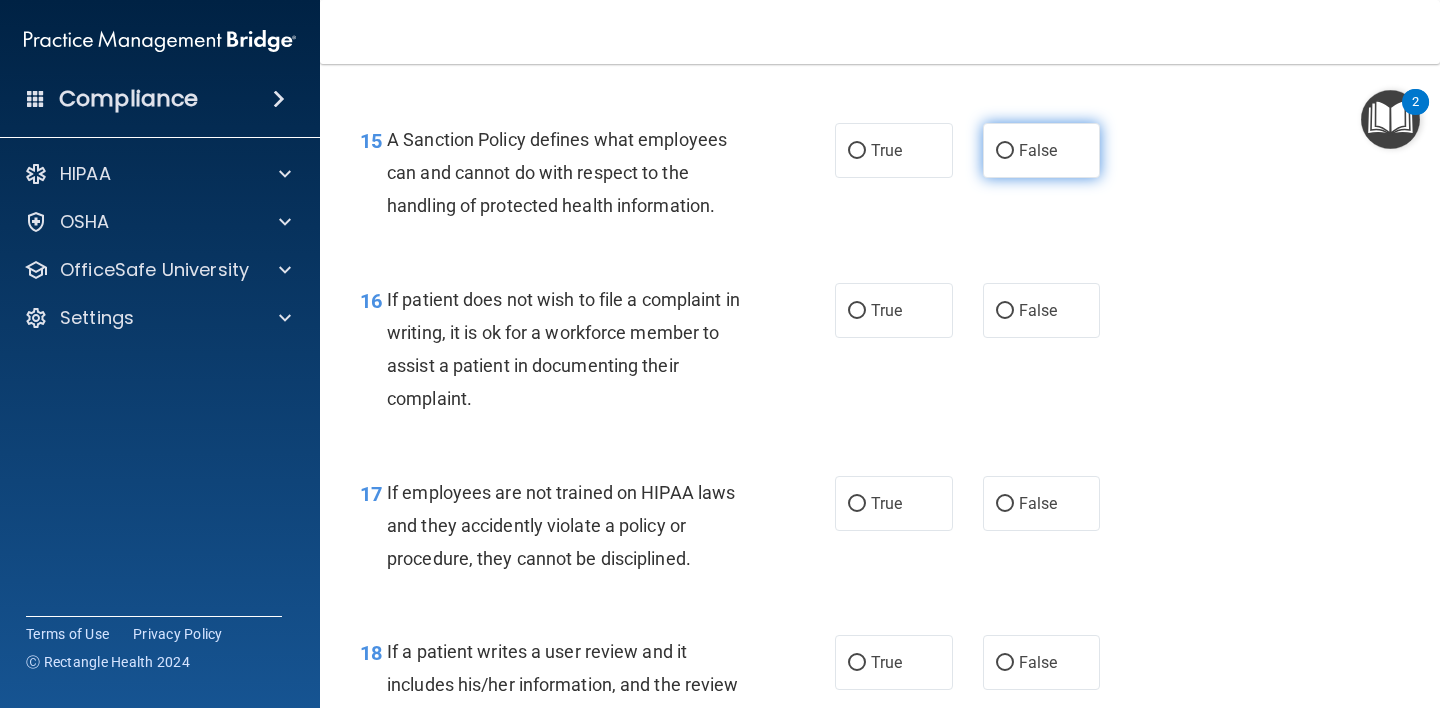 click on "False" at bounding box center (1042, 150) 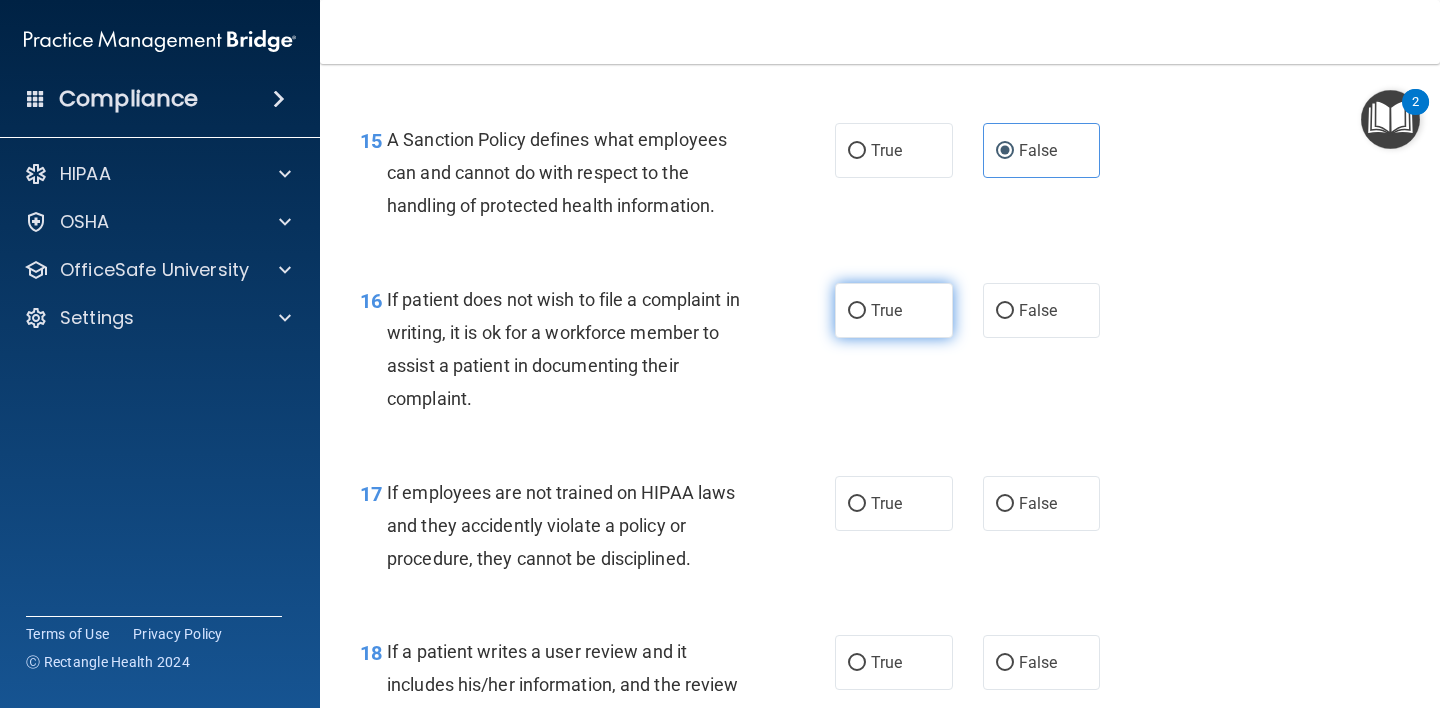 click on "True" at bounding box center [894, 310] 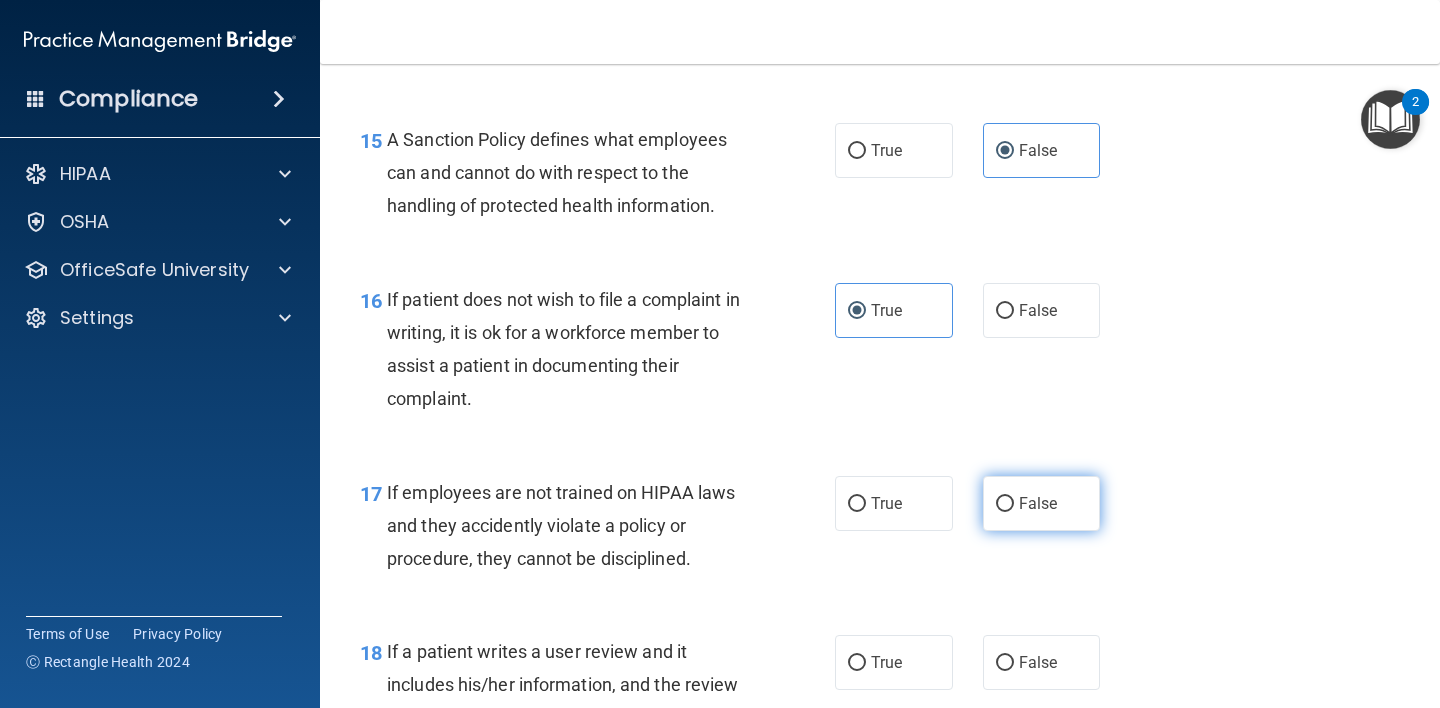 click on "False" at bounding box center (1042, 503) 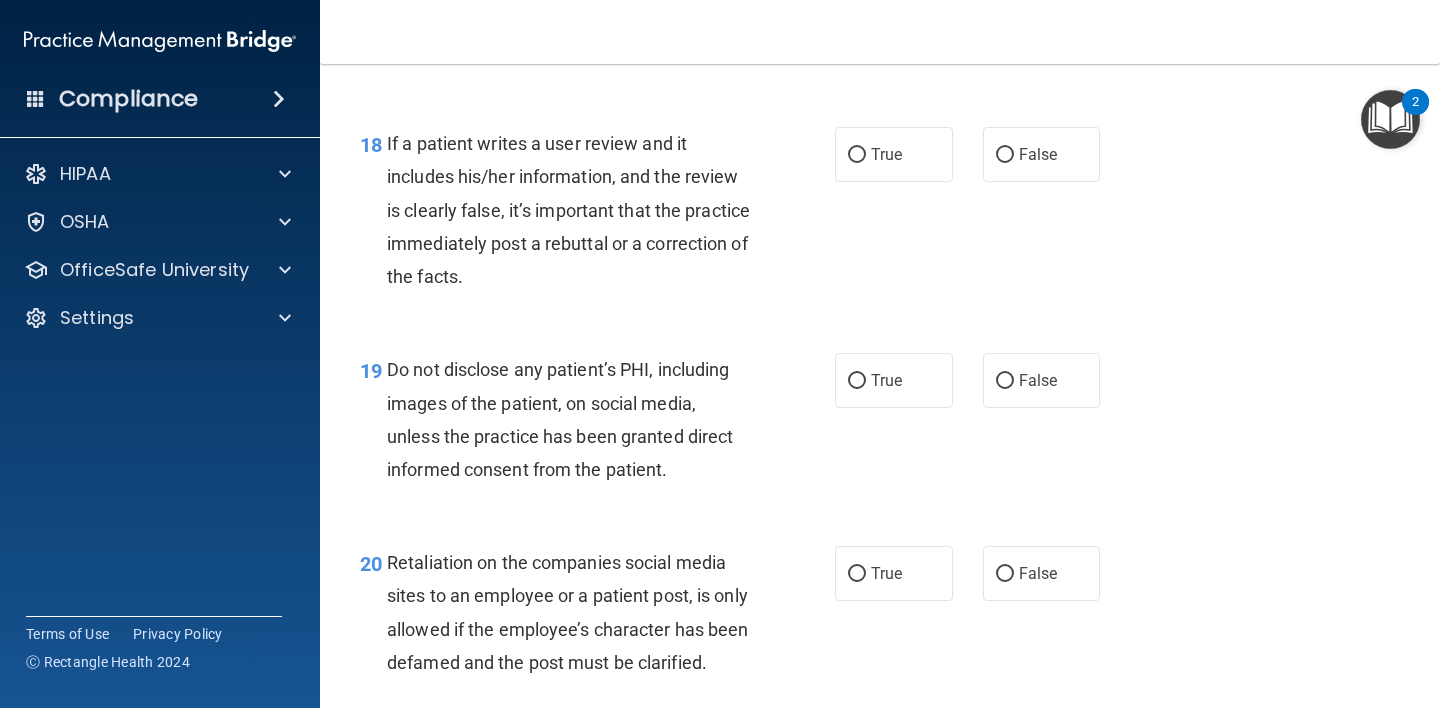 scroll, scrollTop: 3611, scrollLeft: 0, axis: vertical 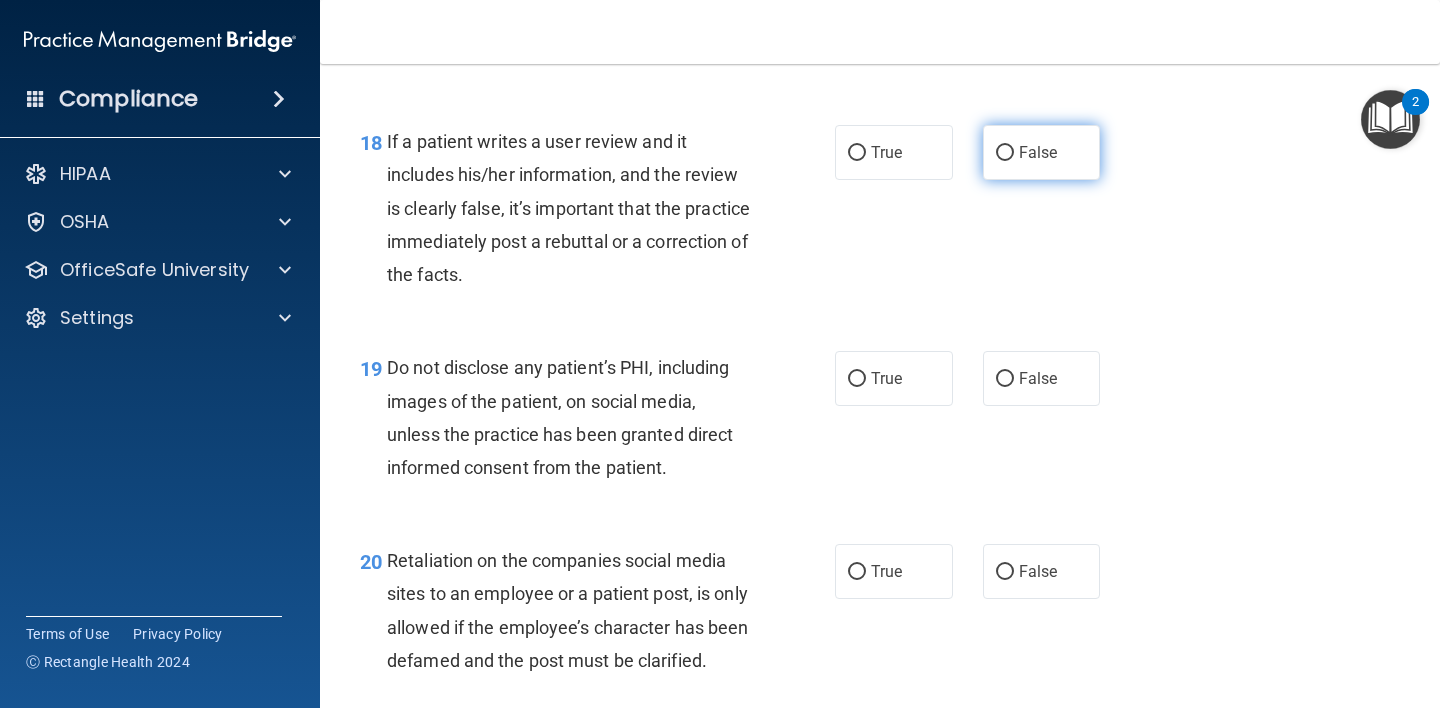 click on "False" at bounding box center (1042, 152) 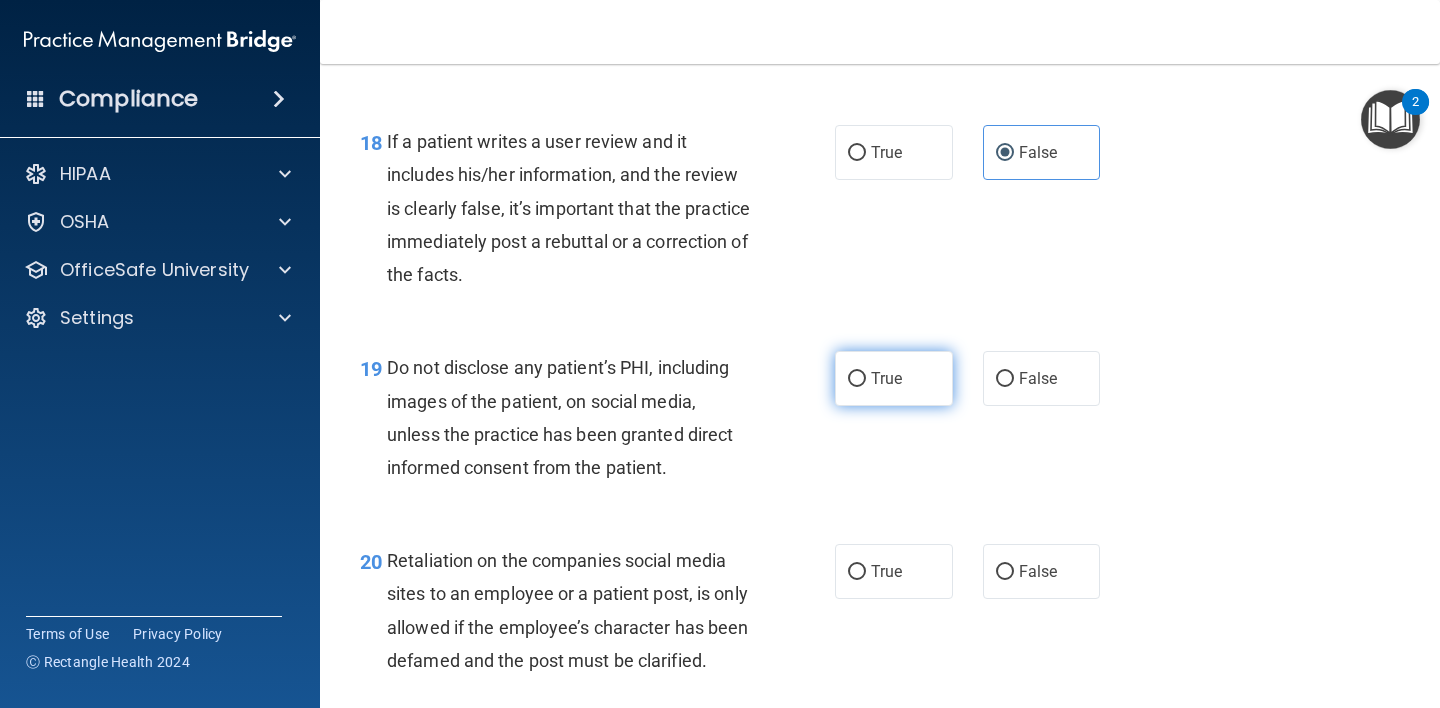 click on "True" at bounding box center [894, 378] 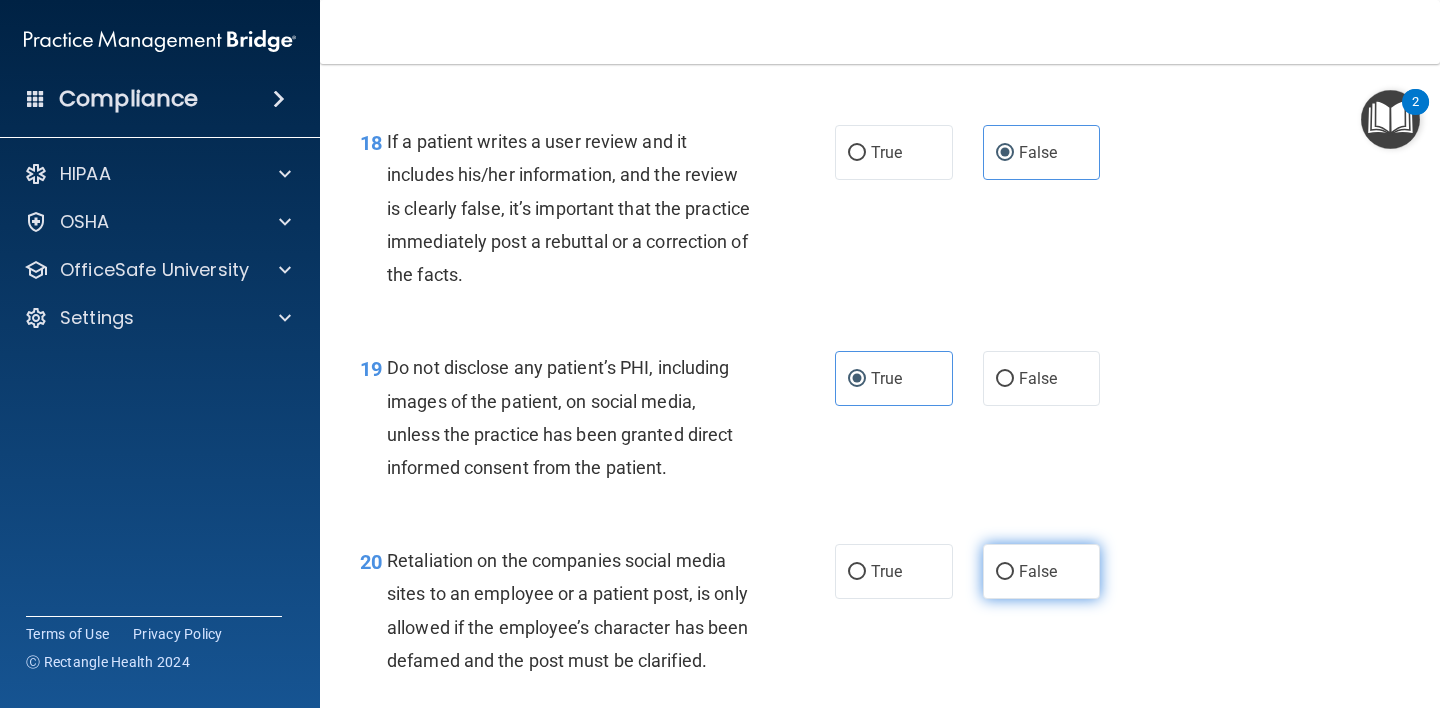 click on "False" at bounding box center [1042, 571] 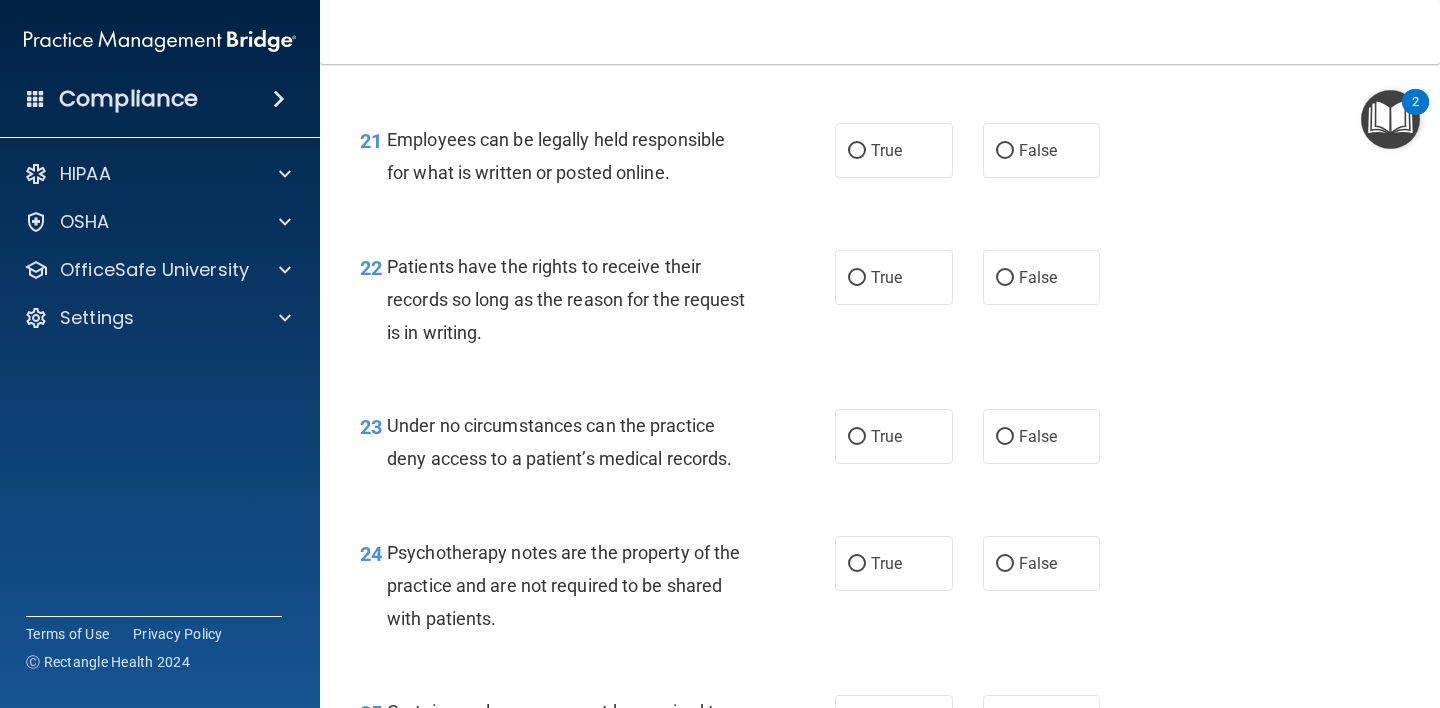 scroll, scrollTop: 4233, scrollLeft: 0, axis: vertical 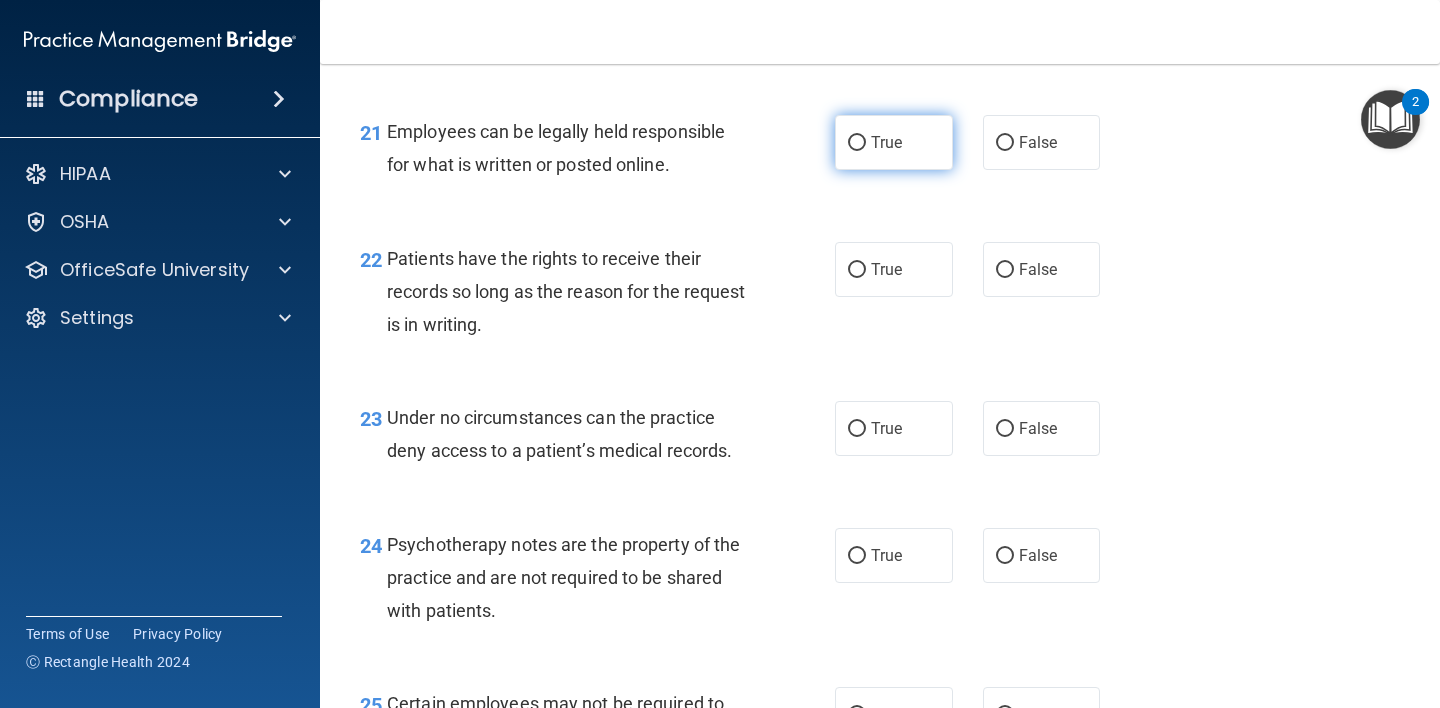 click on "True" at bounding box center [894, 142] 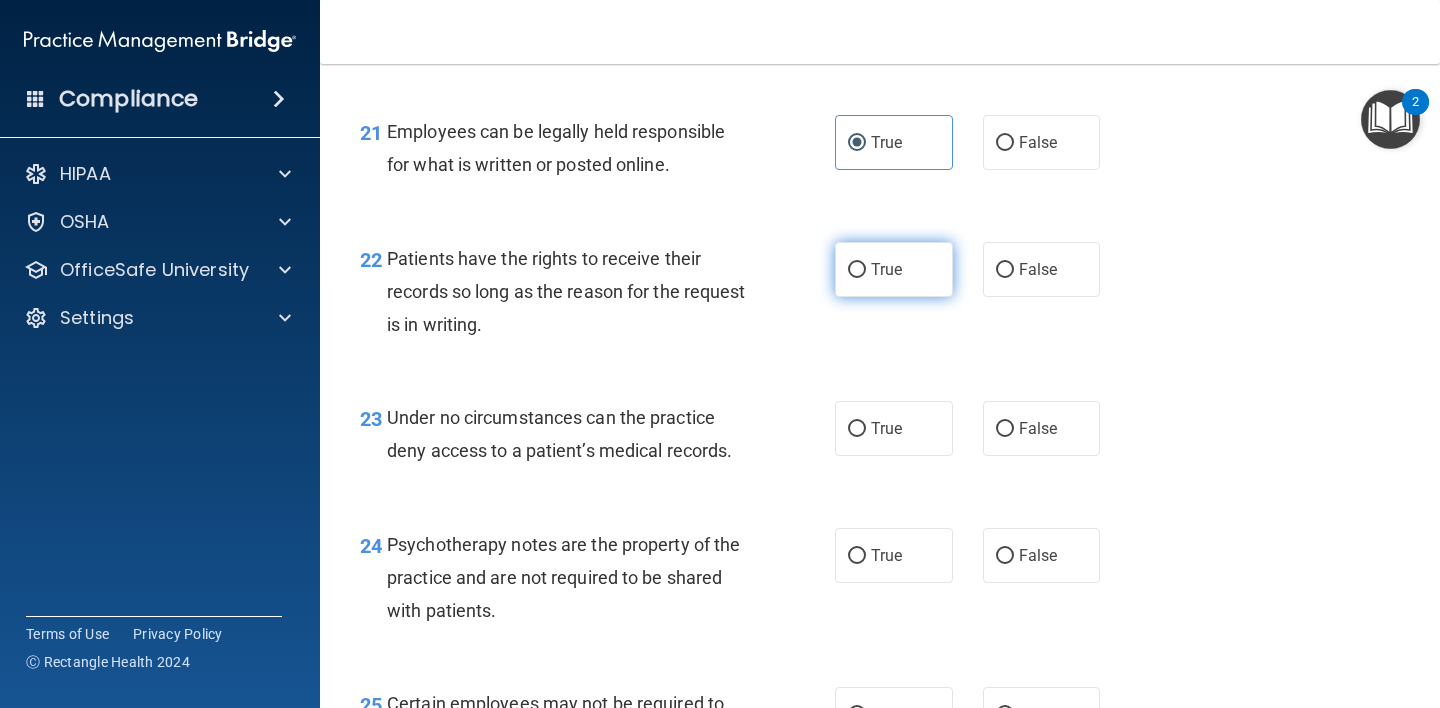 click on "True" at bounding box center [886, 269] 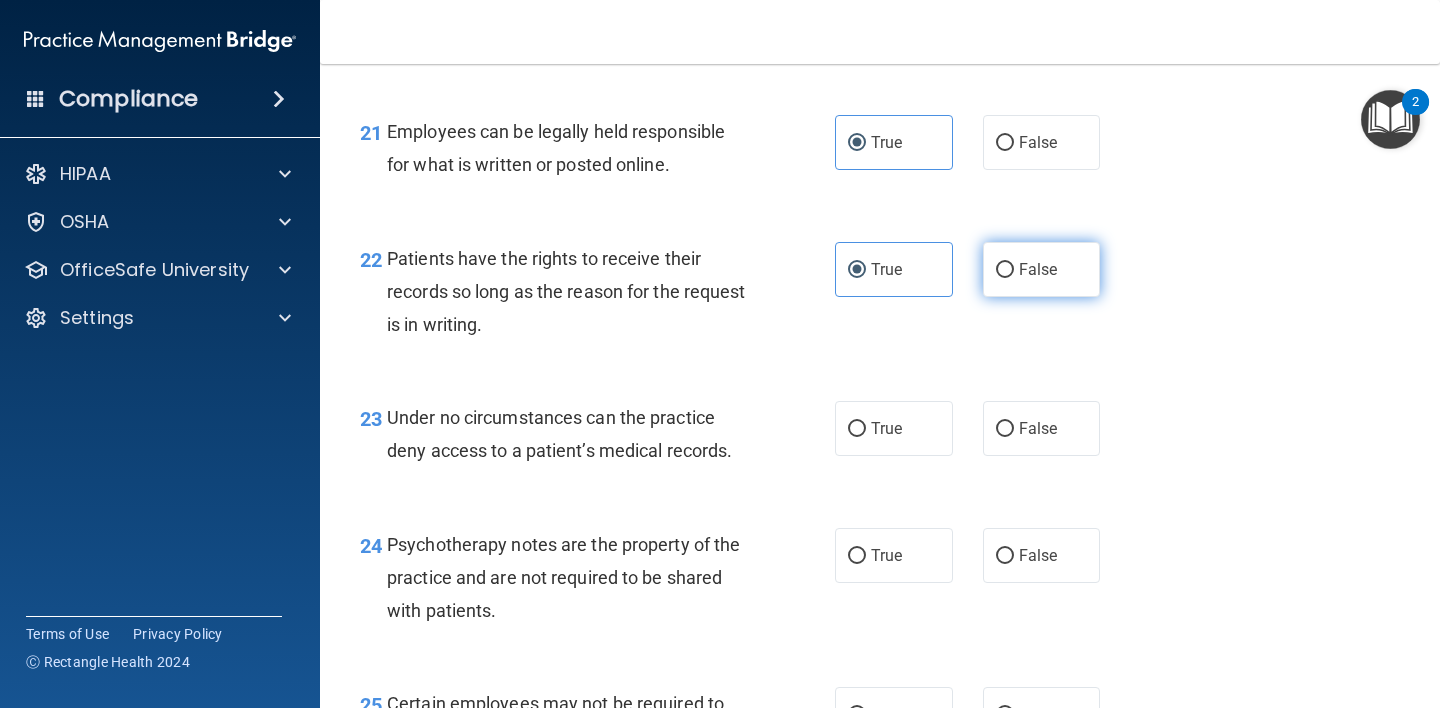 click on "False" at bounding box center (1038, 269) 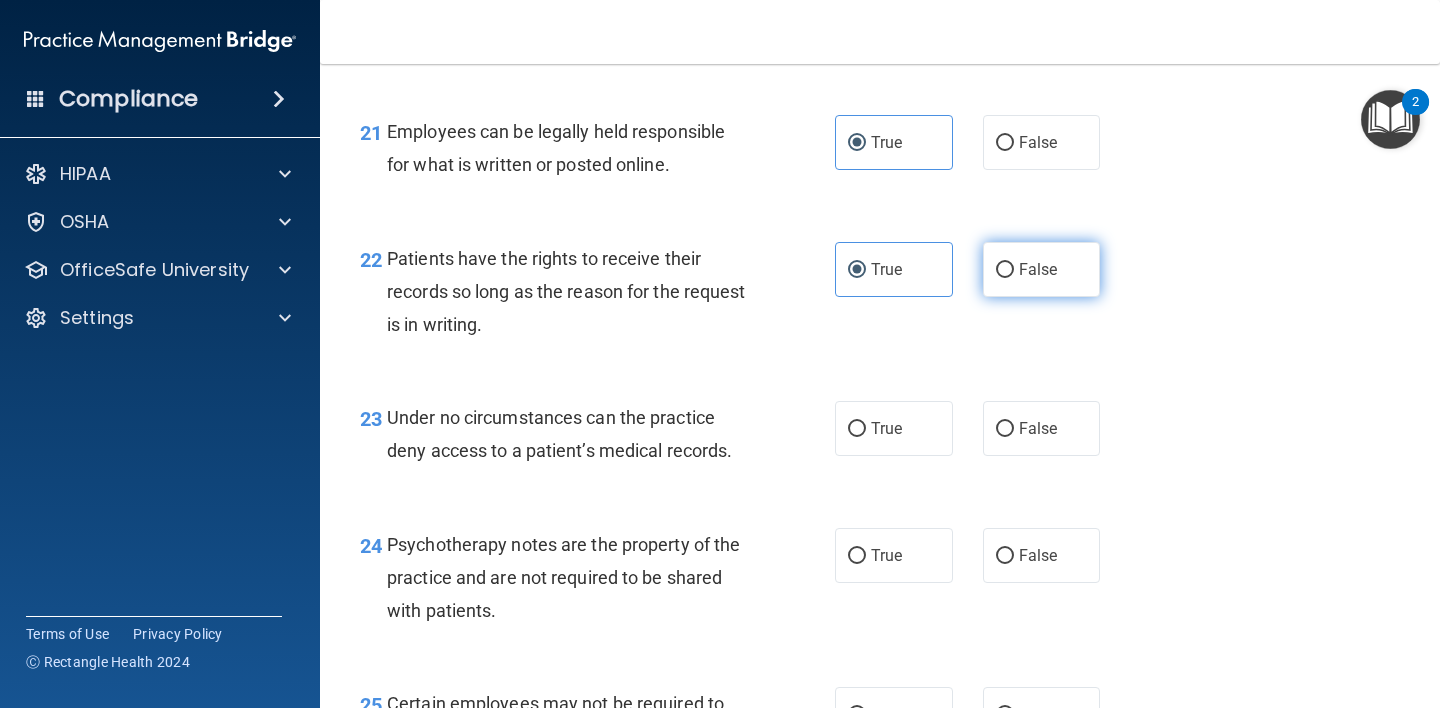 radio on "true" 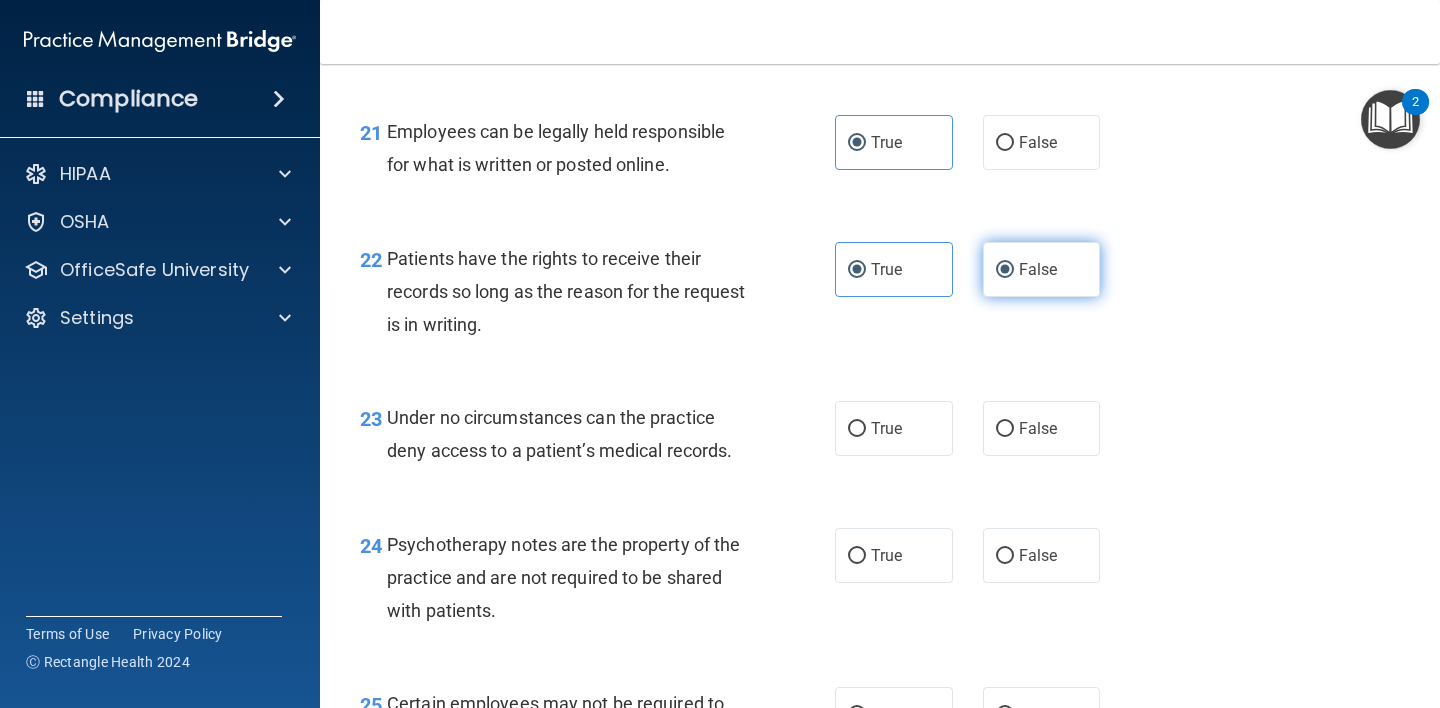 radio on "false" 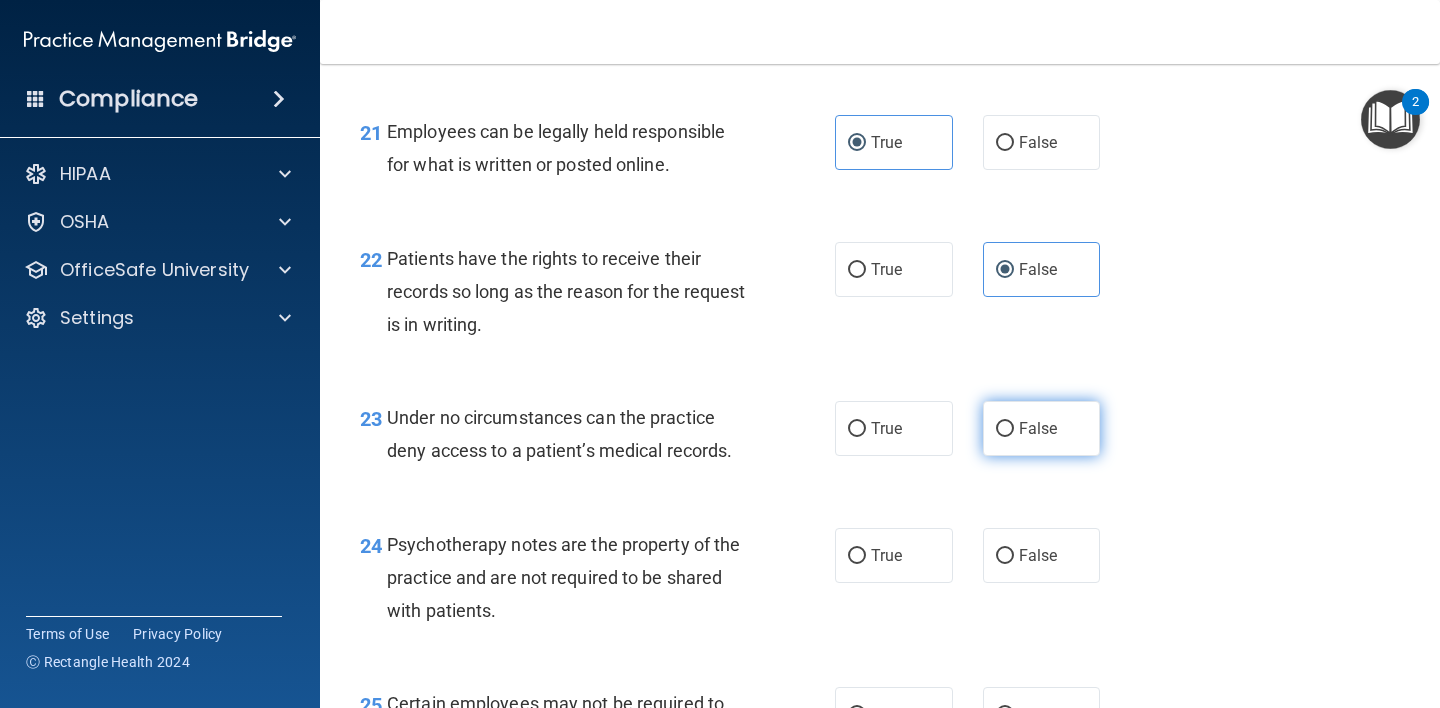 click on "False" at bounding box center (1042, 428) 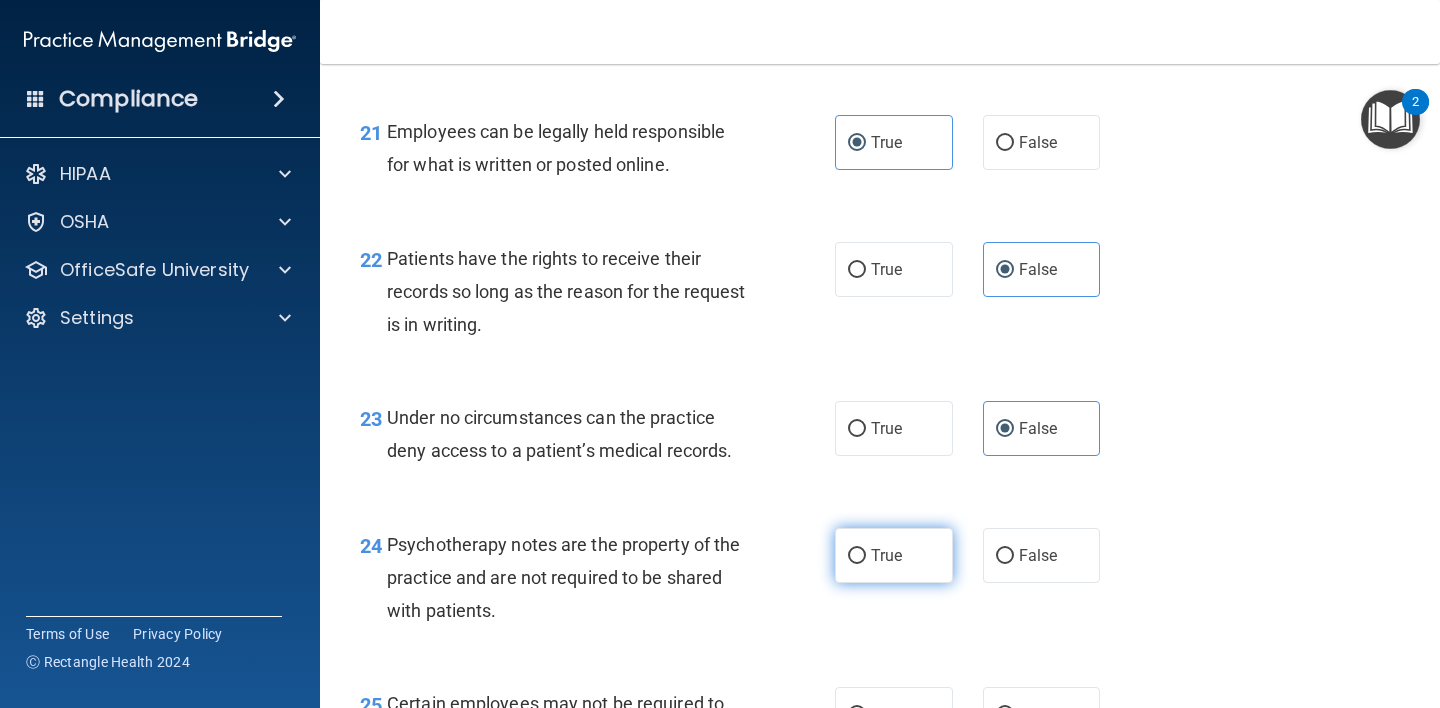 click on "True" at bounding box center [894, 555] 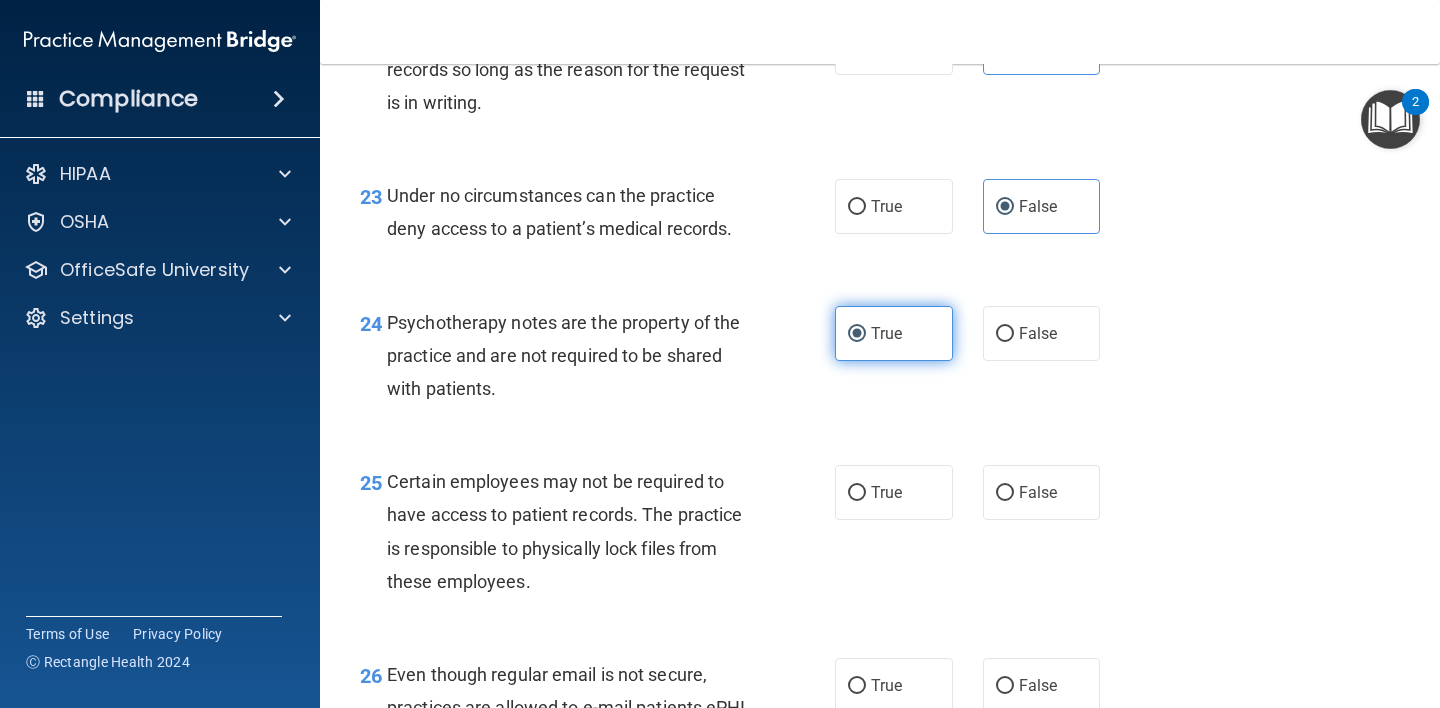 scroll, scrollTop: 4466, scrollLeft: 0, axis: vertical 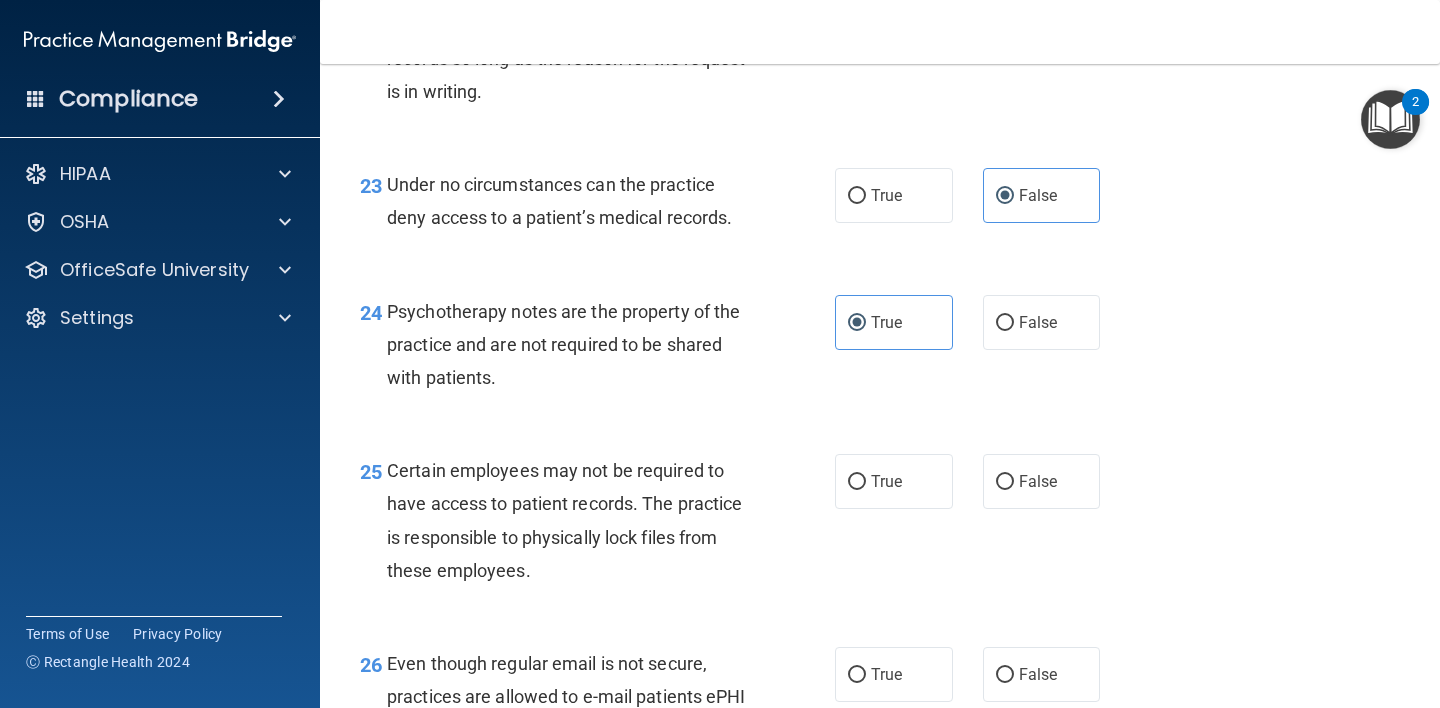 click on "25       Certain employees may not be required to have access to patient records.  The practice is responsible to physically lock files from these employees.                  True           False" at bounding box center [880, 525] 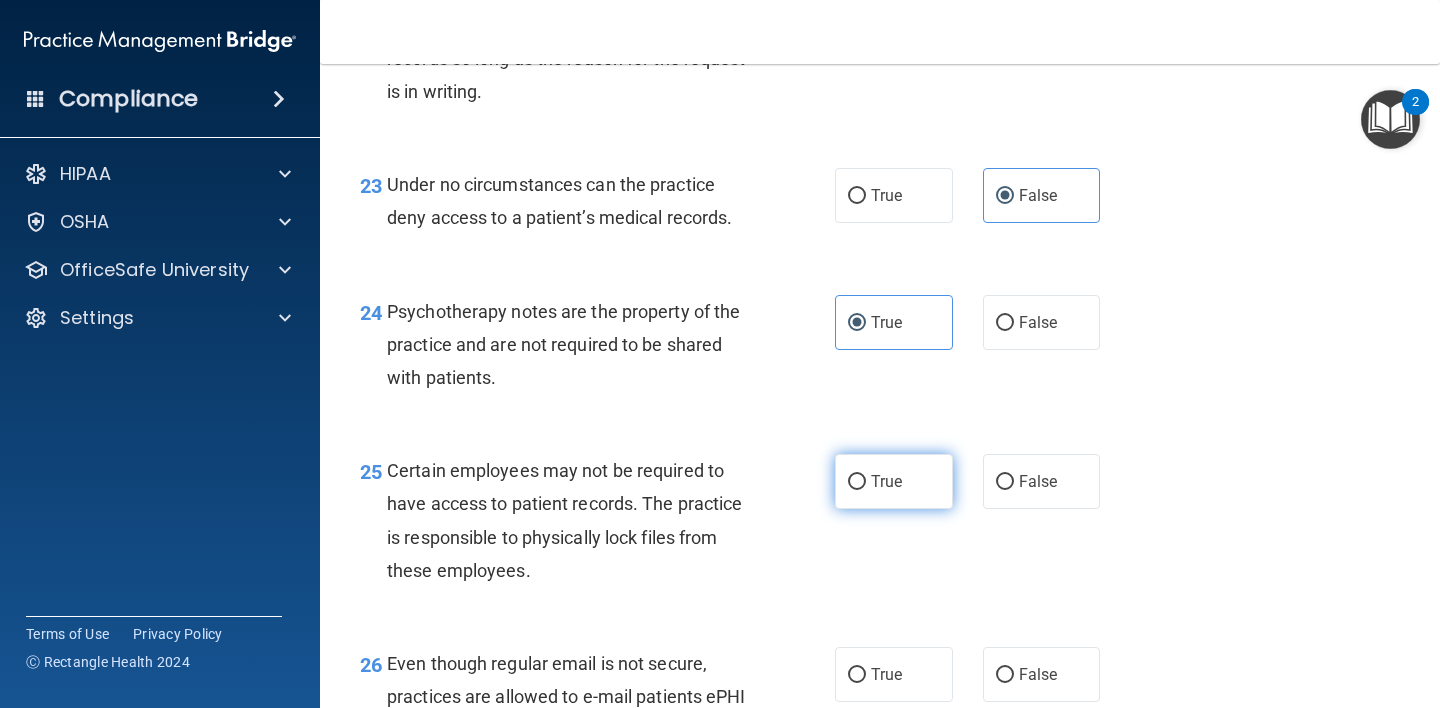 click on "True" at bounding box center [886, 481] 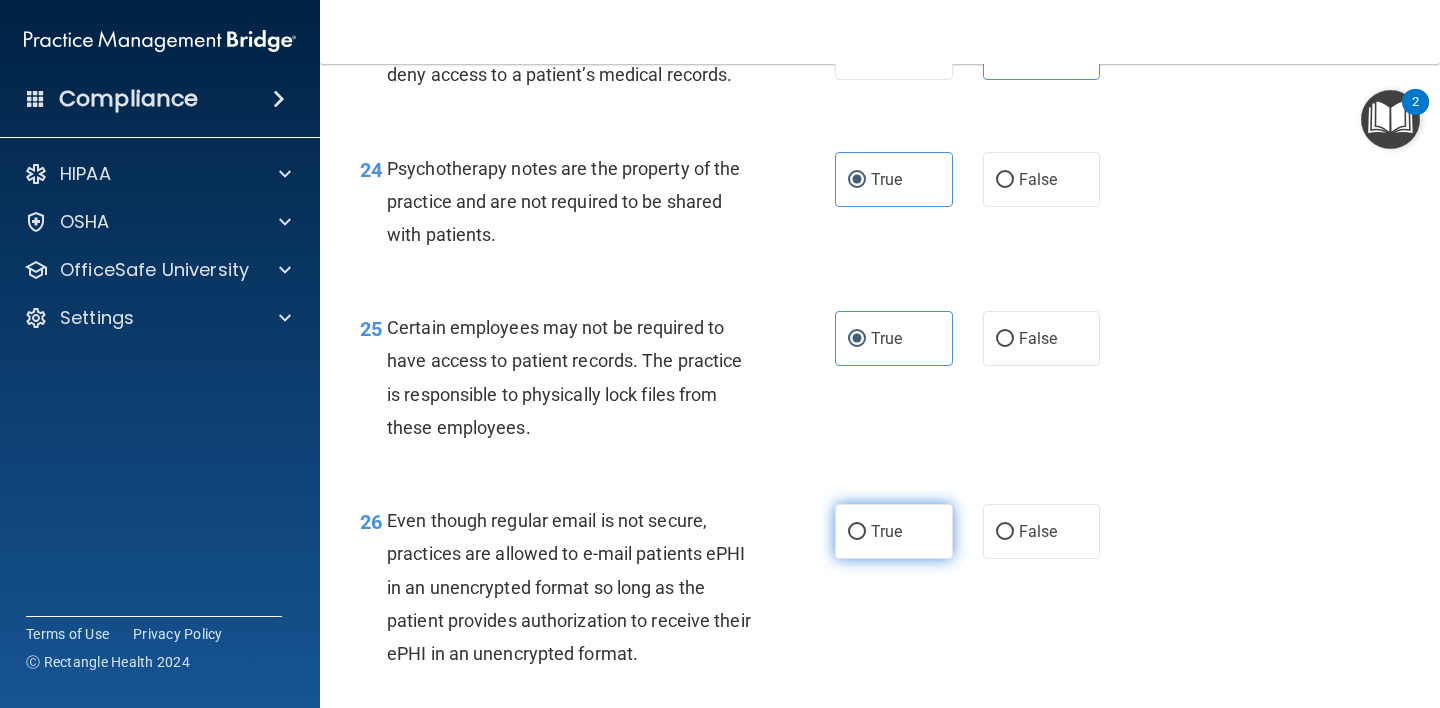click on "True" at bounding box center (894, 531) 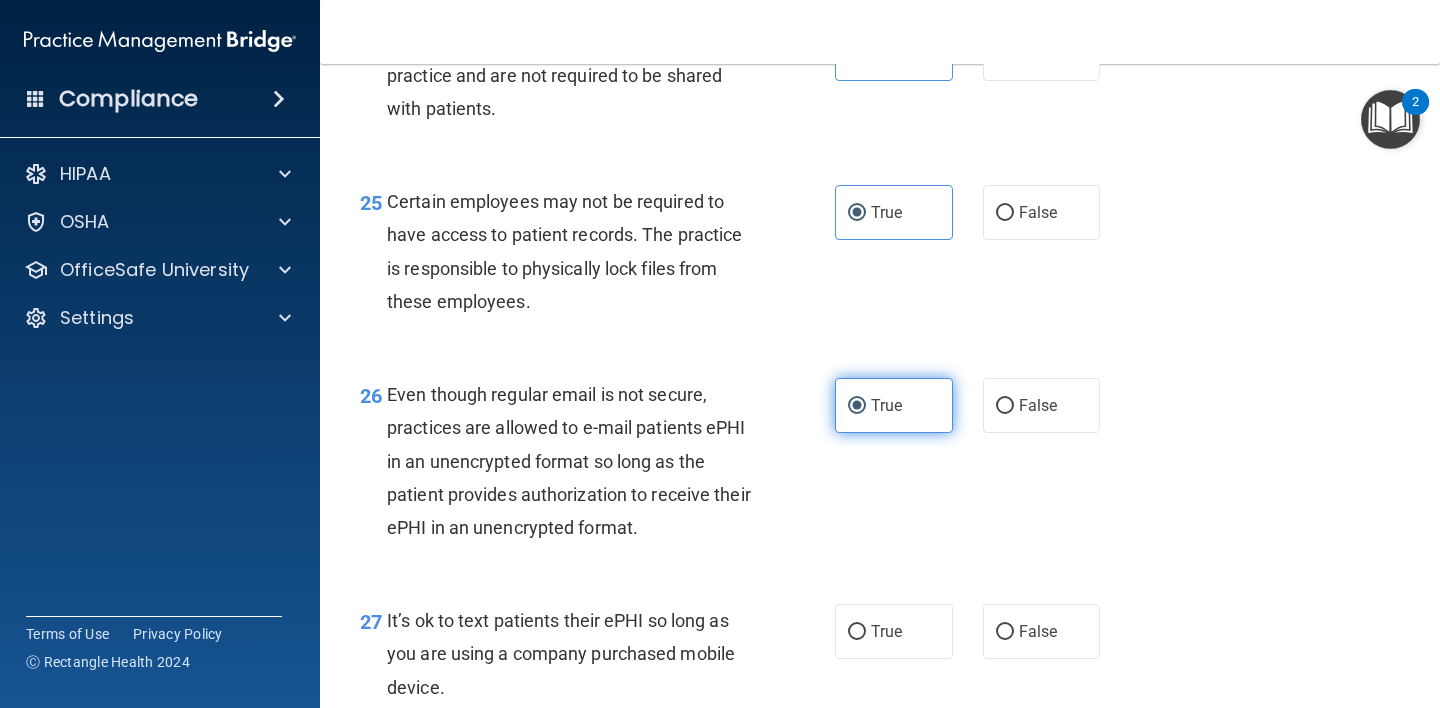 scroll, scrollTop: 4754, scrollLeft: 0, axis: vertical 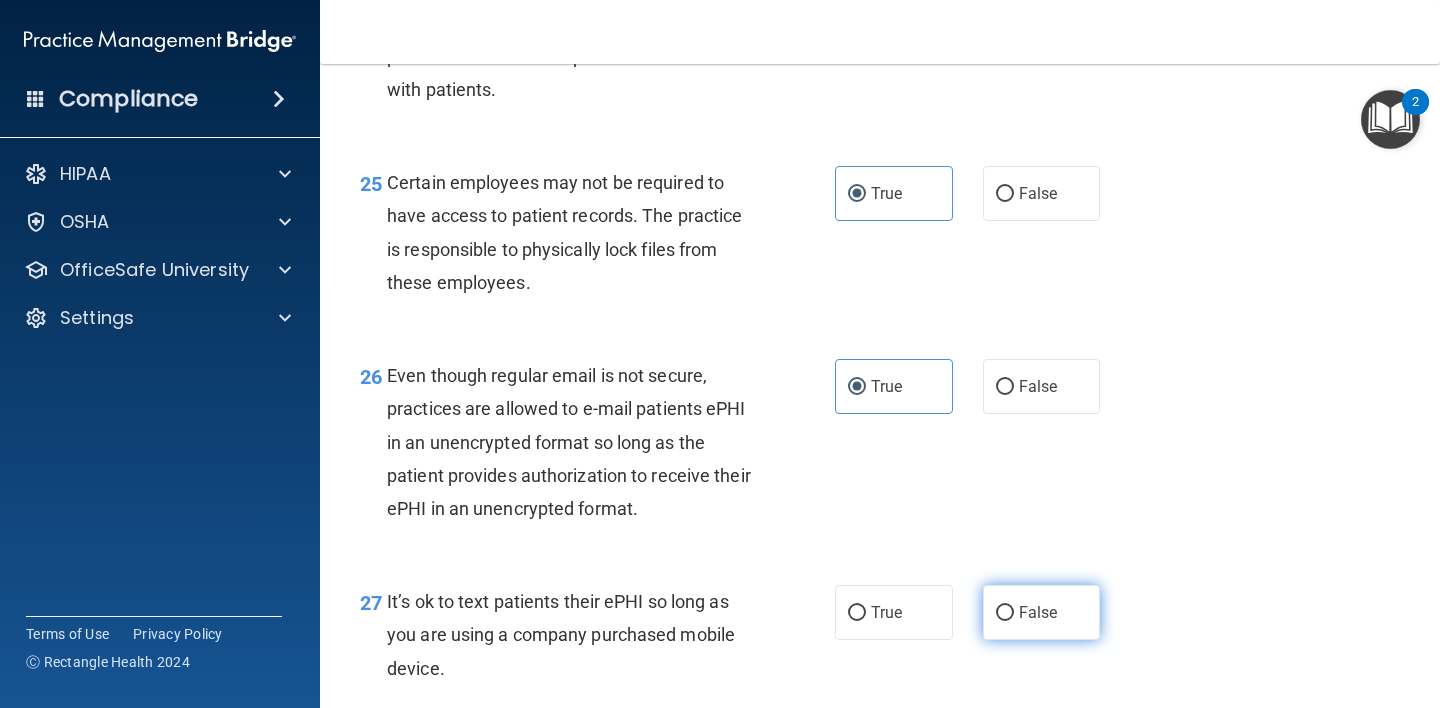 click on "False" at bounding box center (1038, 612) 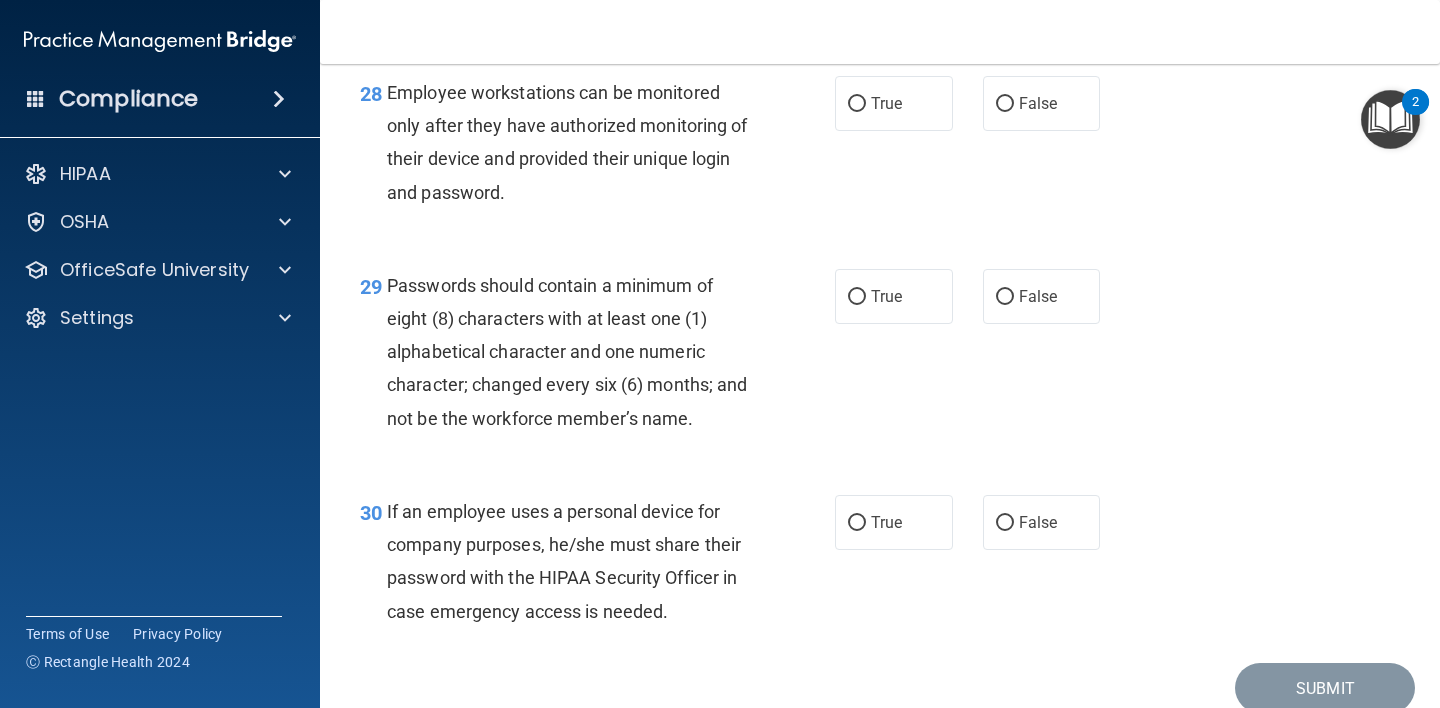 scroll, scrollTop: 5421, scrollLeft: 0, axis: vertical 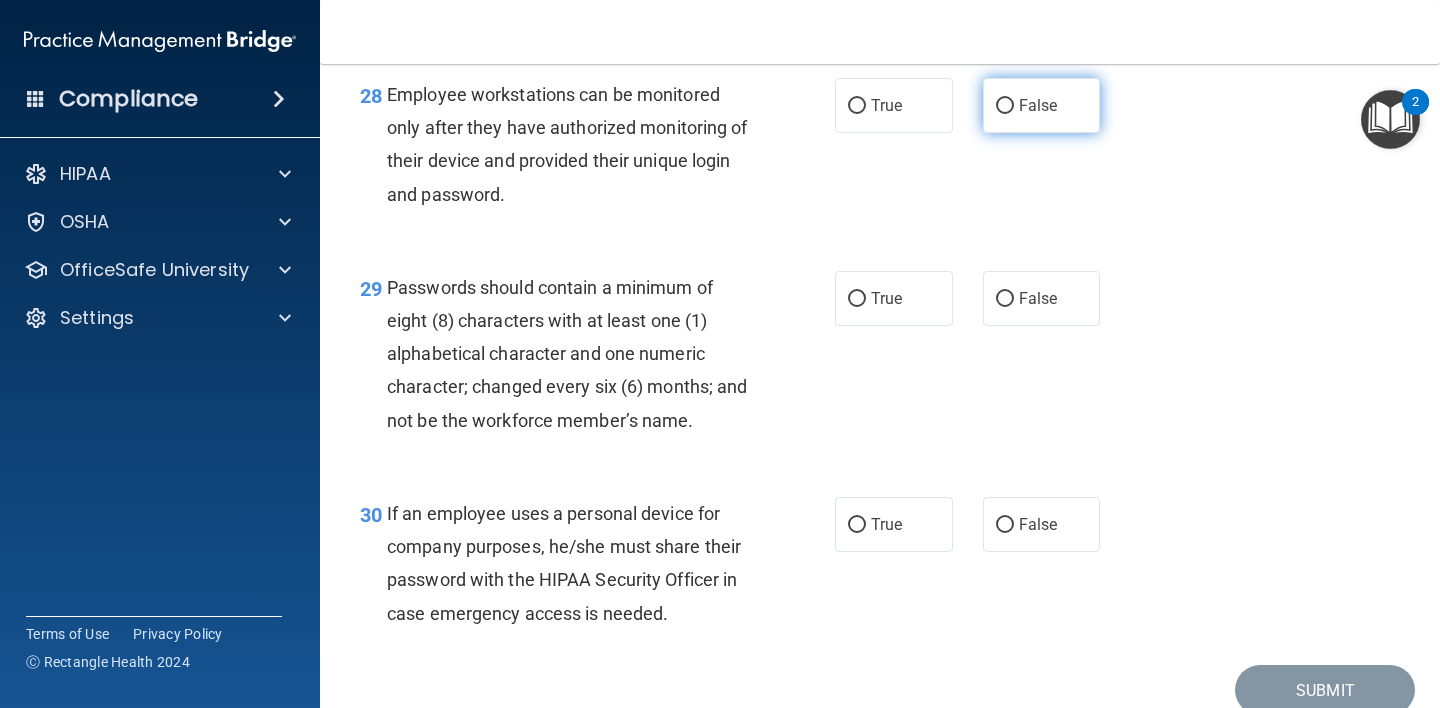 click on "False" at bounding box center [1038, 105] 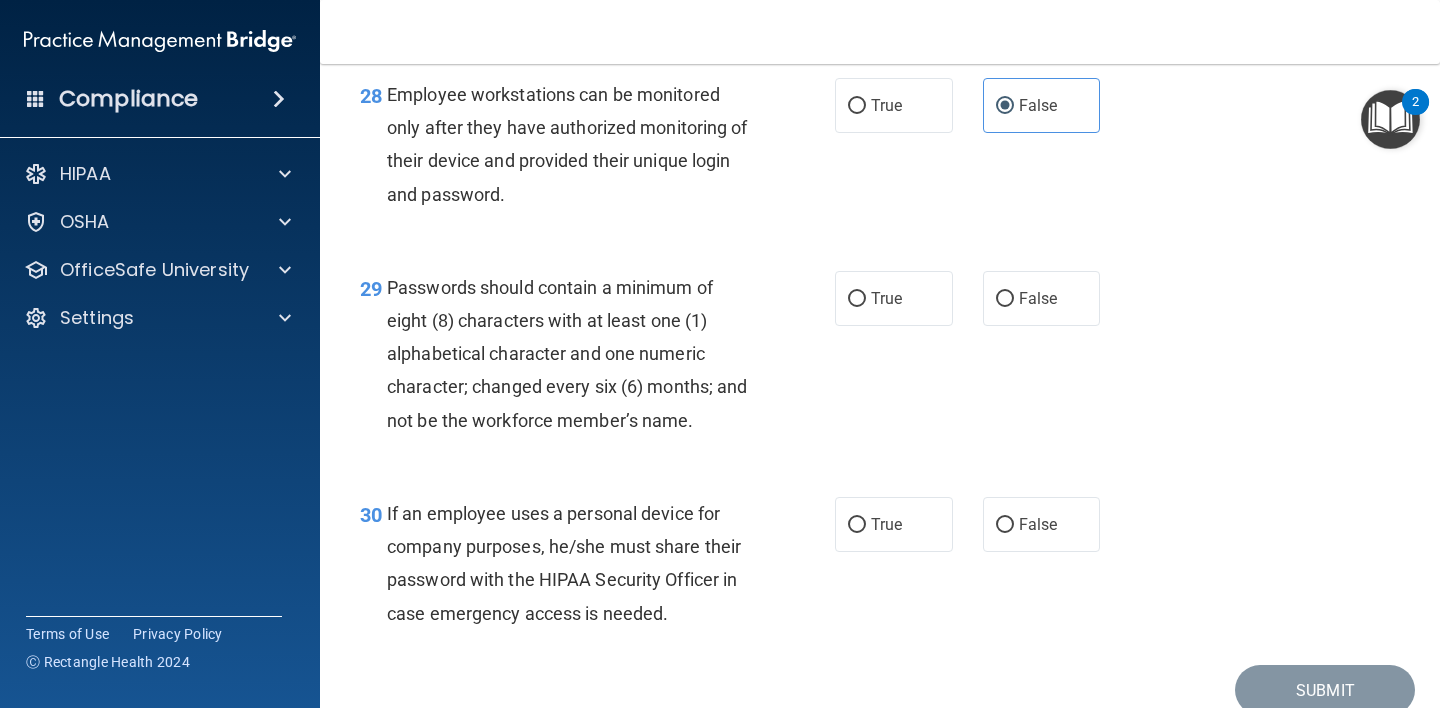 click on "29       Passwords should contain a minimum of eight (8) characters with at least one (1) alphabetical character and one numeric character; changed every six (6) months; and not be the workforce member’s name.                 True           False" at bounding box center (880, 359) 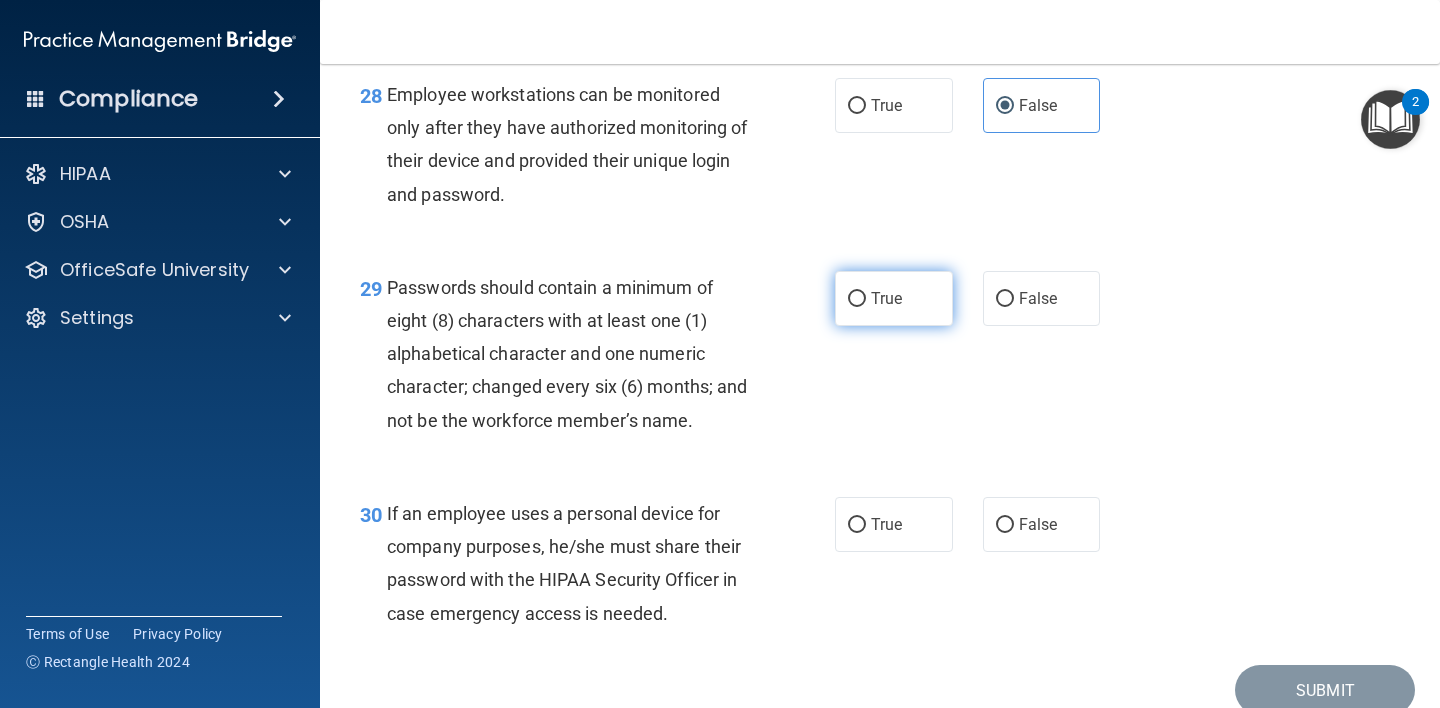 click on "True" at bounding box center (894, 298) 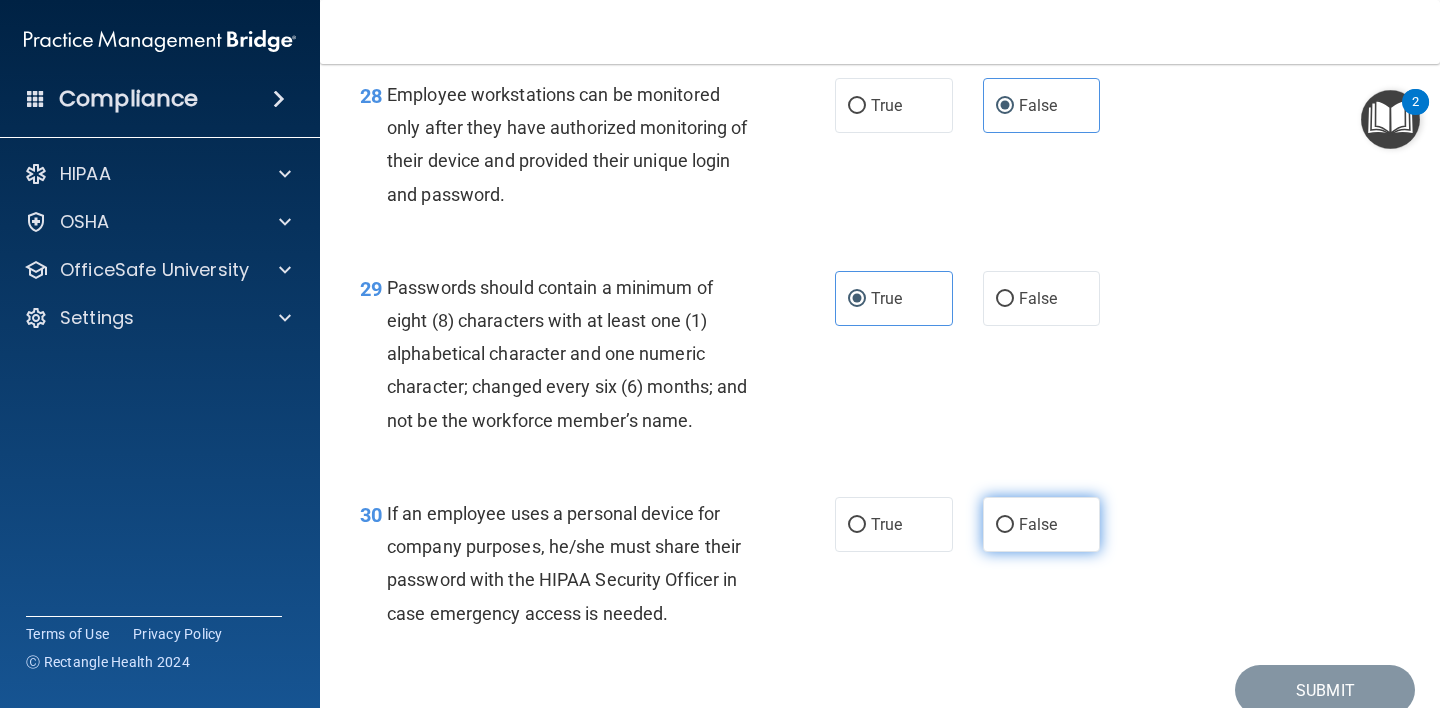 click on "False" at bounding box center [1005, 525] 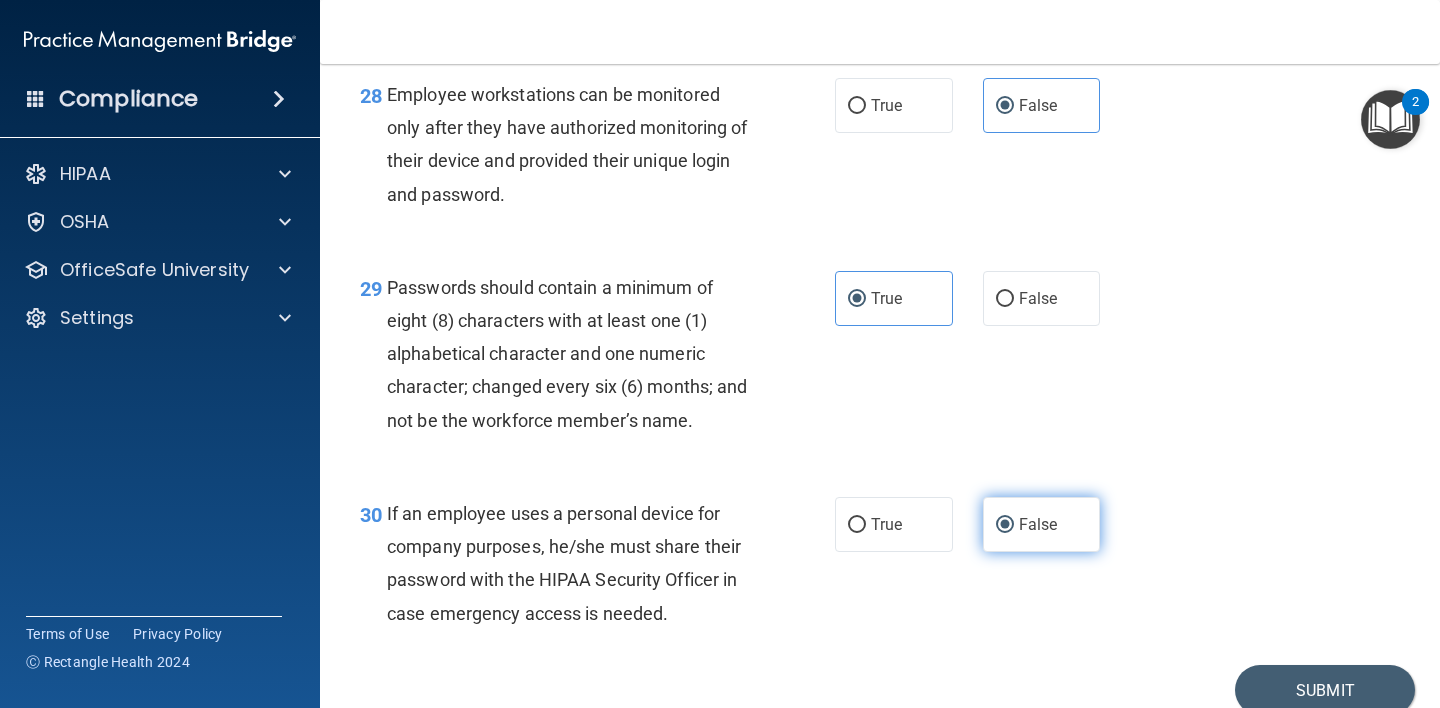 scroll, scrollTop: 5542, scrollLeft: 0, axis: vertical 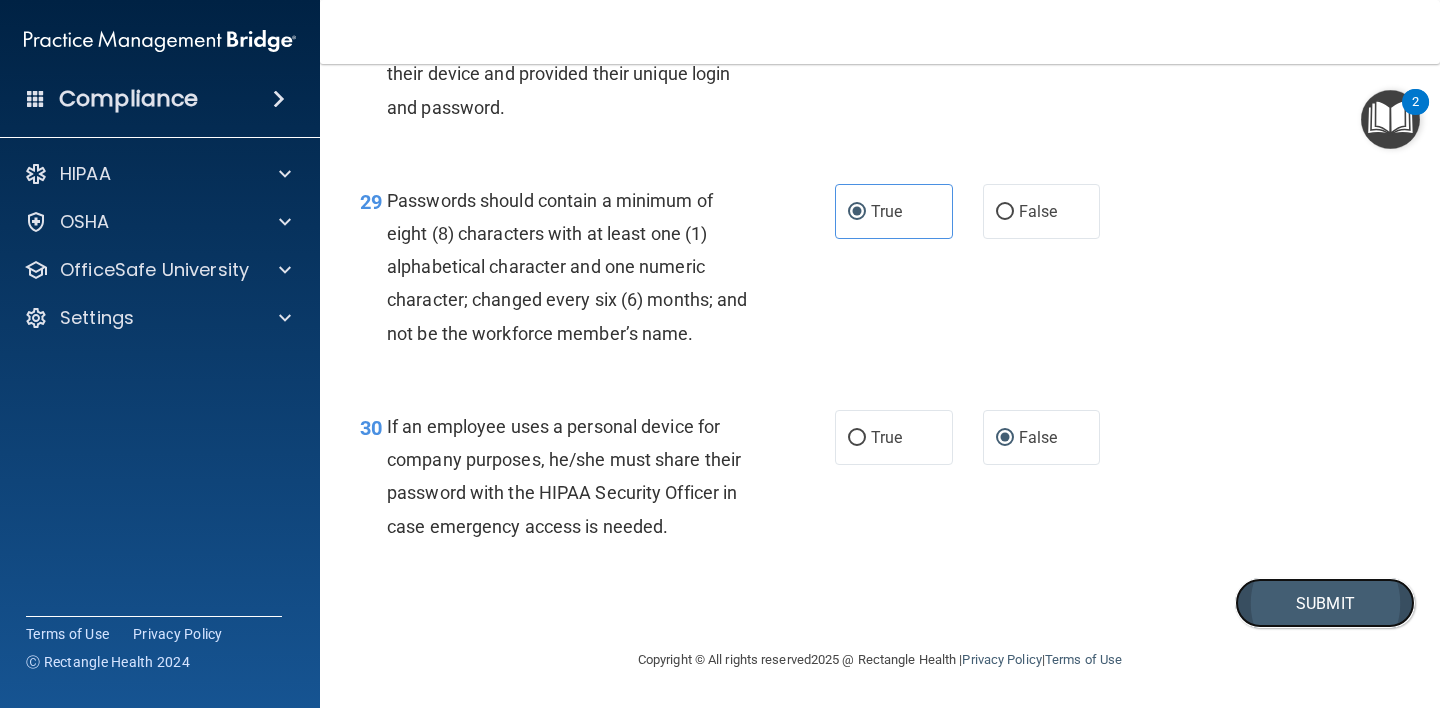 click on "Submit" at bounding box center [1325, 603] 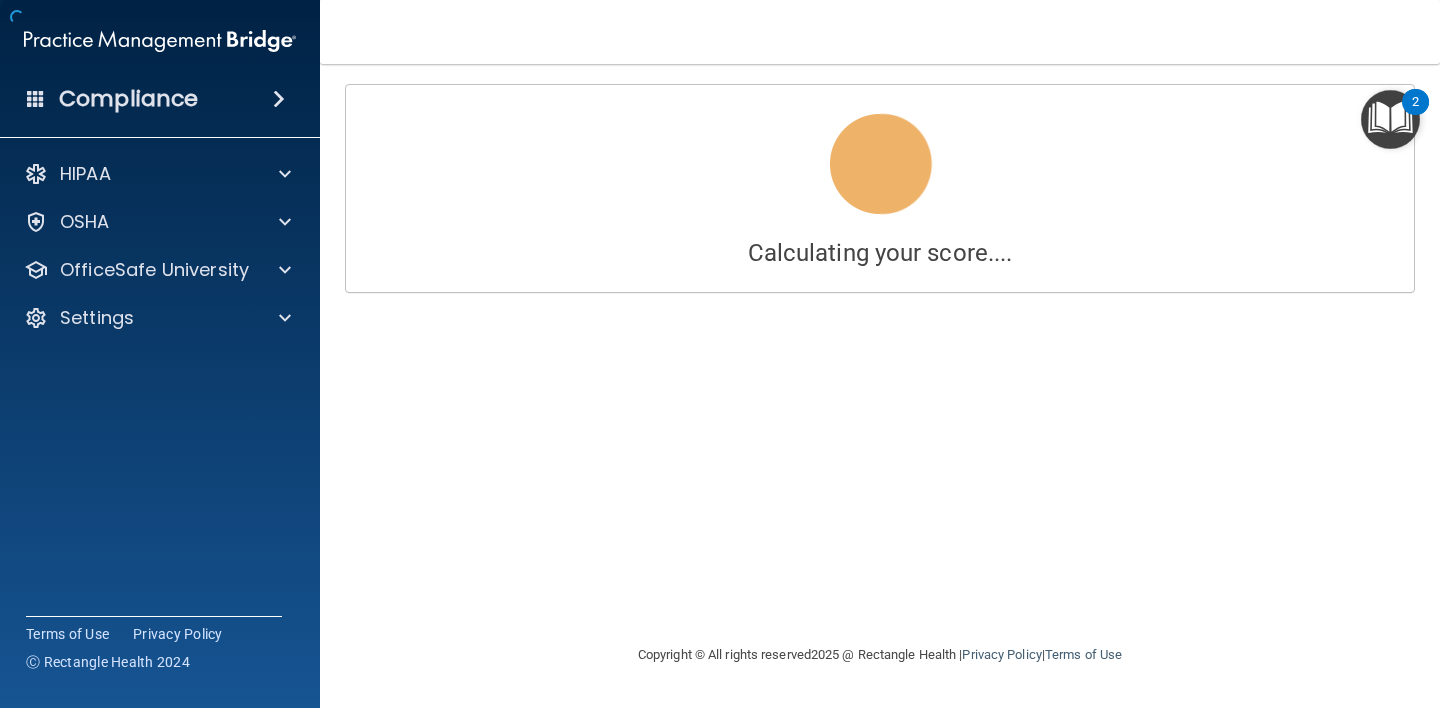 scroll, scrollTop: 0, scrollLeft: 0, axis: both 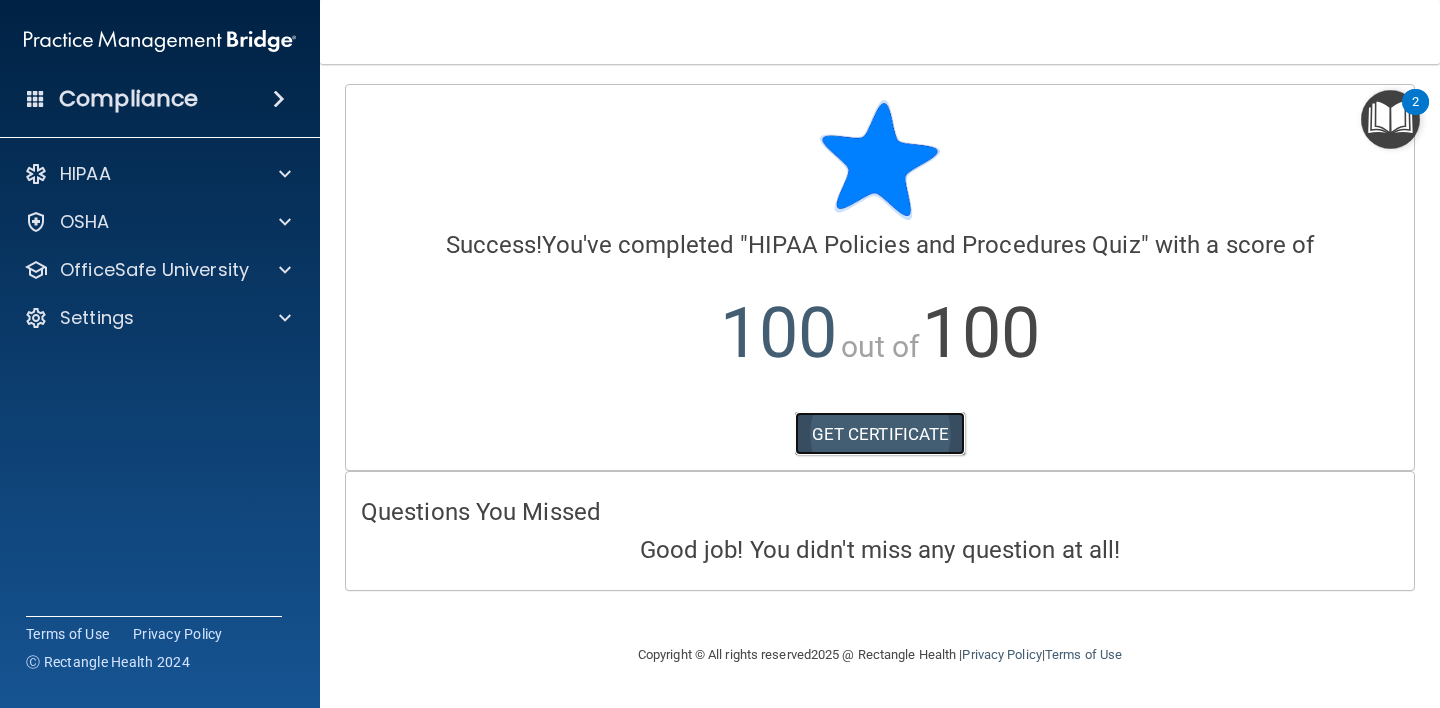 click on "GET CERTIFICATE" at bounding box center (880, 434) 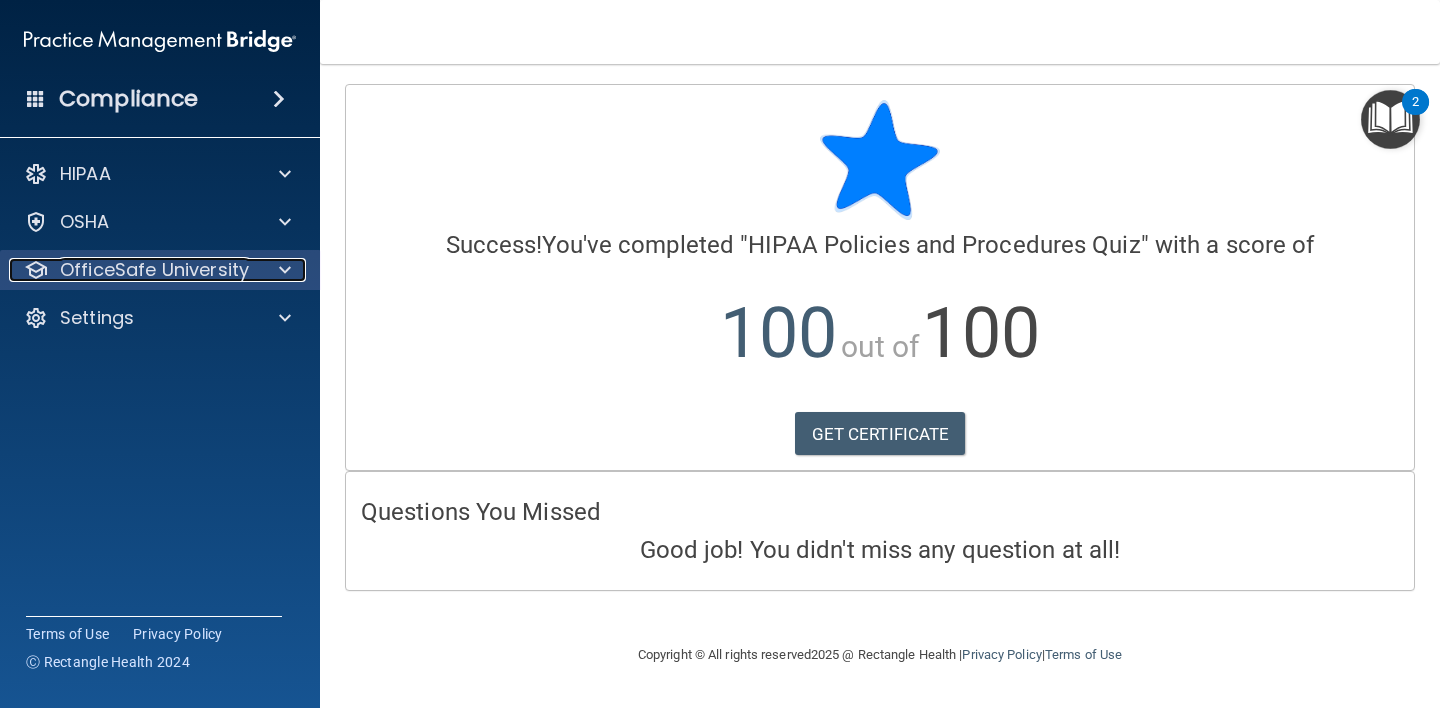 click at bounding box center [285, 270] 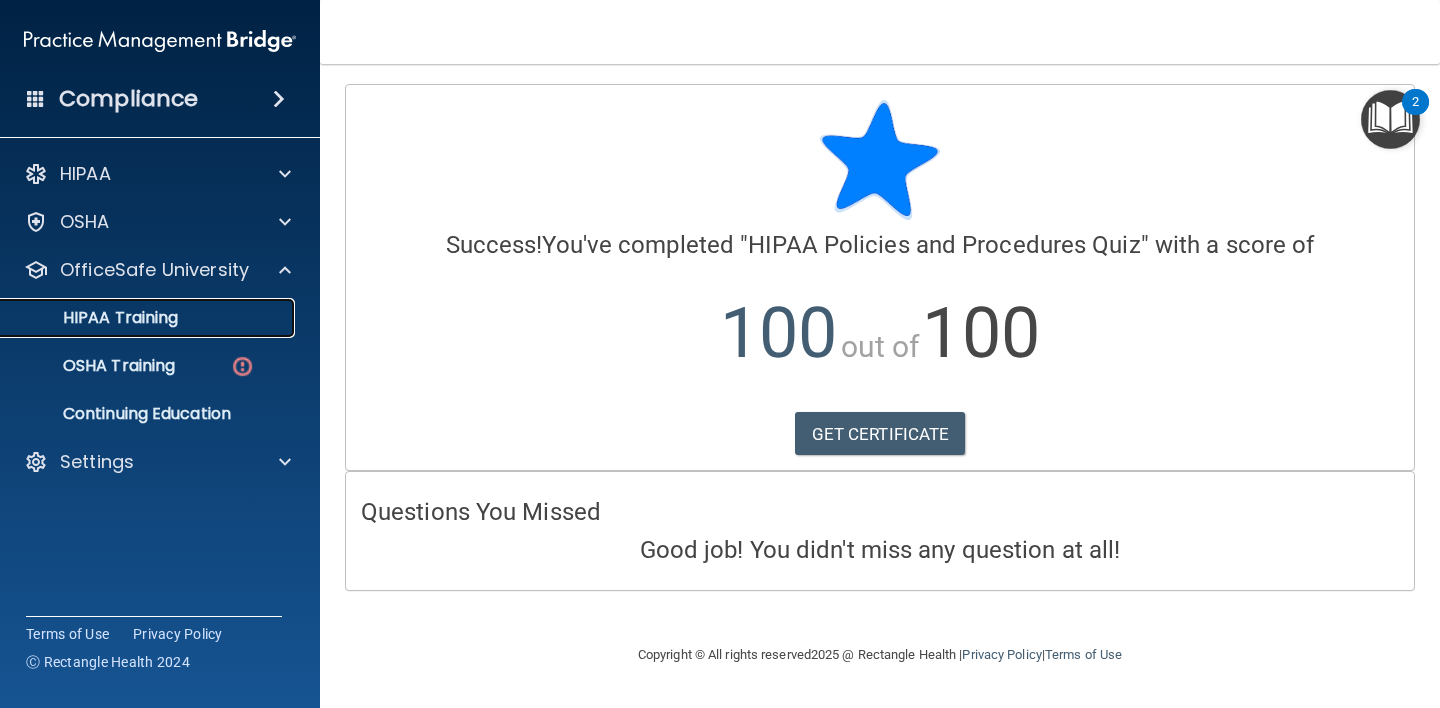 click on "HIPAA Training" at bounding box center [149, 318] 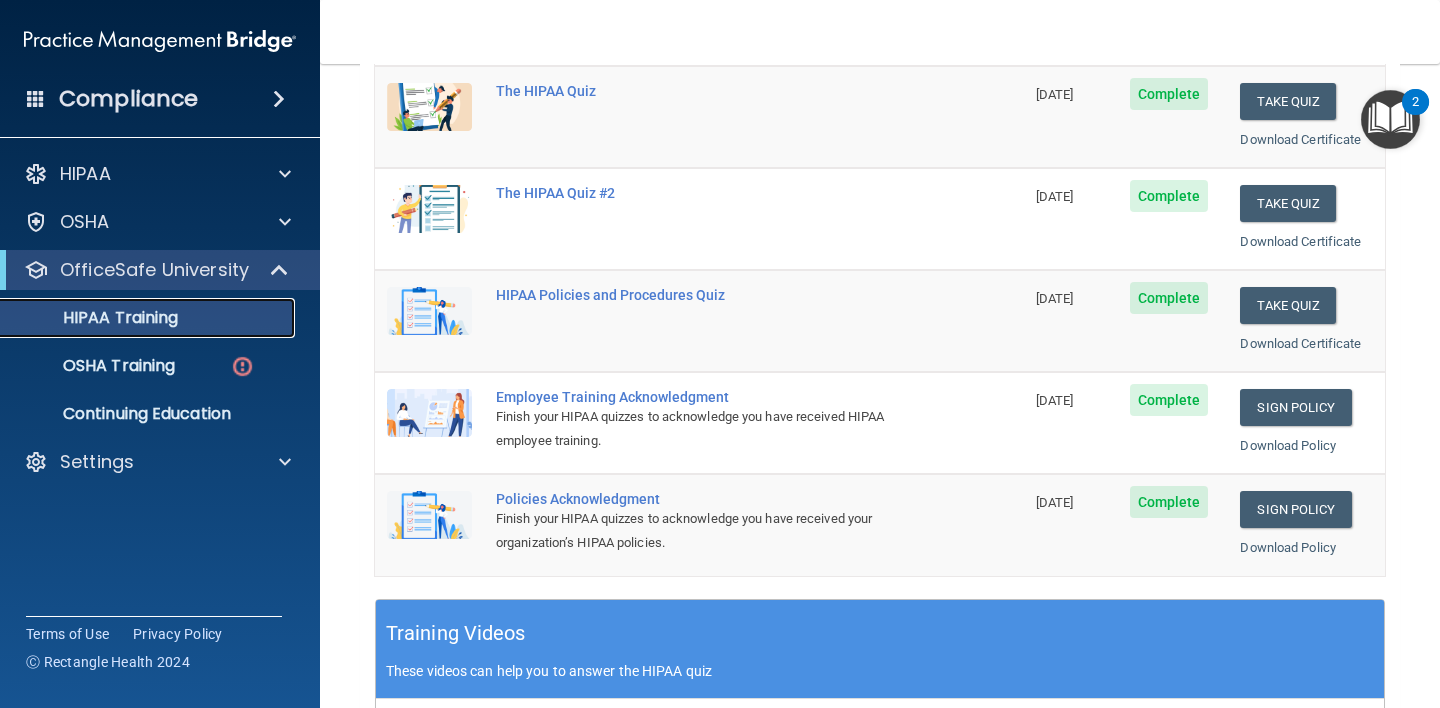 scroll, scrollTop: 0, scrollLeft: 0, axis: both 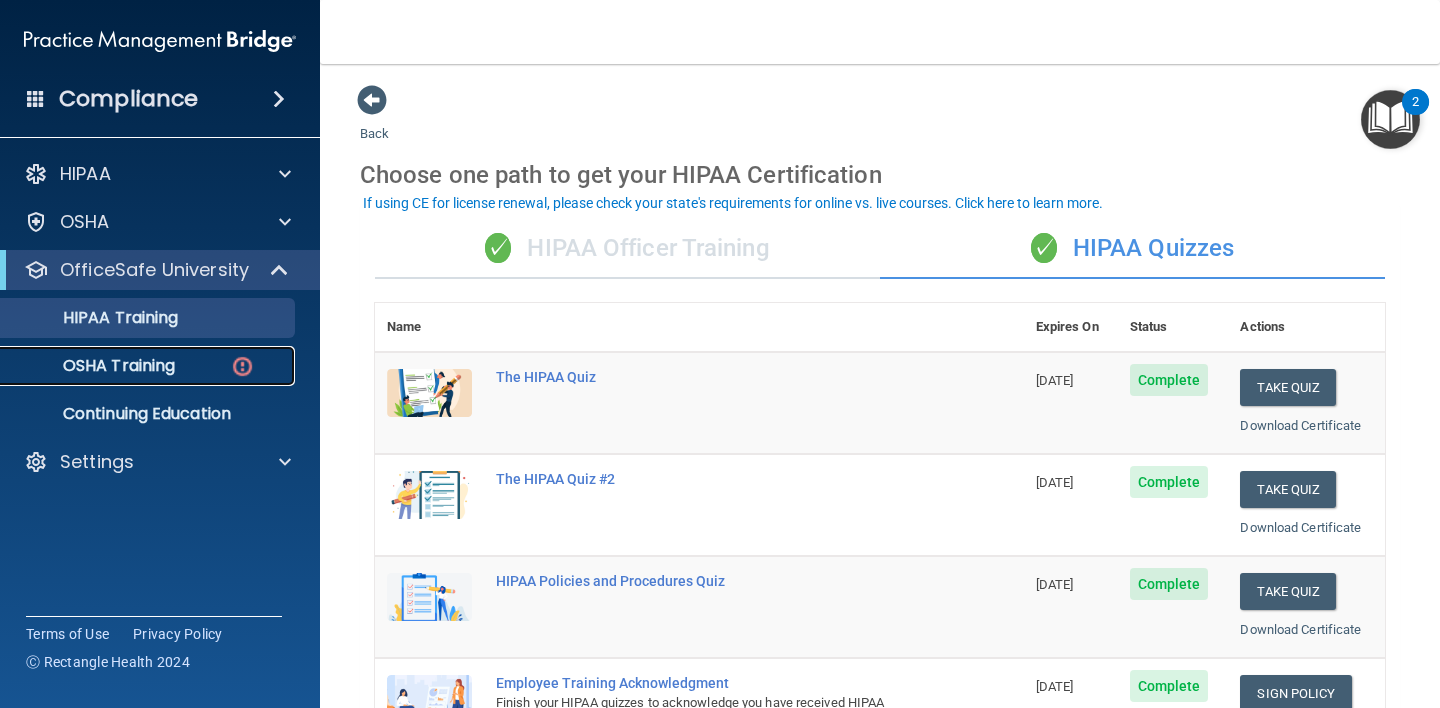 click on "OSHA Training" at bounding box center (149, 366) 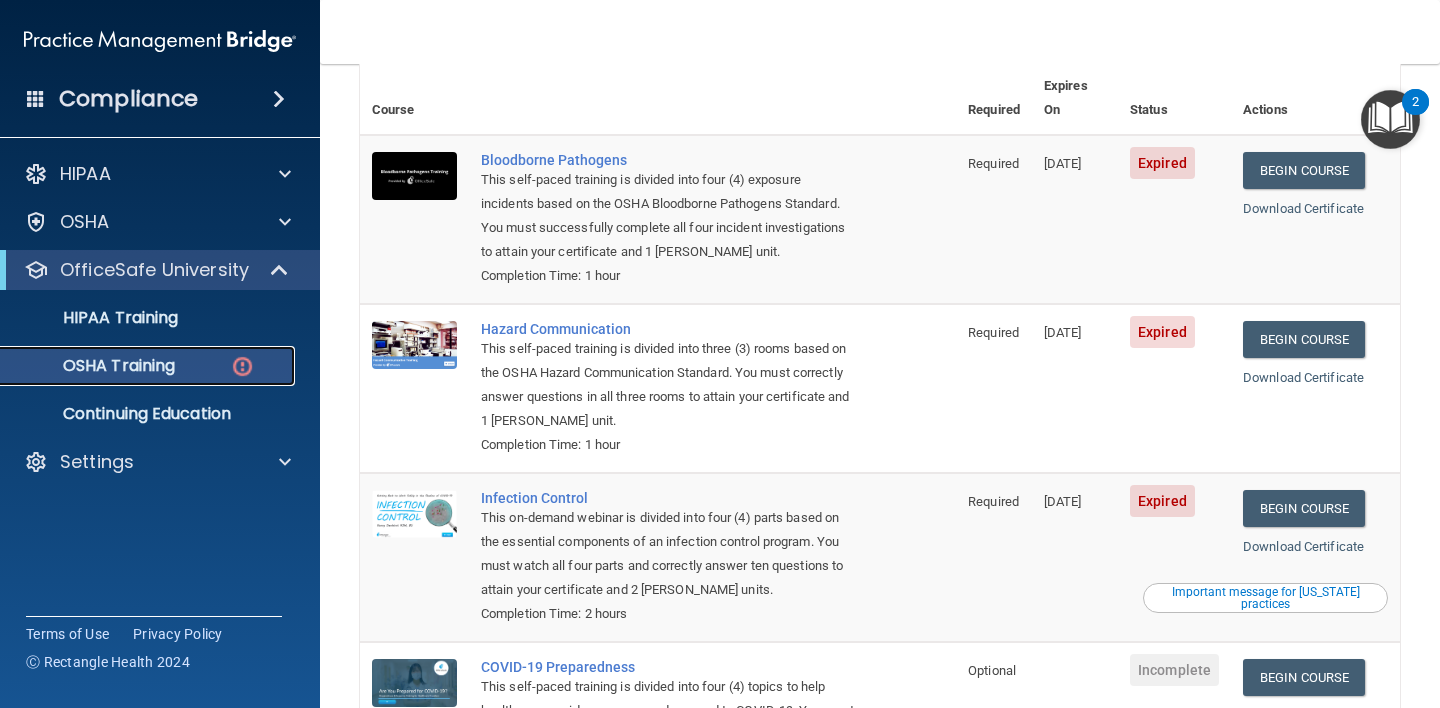 scroll, scrollTop: 140, scrollLeft: 0, axis: vertical 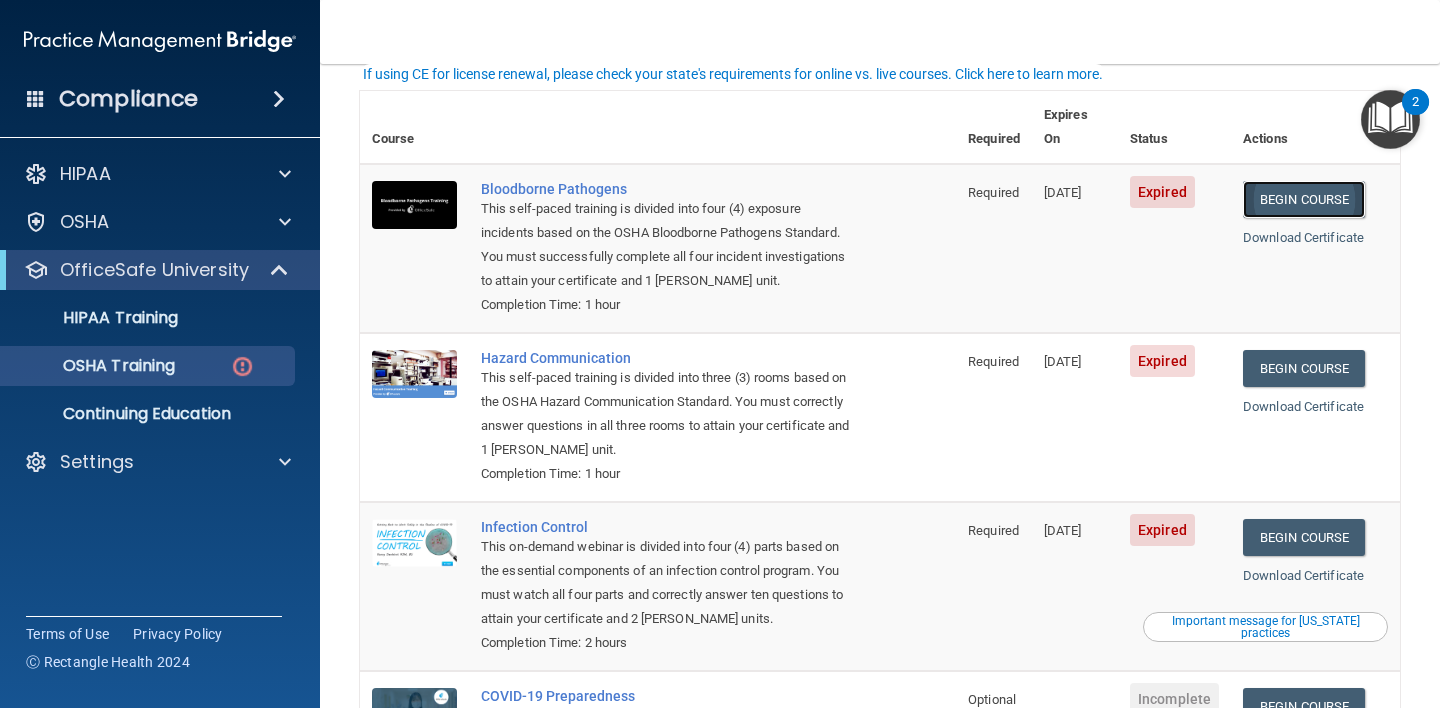 click on "Begin Course" at bounding box center (1304, 199) 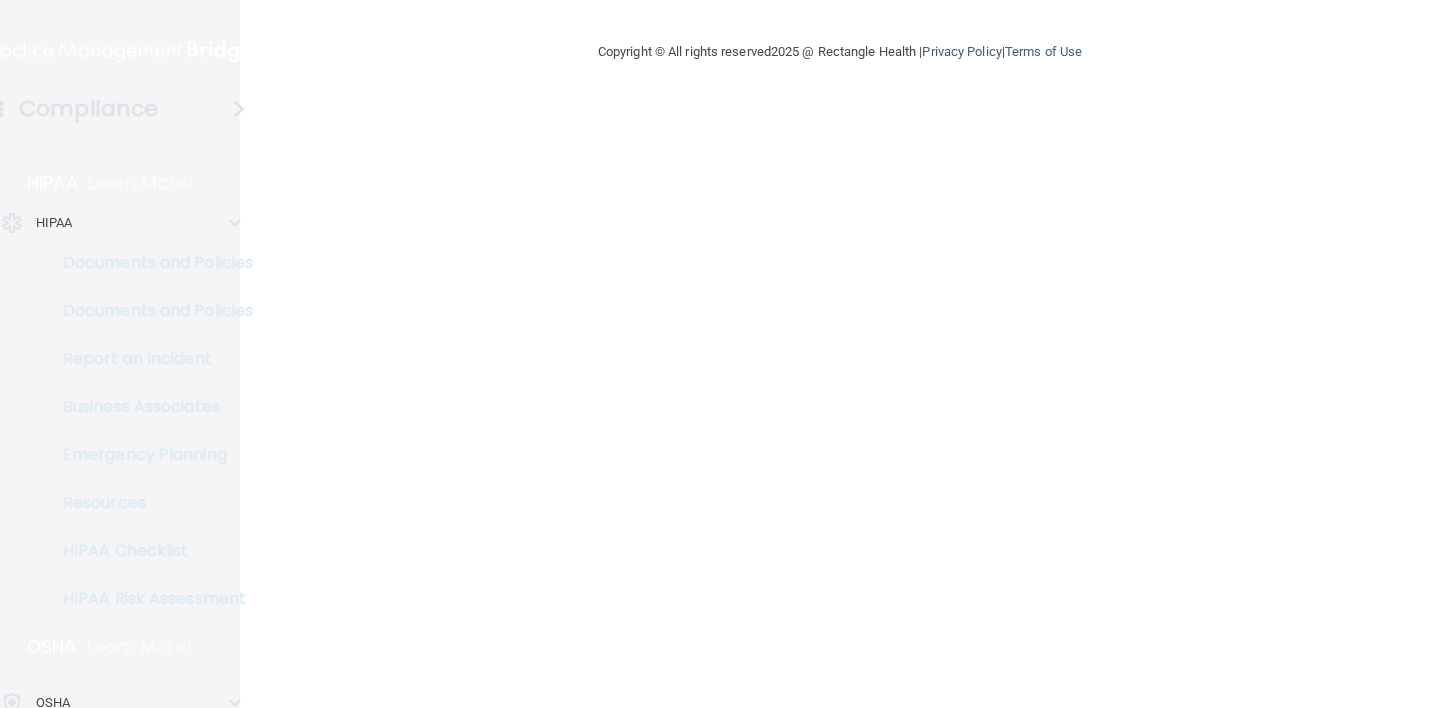 scroll, scrollTop: 0, scrollLeft: 0, axis: both 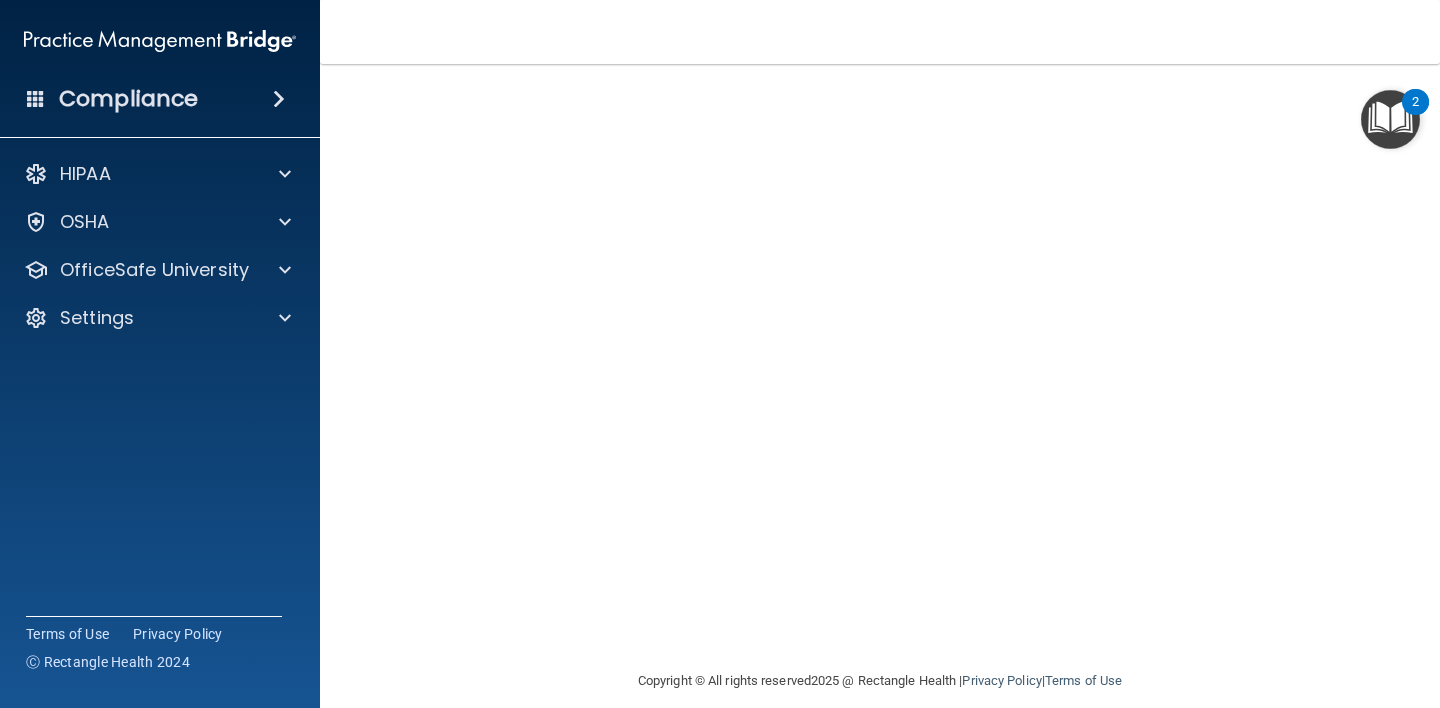 click on "Toggle navigation                                                                                                     Natalie Bentivegna   nbentivegna@tampasmileco.com                            Manage My Enterprise              Tampa Smile CO     Manage My Location" at bounding box center [880, 32] 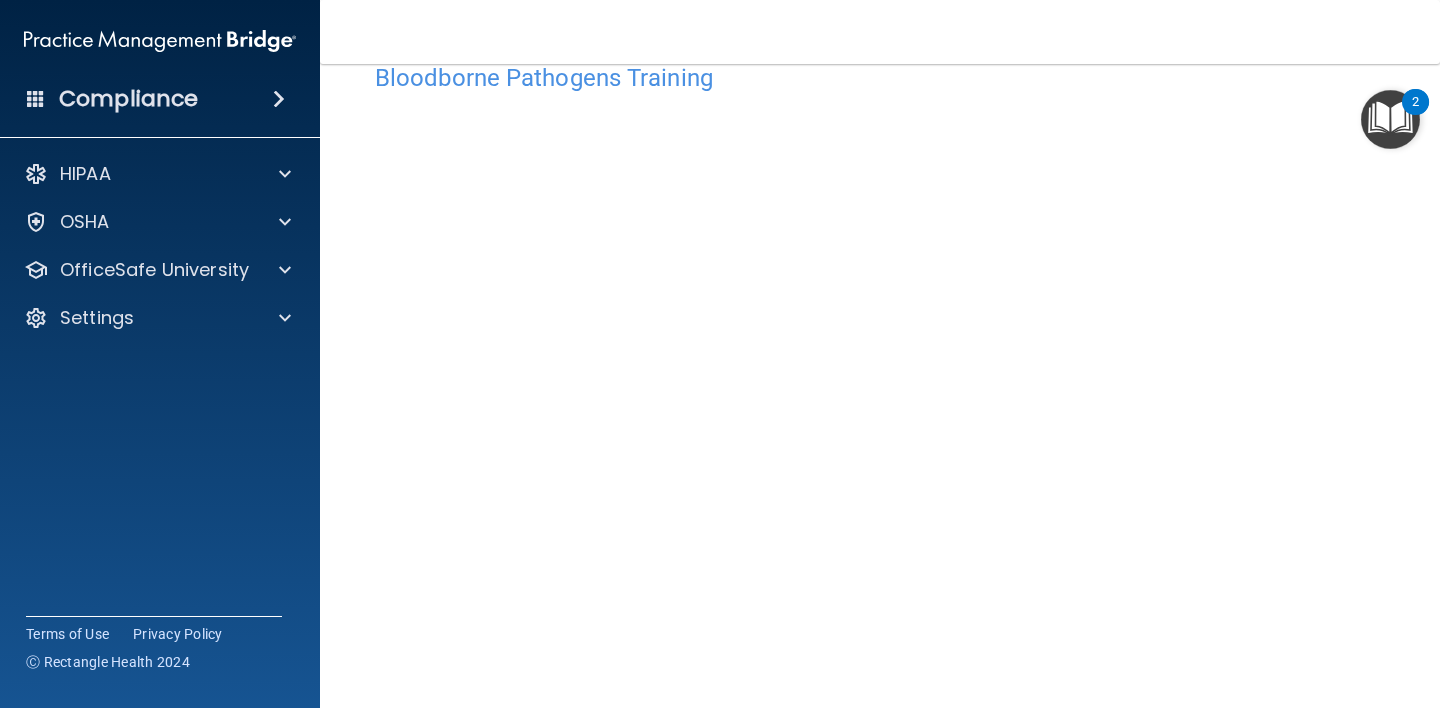 scroll, scrollTop: 0, scrollLeft: 0, axis: both 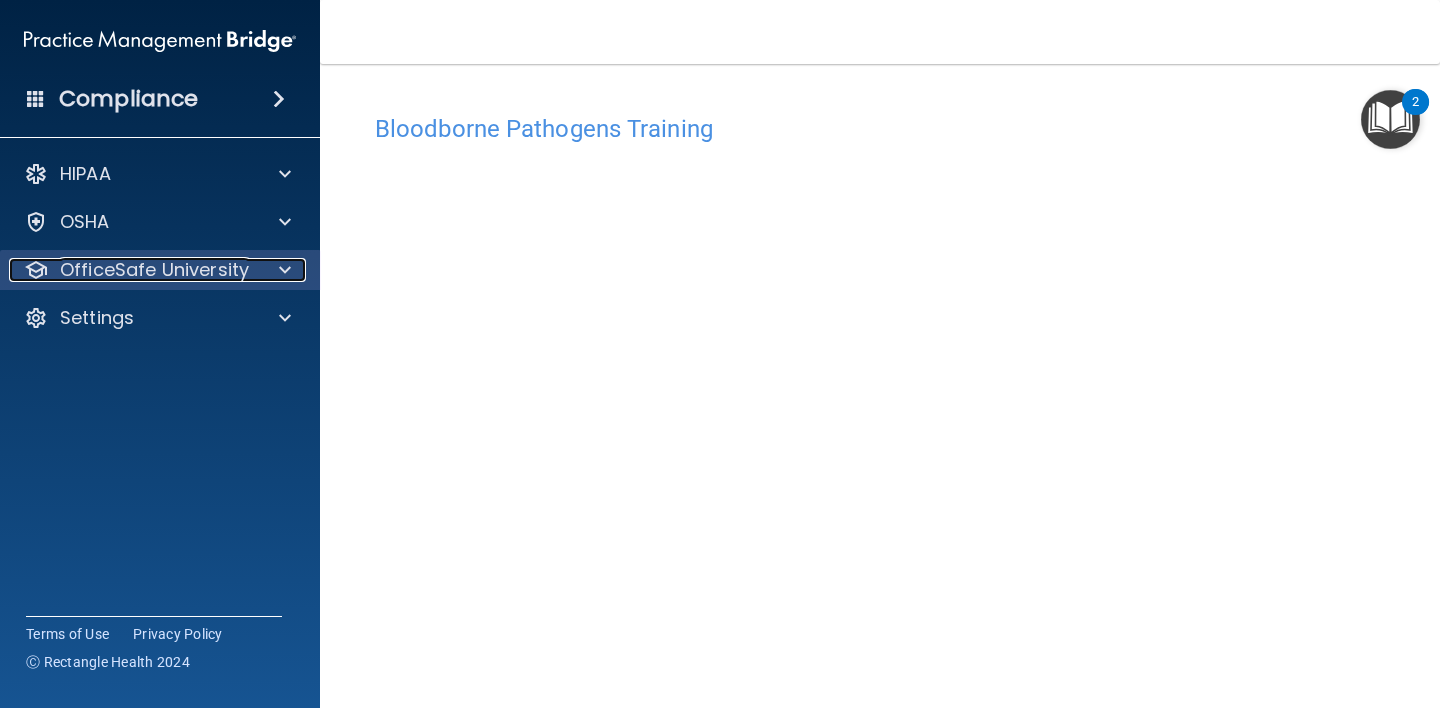 click at bounding box center [285, 270] 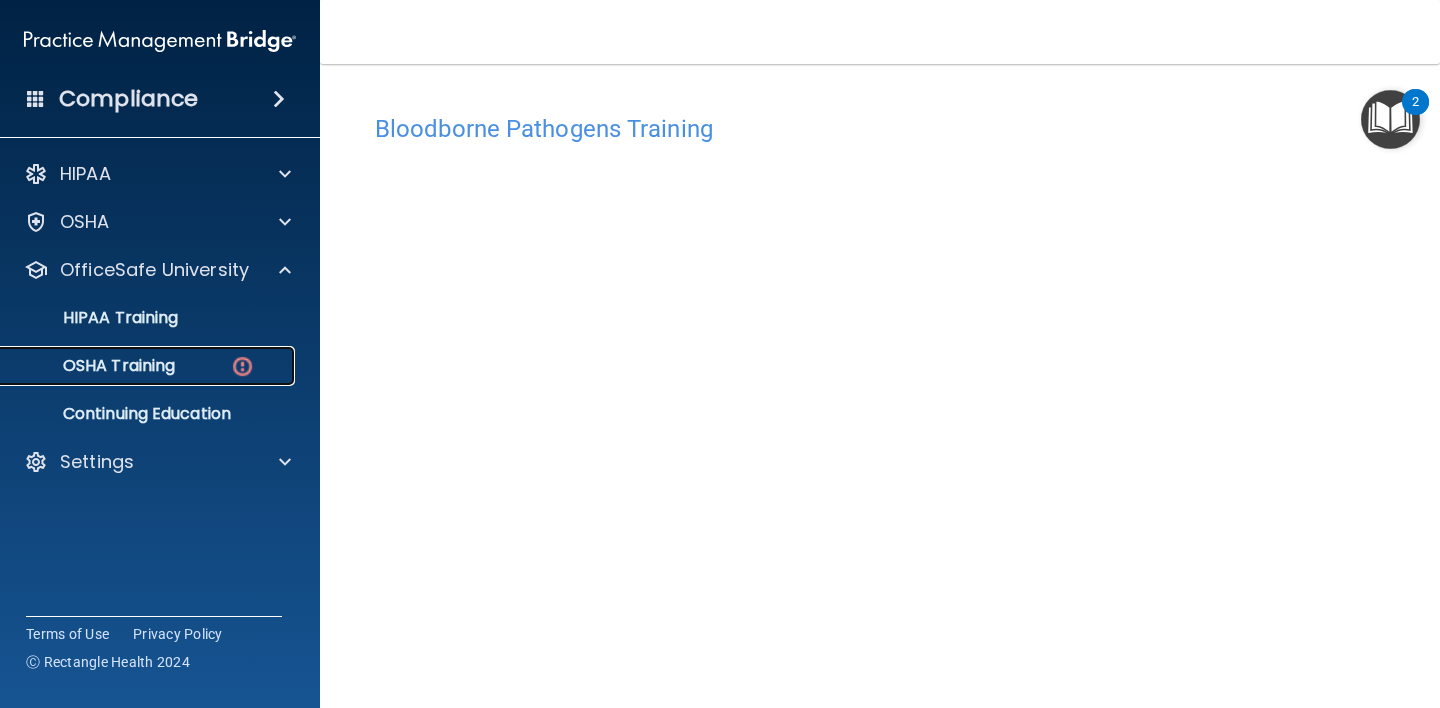 click on "OSHA Training" at bounding box center [137, 366] 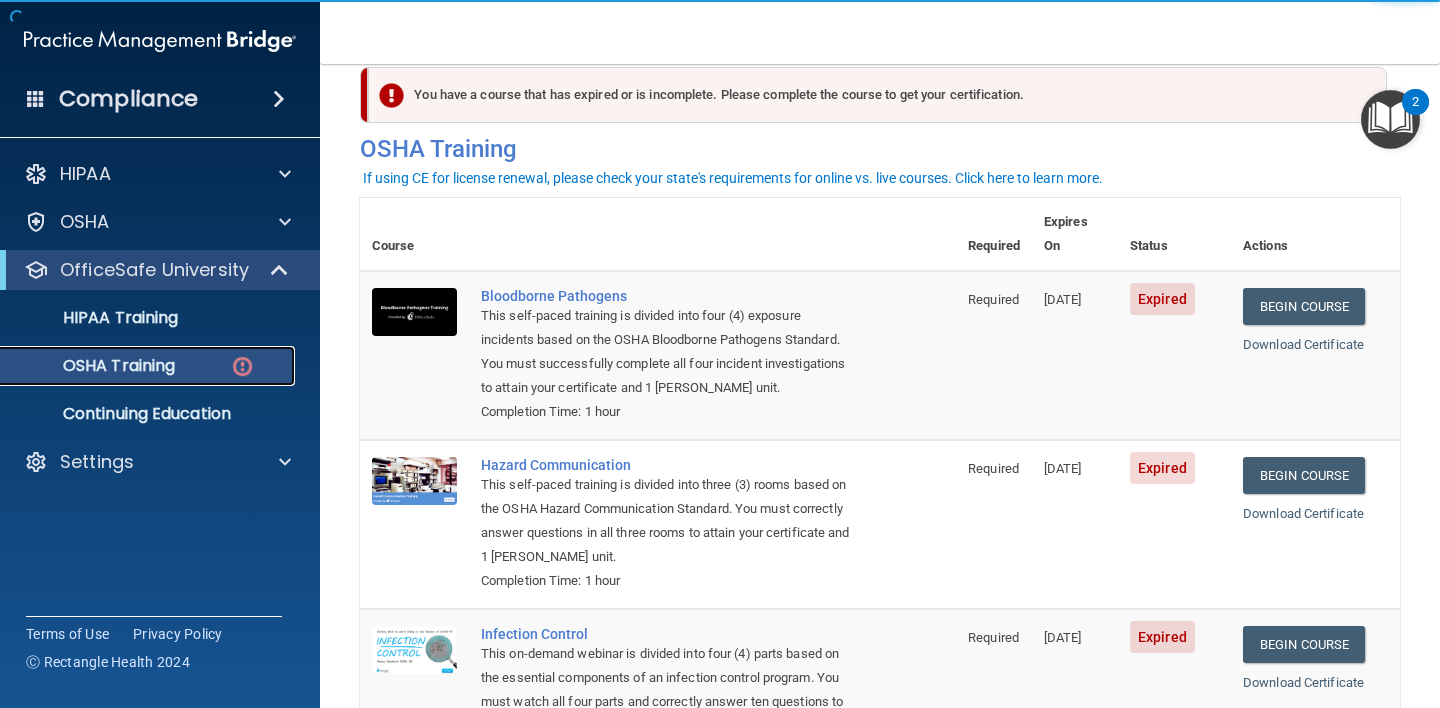 scroll, scrollTop: 35, scrollLeft: 0, axis: vertical 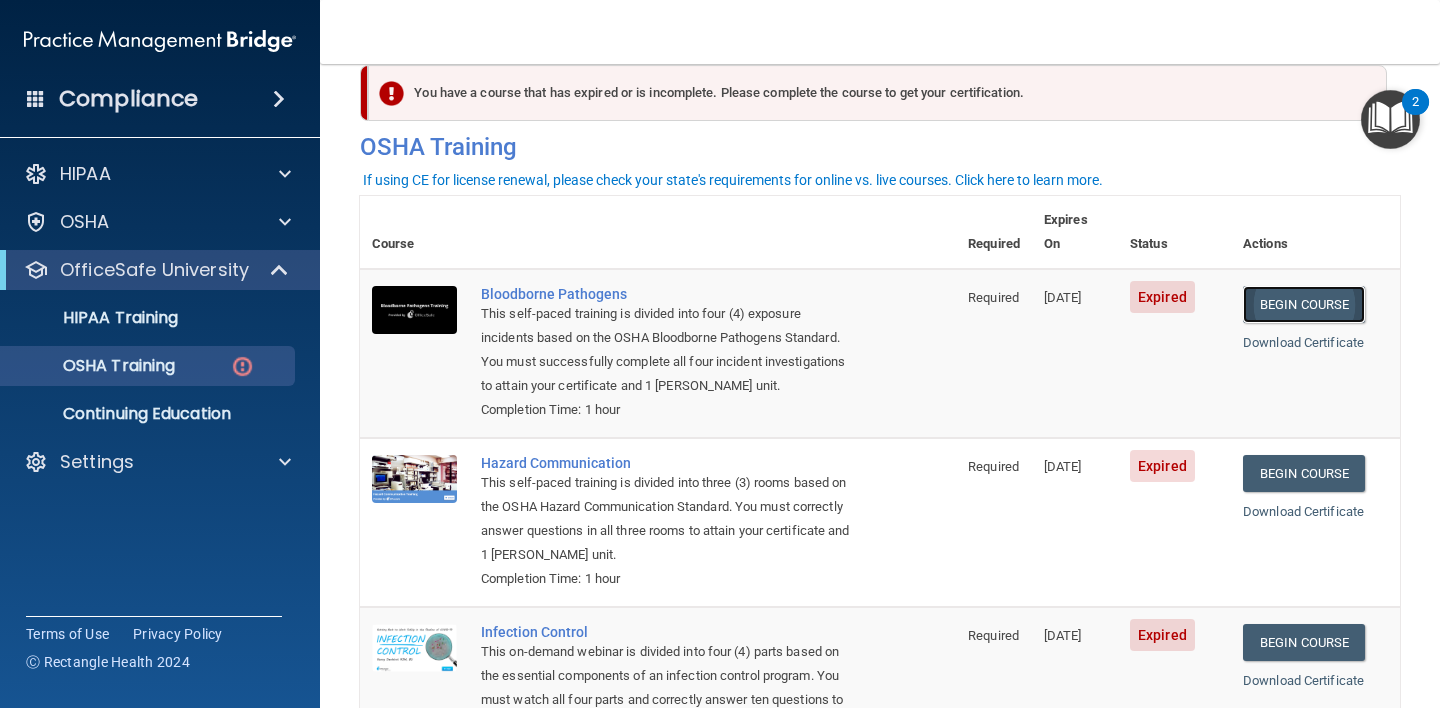 click on "Begin Course" at bounding box center [1304, 304] 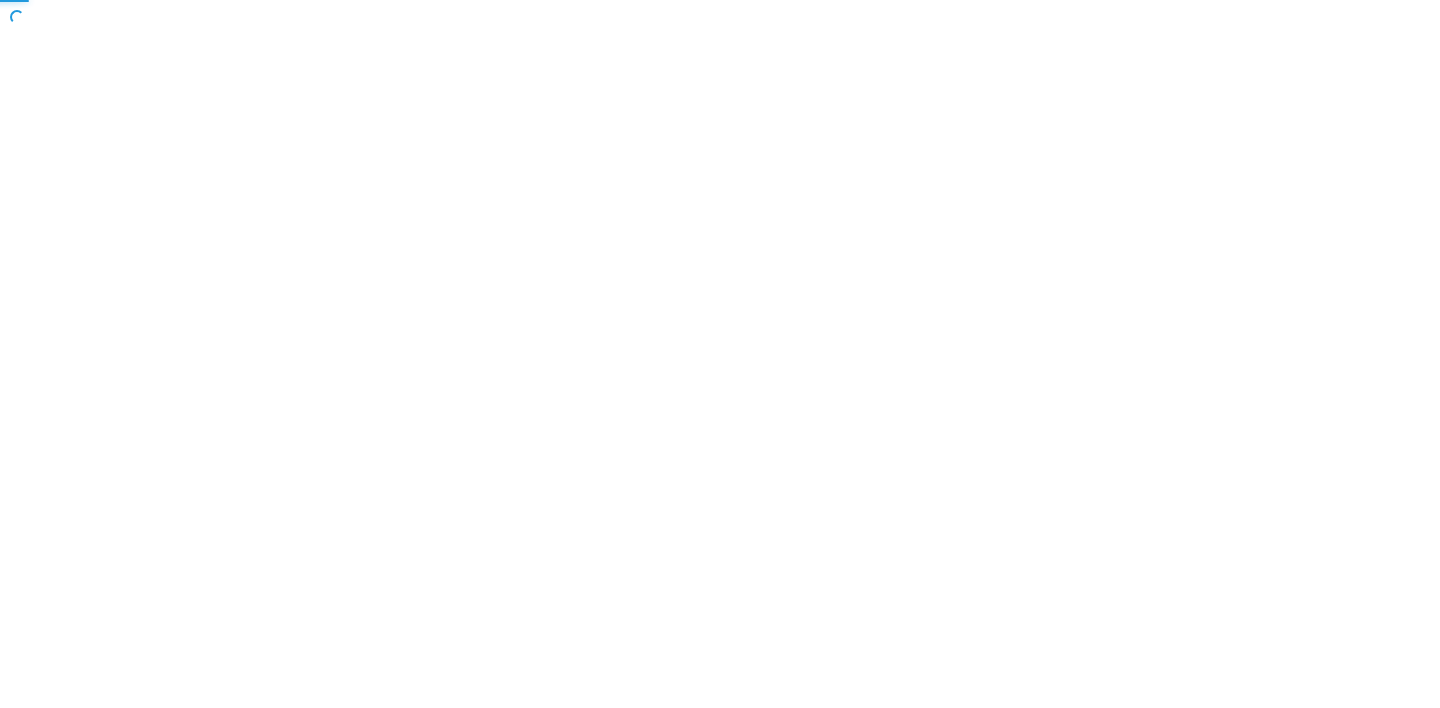 scroll, scrollTop: 0, scrollLeft: 0, axis: both 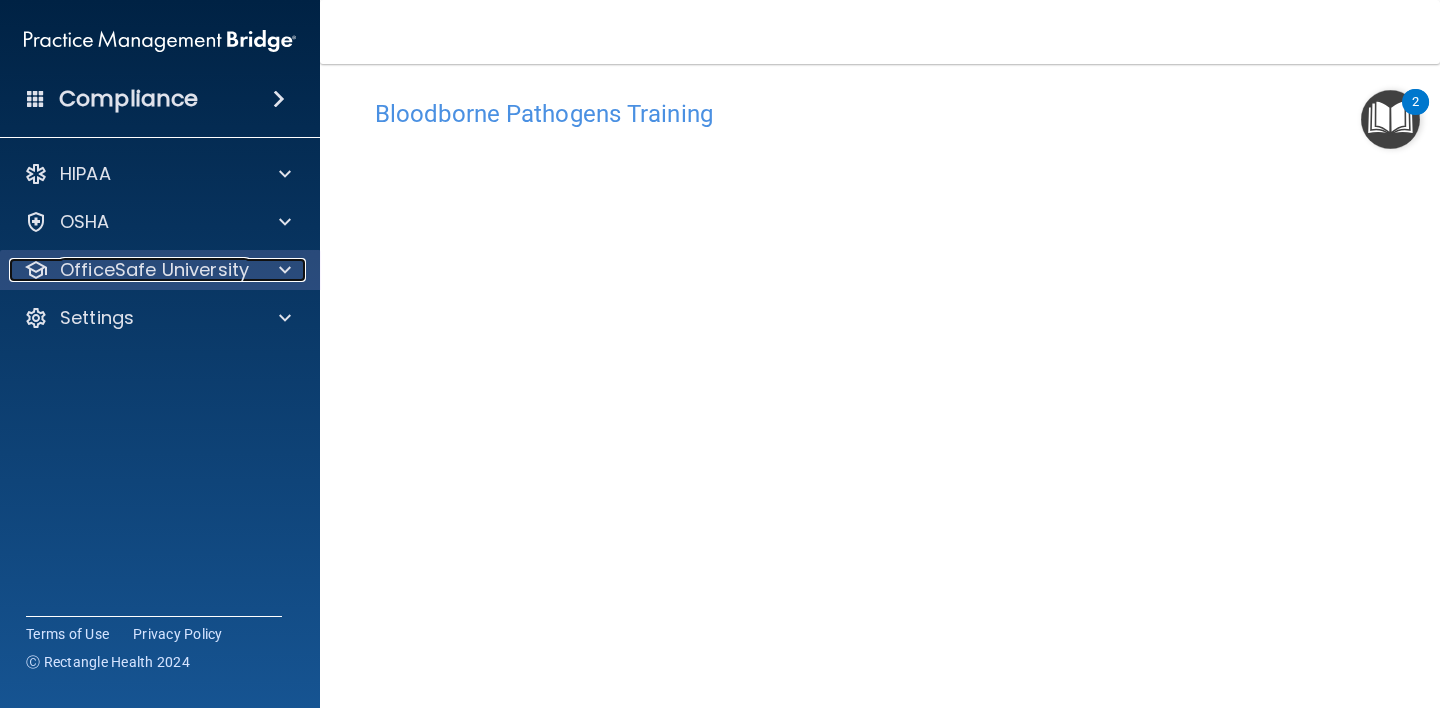 click at bounding box center (285, 270) 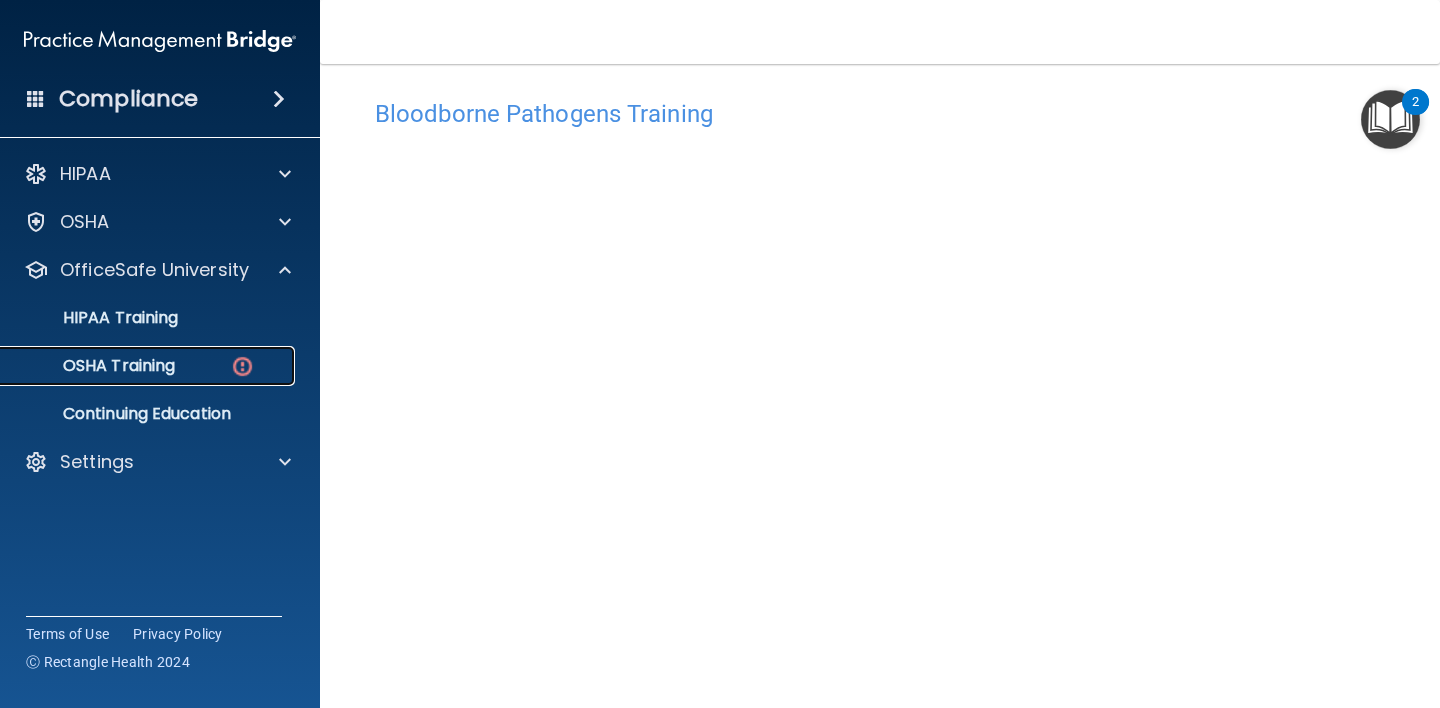 click on "OSHA Training" at bounding box center (149, 366) 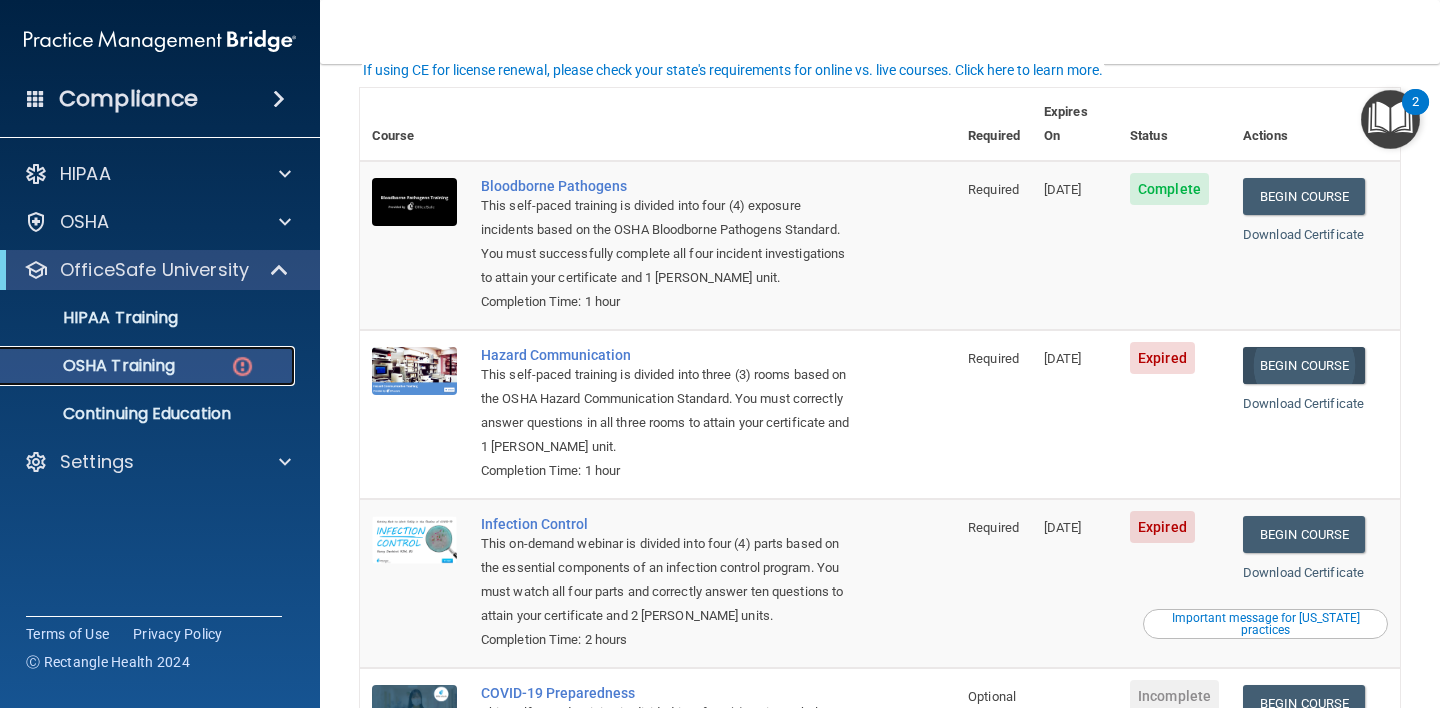 scroll, scrollTop: 151, scrollLeft: 0, axis: vertical 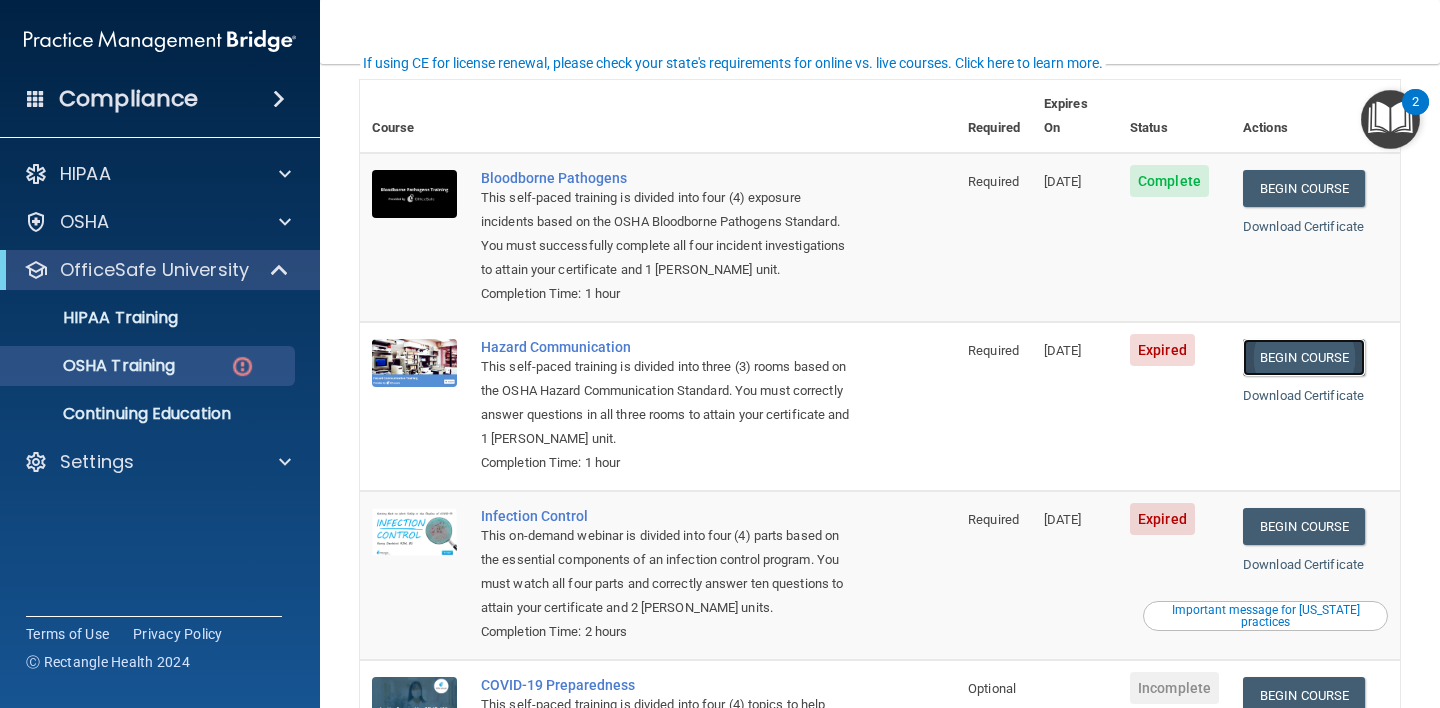 click on "Begin Course" at bounding box center [1304, 357] 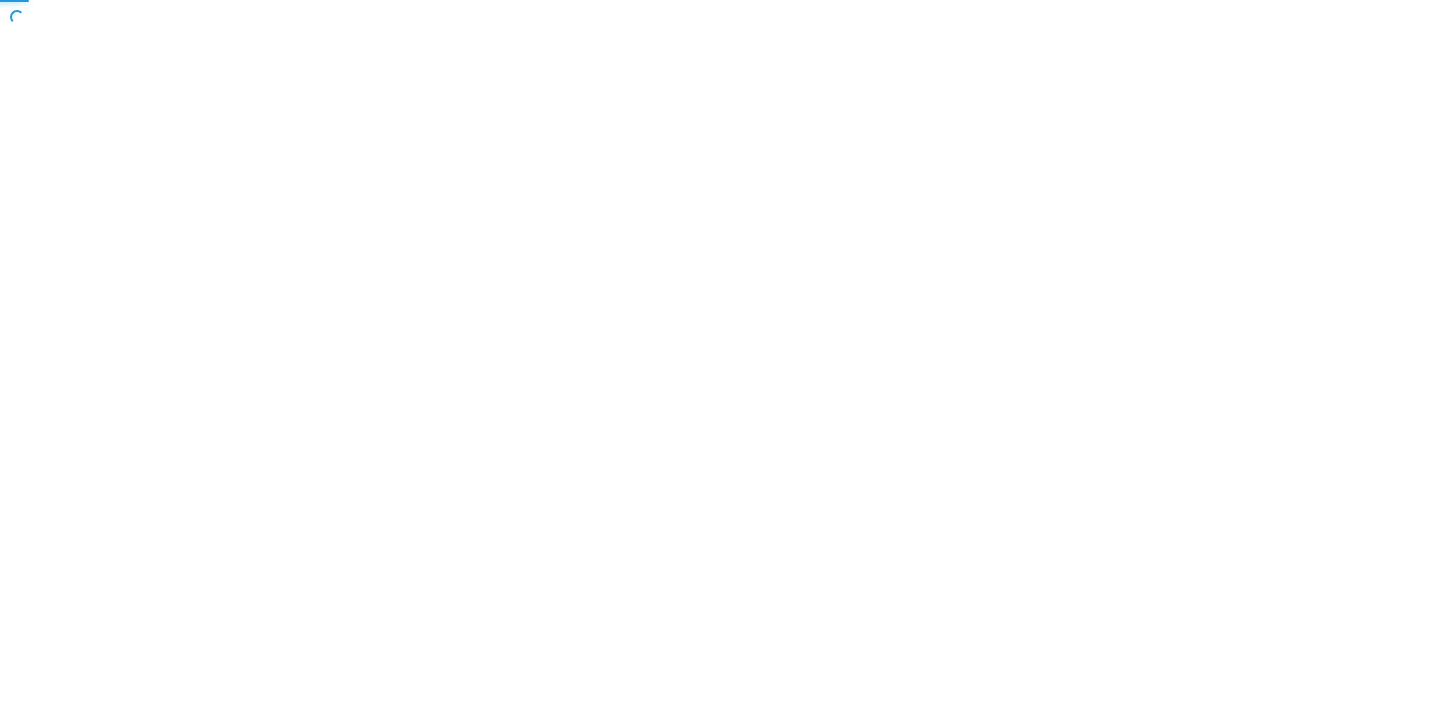 scroll, scrollTop: 0, scrollLeft: 0, axis: both 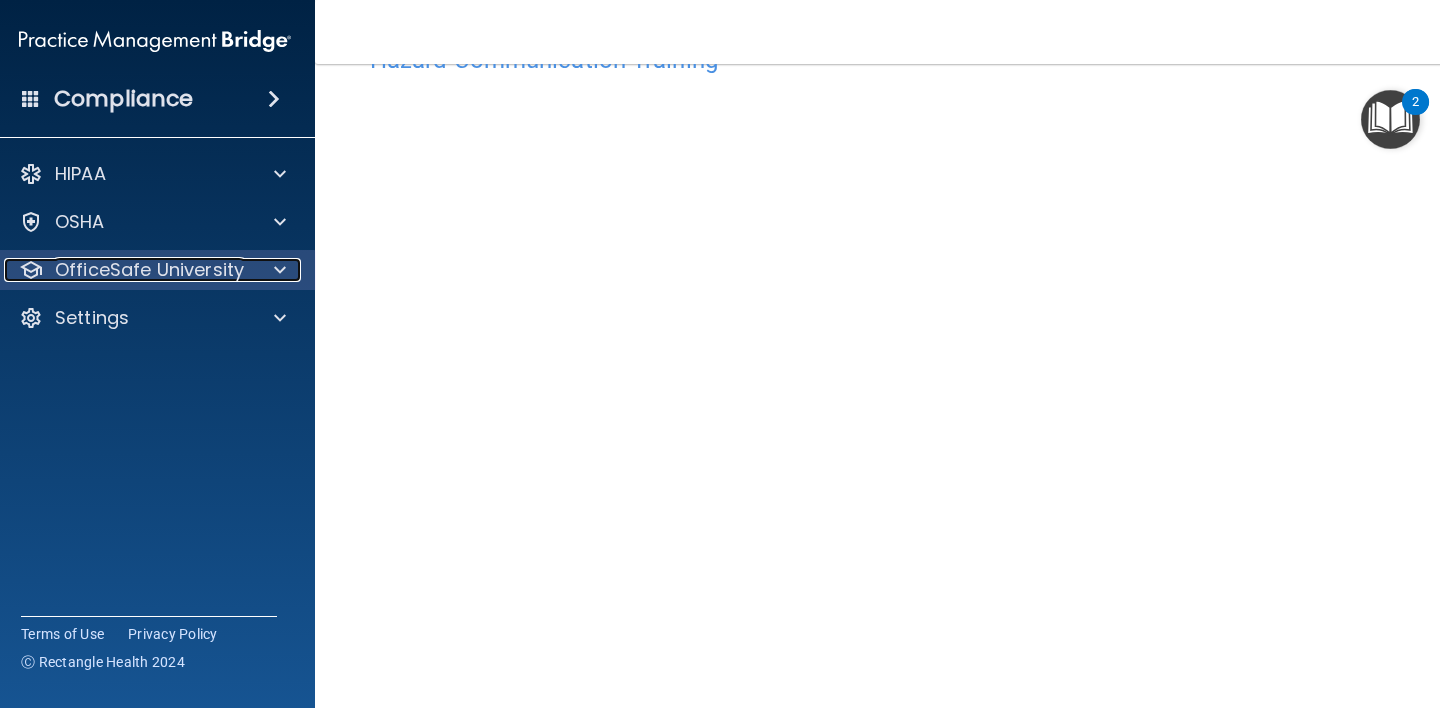 click at bounding box center (277, 270) 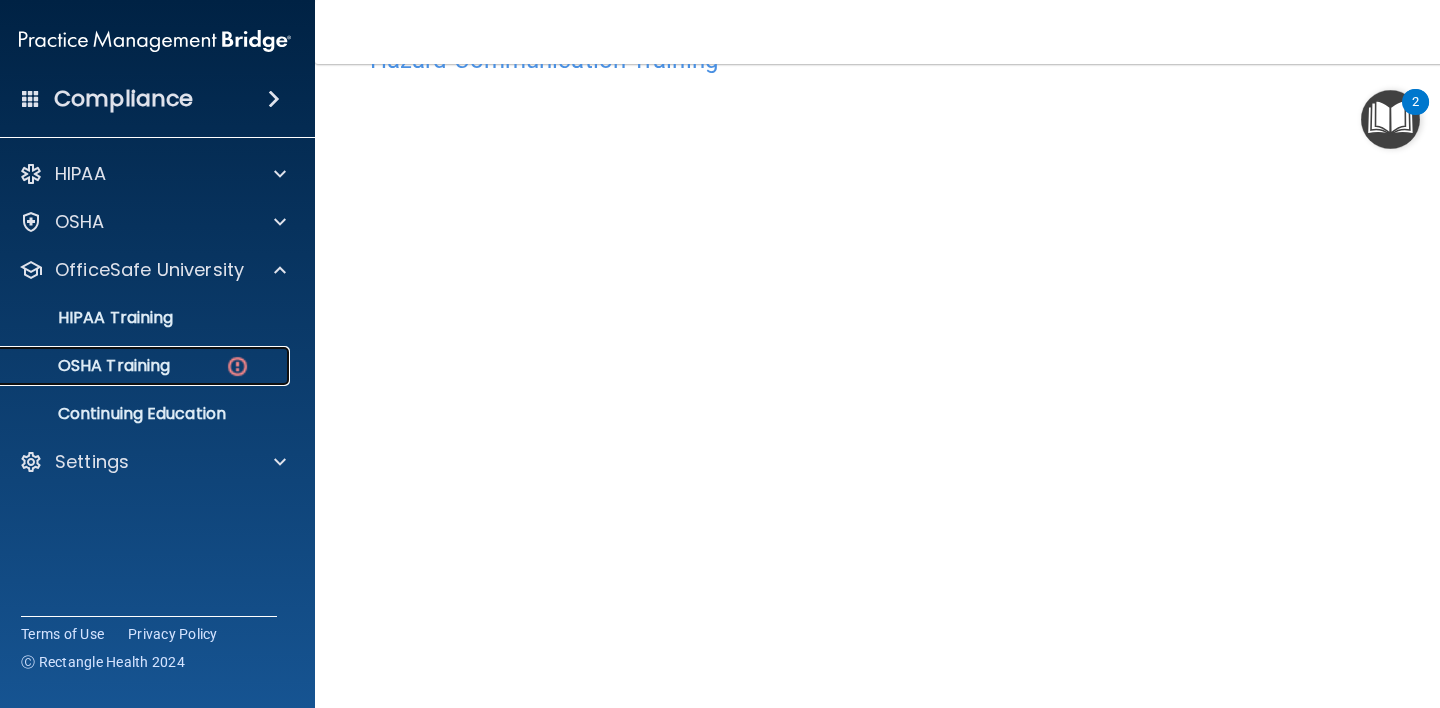 click on "OSHA Training" at bounding box center [144, 366] 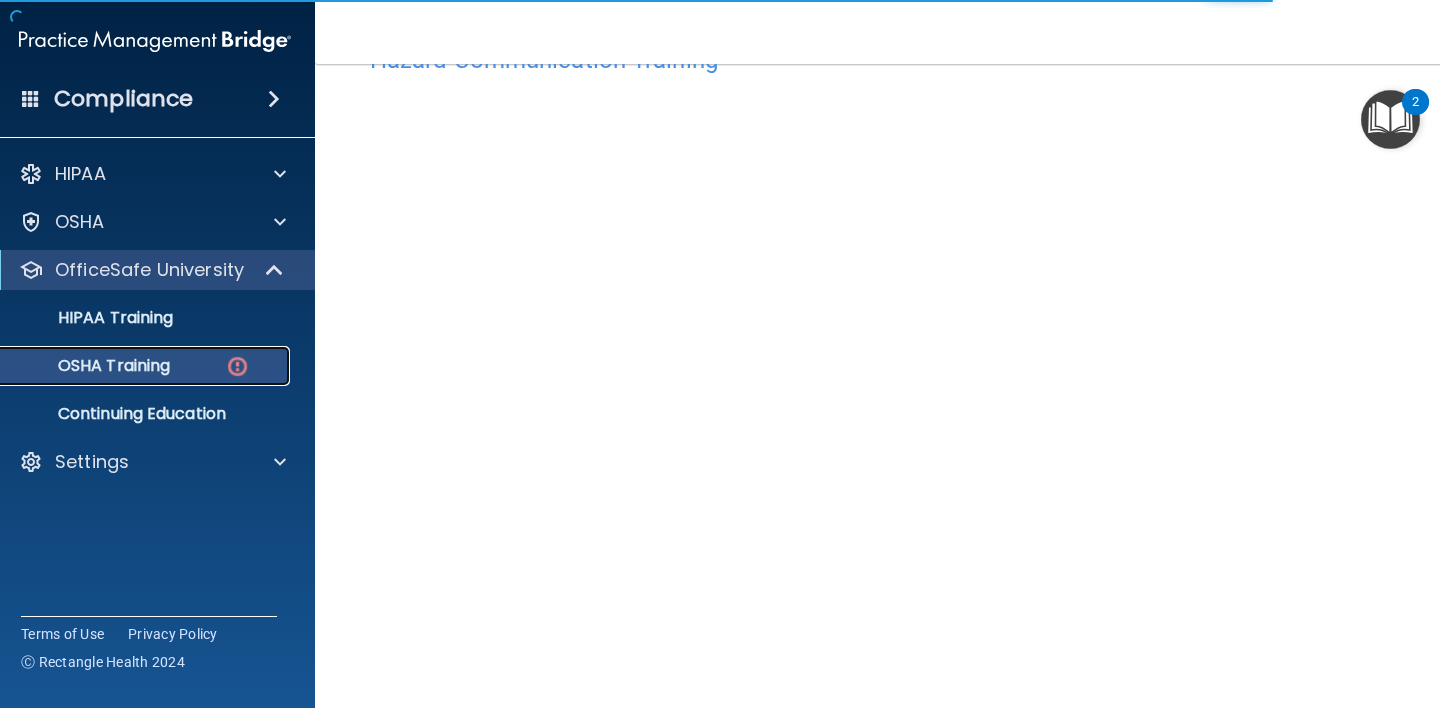 click on "OSHA Training" at bounding box center (132, 366) 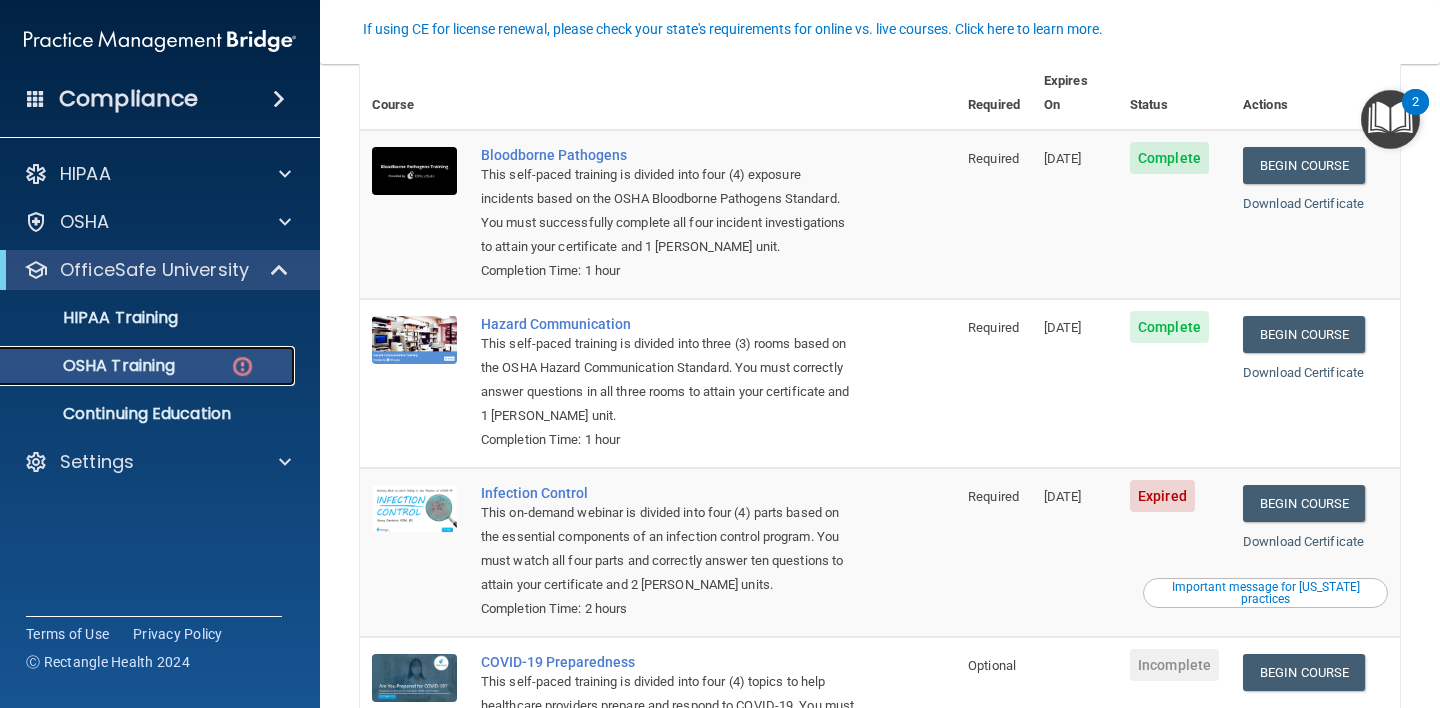 scroll, scrollTop: 188, scrollLeft: 0, axis: vertical 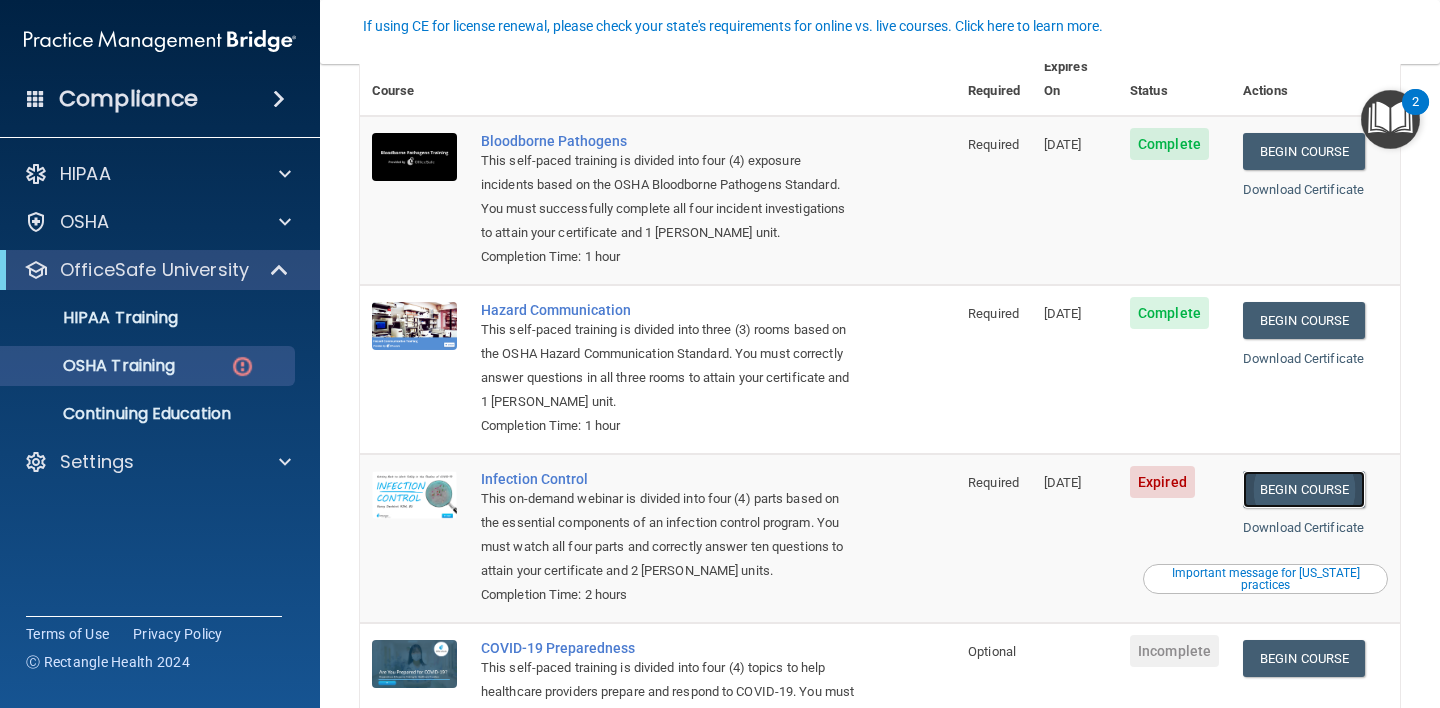 click on "Begin Course" at bounding box center (1304, 489) 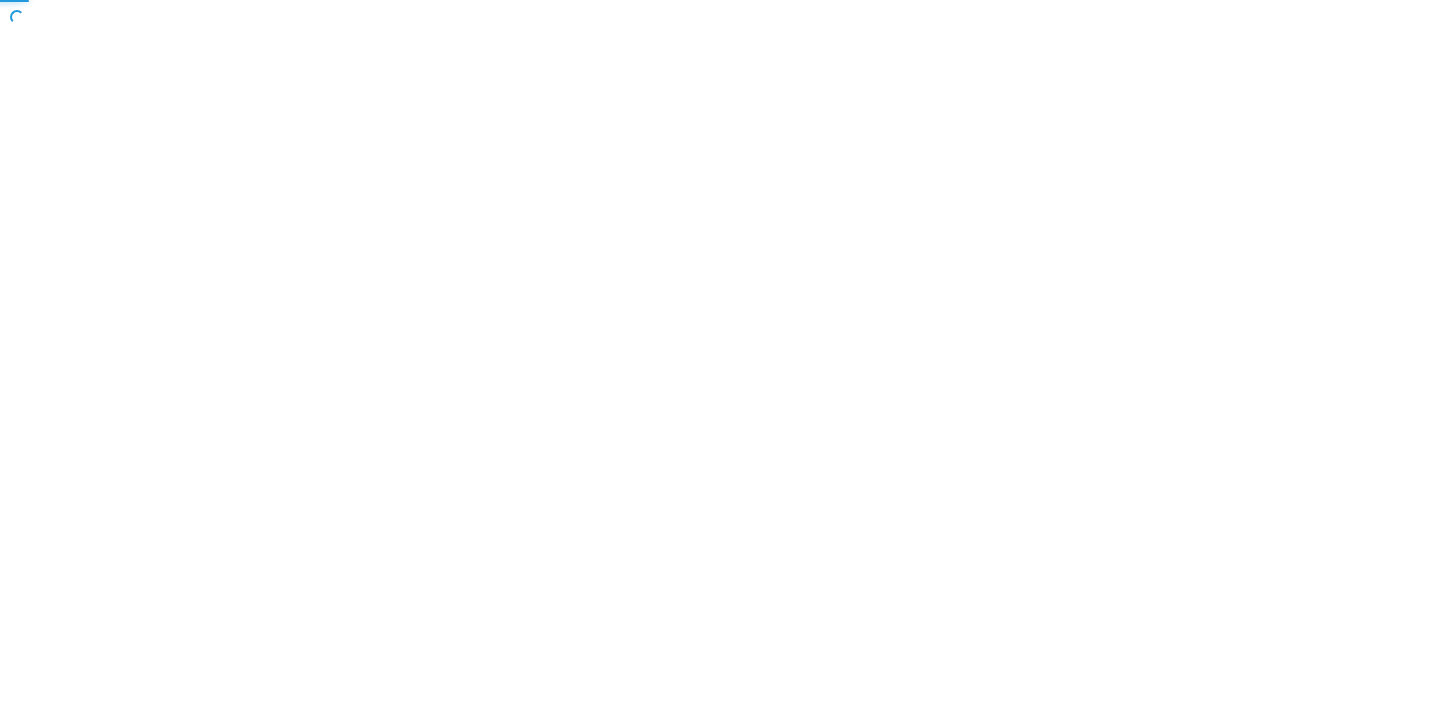 scroll, scrollTop: 0, scrollLeft: 0, axis: both 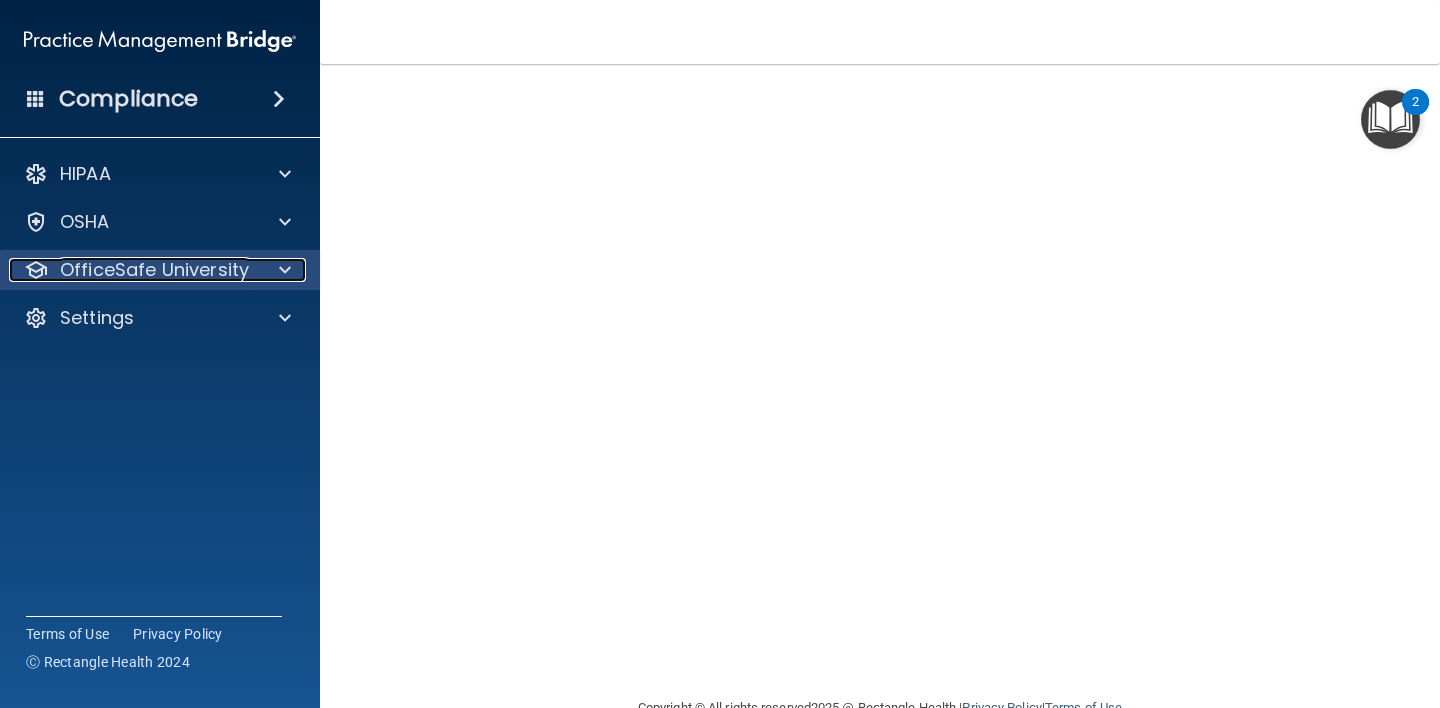 click at bounding box center [285, 270] 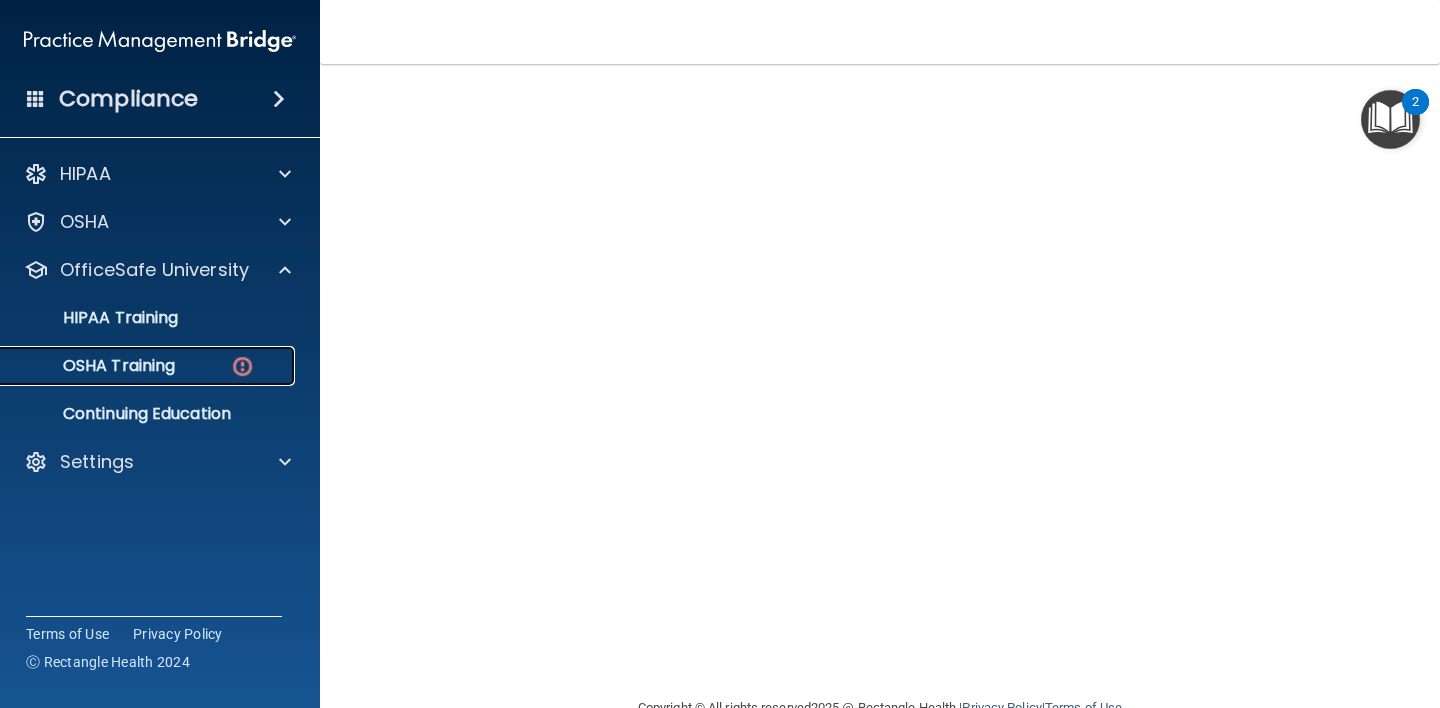 click on "OSHA Training" at bounding box center (137, 366) 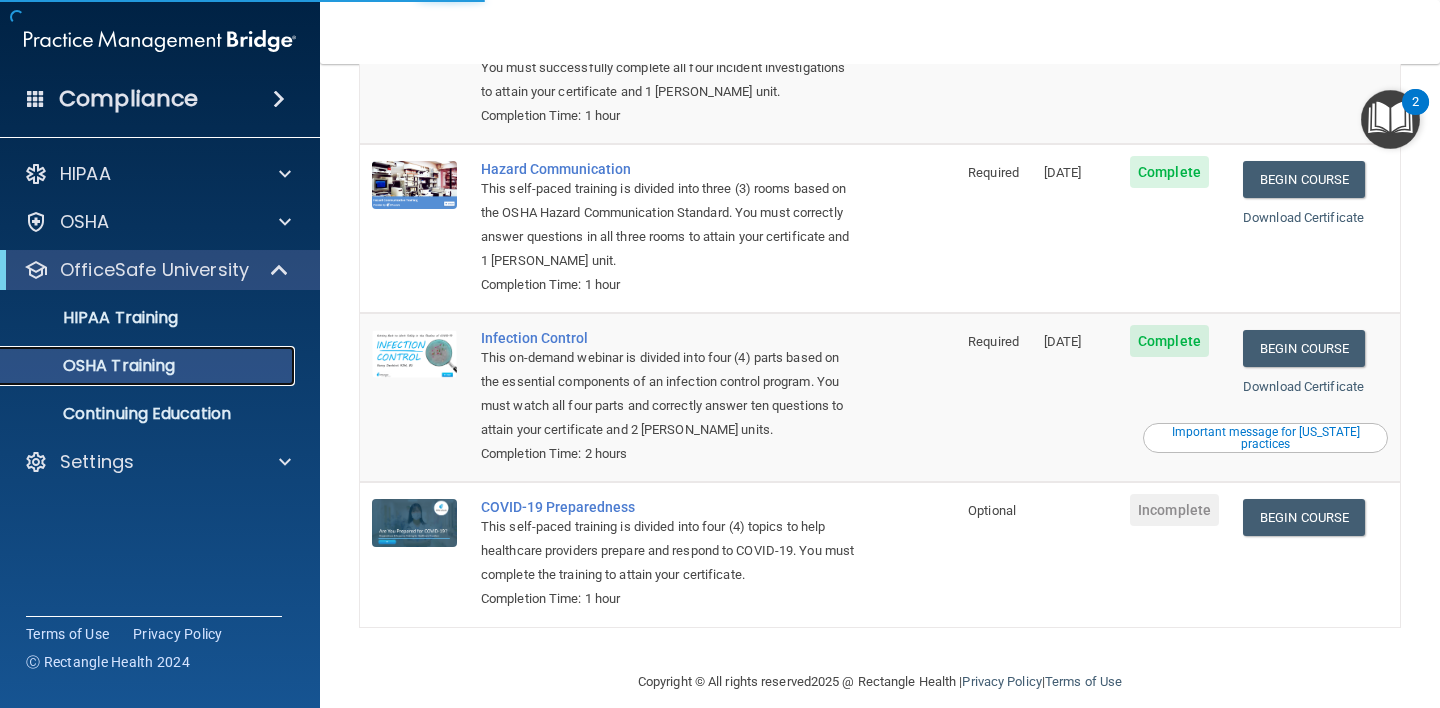 scroll, scrollTop: 0, scrollLeft: 0, axis: both 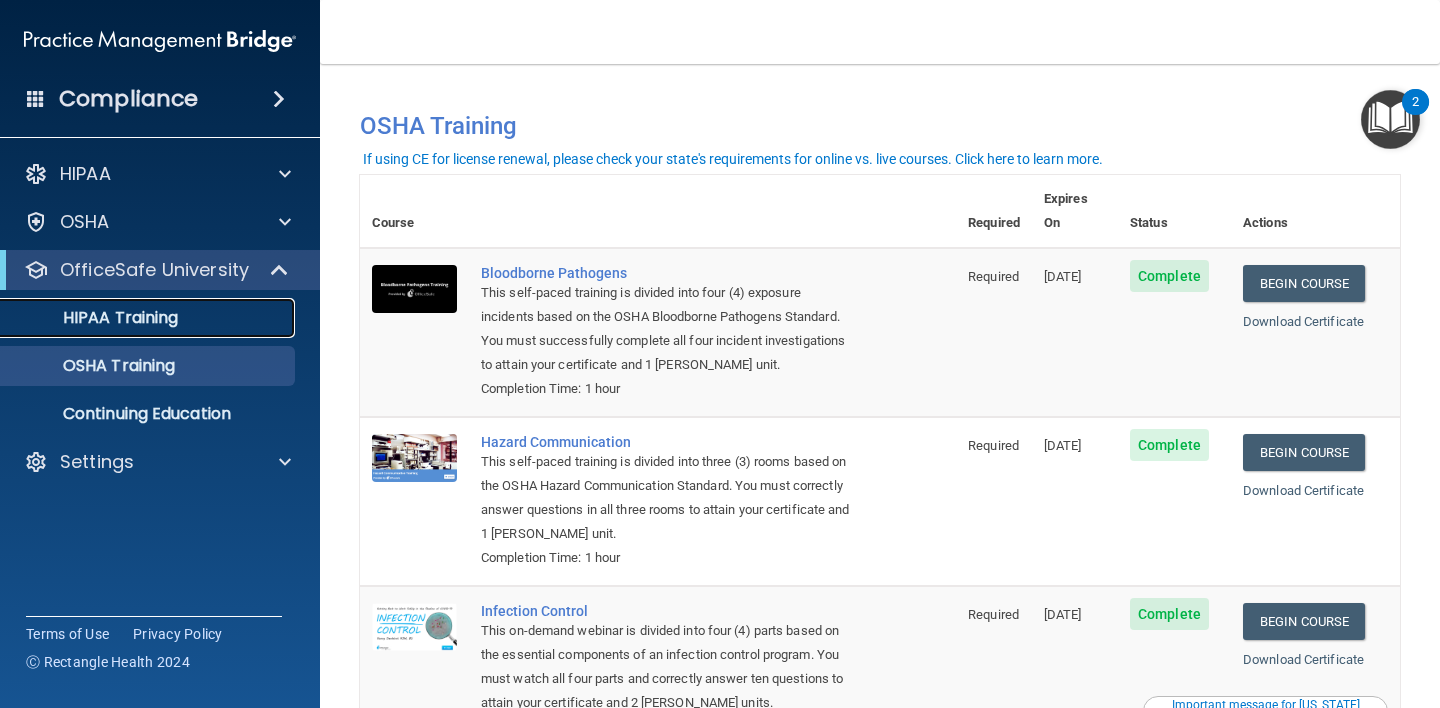 click on "HIPAA Training" at bounding box center (149, 318) 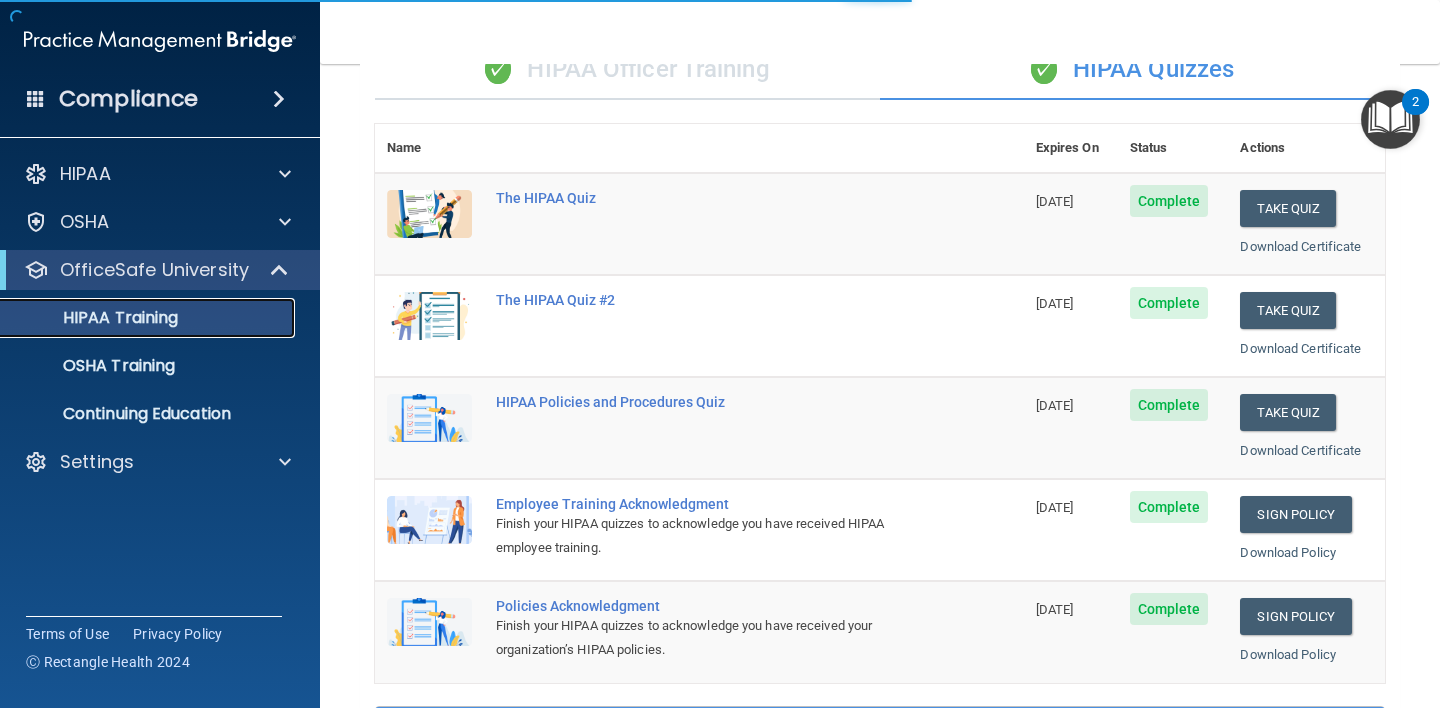 scroll, scrollTop: 0, scrollLeft: 0, axis: both 